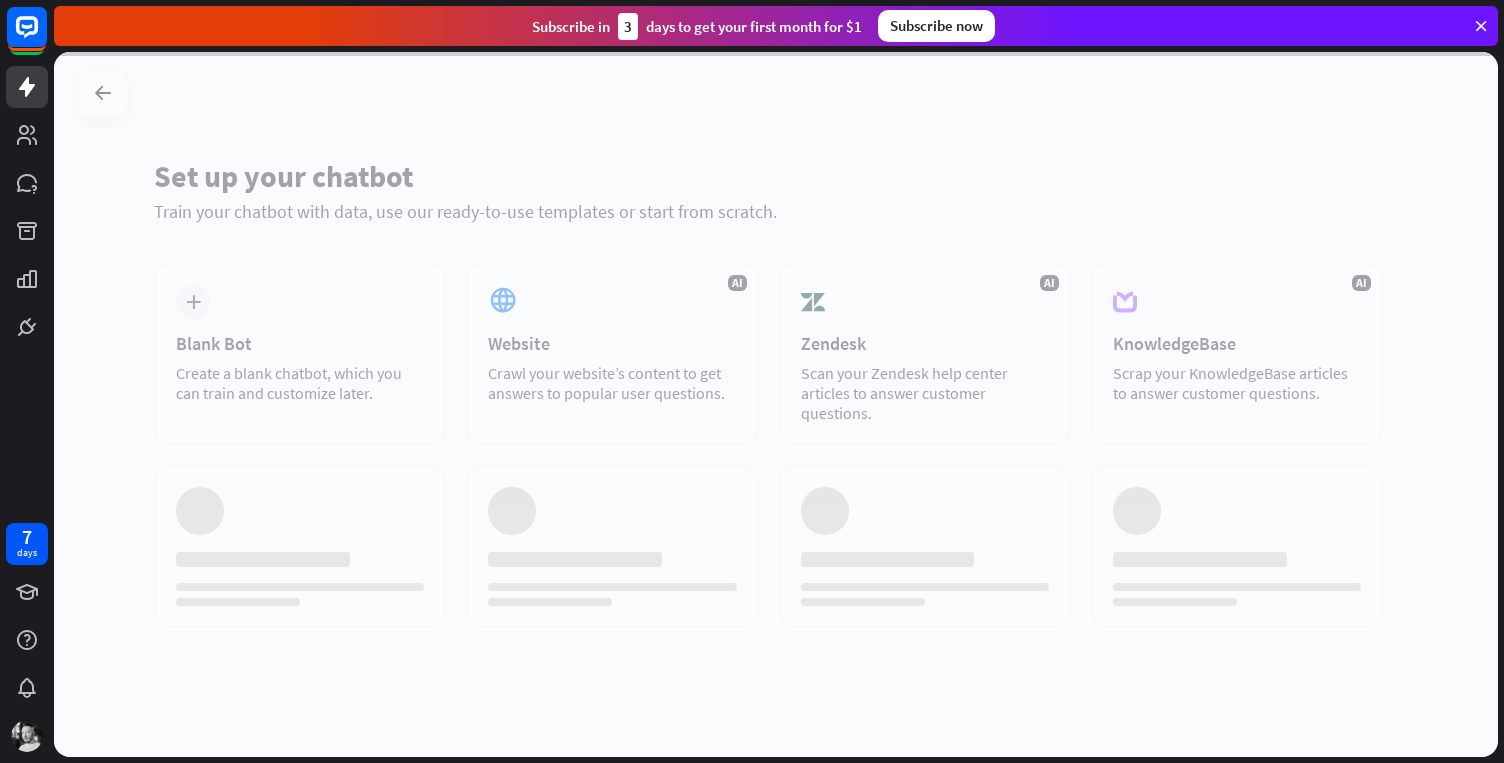 scroll, scrollTop: 0, scrollLeft: 0, axis: both 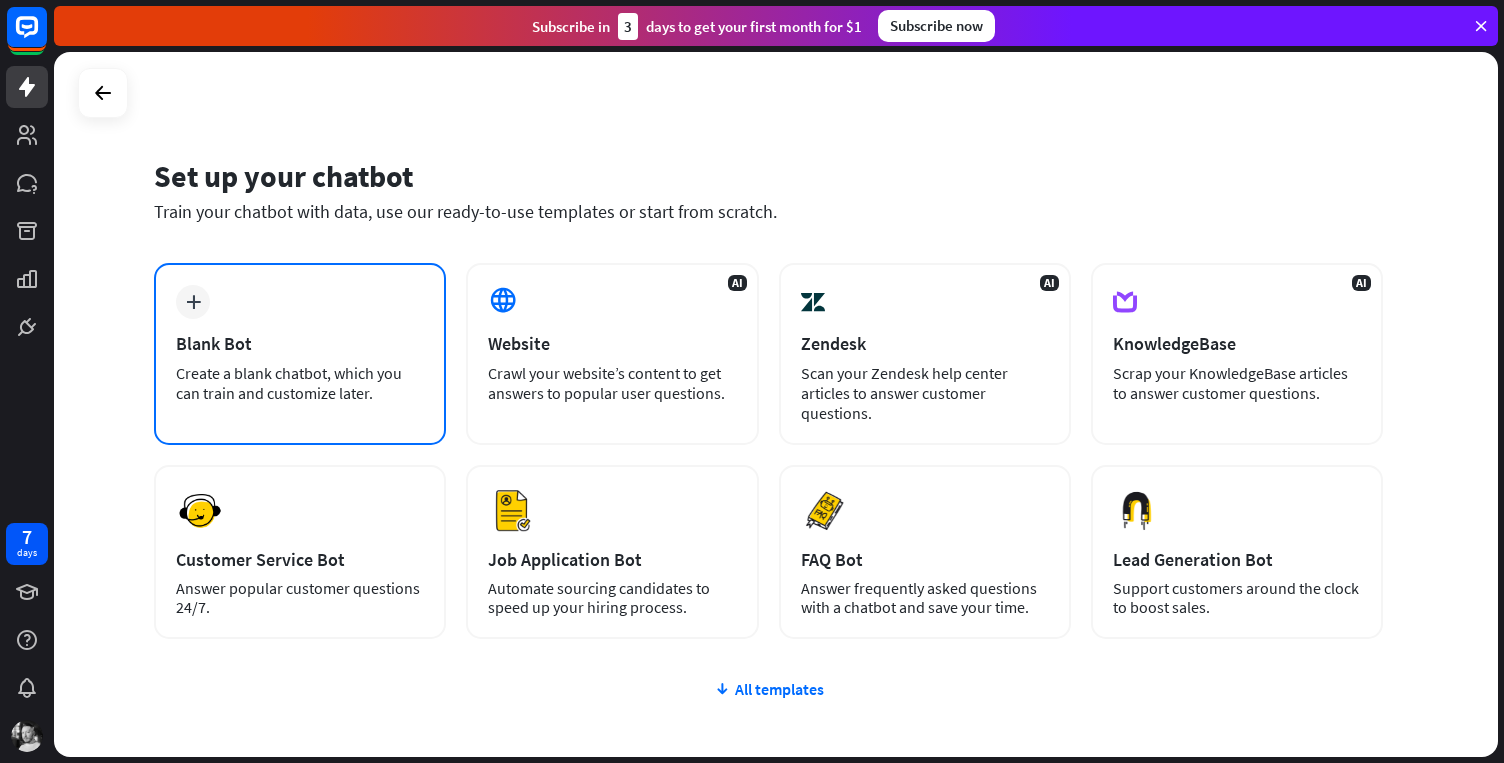 click on "Blank Bot" at bounding box center [300, 343] 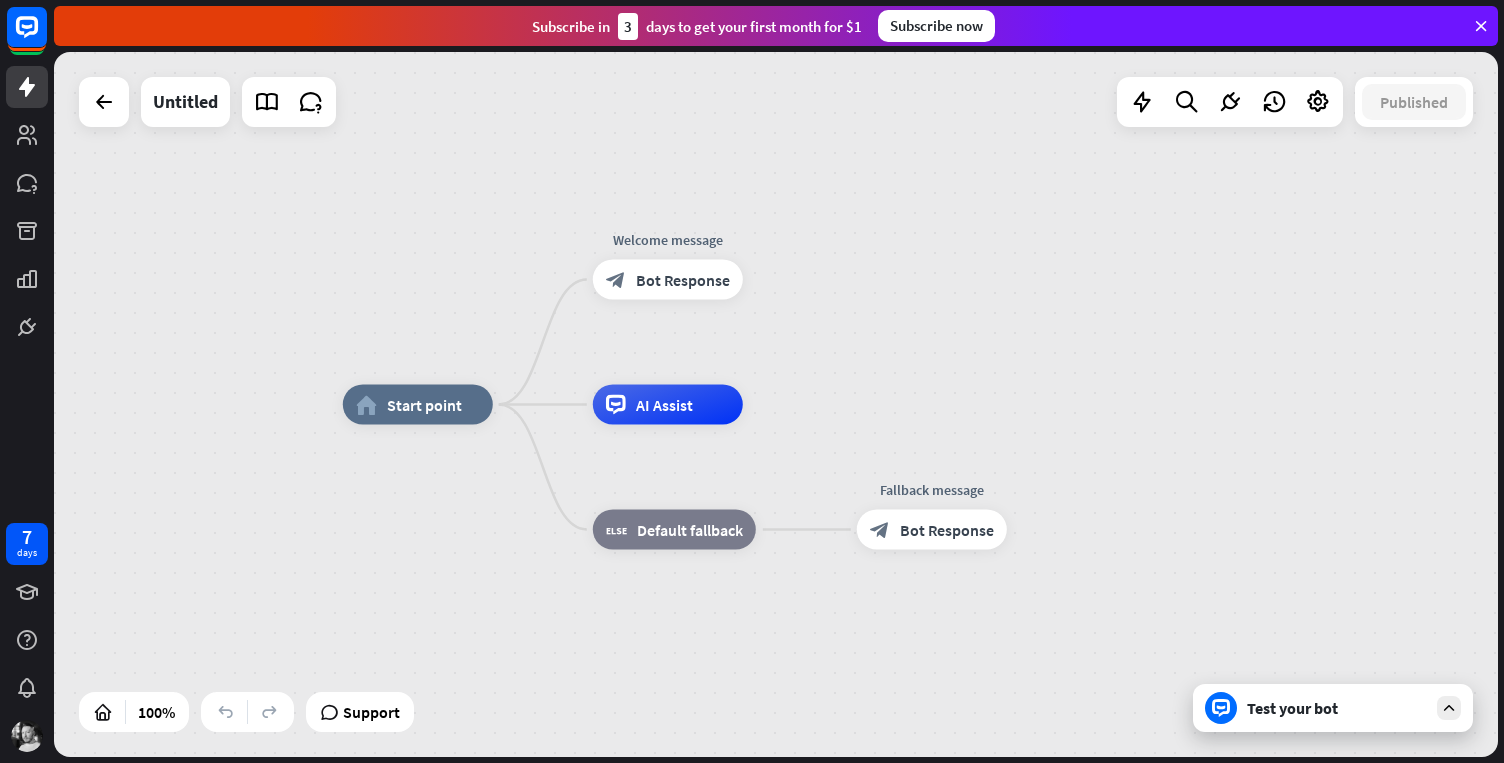 click at bounding box center [1449, 708] 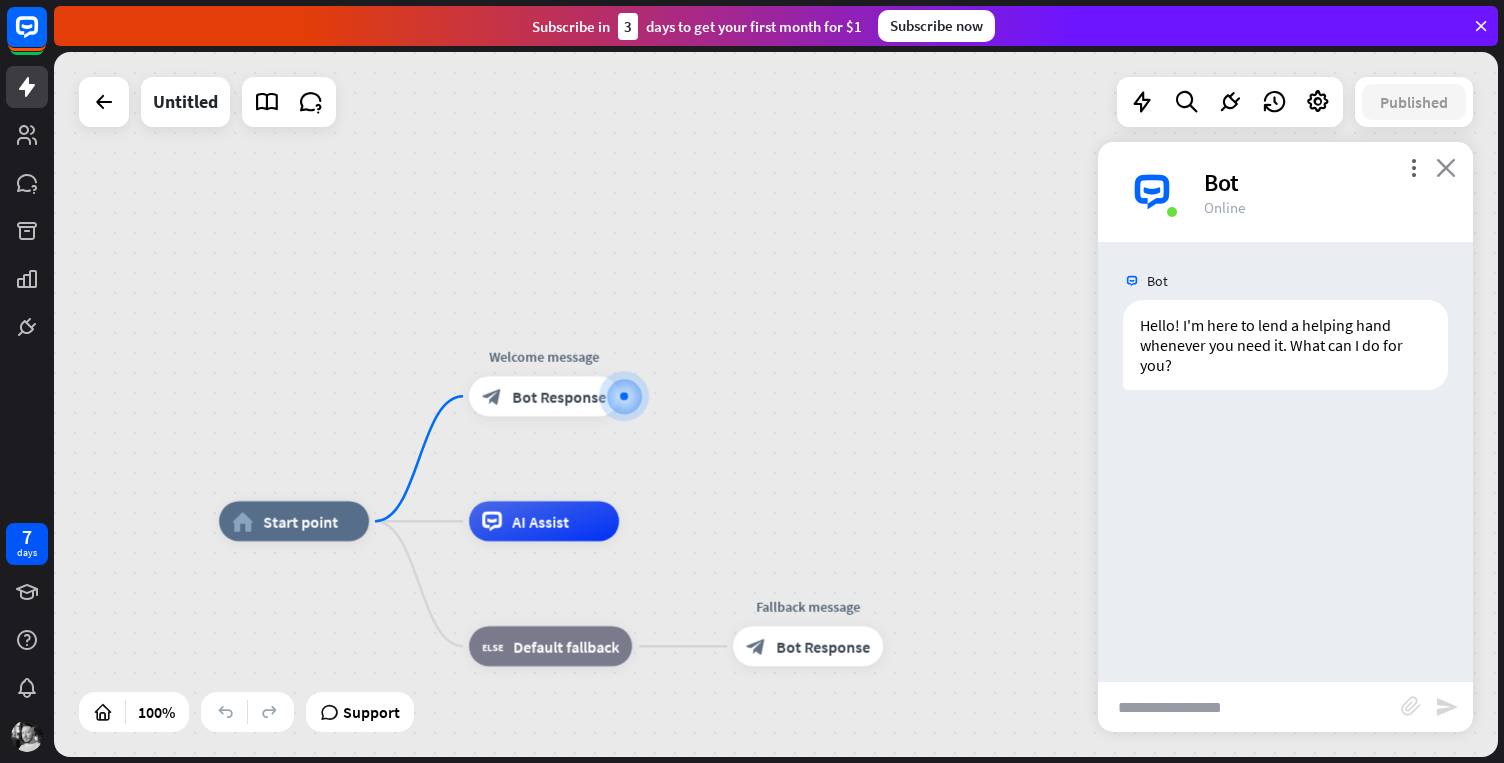 click on "close" at bounding box center [1446, 167] 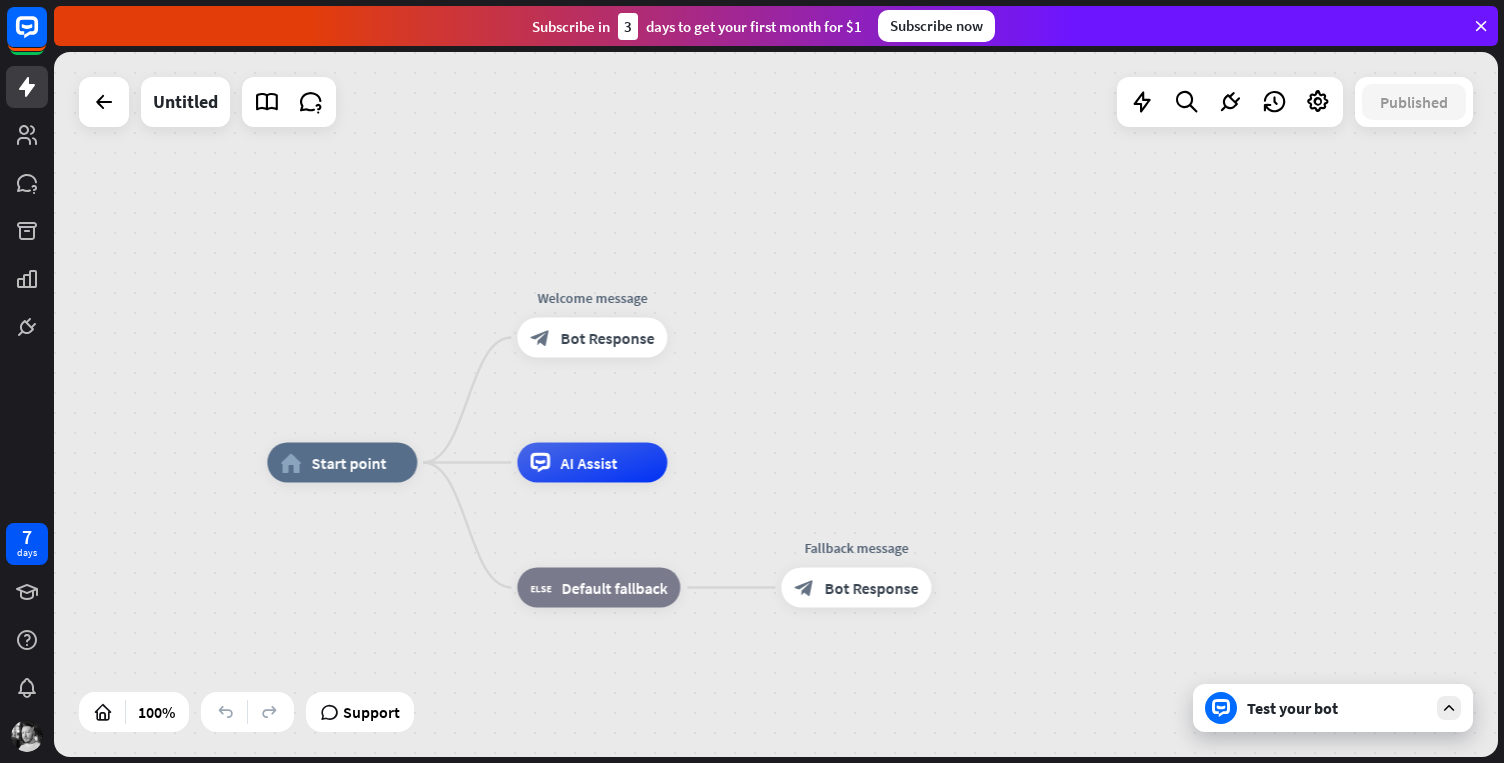 drag, startPoint x: 881, startPoint y: 474, endPoint x: 937, endPoint y: 408, distance: 86.55634 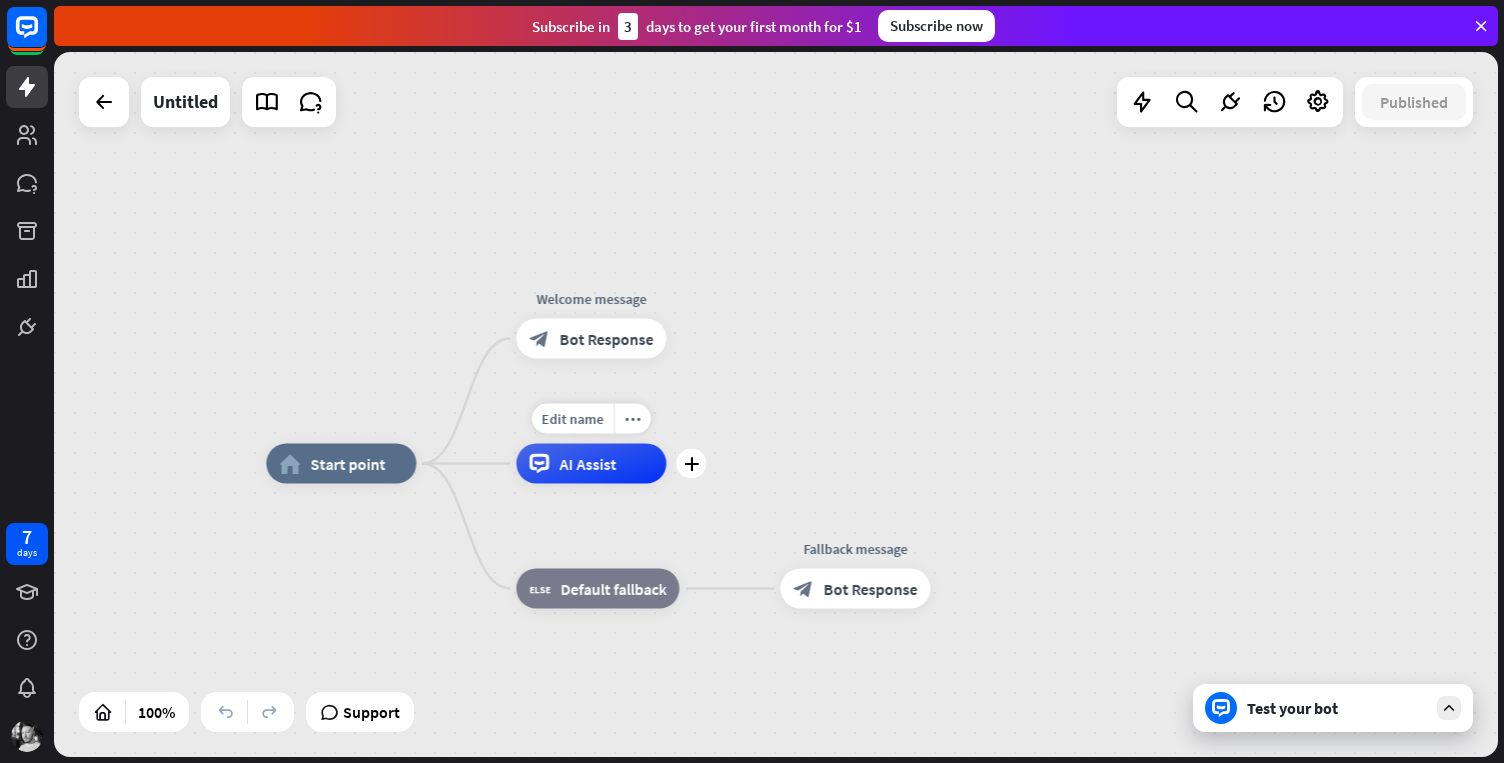 click on "AI Assist" at bounding box center (591, 464) 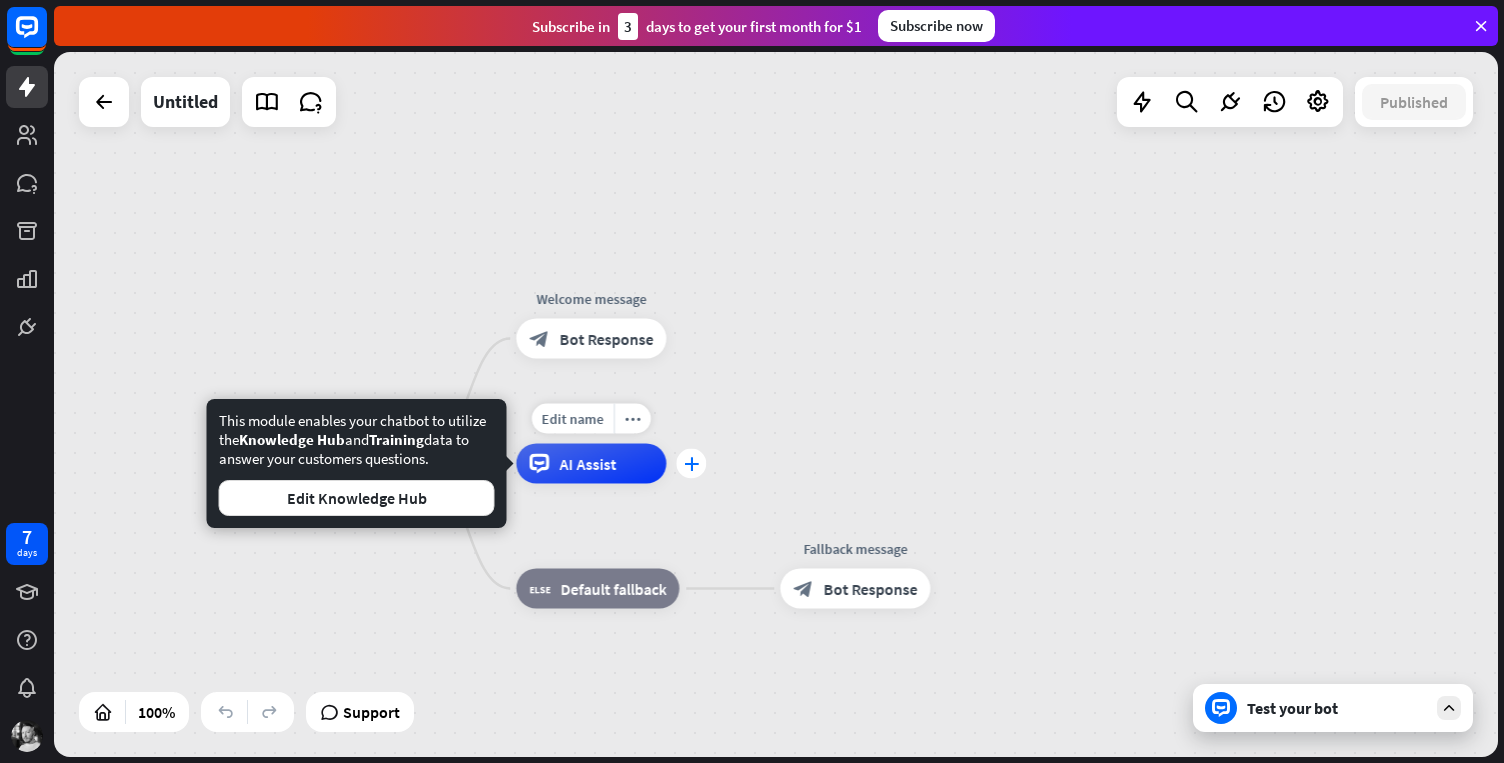 click on "plus" at bounding box center (691, 464) 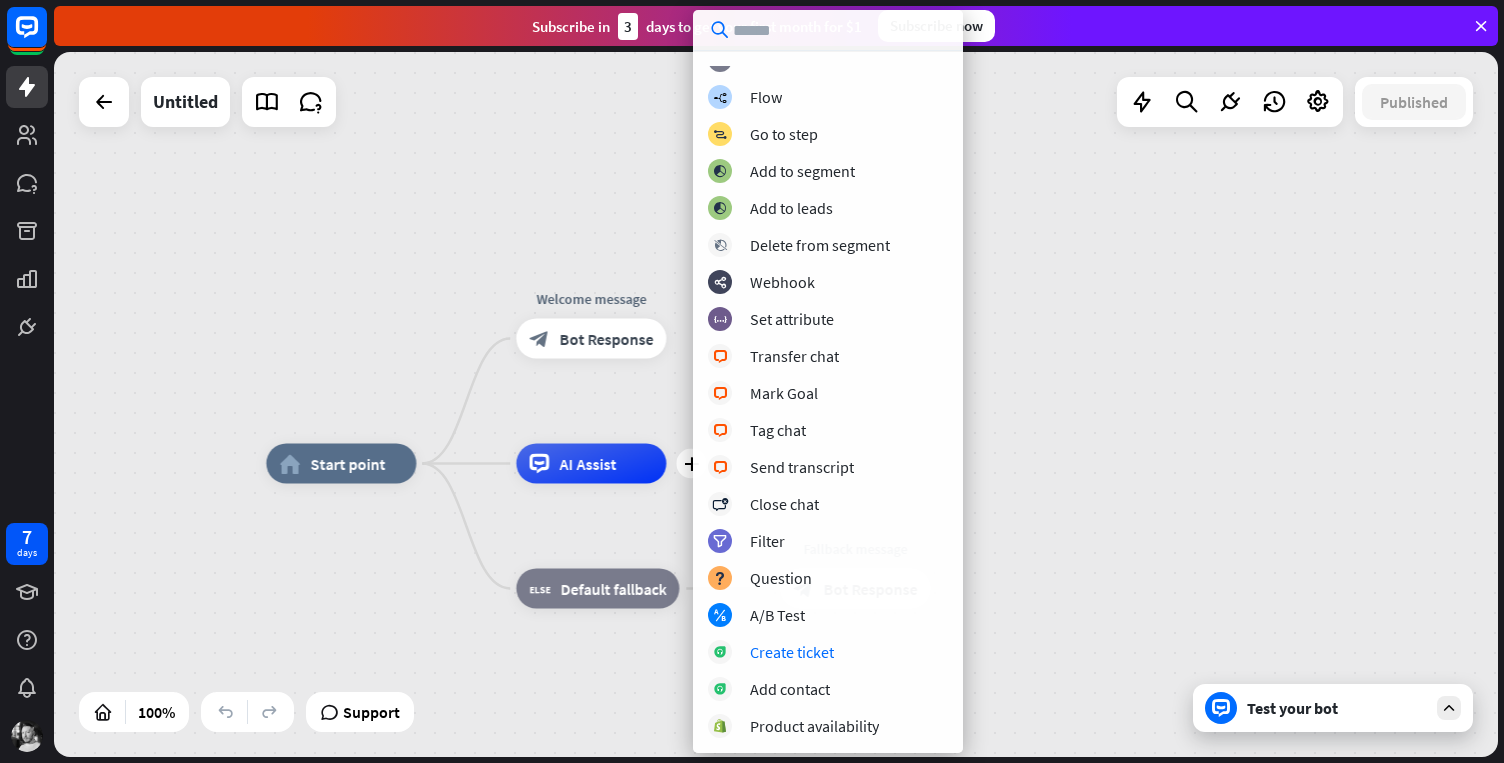 scroll, scrollTop: 0, scrollLeft: 0, axis: both 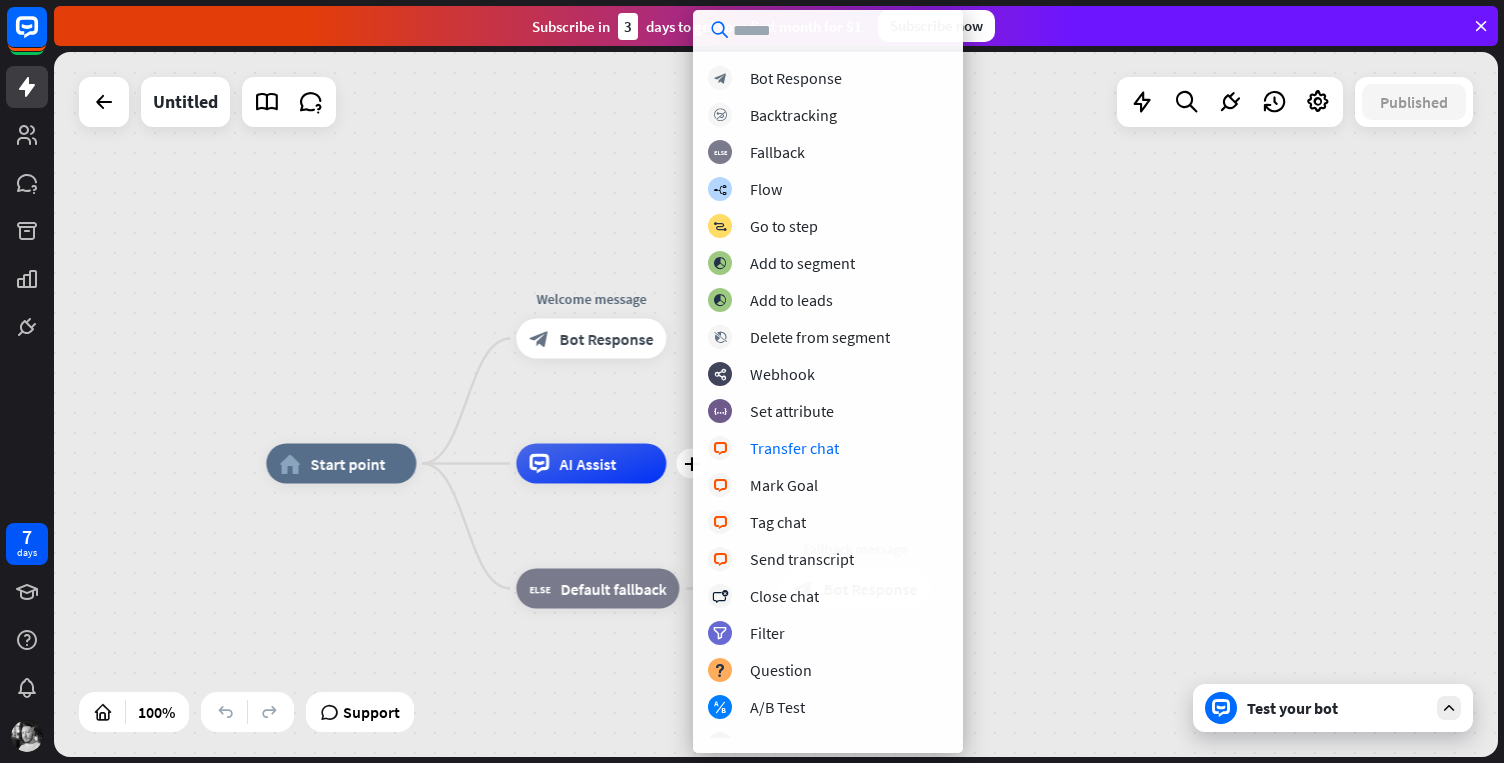 click on "home_2   Start point                 Welcome message   block_bot_response   Bot Response               plus       AI Assist                   block_fallback   Default fallback                 Fallback message   block_bot_response   Bot Response" at bounding box center [776, 404] 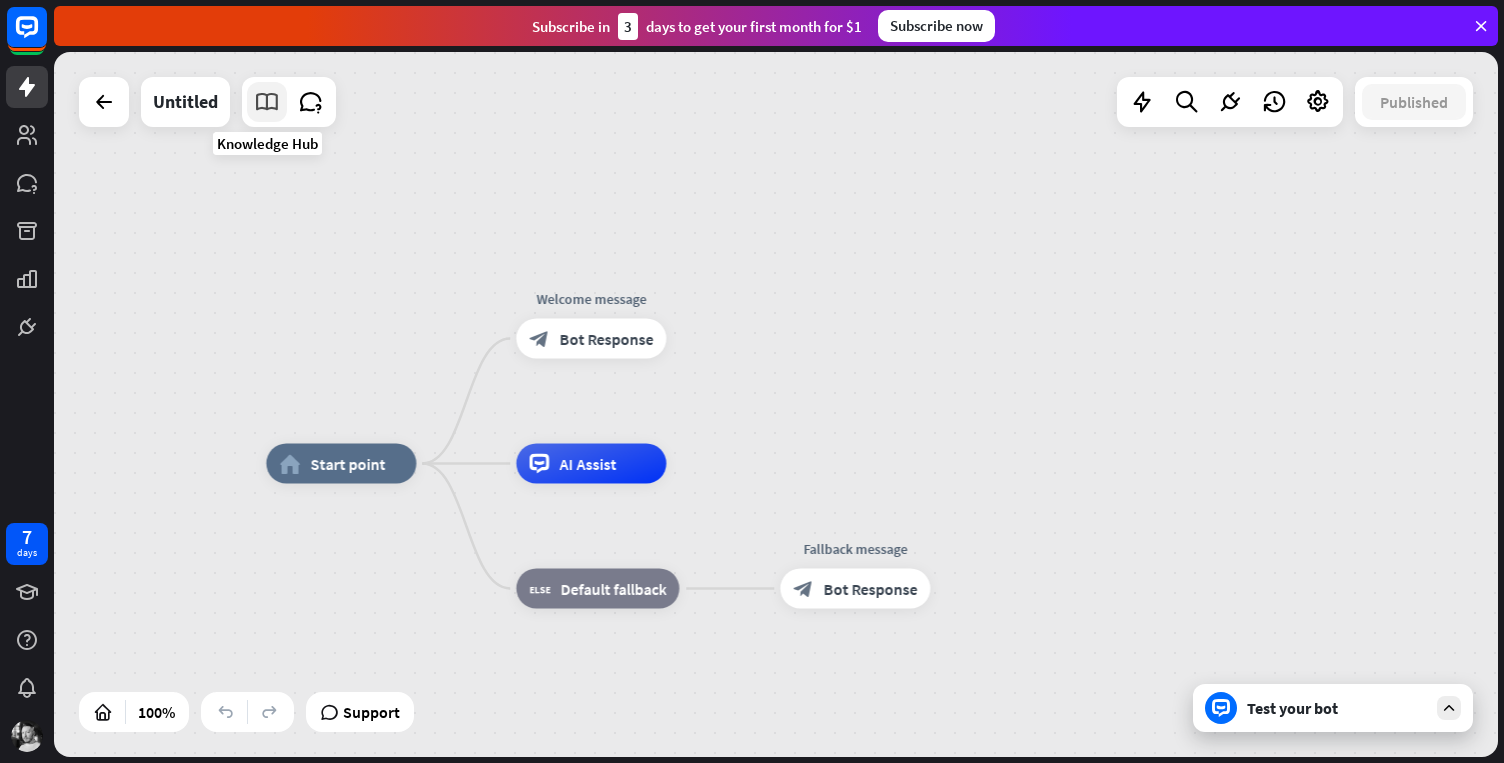 click at bounding box center [267, 102] 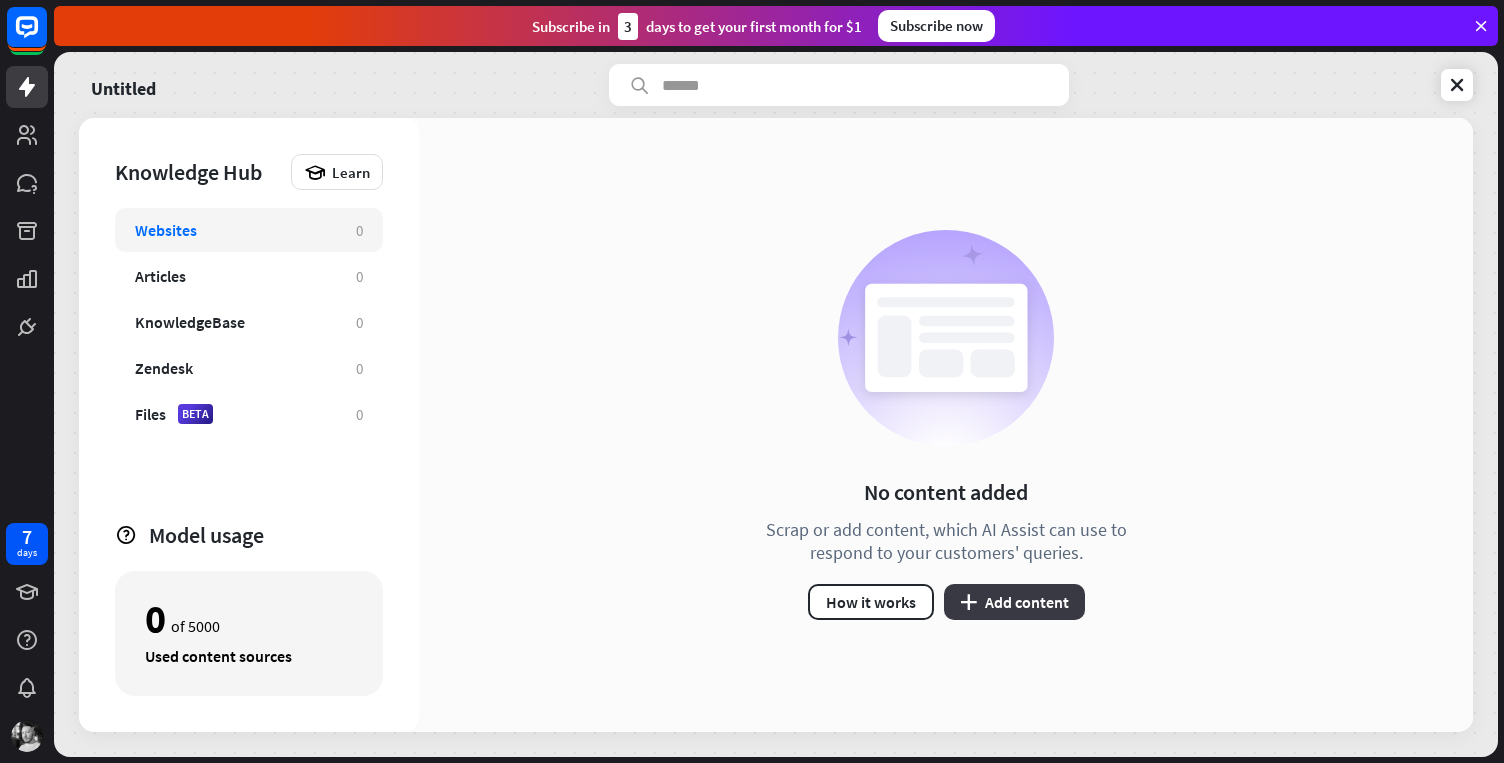 click on "plus
Add content" at bounding box center (1014, 602) 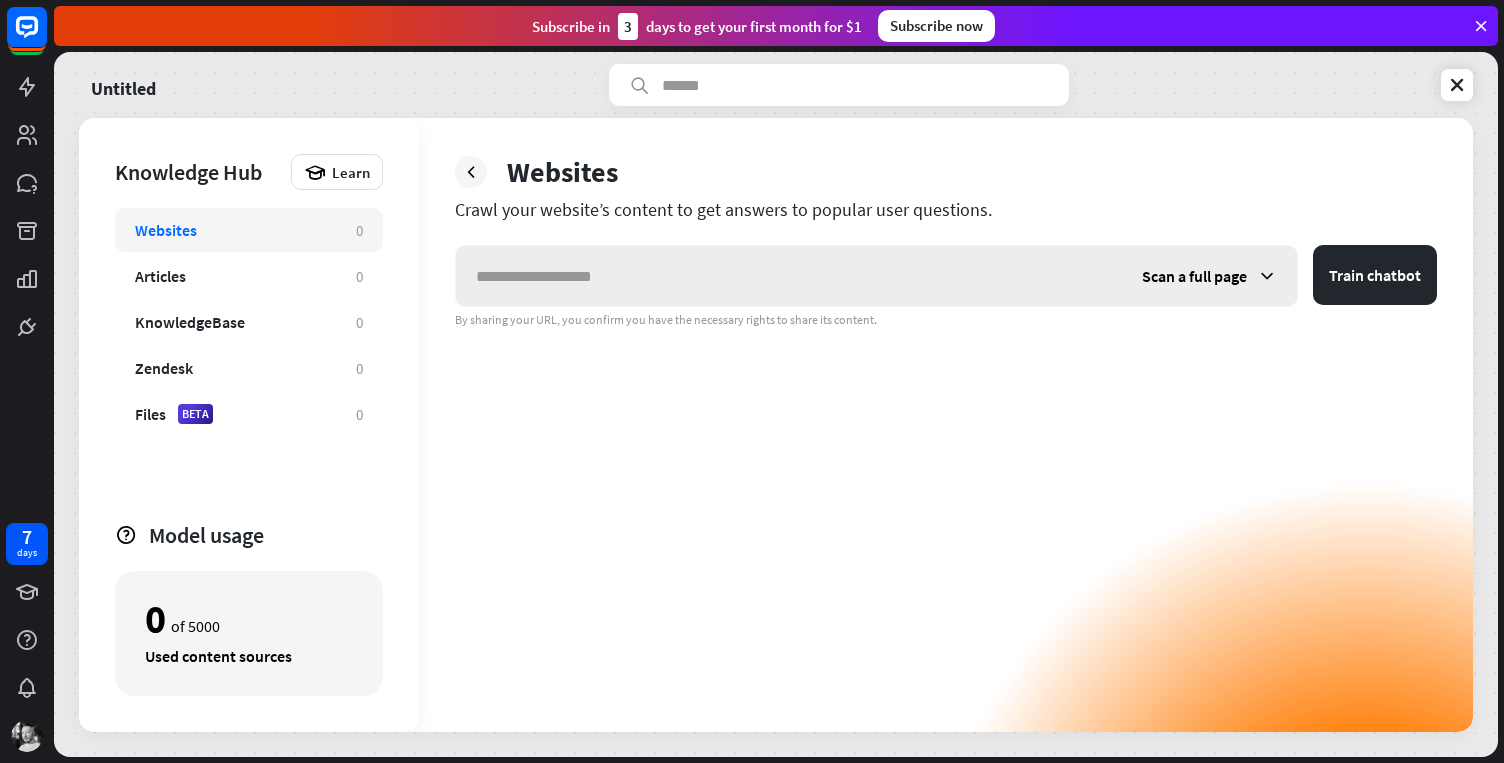 click at bounding box center (789, 276) 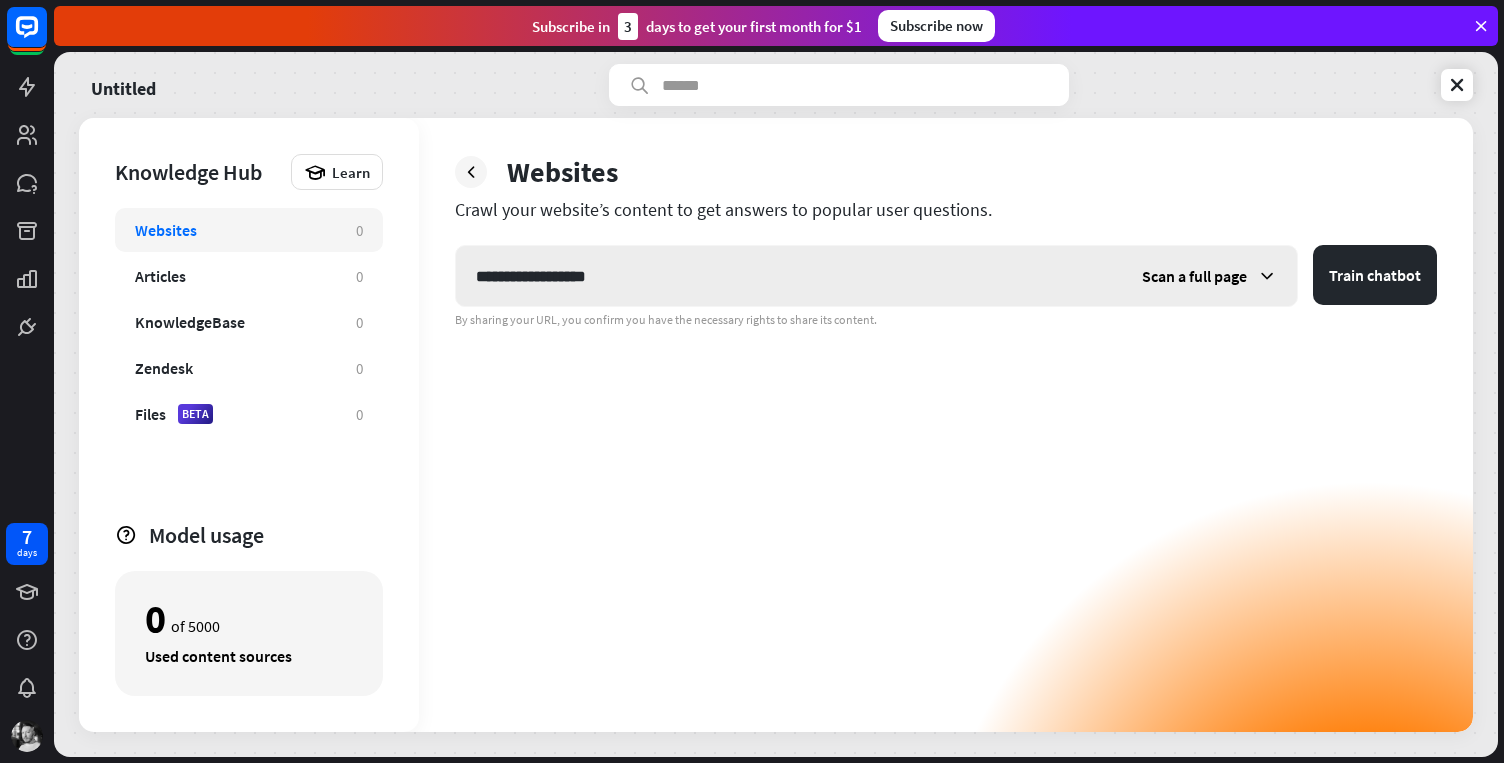 type on "**********" 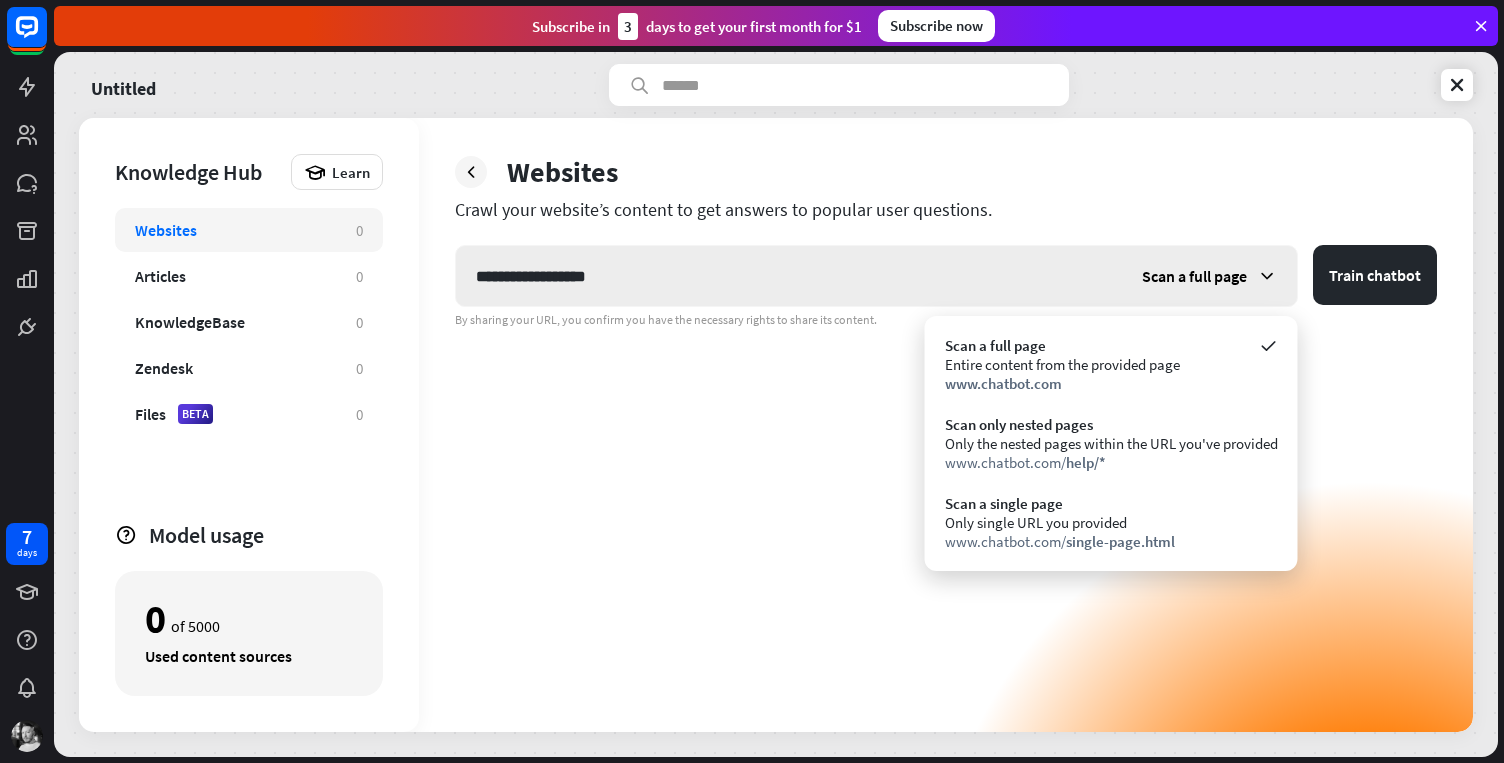 click at bounding box center [1267, 276] 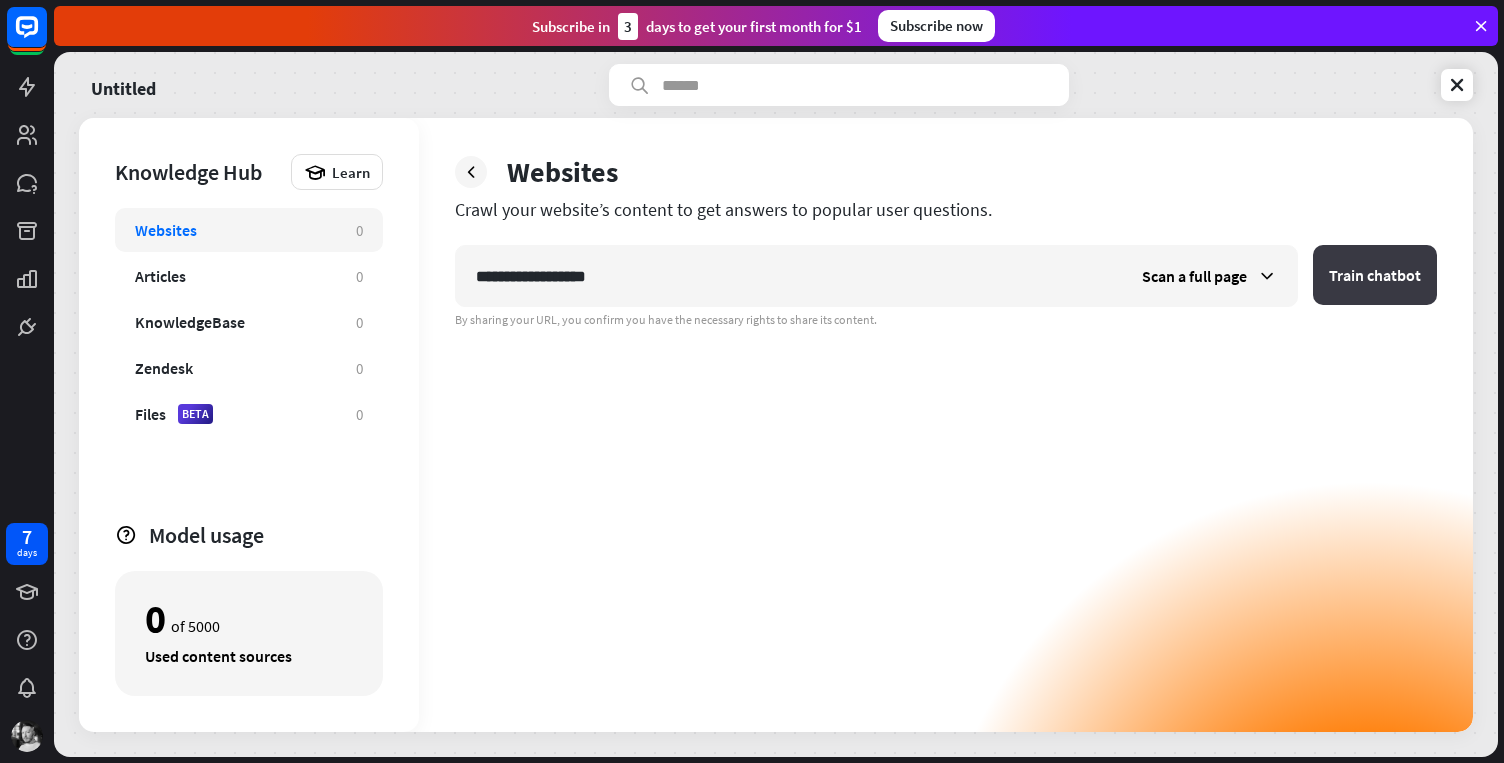click on "Train chatbot" at bounding box center [1375, 275] 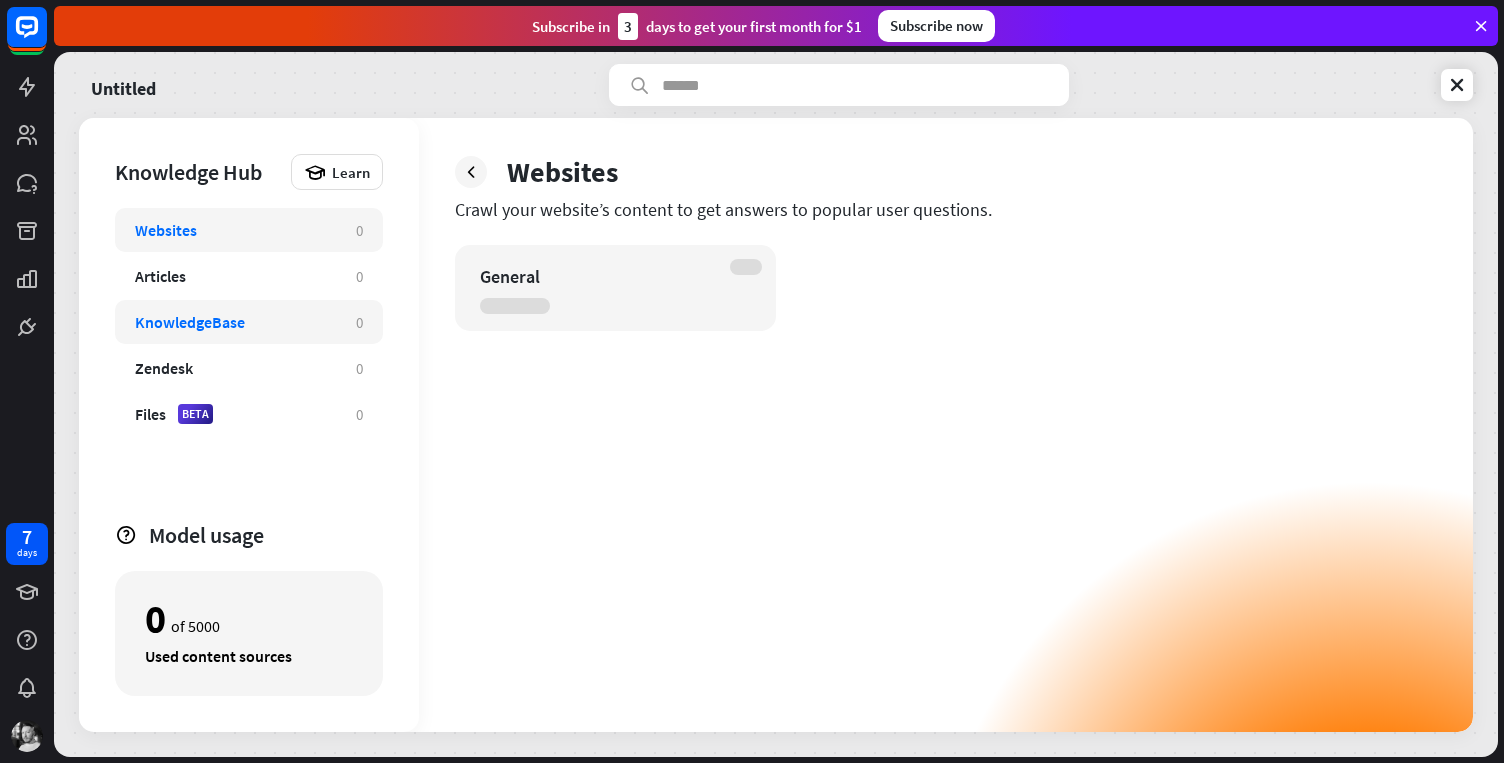 click on "KnowledgeBase" at bounding box center [190, 322] 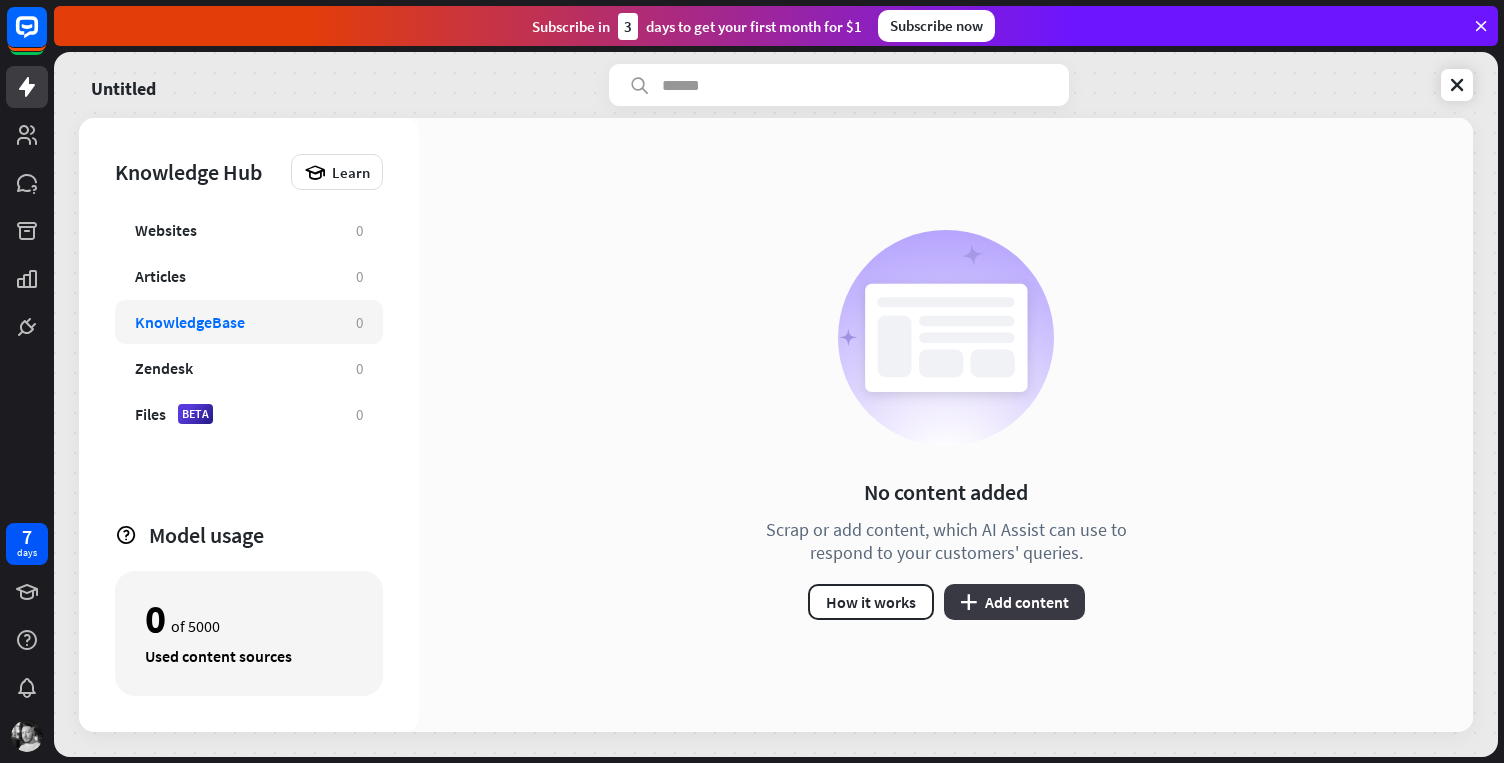 click on "plus
Add content" at bounding box center (1014, 602) 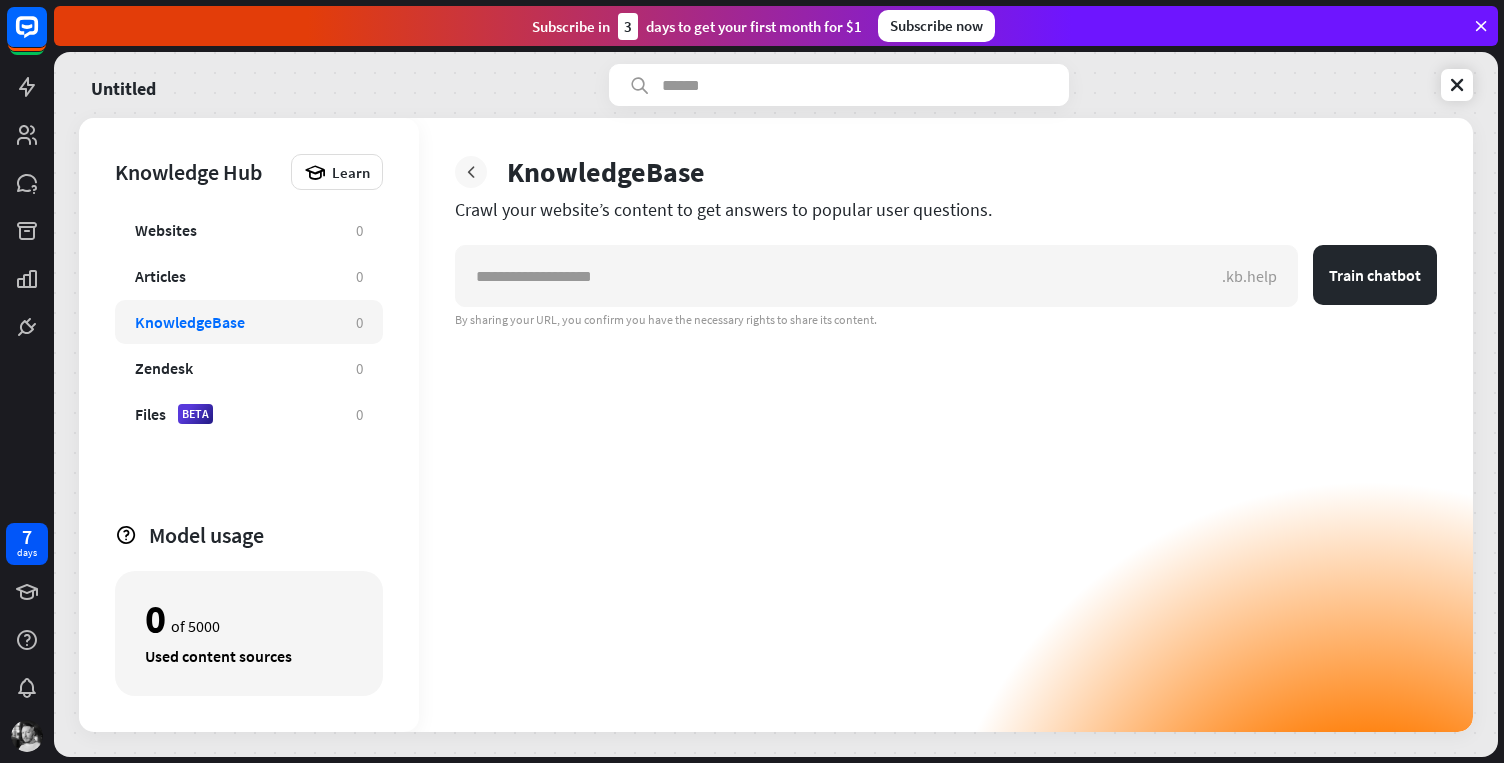 click at bounding box center (471, 172) 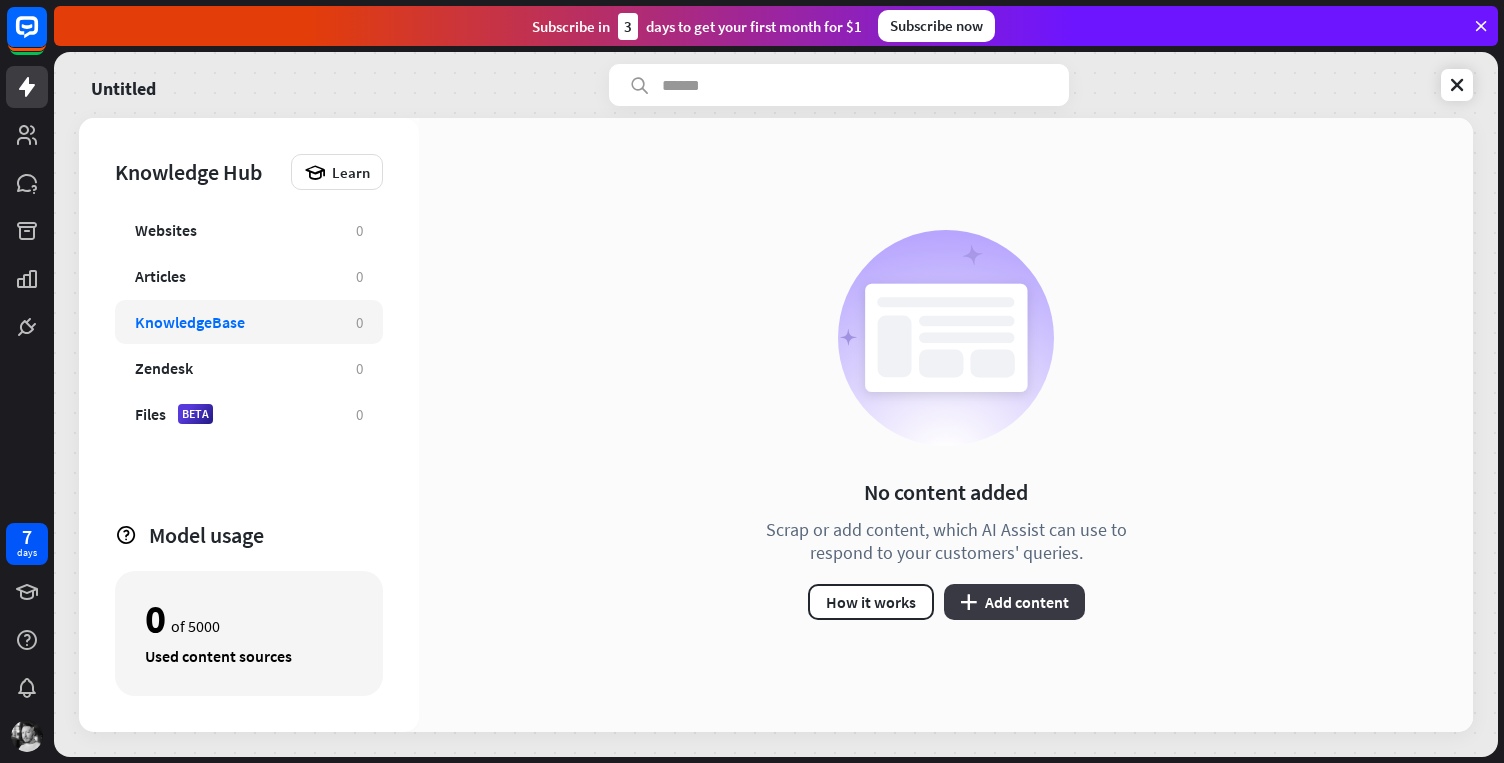 click on "plus
Add content" at bounding box center (1014, 602) 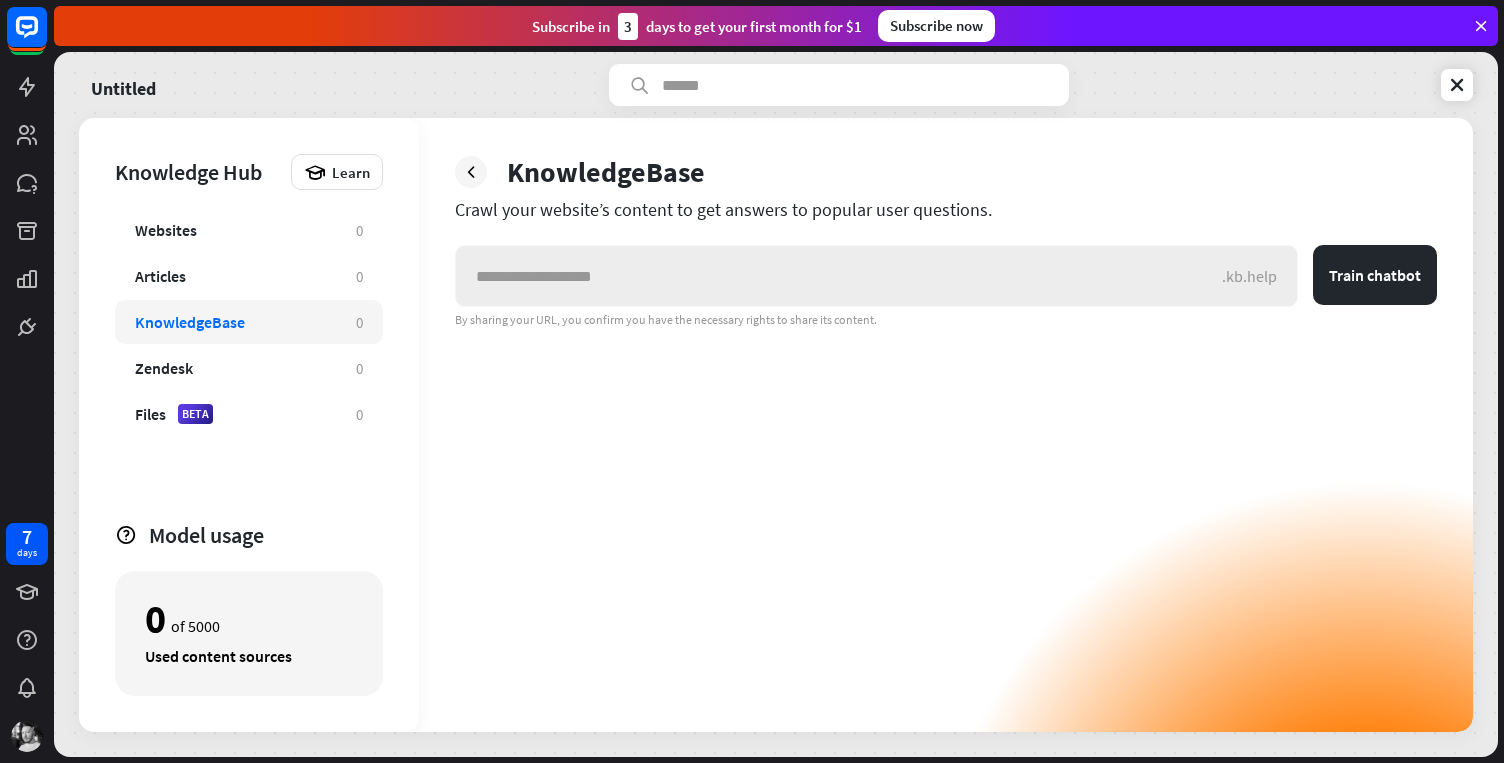 click on ".kb.help" at bounding box center (1259, 276) 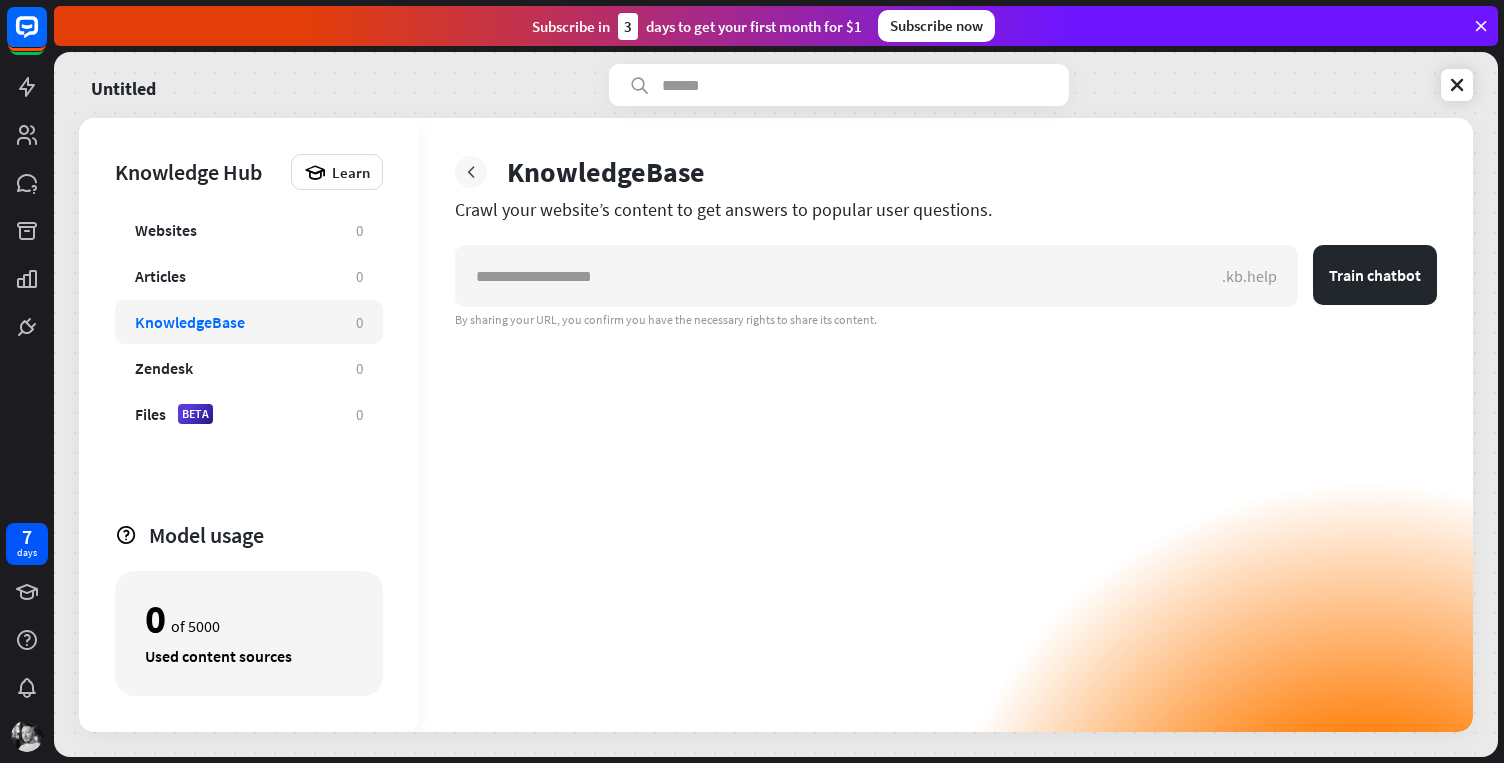 click at bounding box center [471, 172] 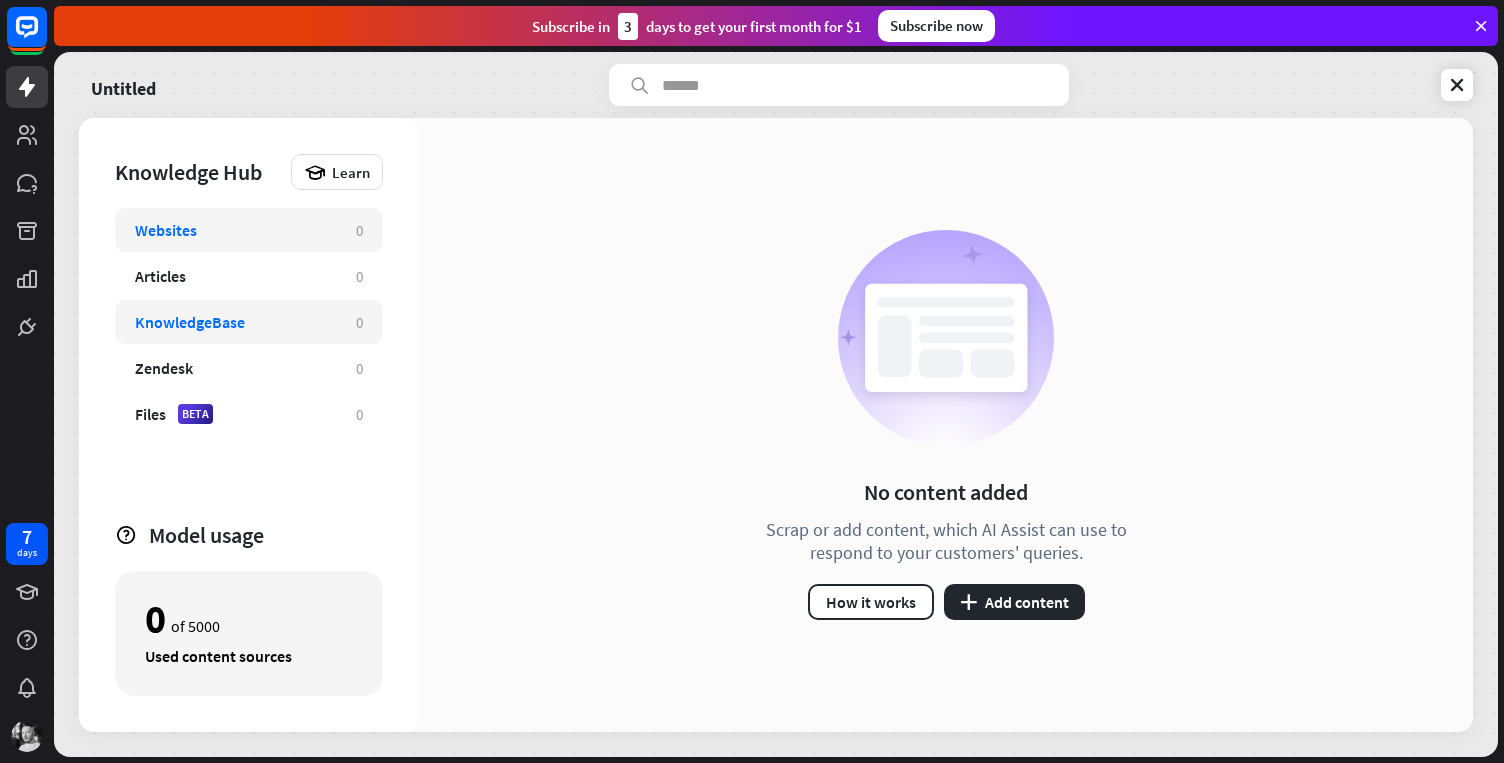 click on "Websites" at bounding box center [235, 230] 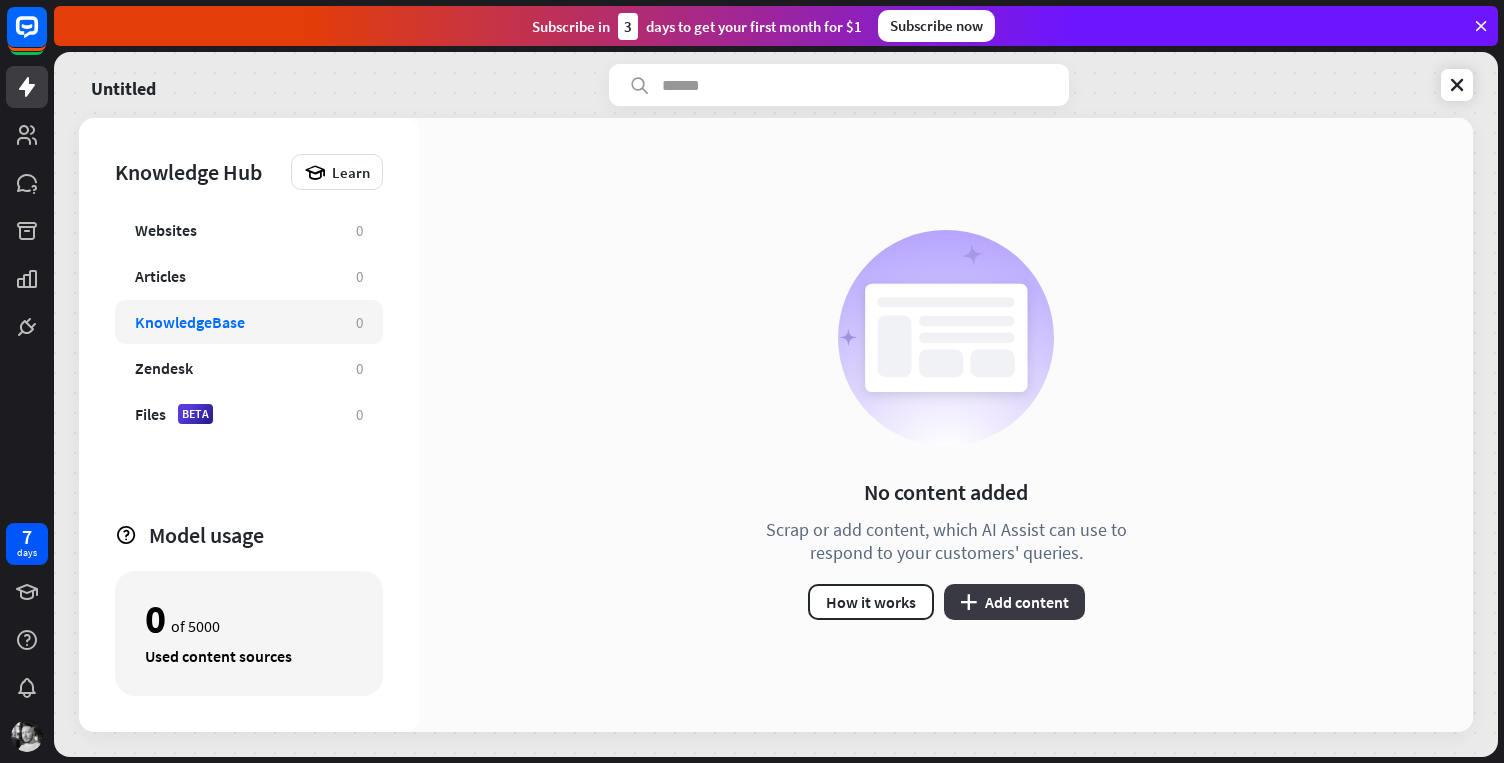 click on "plus
Add content" at bounding box center [1014, 602] 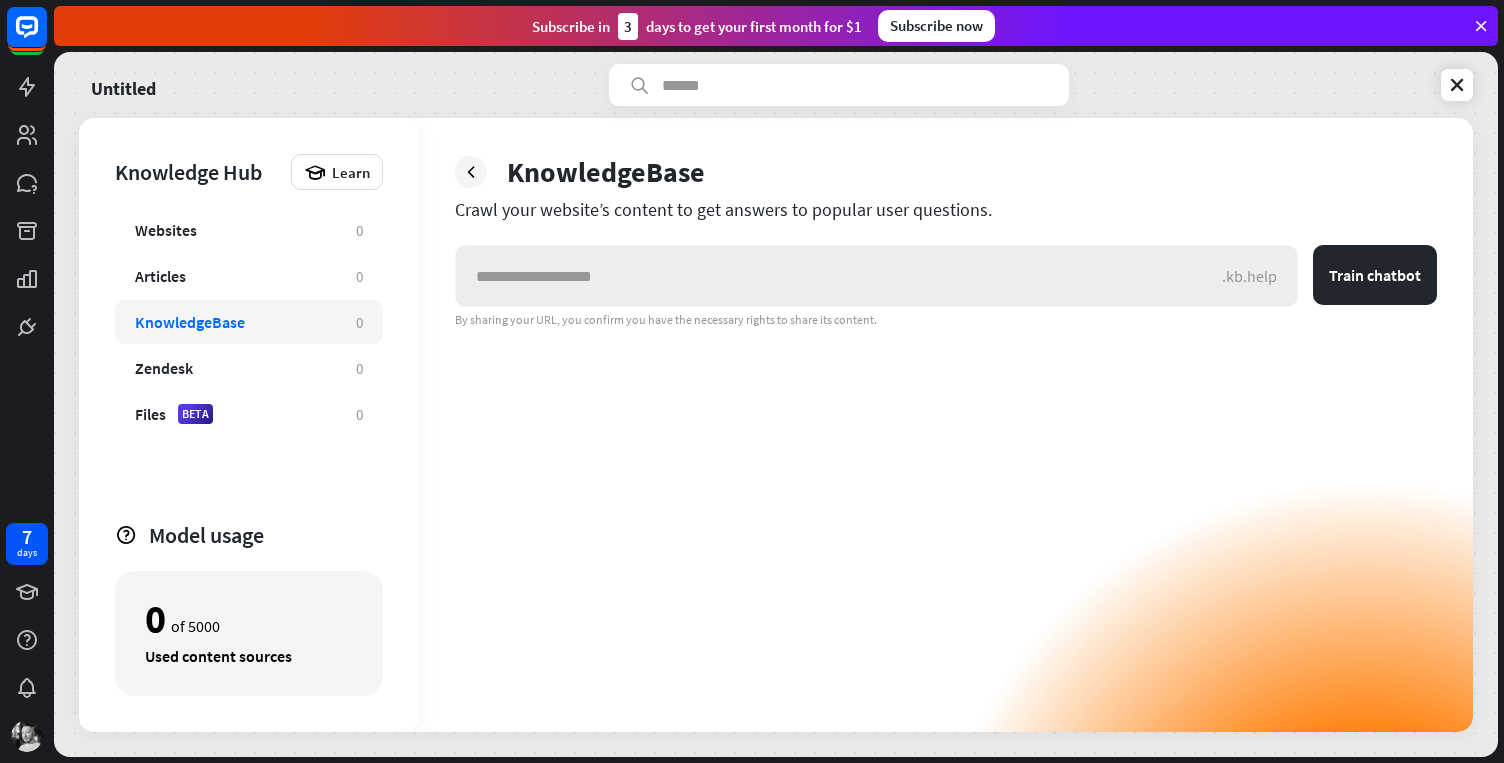 click at bounding box center (839, 276) 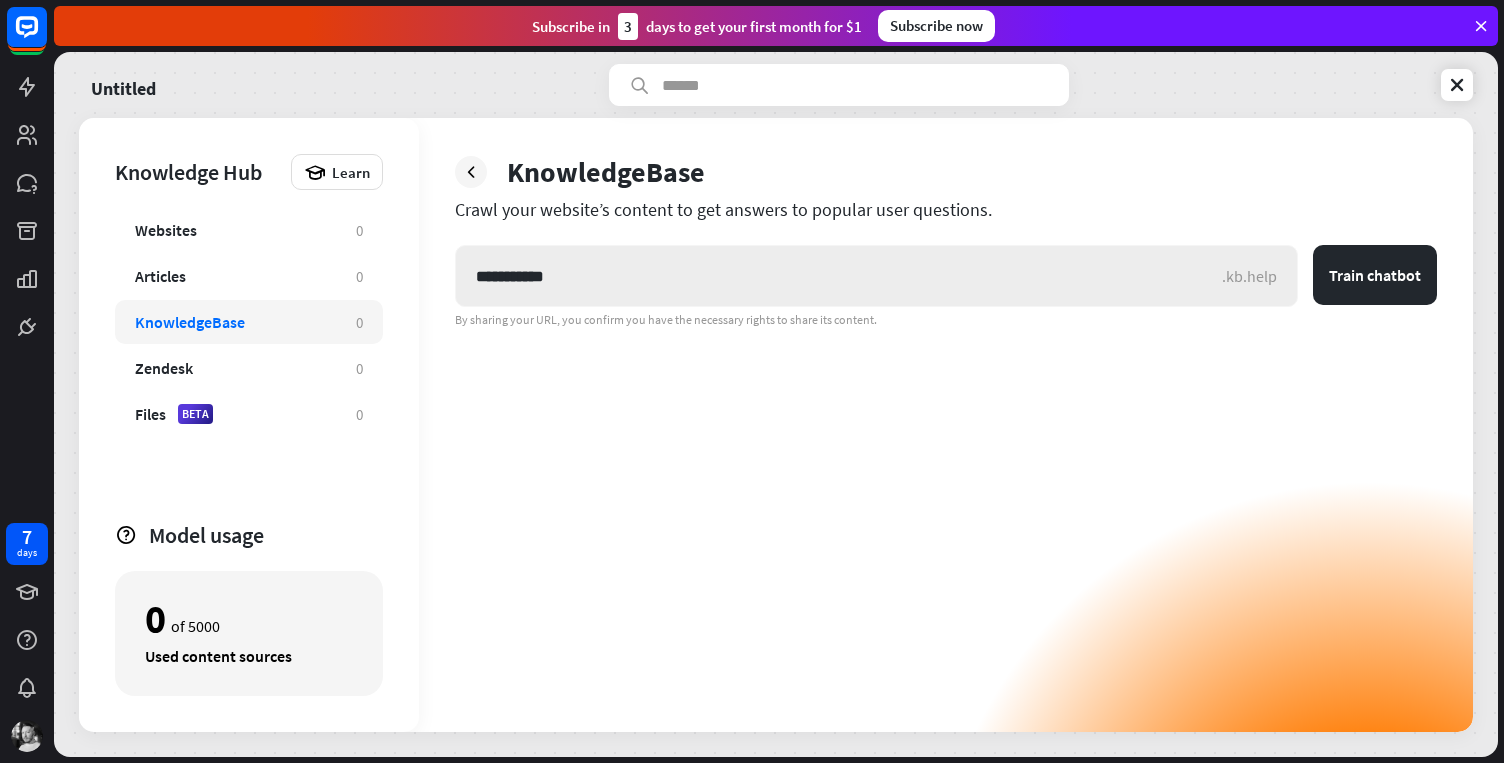 type on "**********" 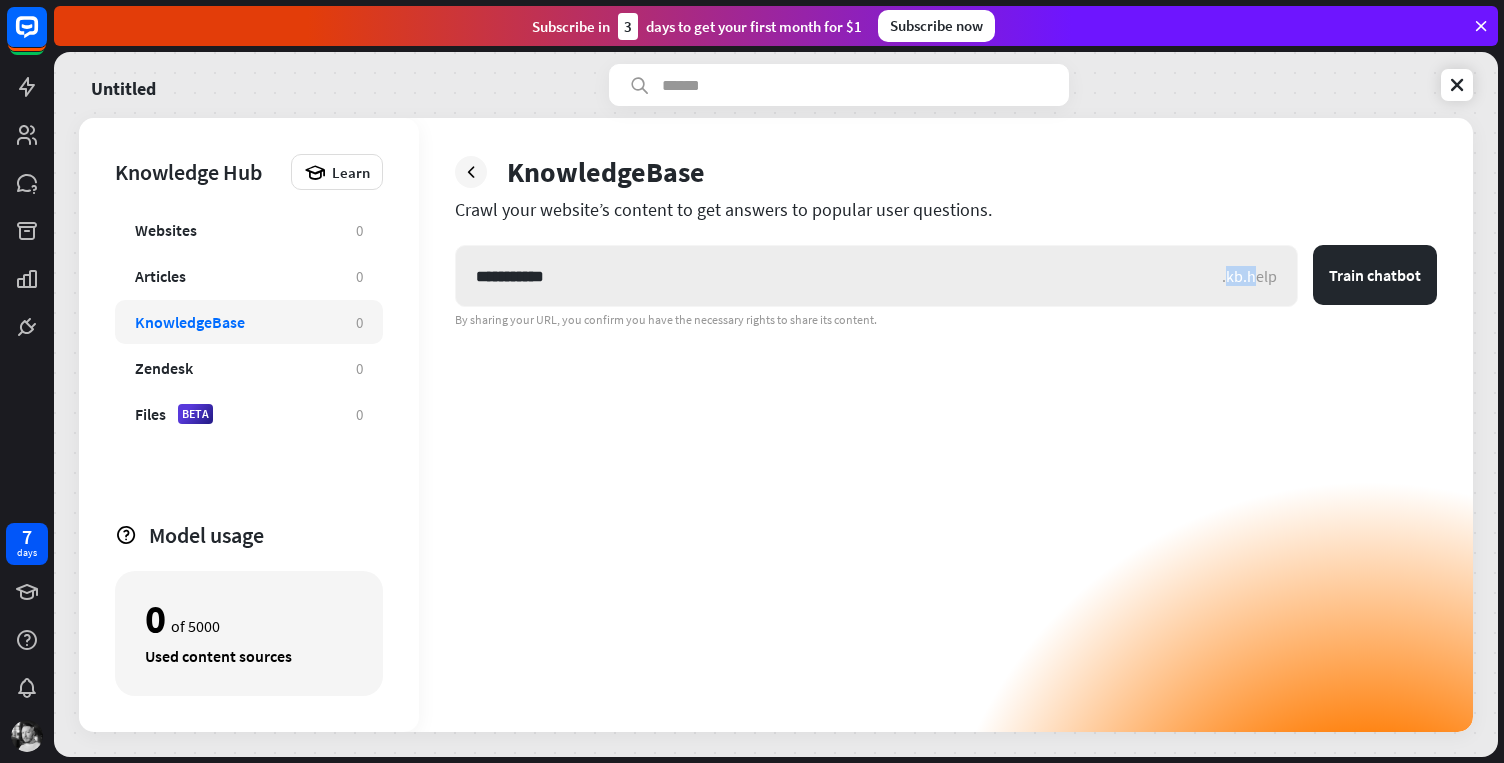 drag, startPoint x: 1225, startPoint y: 276, endPoint x: 1259, endPoint y: 273, distance: 34.132095 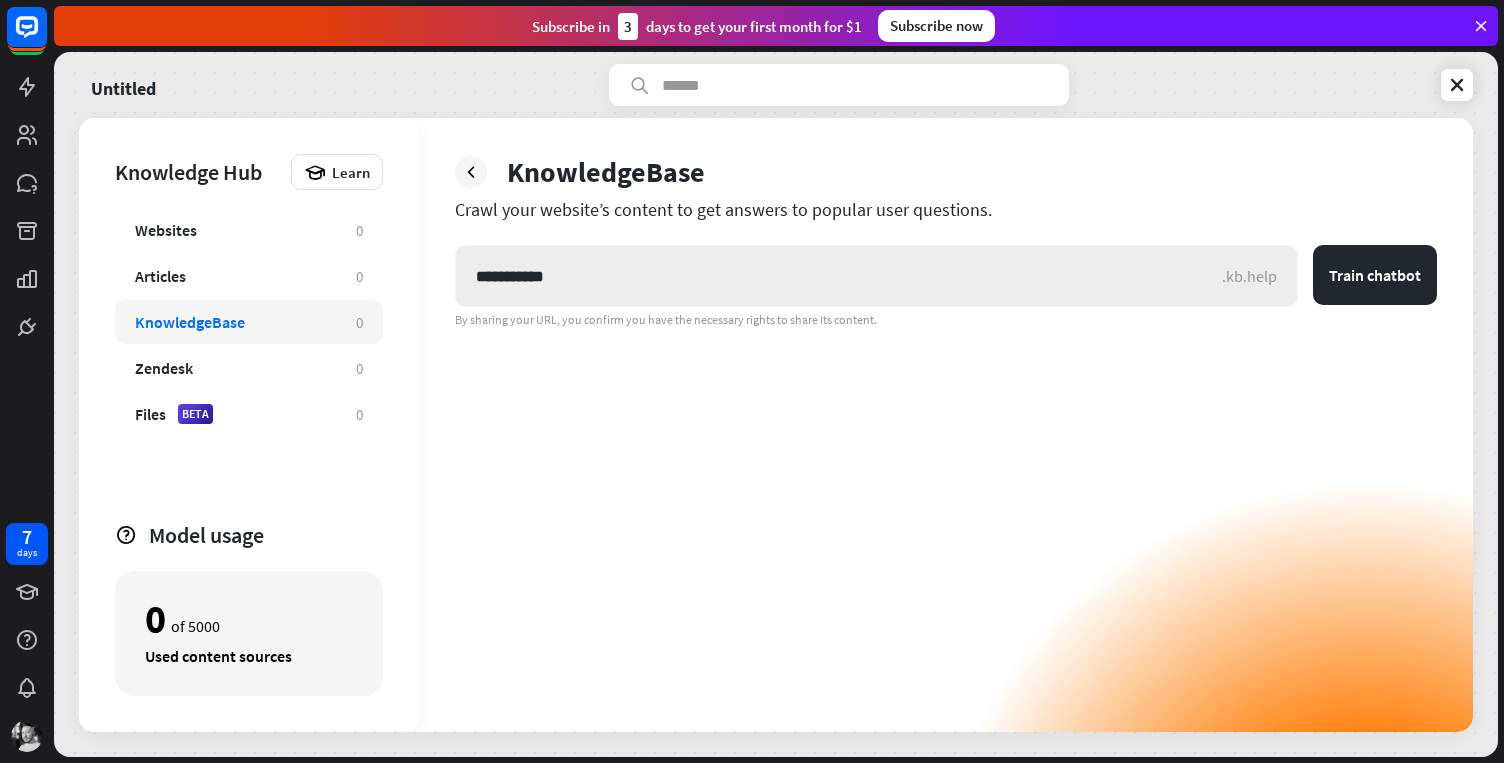 click on "**********" at bounding box center [876, 276] 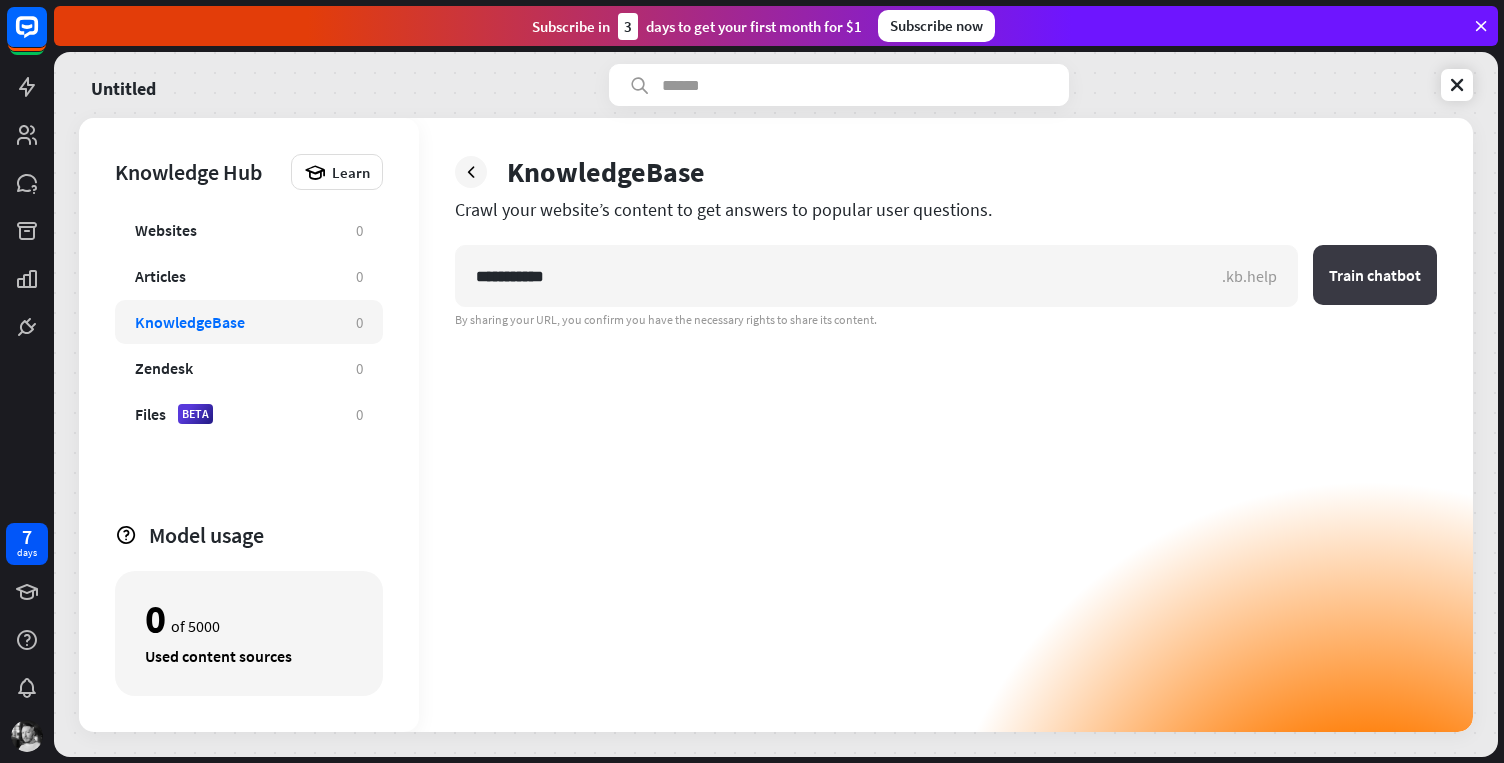 click on "Train chatbot" at bounding box center (1375, 275) 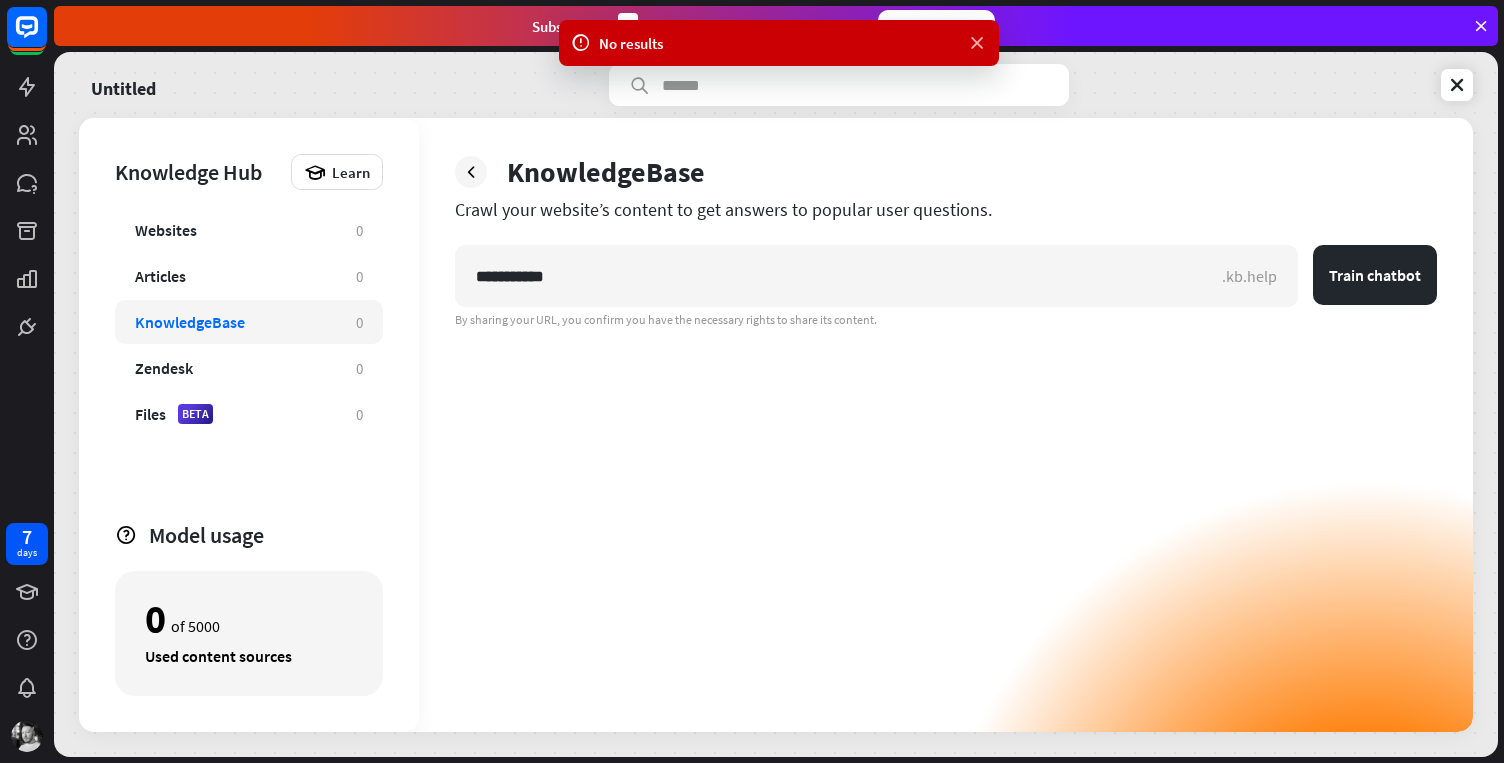 click at bounding box center (977, 43) 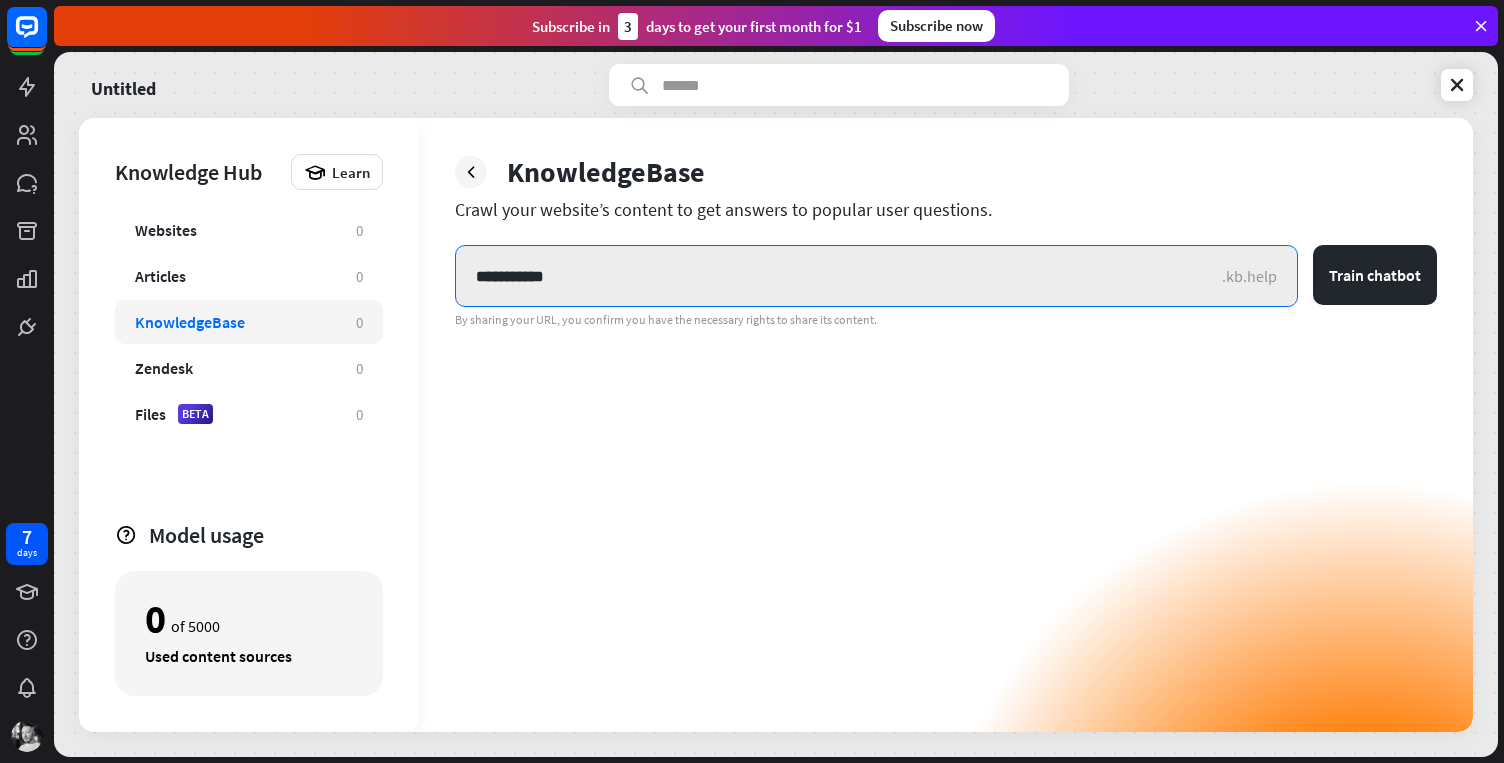 click on "**********" at bounding box center [839, 276] 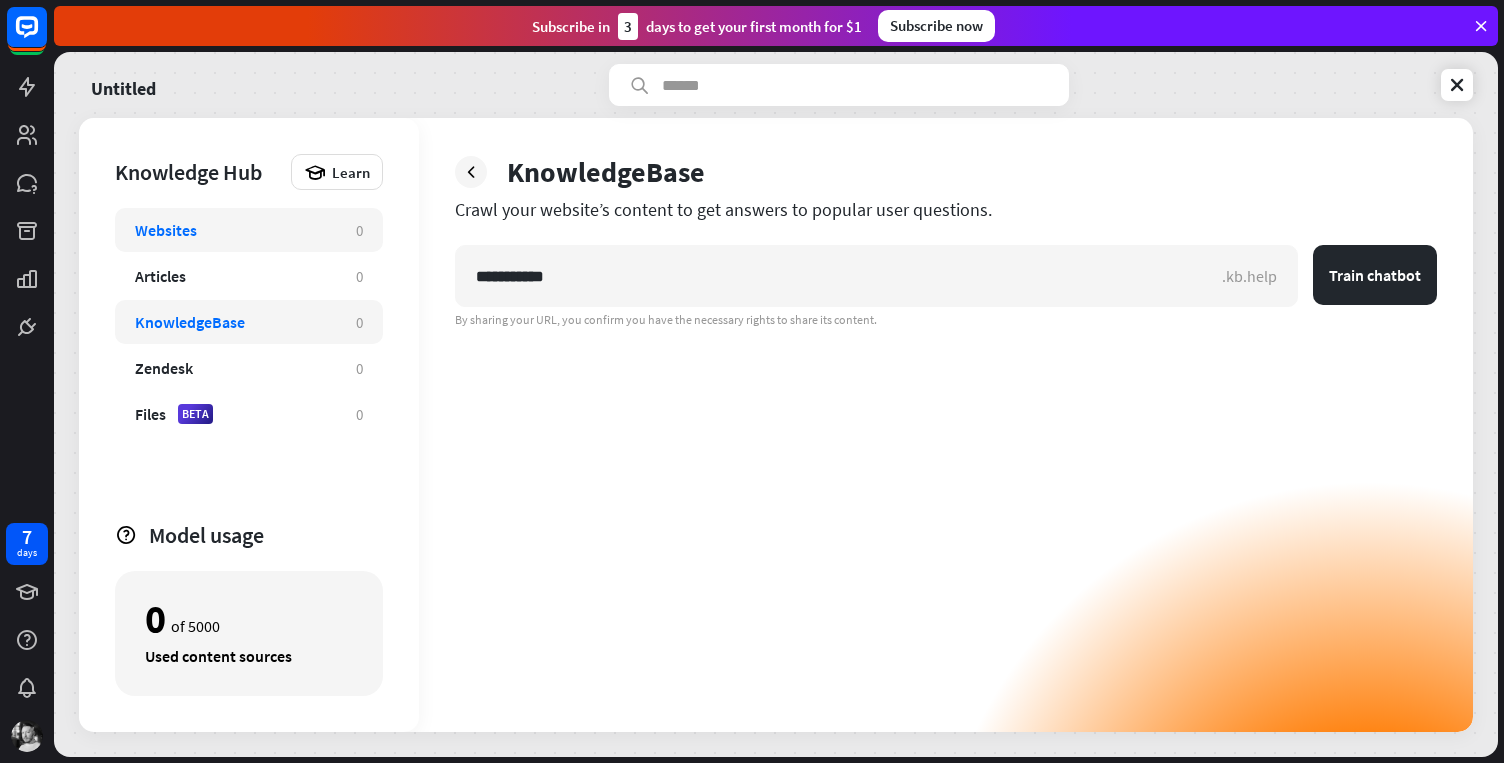 click on "Websites" at bounding box center (235, 230) 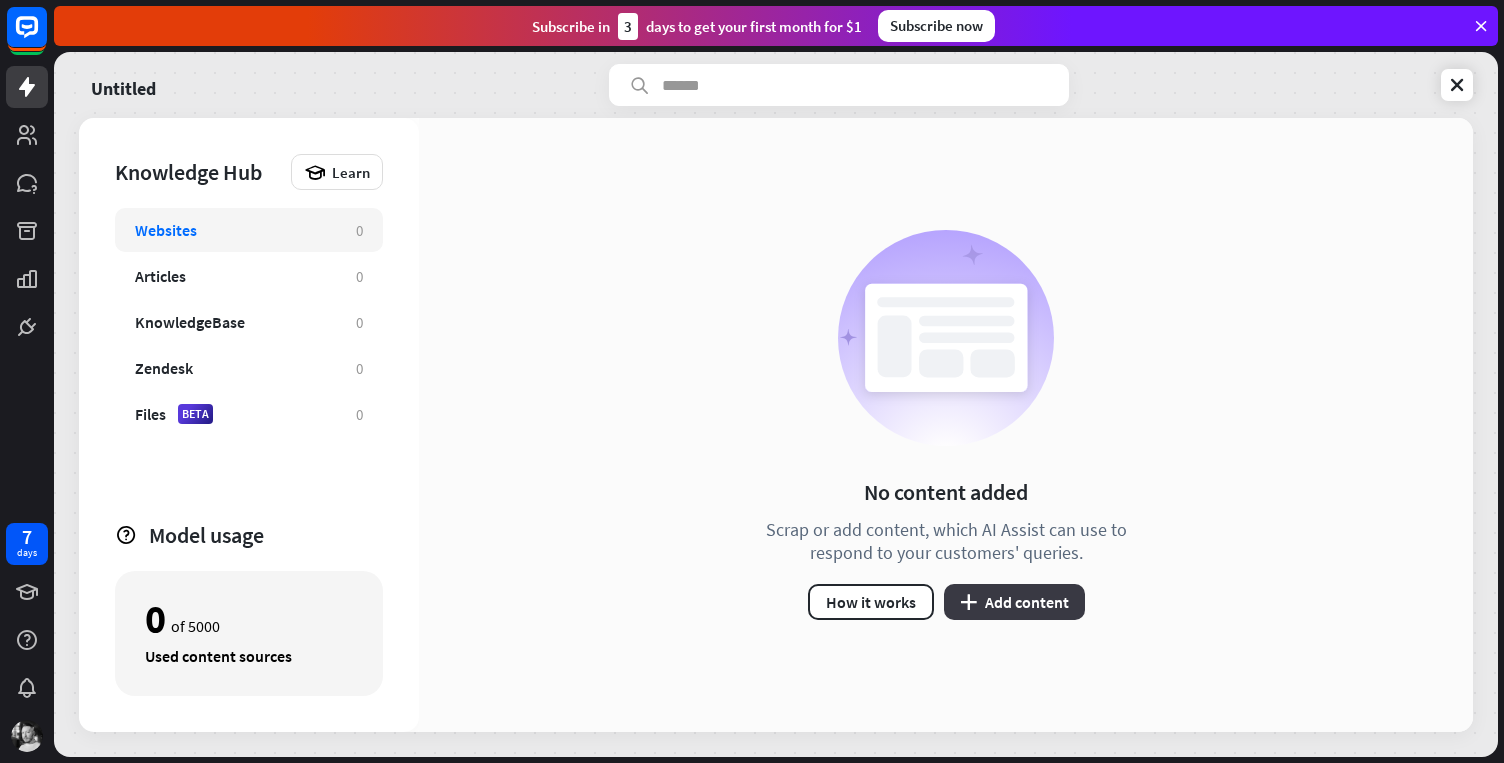click on "plus
Add content" at bounding box center [1014, 602] 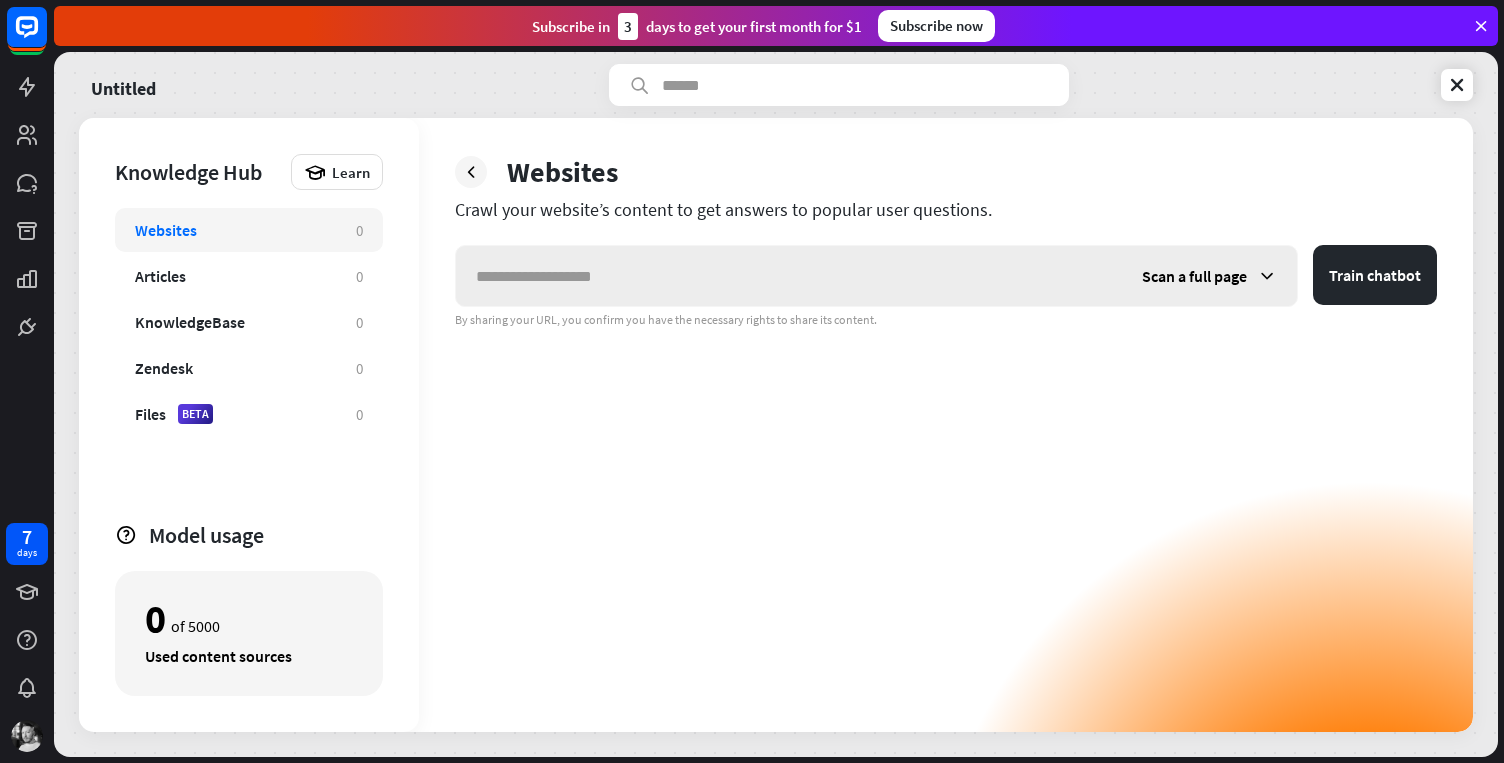 click at bounding box center [789, 276] 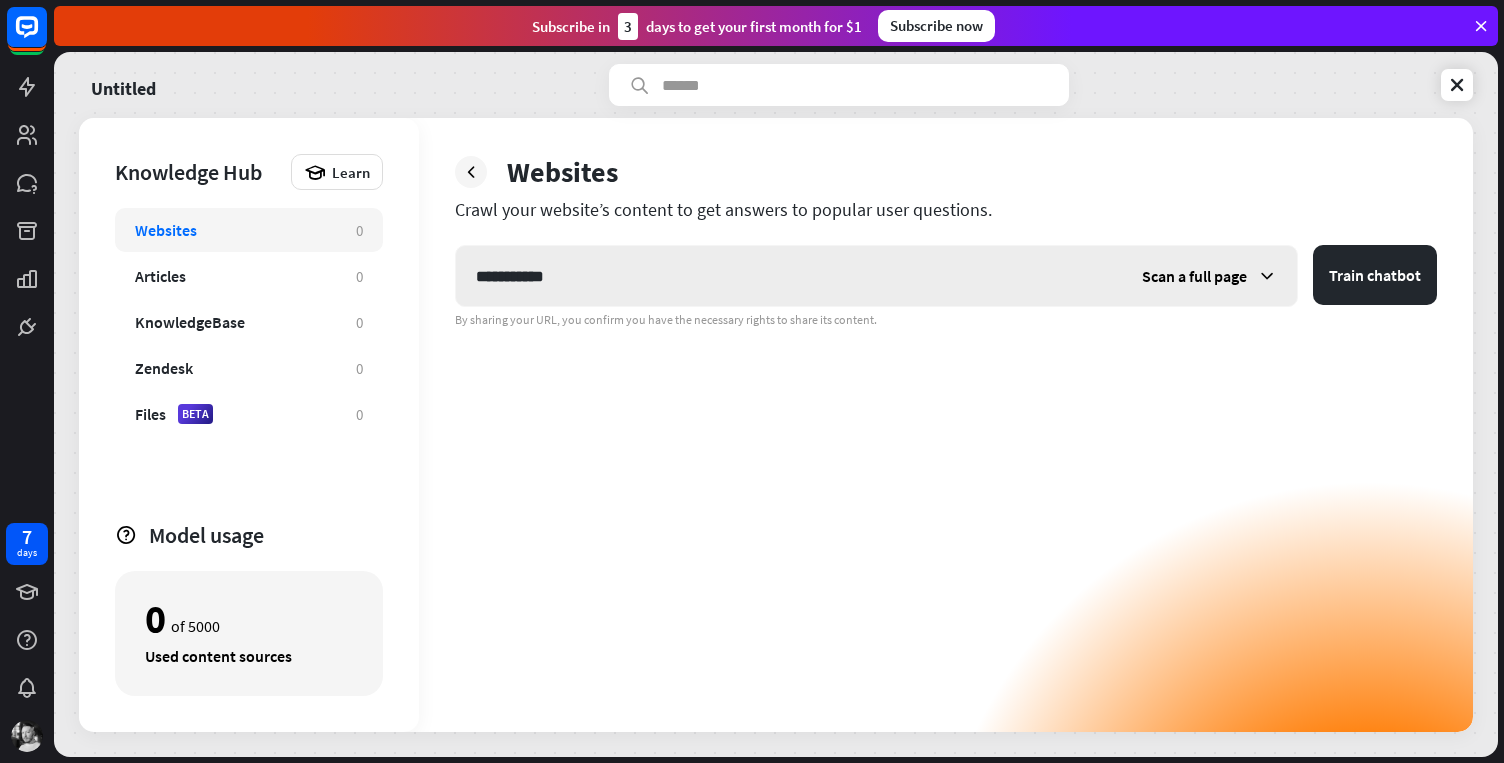 type on "**********" 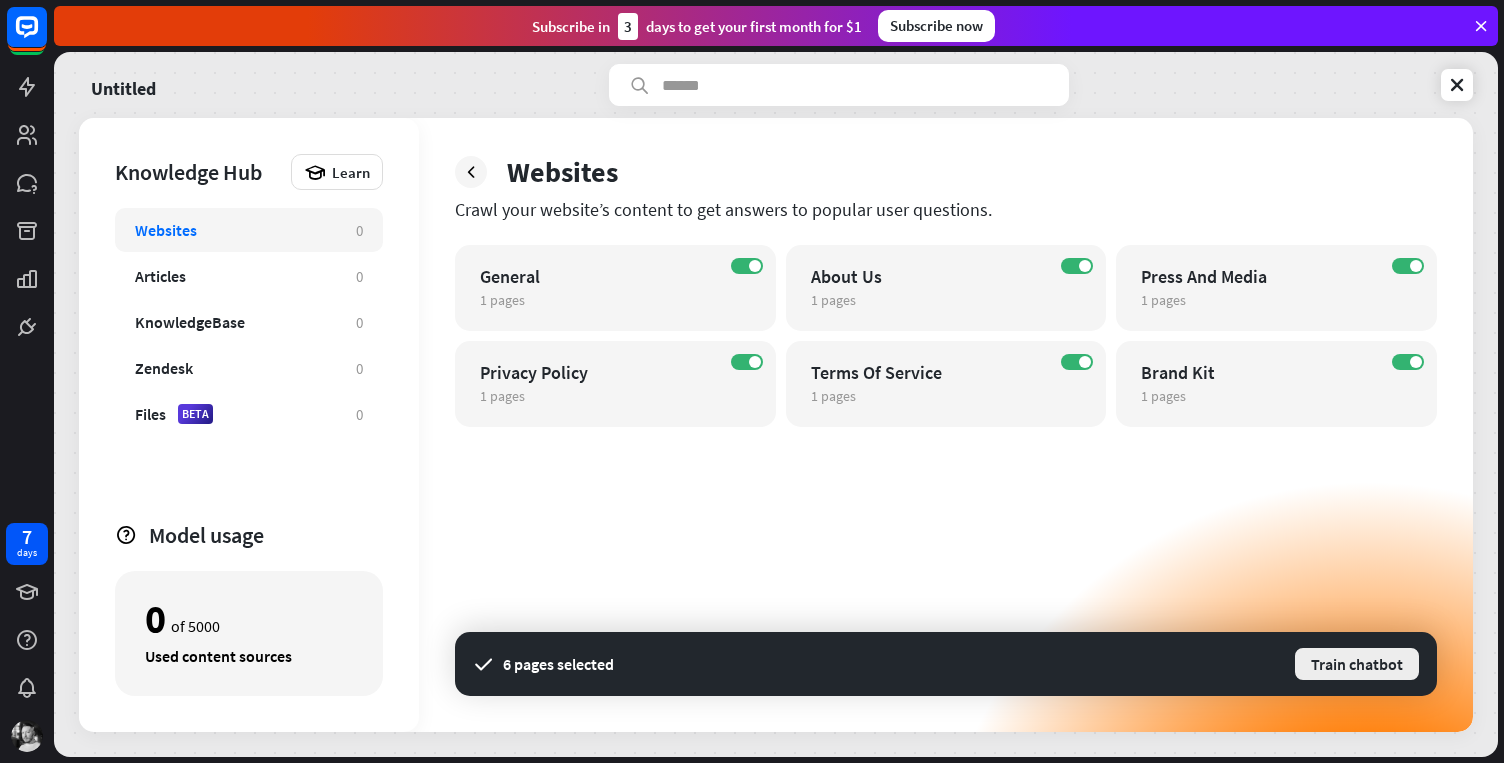 click on "Train chatbot" at bounding box center (1357, 664) 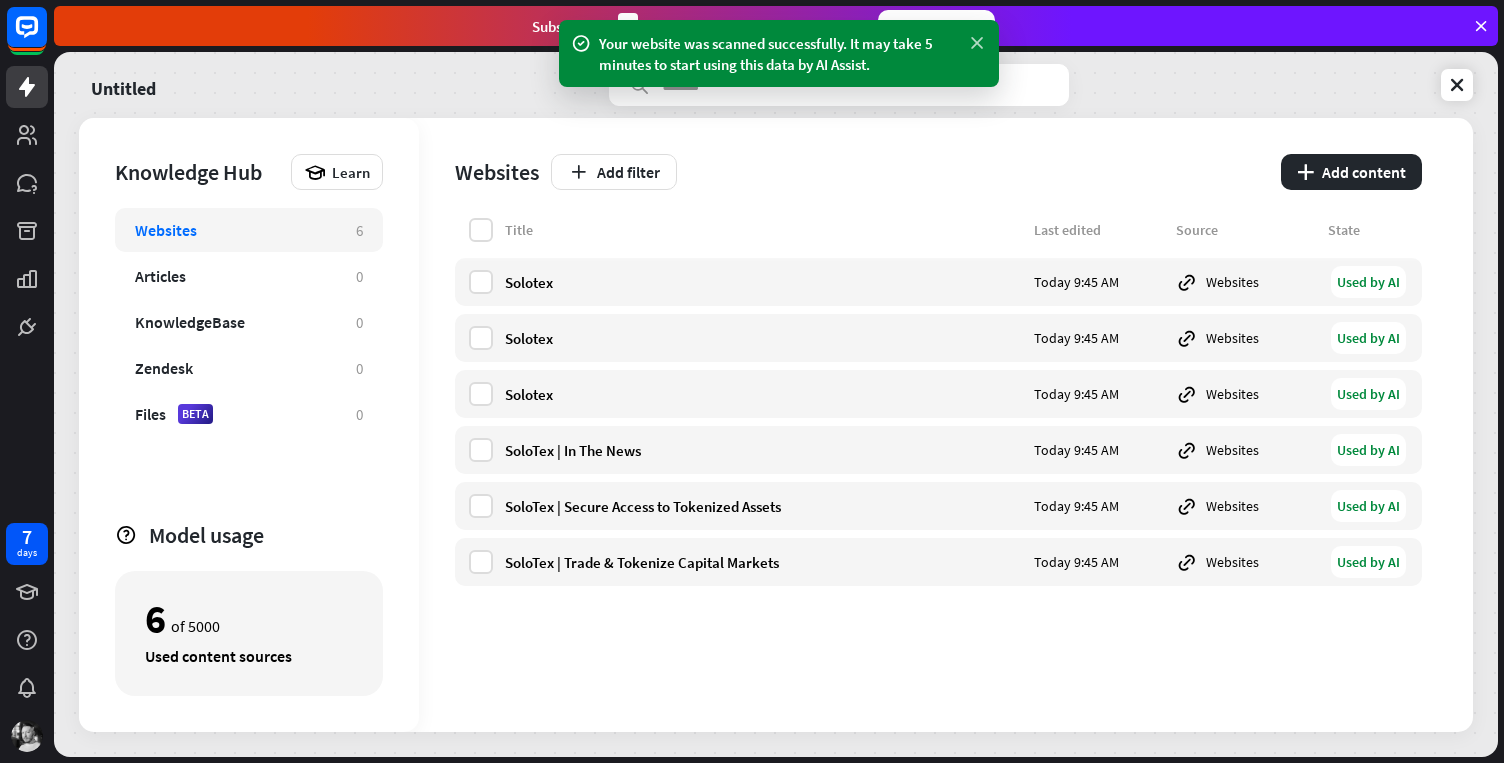 click at bounding box center [977, 43] 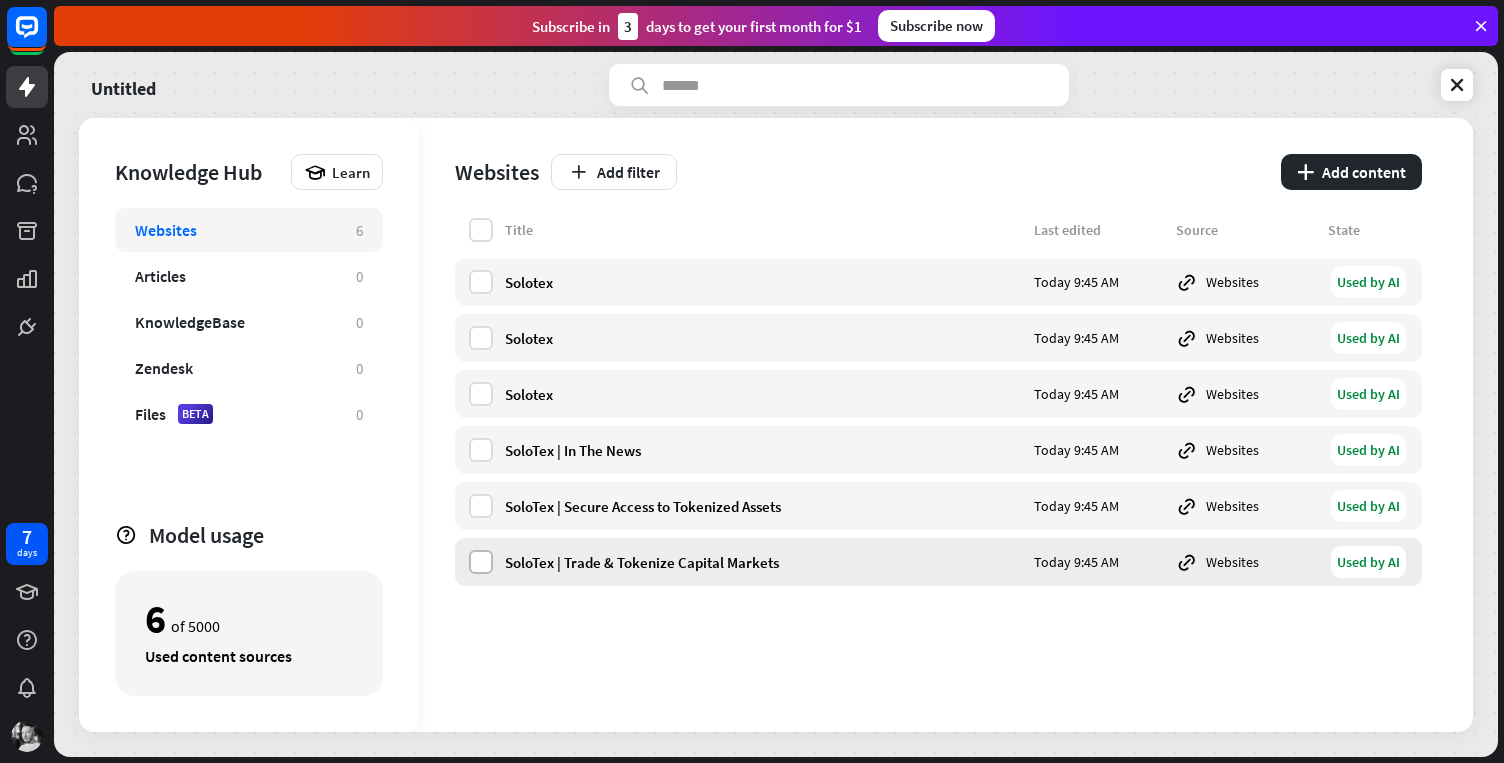 click at bounding box center [481, 562] 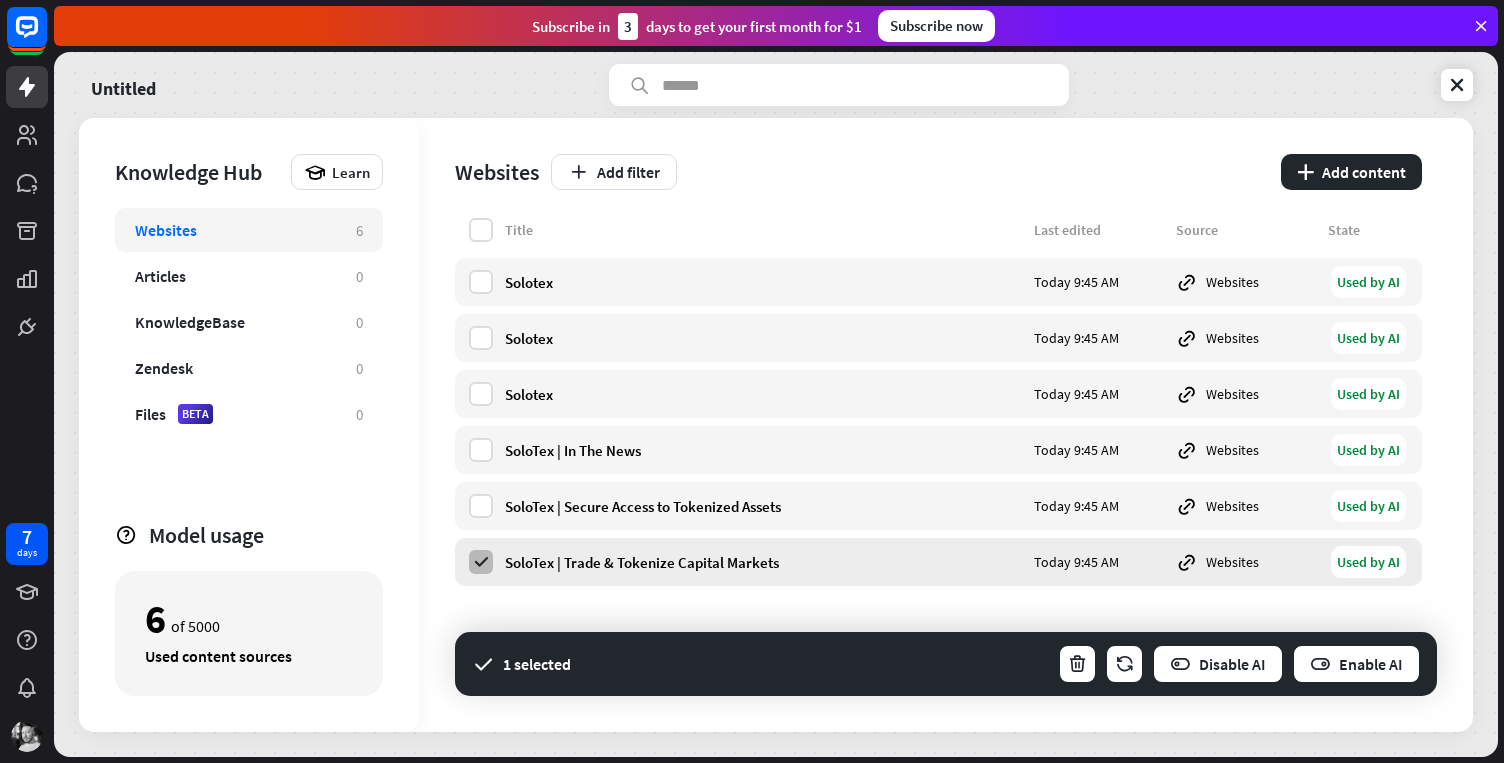 click at bounding box center (481, 562) 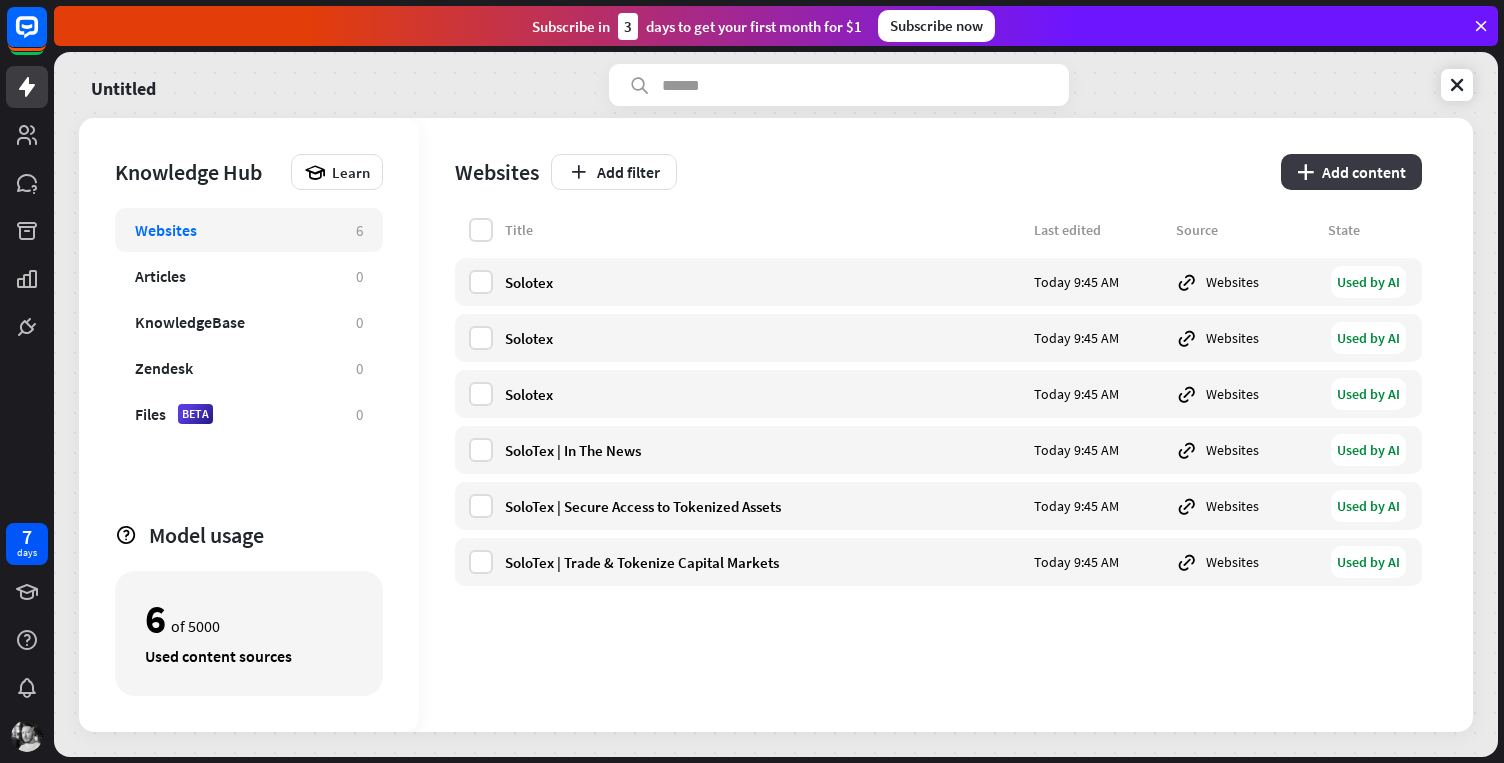 click on "plus
Add content" at bounding box center (1351, 172) 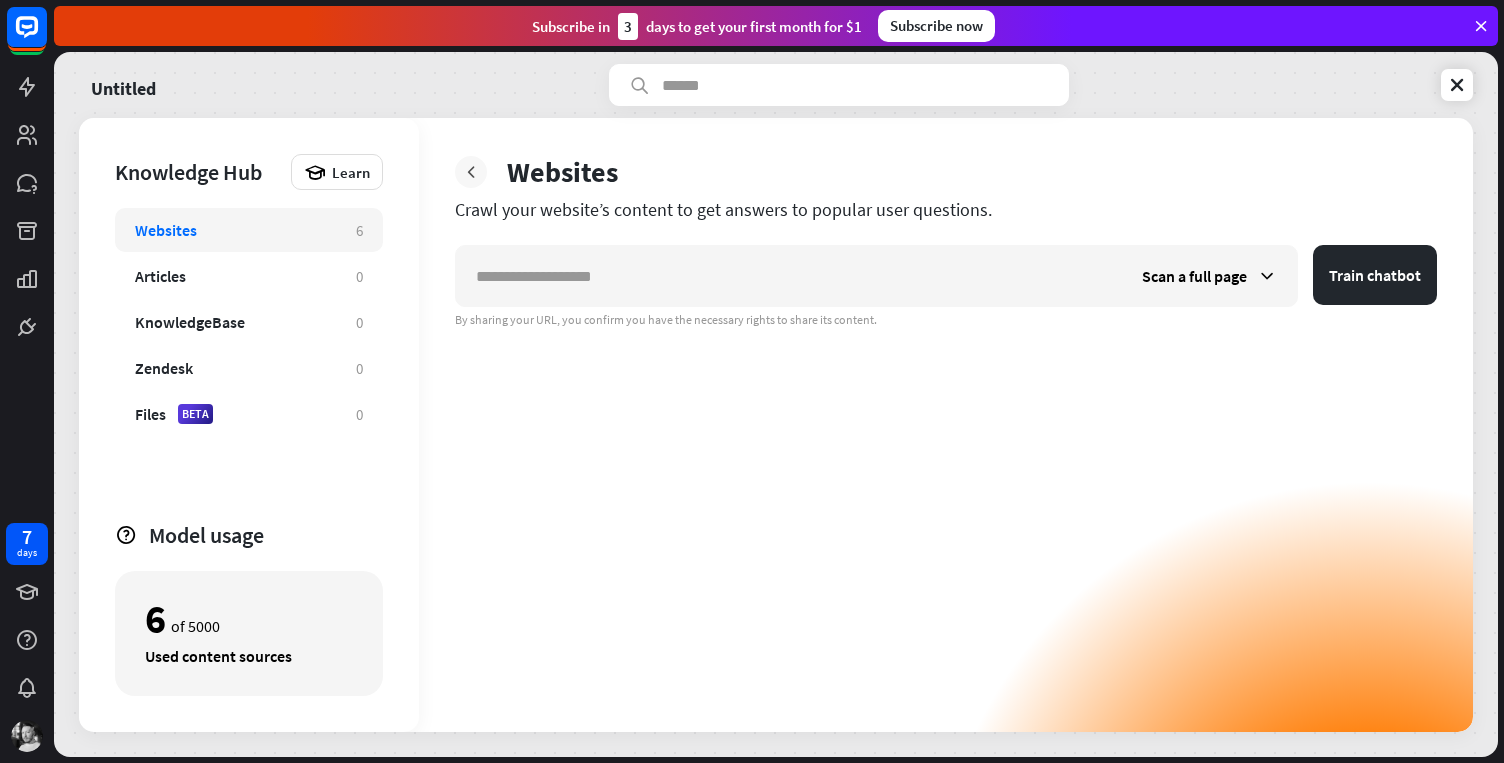 click at bounding box center [471, 172] 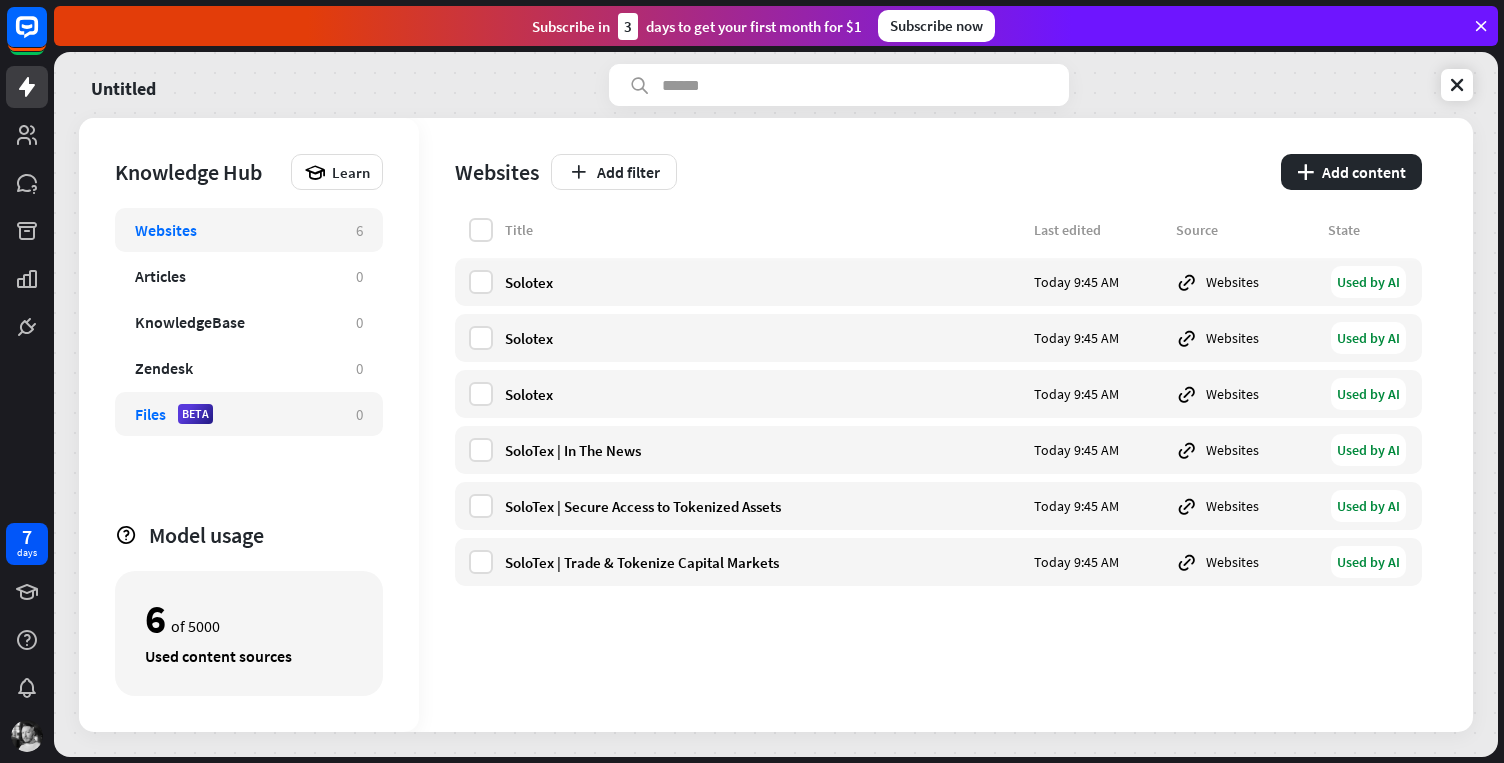 click on "Files
BETA" at bounding box center (235, 414) 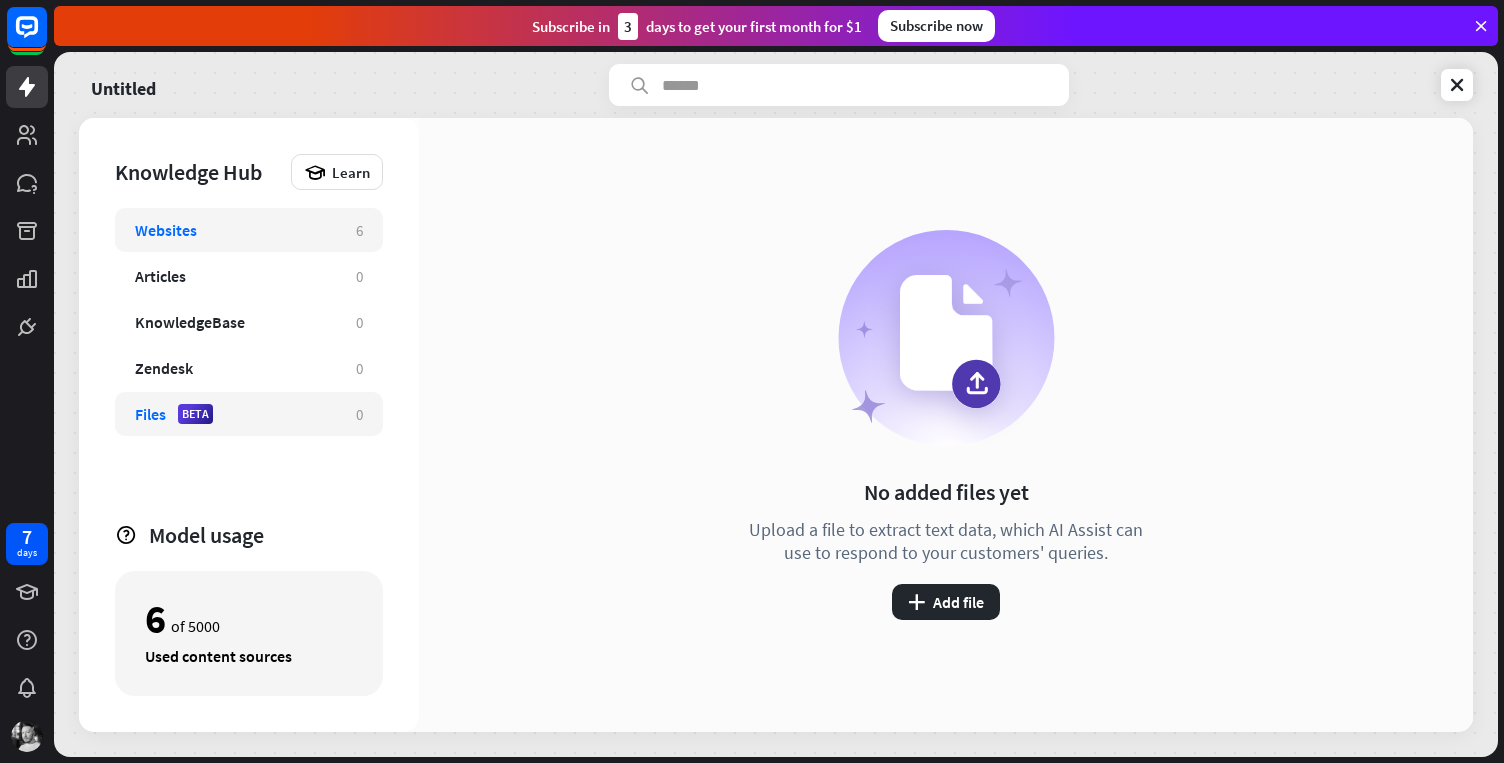 click on "Websites" at bounding box center [235, 230] 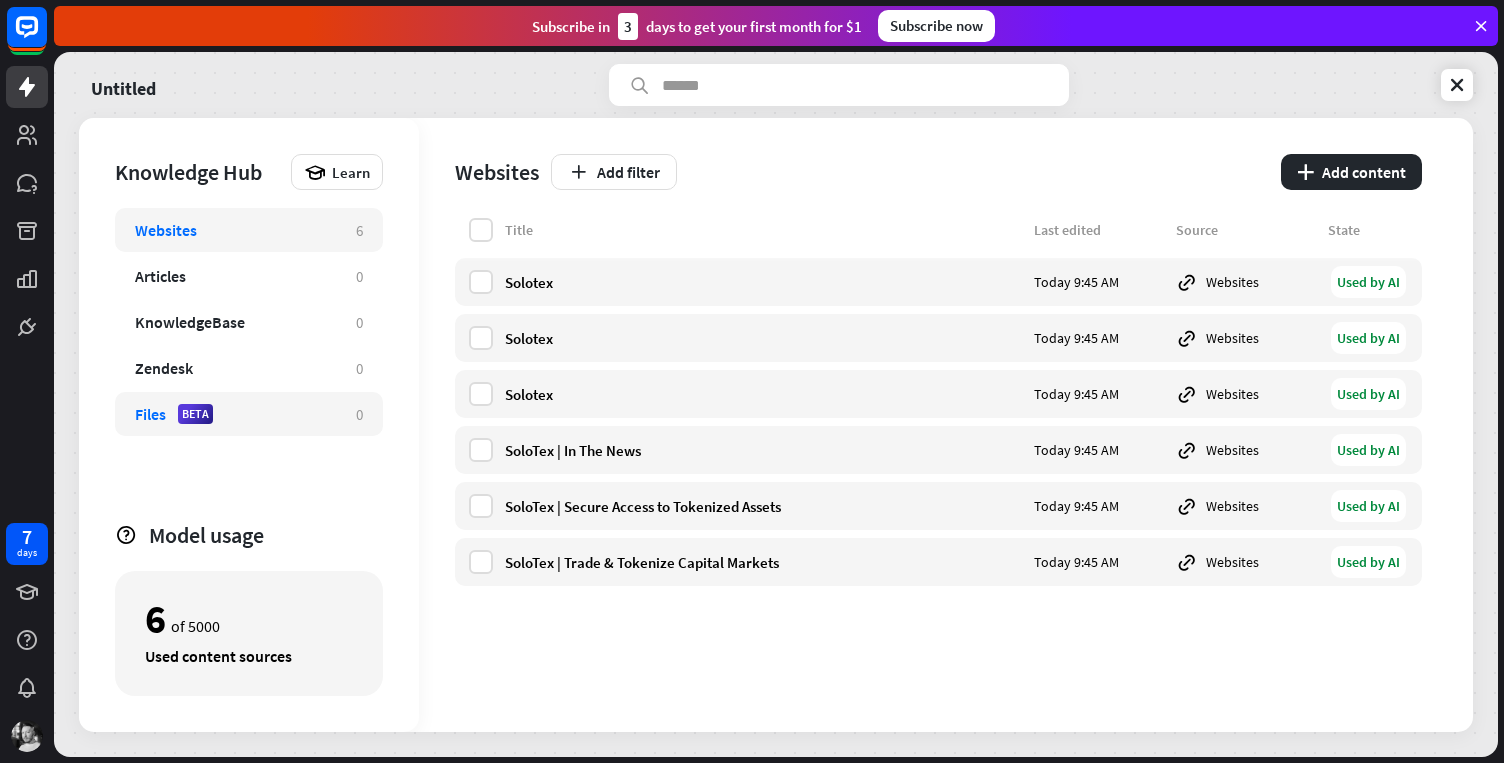 click on "Files
BETA" at bounding box center [235, 414] 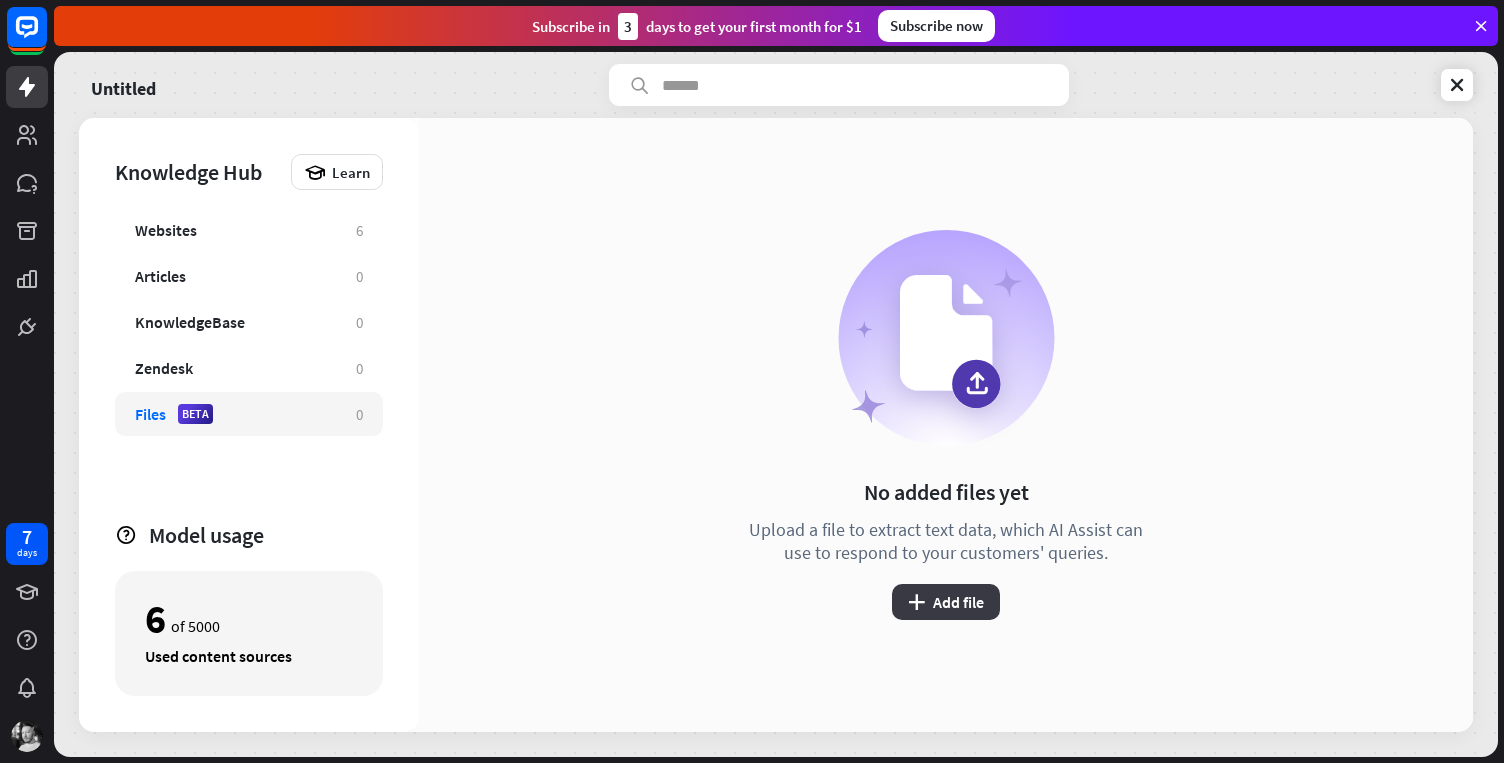 click on "plus
Add file" at bounding box center (946, 602) 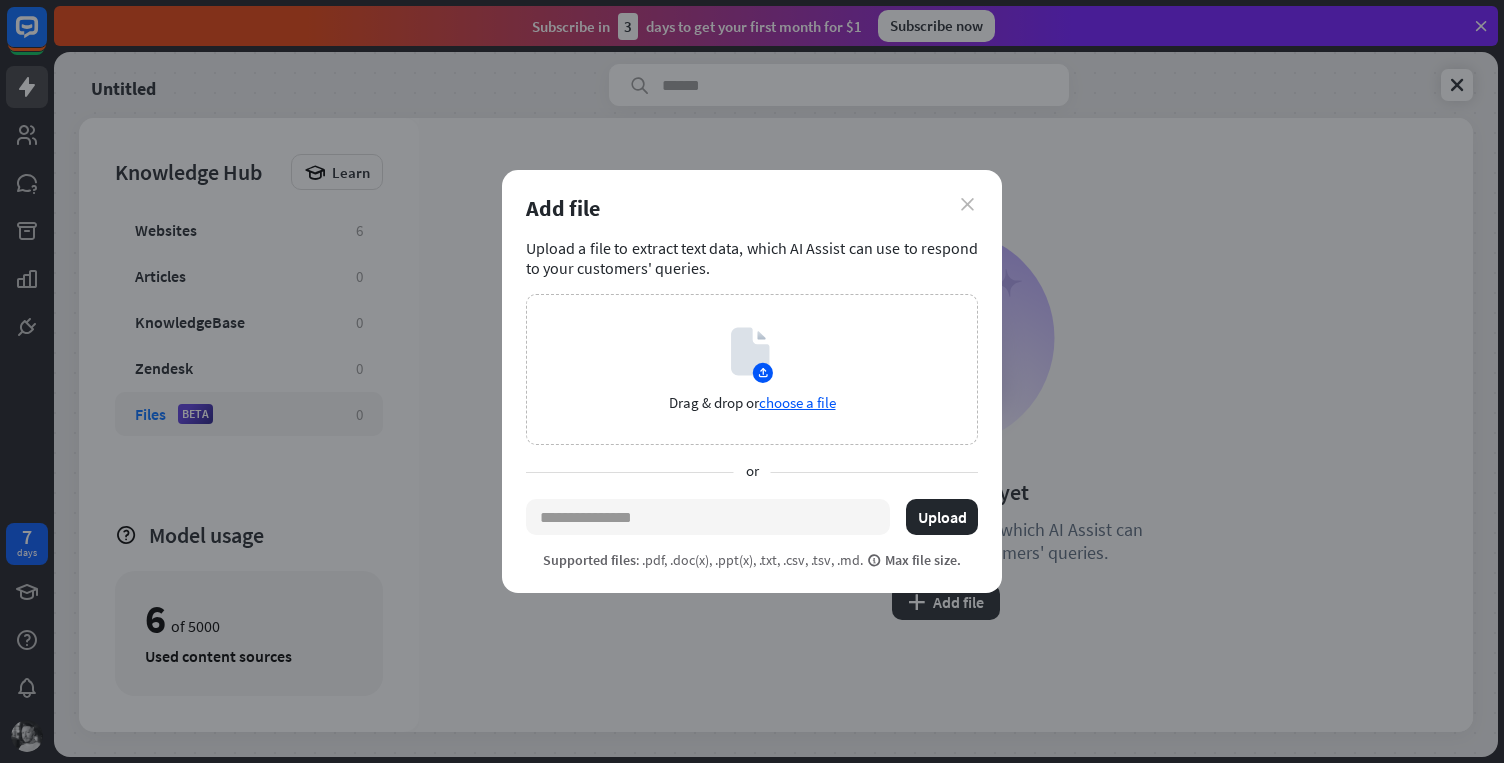 click on "close" at bounding box center [967, 204] 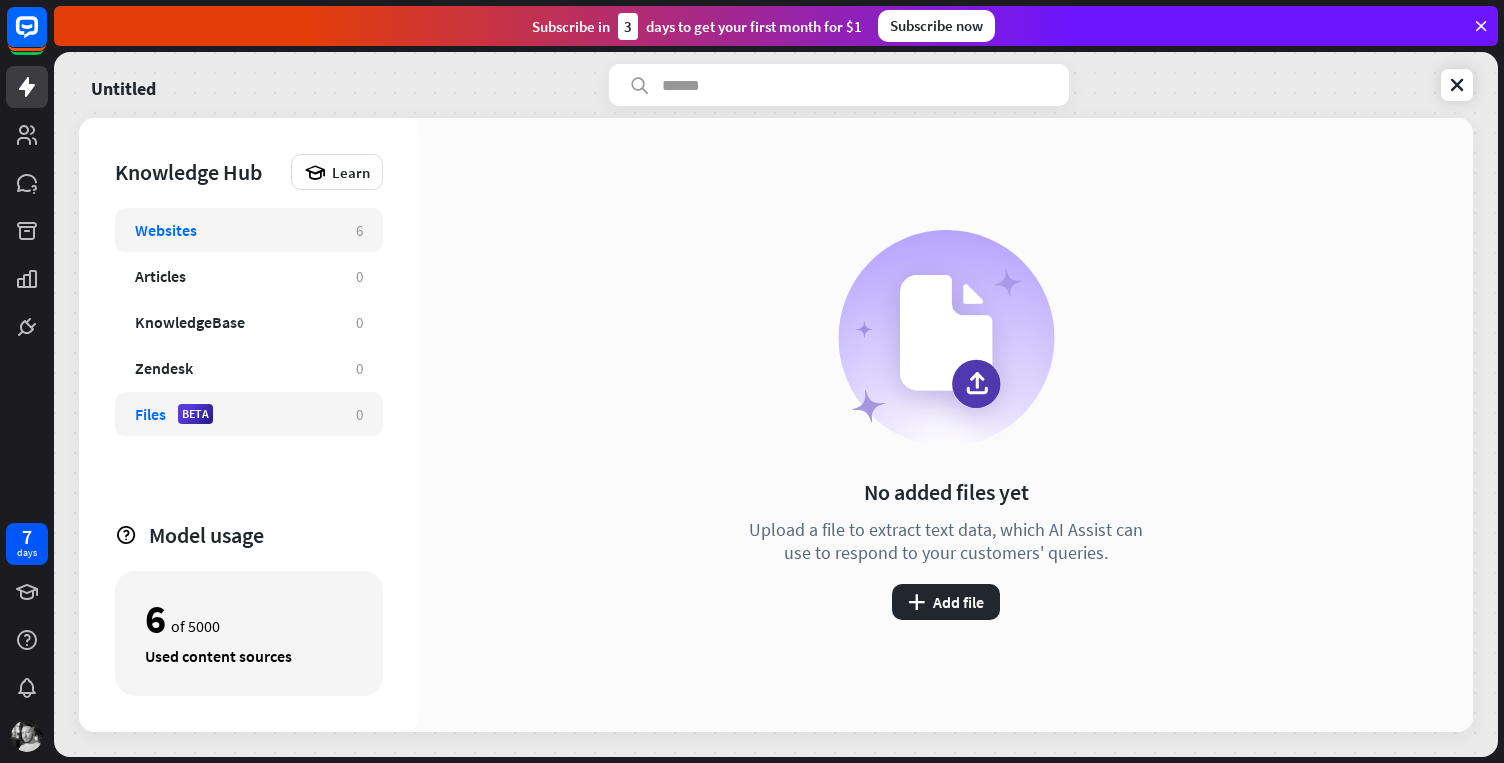 click on "Websites     6" at bounding box center [249, 230] 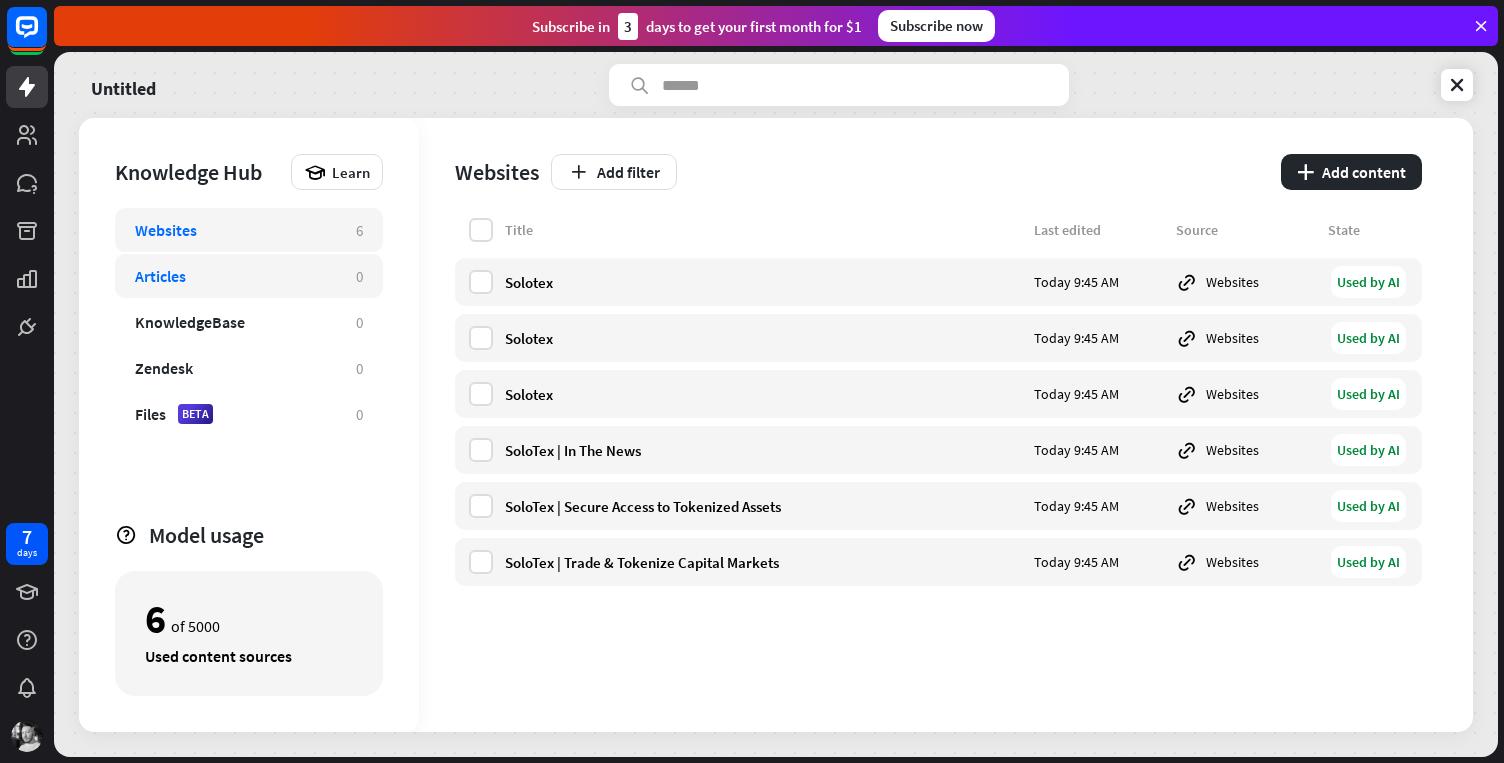 click on "Articles" at bounding box center [235, 276] 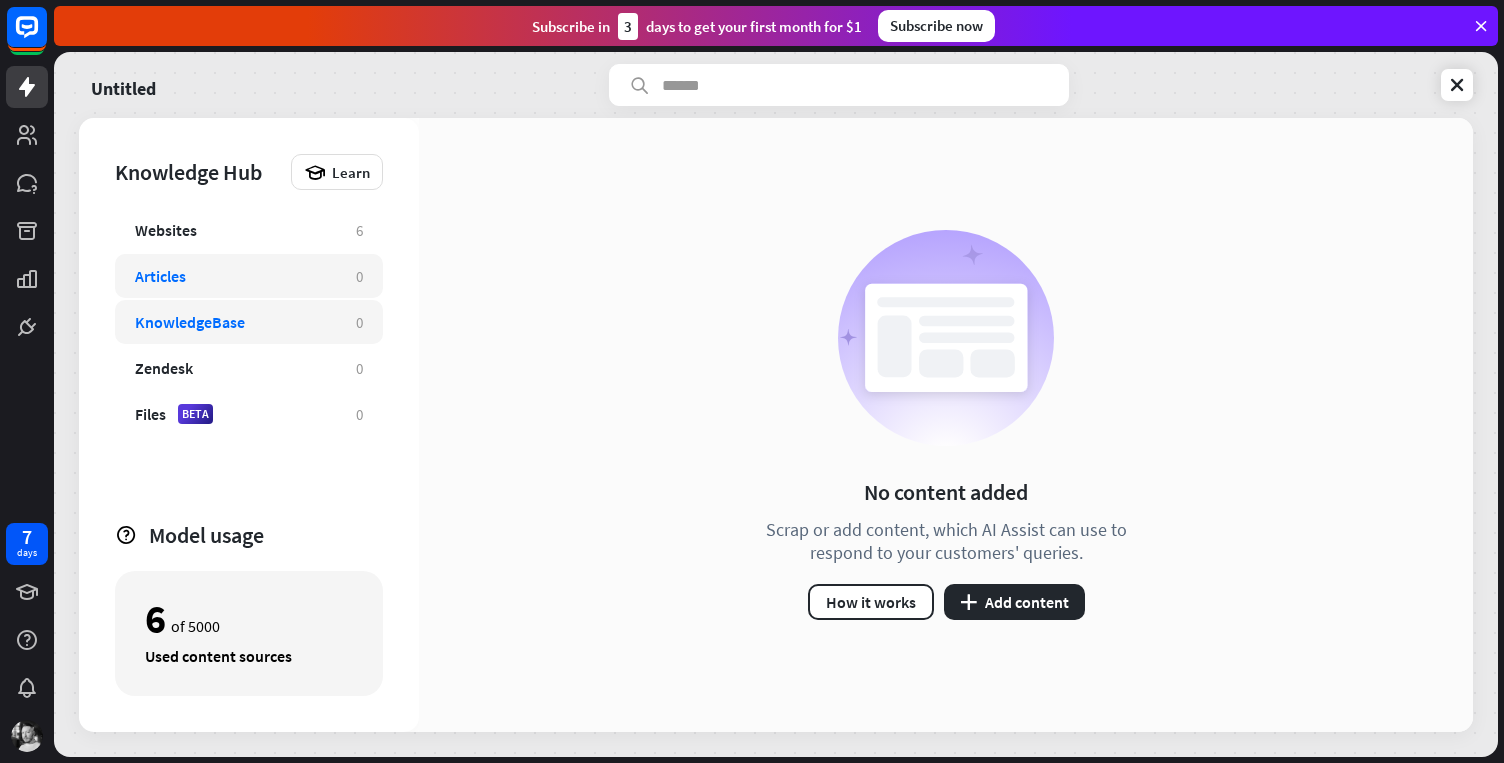 click on "KnowledgeBase     0" at bounding box center (249, 322) 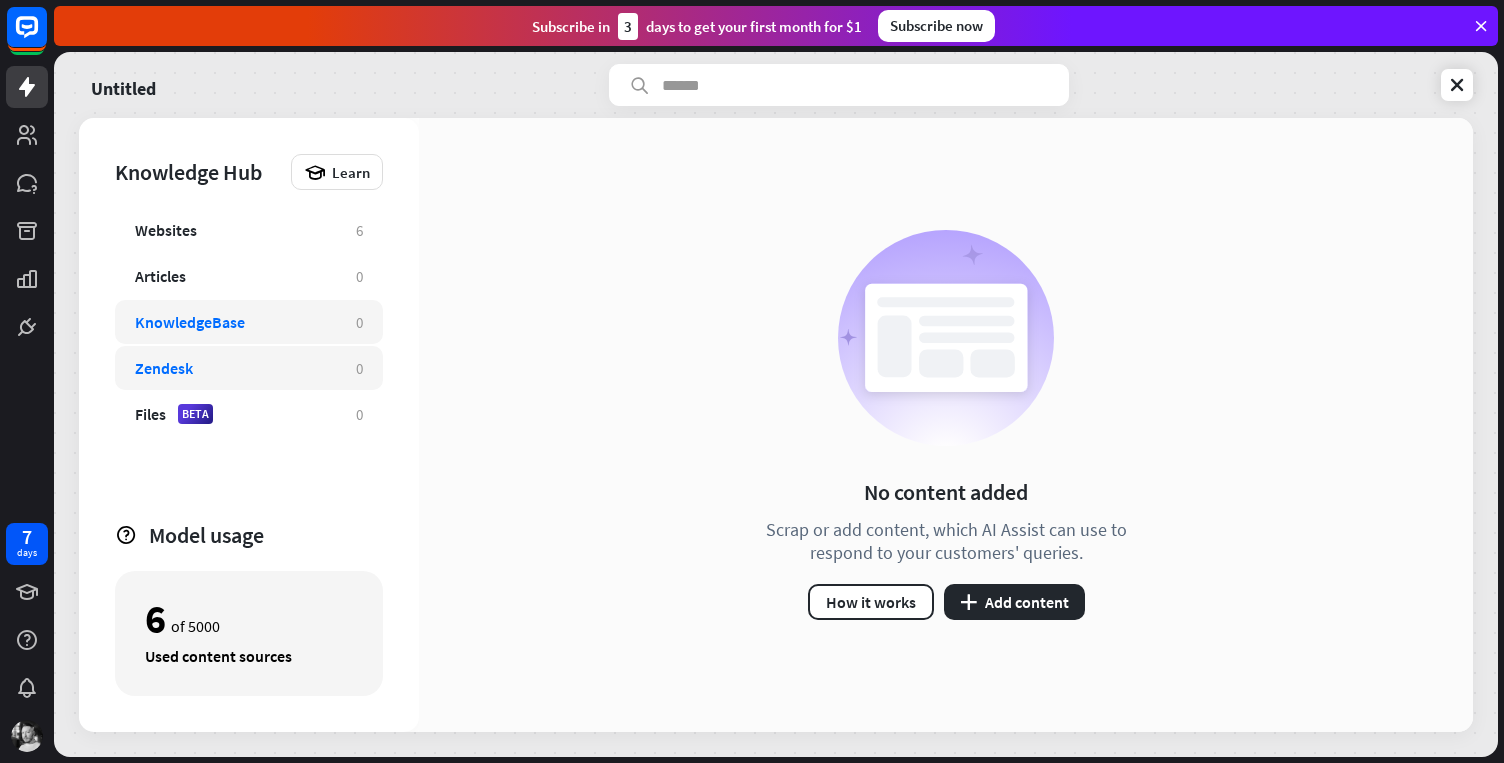 click on "Zendesk" at bounding box center (164, 368) 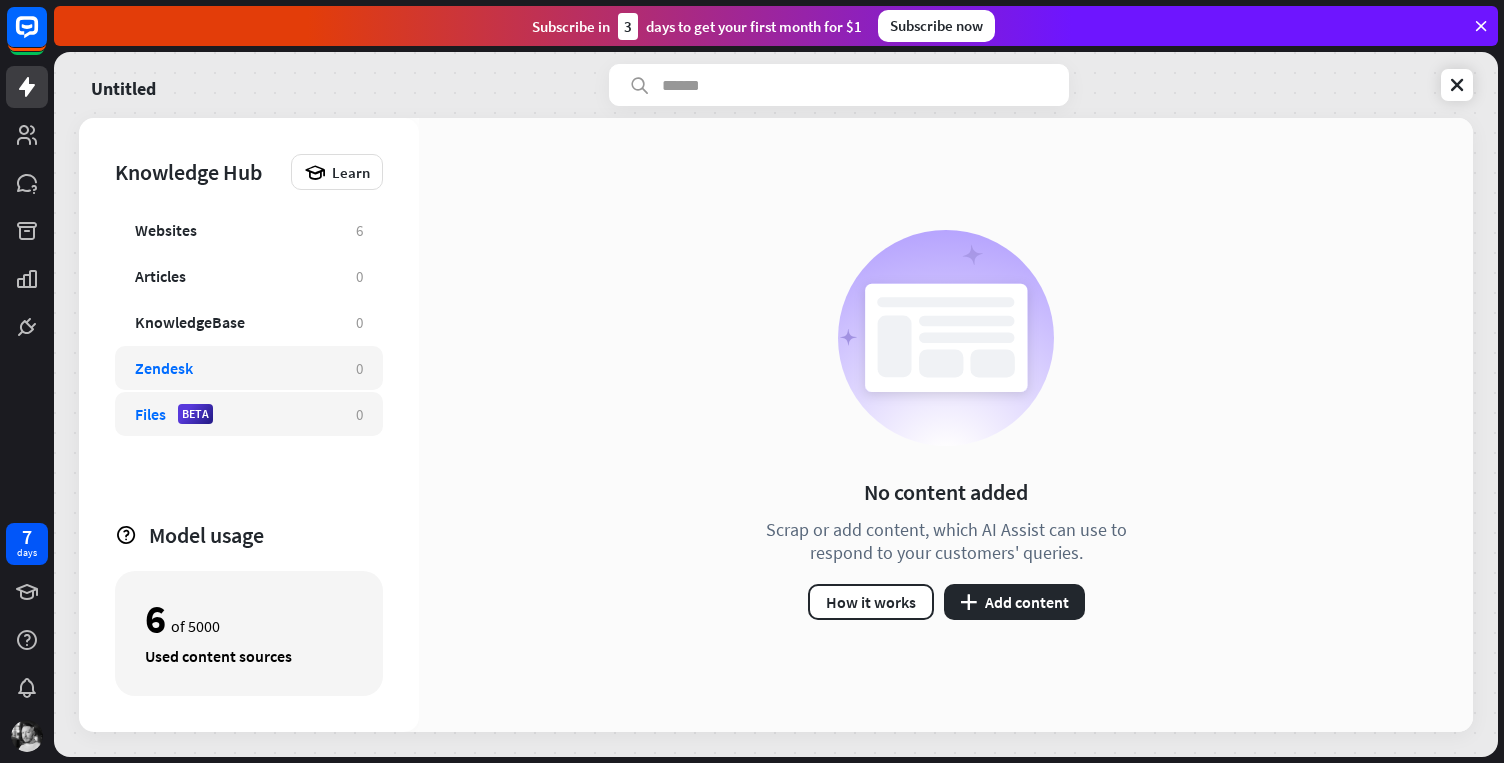 click on "Files
BETA
0" at bounding box center [249, 414] 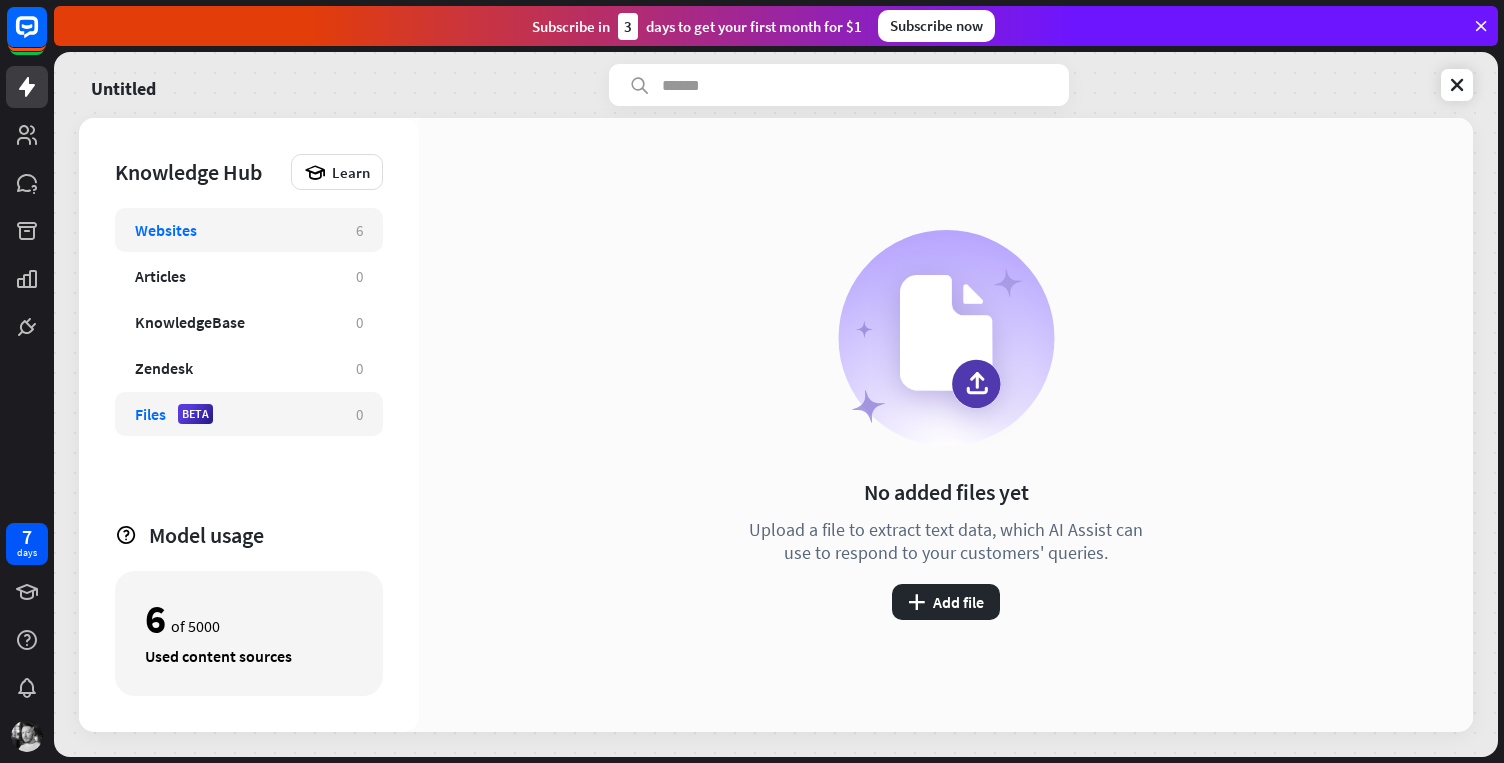 click on "Websites" at bounding box center [235, 230] 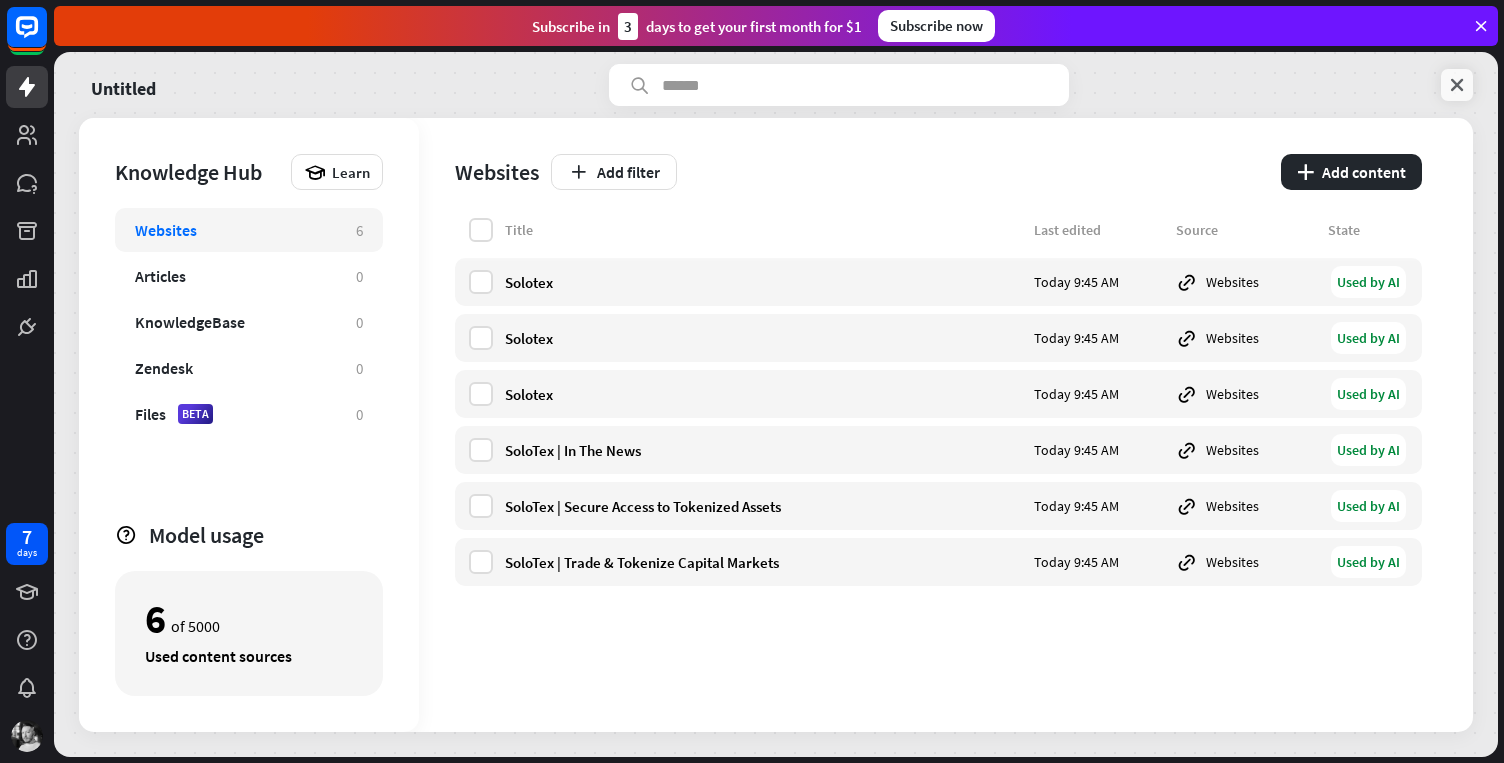click at bounding box center (1457, 85) 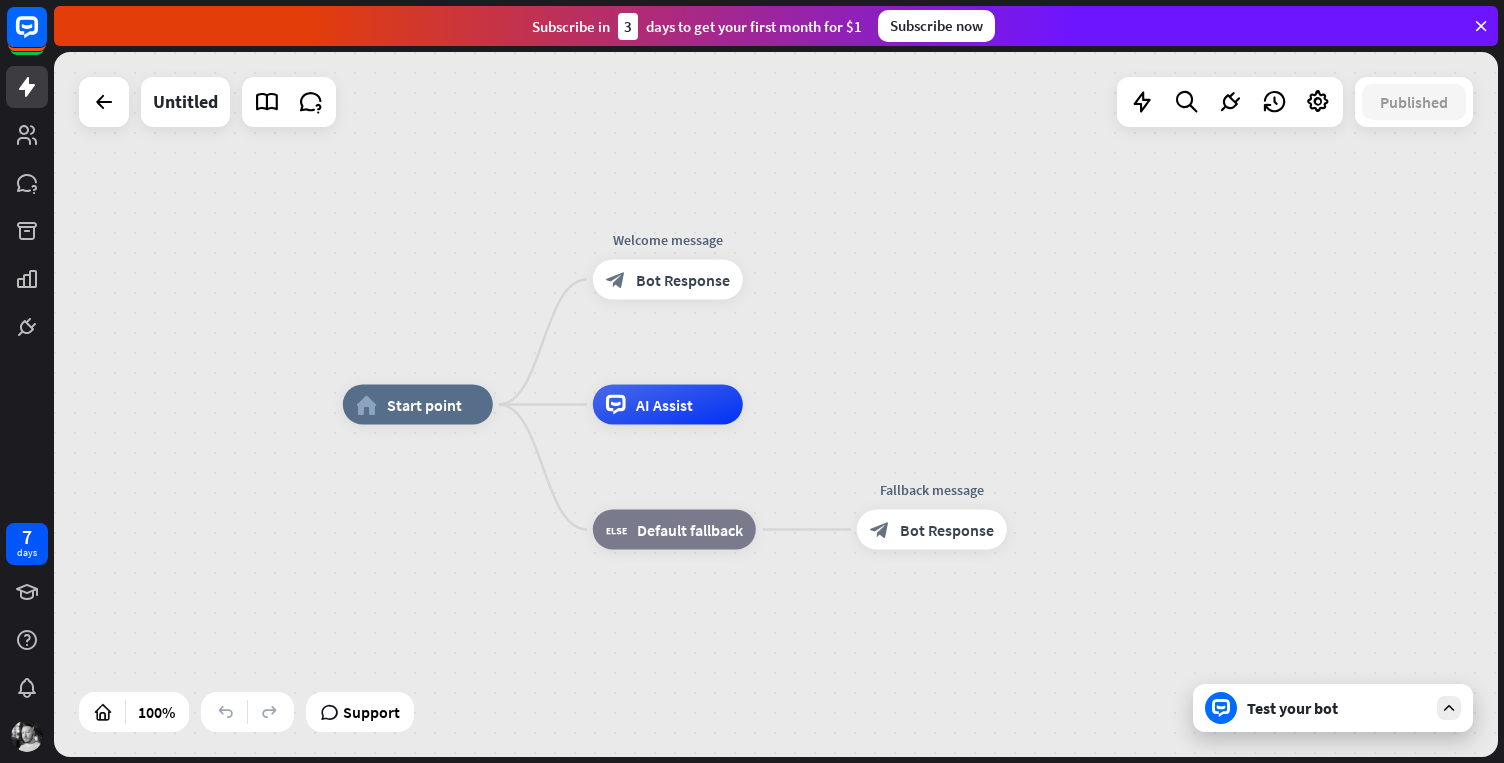 click at bounding box center (1449, 708) 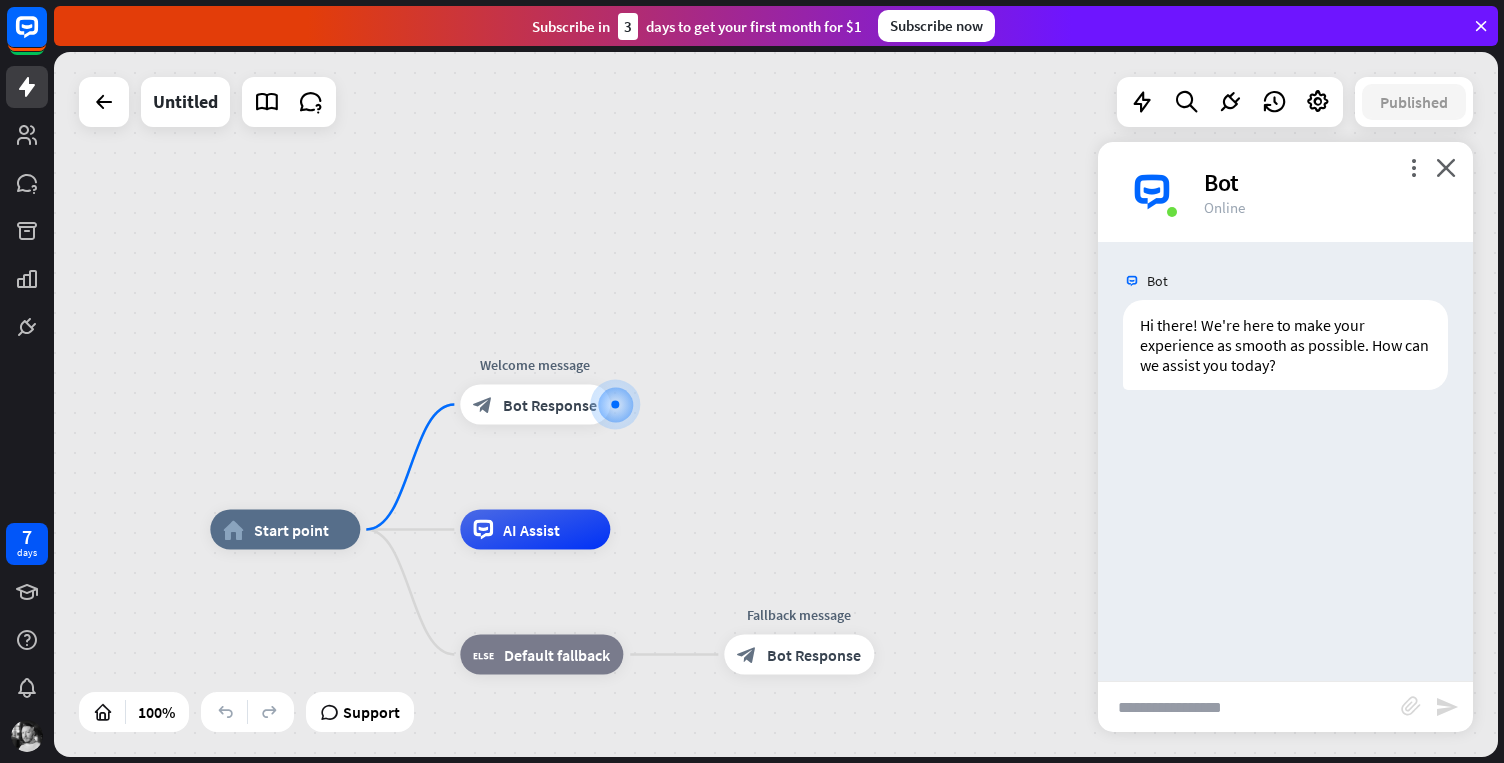 click at bounding box center (1249, 707) 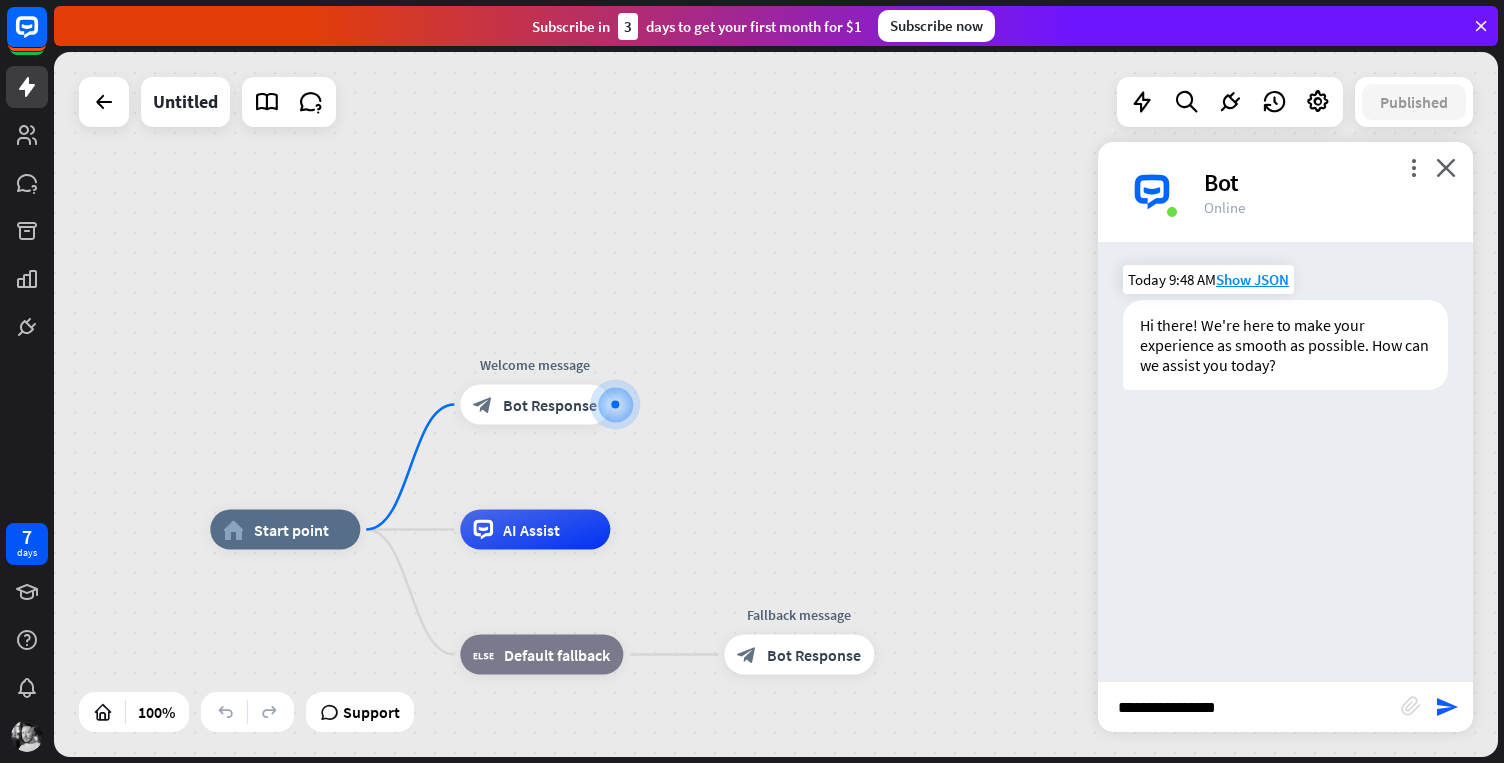 type on "**********" 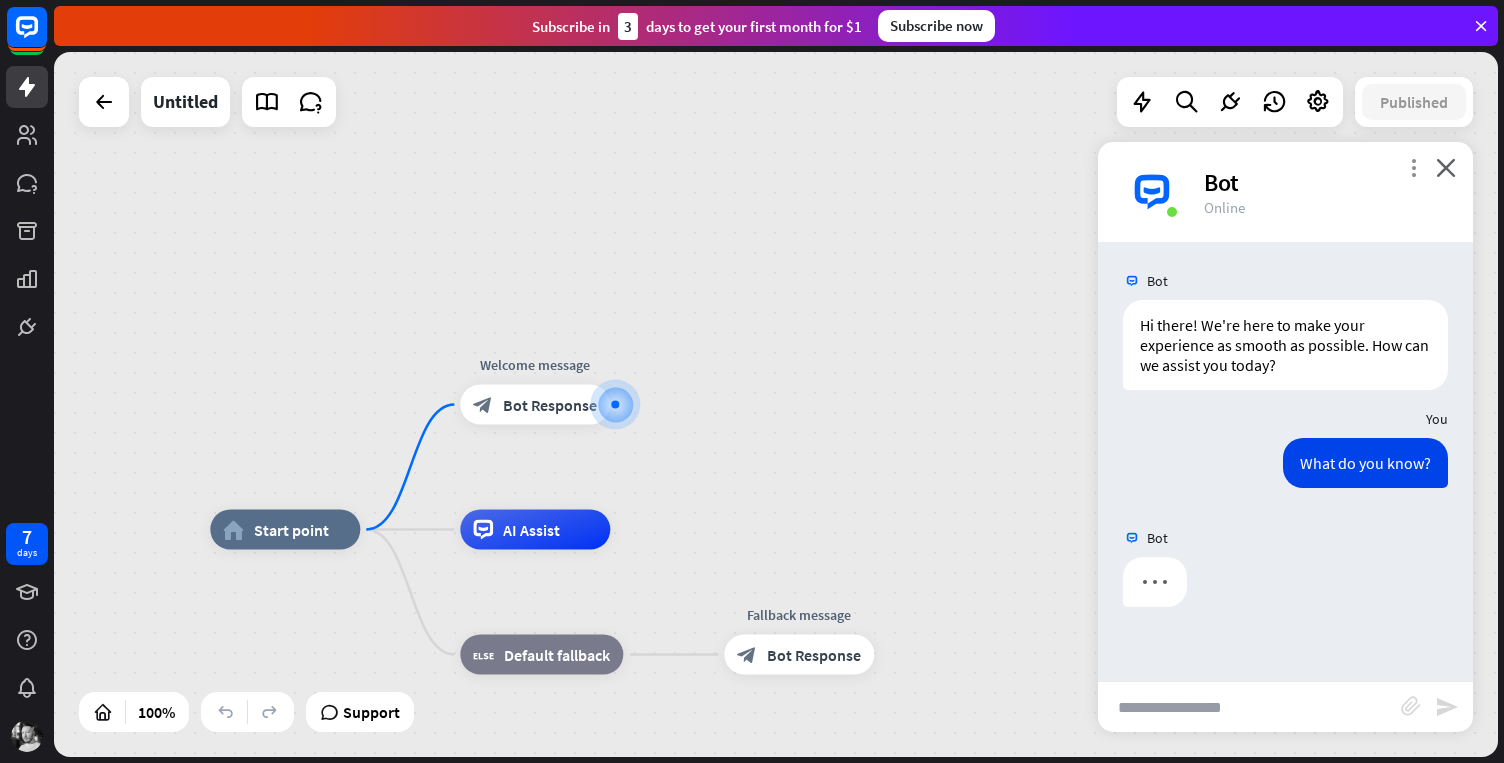 click on "more_vert" at bounding box center (1413, 167) 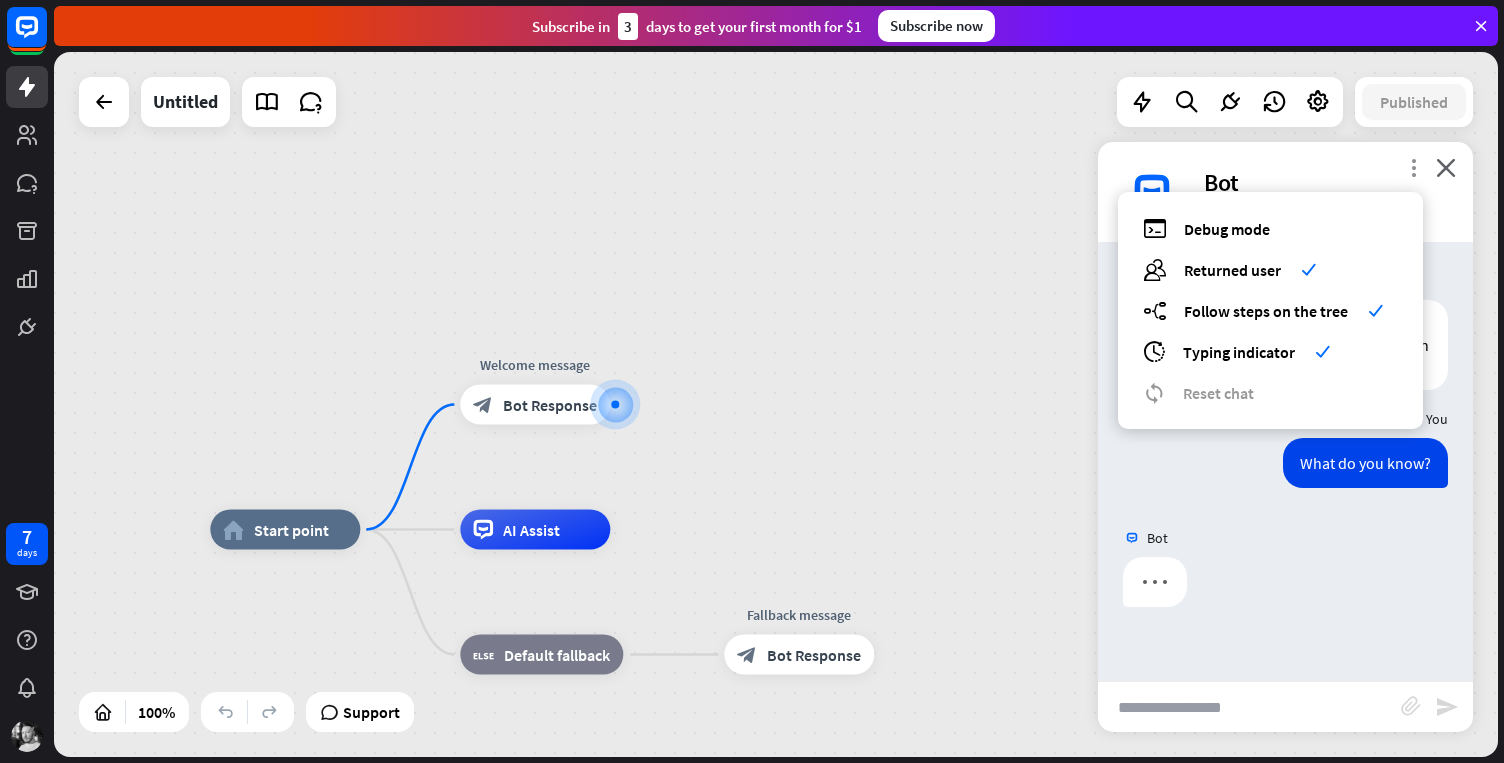 click on "more_vert" at bounding box center (1413, 167) 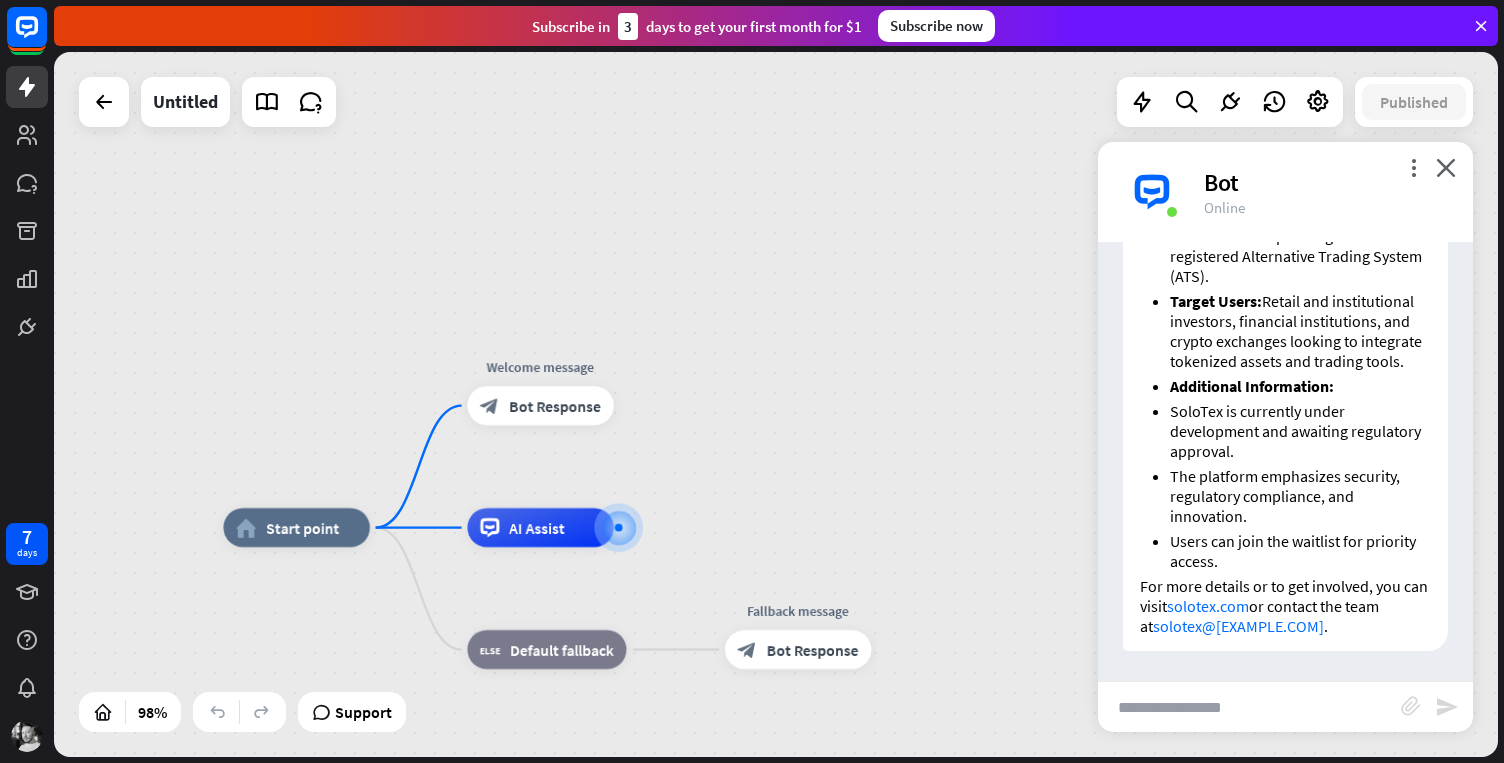 scroll, scrollTop: 1420, scrollLeft: 0, axis: vertical 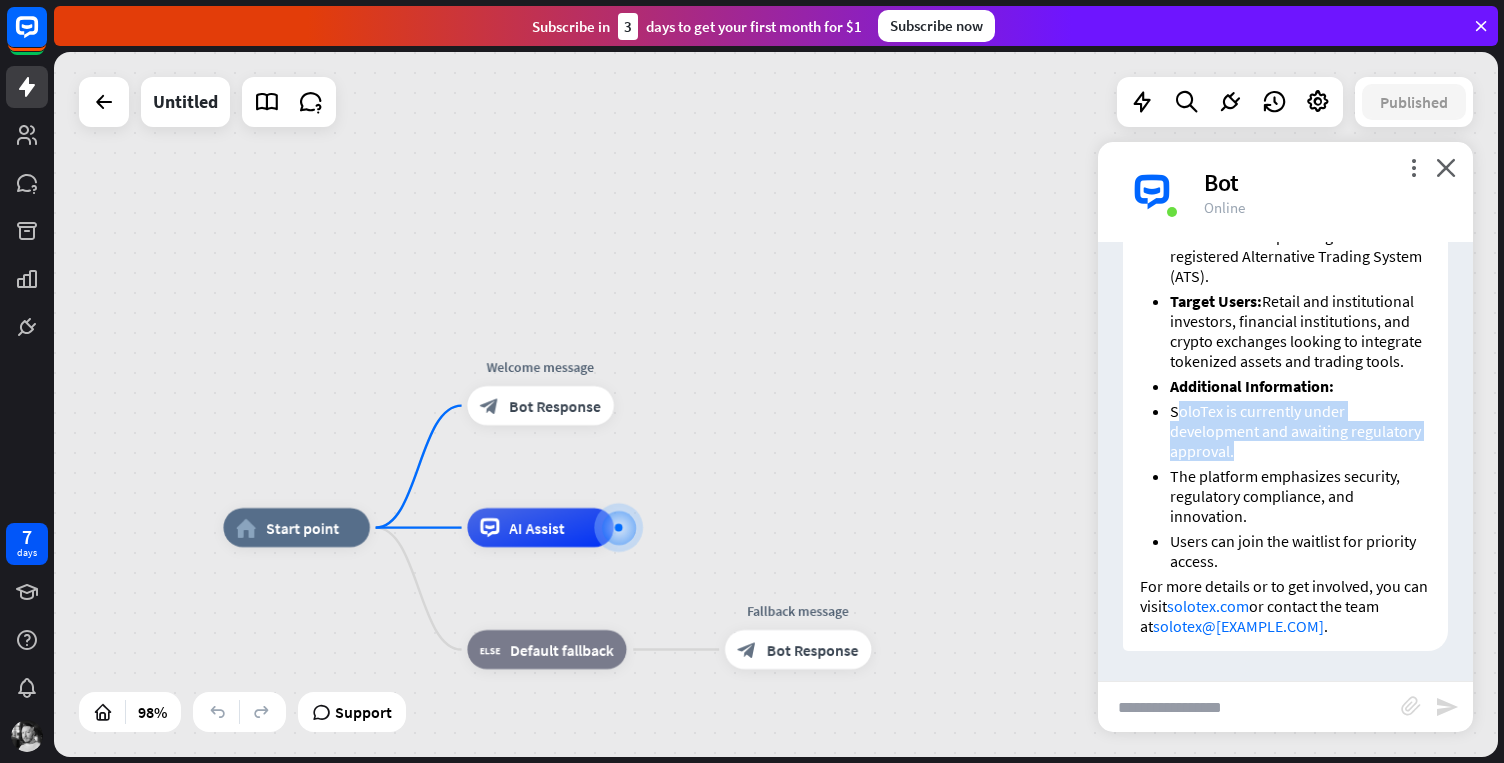 drag, startPoint x: 1179, startPoint y: 417, endPoint x: 1327, endPoint y: 455, distance: 152.80052 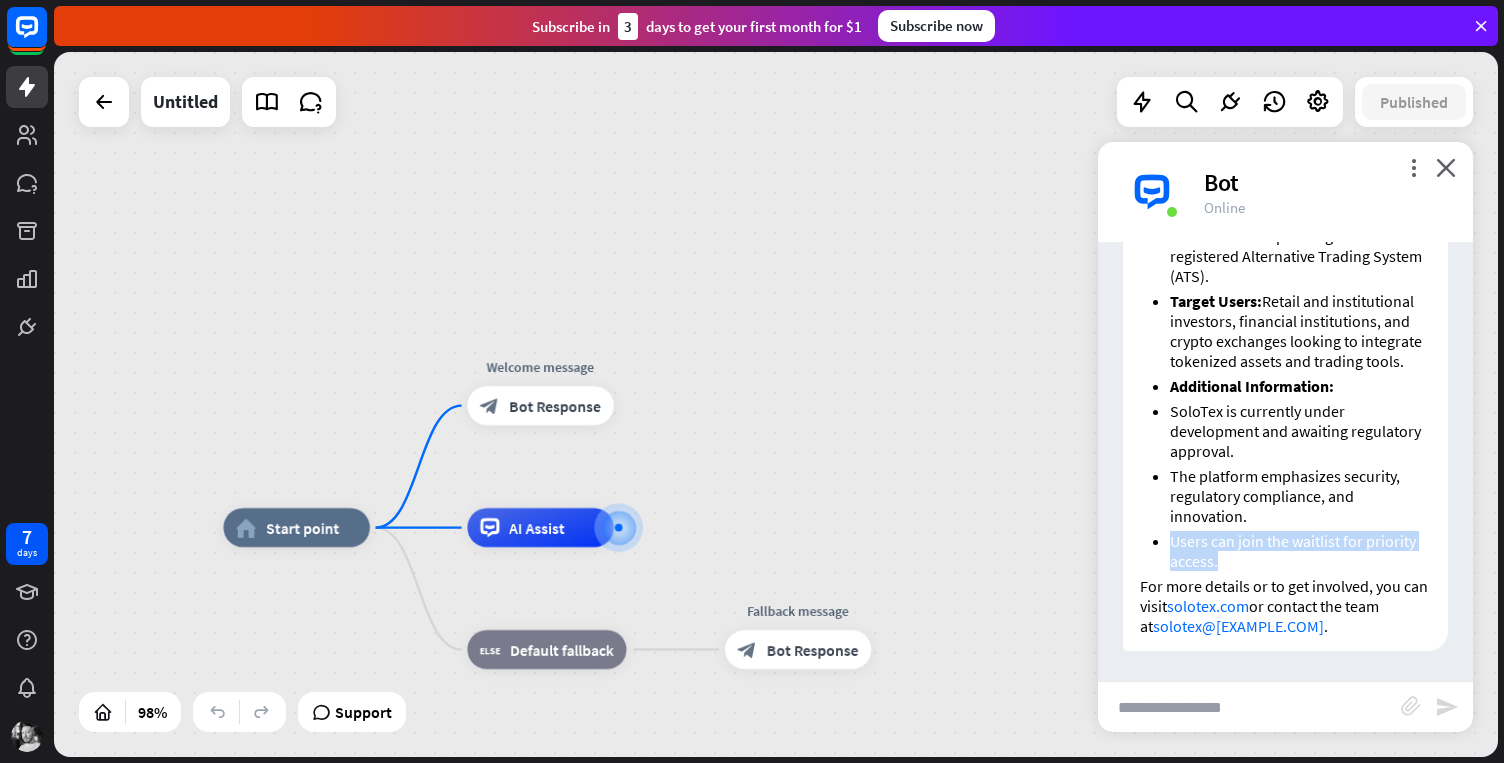 drag, startPoint x: 1220, startPoint y: 561, endPoint x: 1162, endPoint y: 540, distance: 61.68468 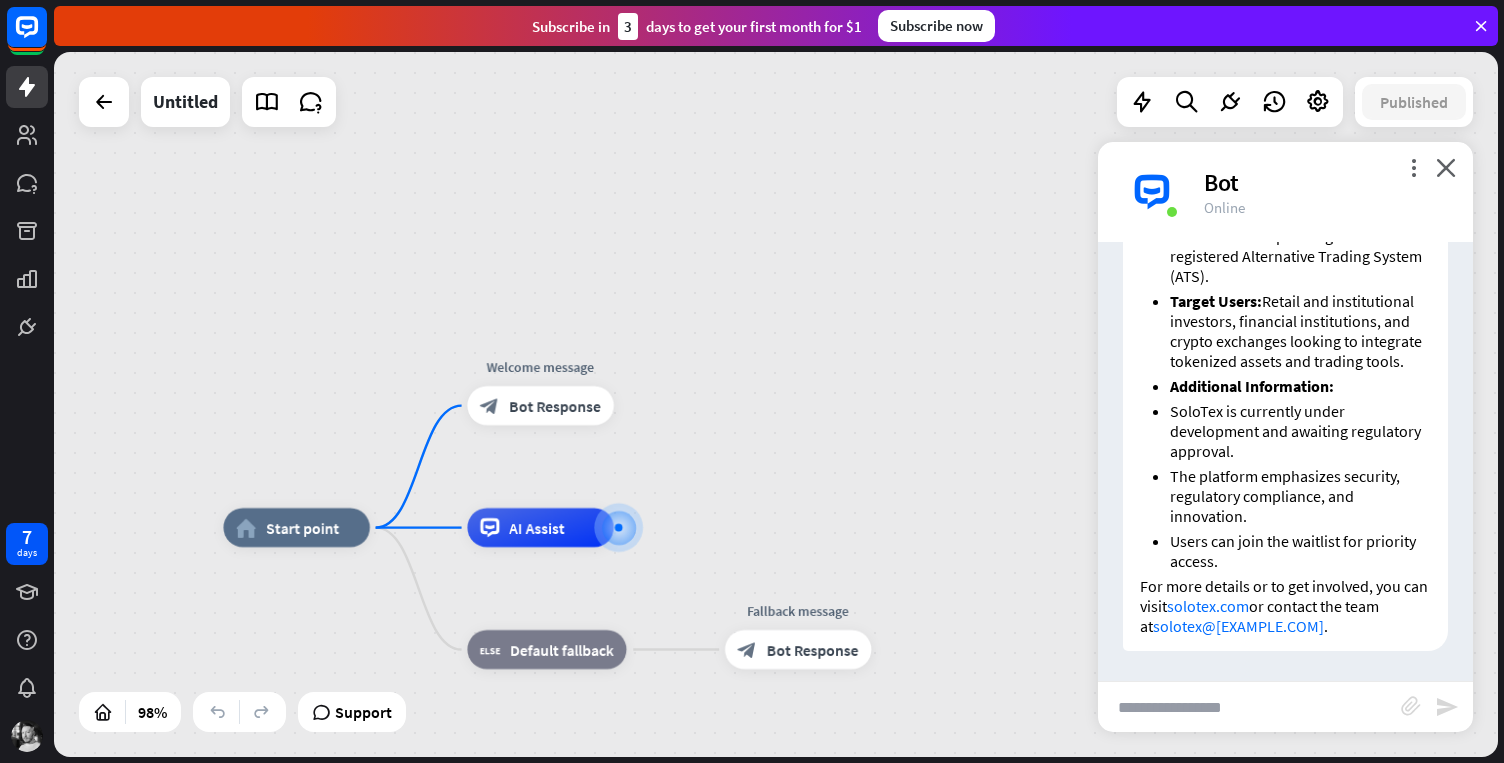 click on "Users can join the waitlist for priority access." at bounding box center [1300, 551] 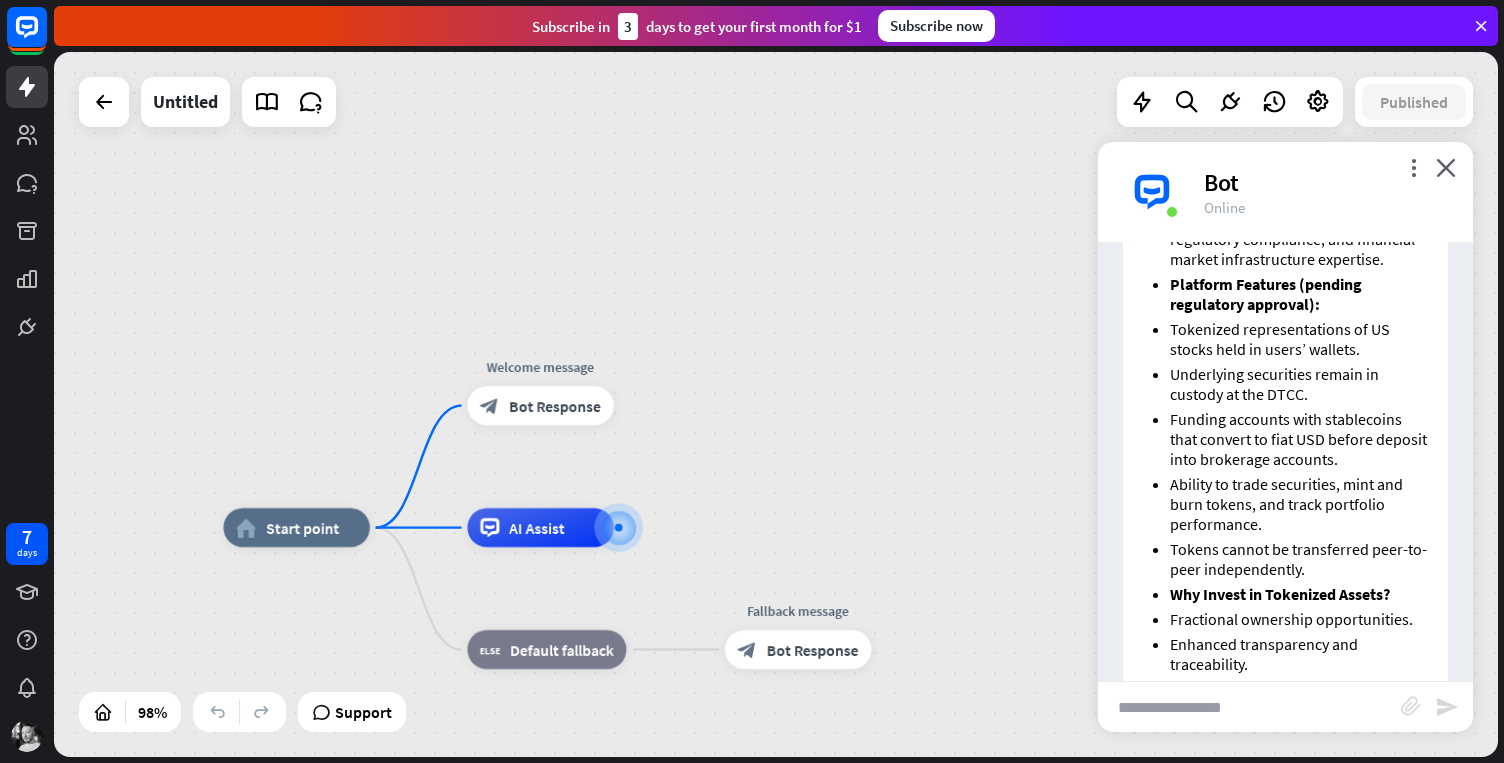 scroll, scrollTop: 1420, scrollLeft: 0, axis: vertical 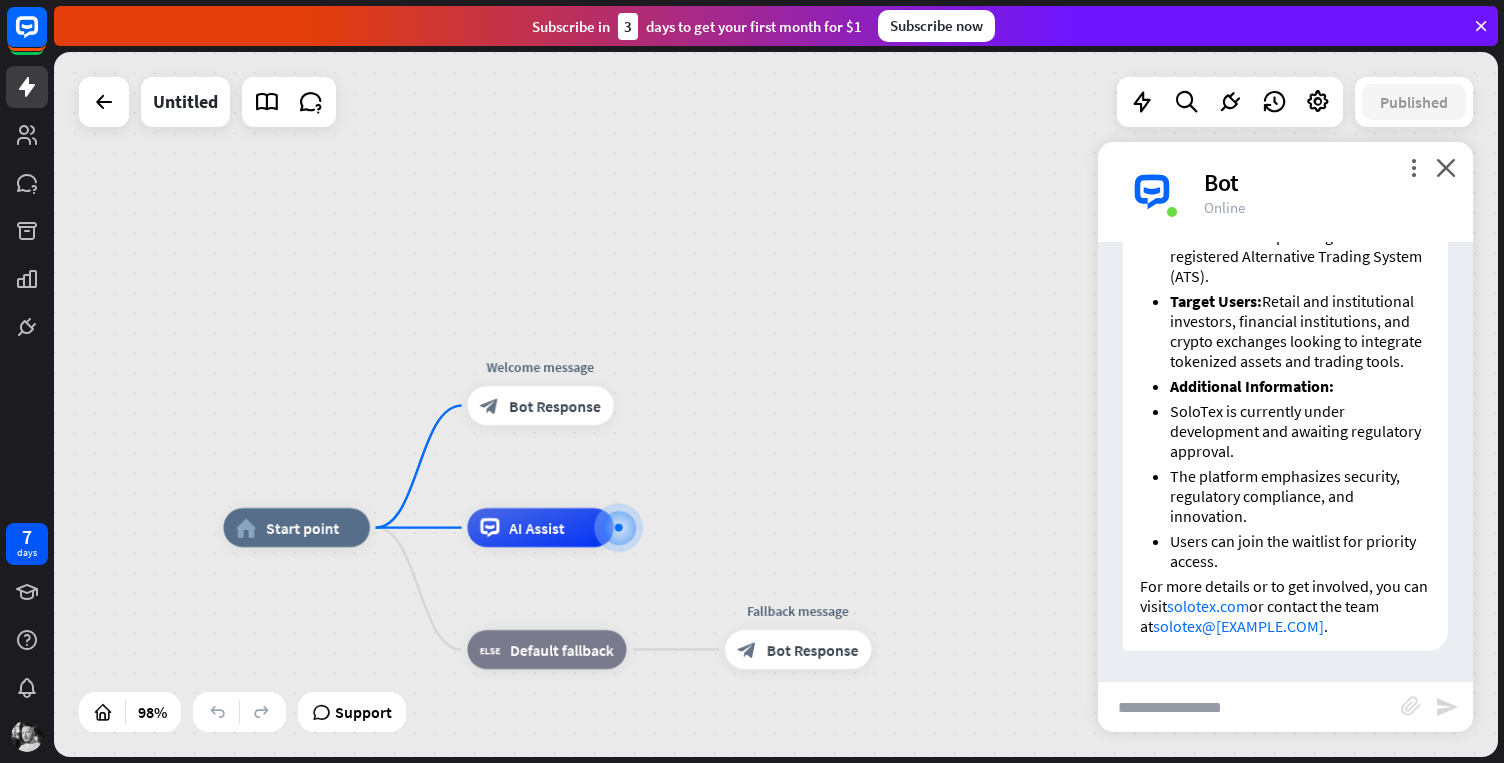 click at bounding box center [1249, 707] 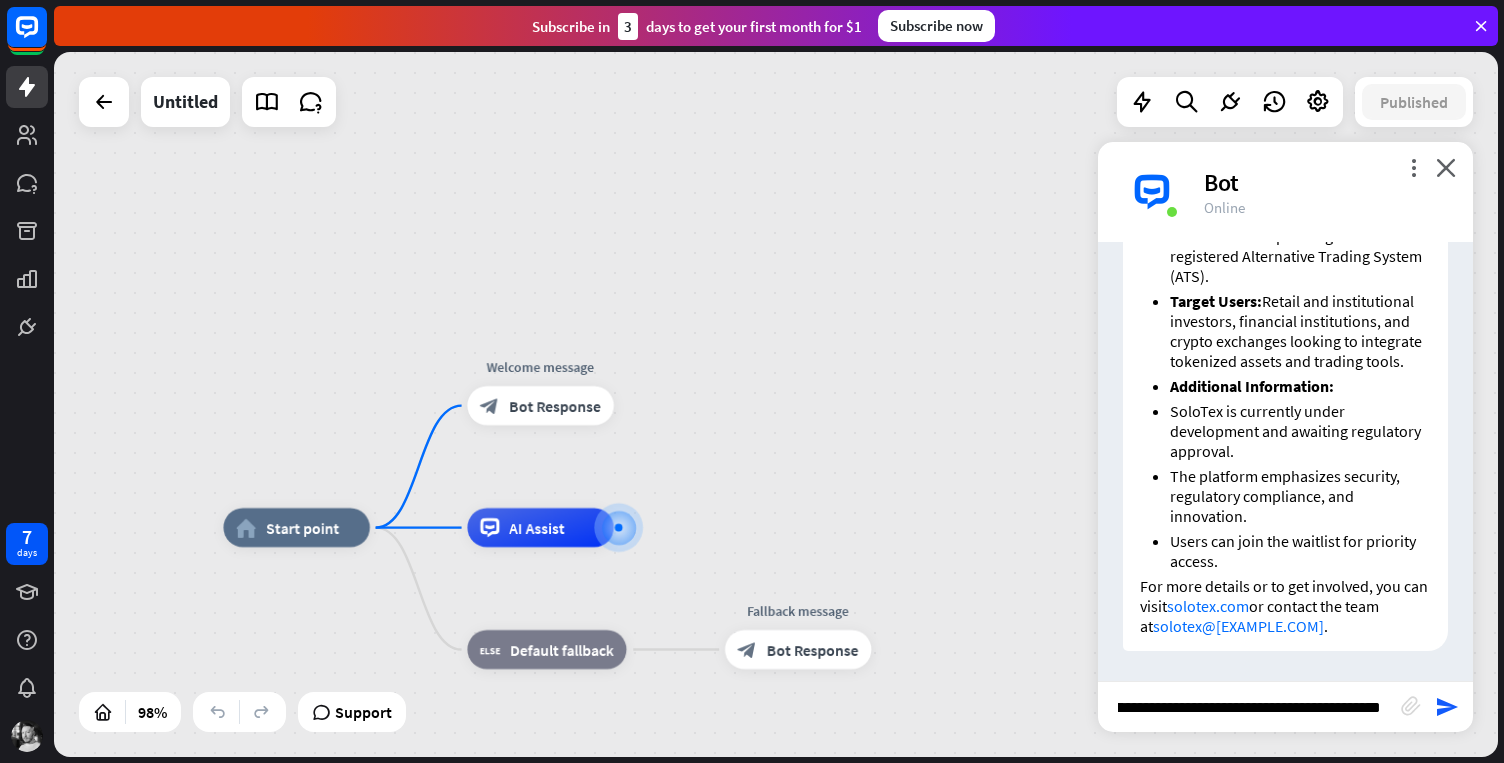 type on "**********" 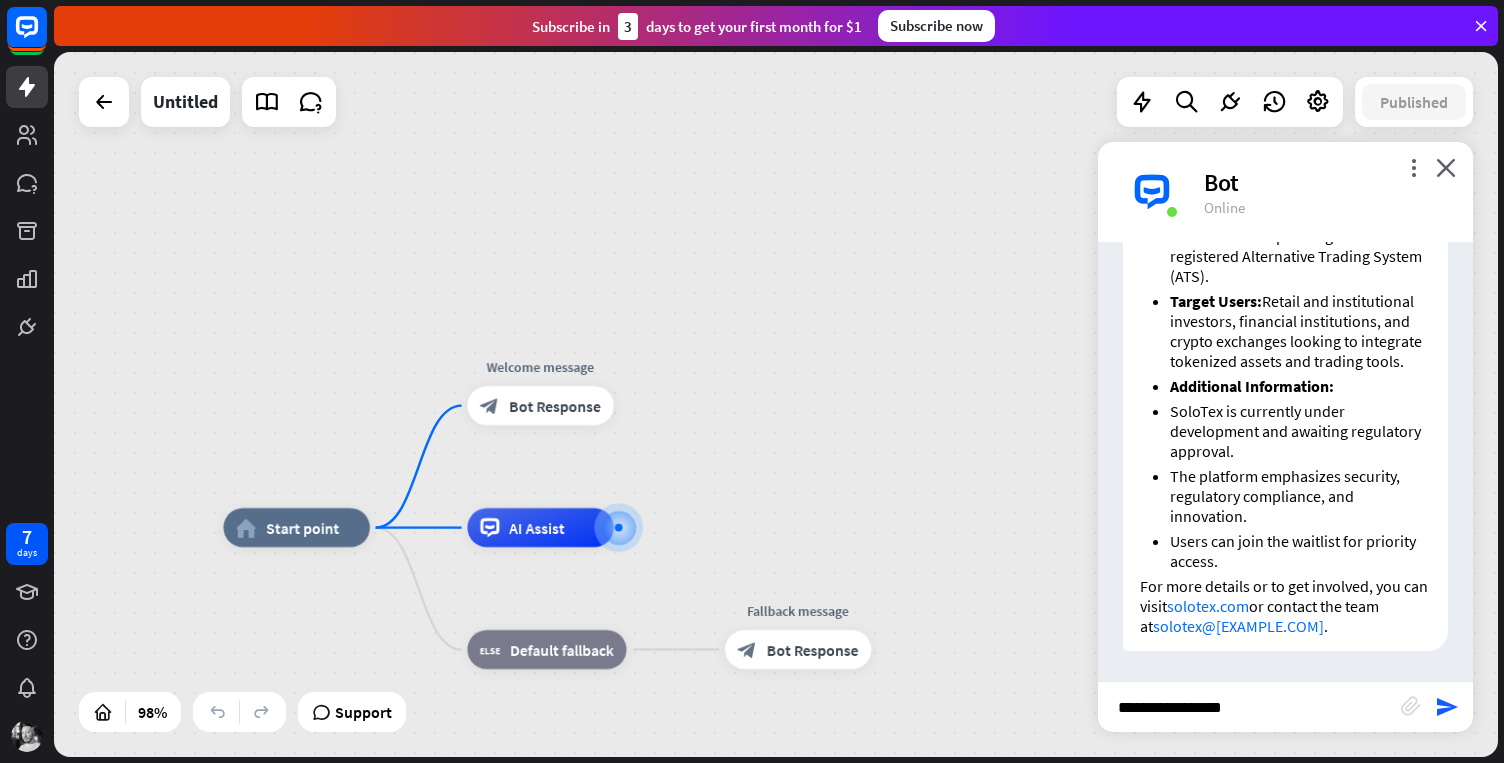 scroll, scrollTop: 0, scrollLeft: 0, axis: both 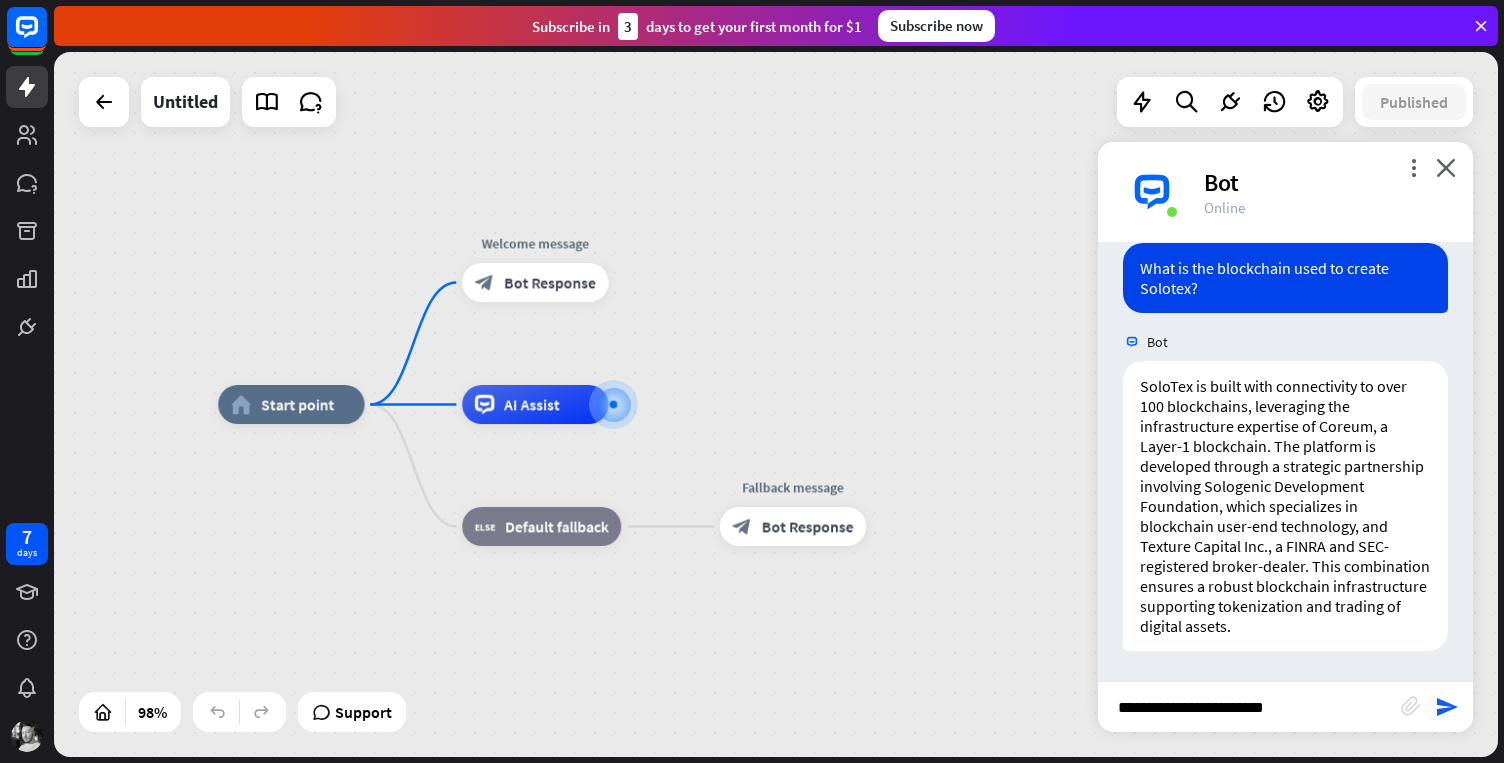 type on "**********" 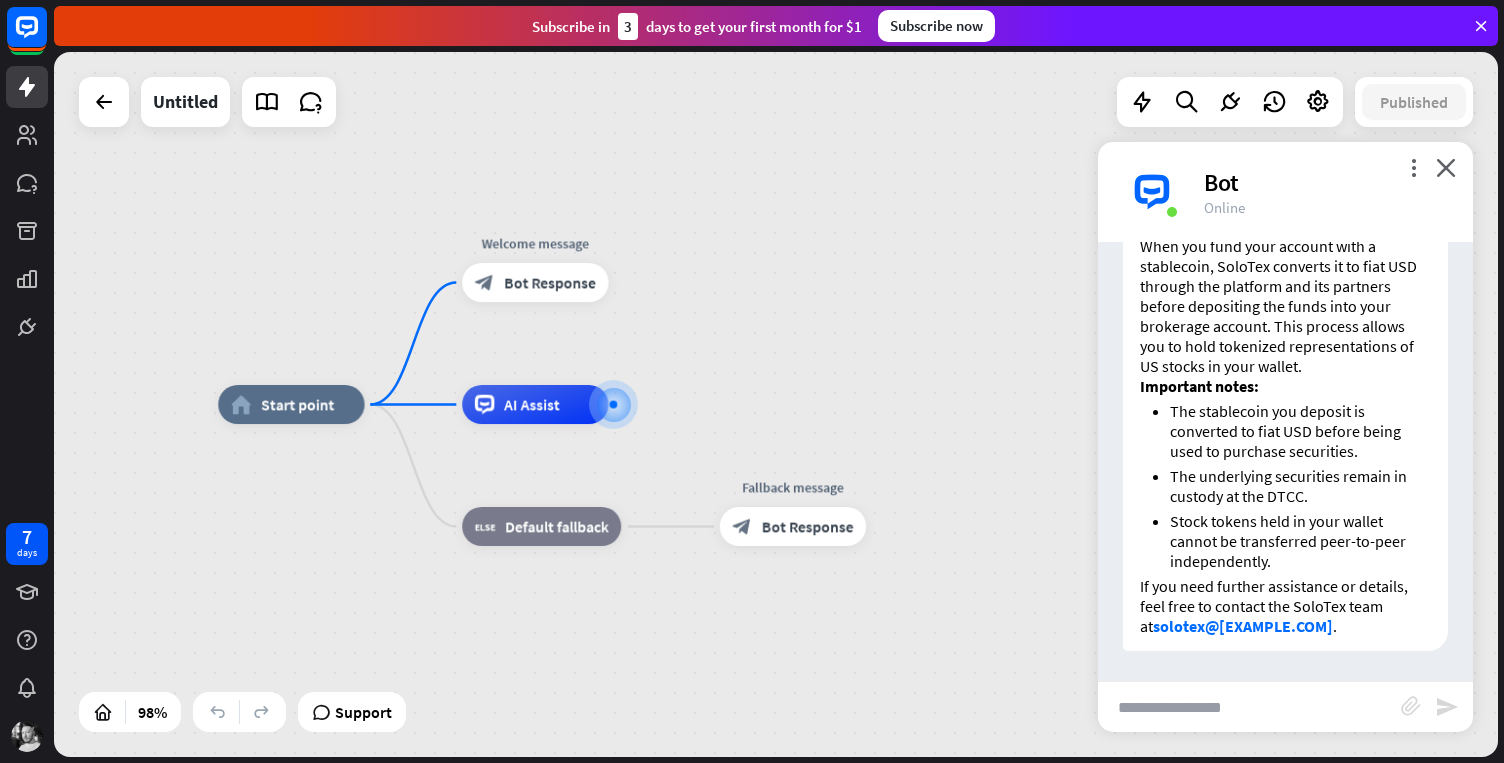 scroll, scrollTop: 2492, scrollLeft: 0, axis: vertical 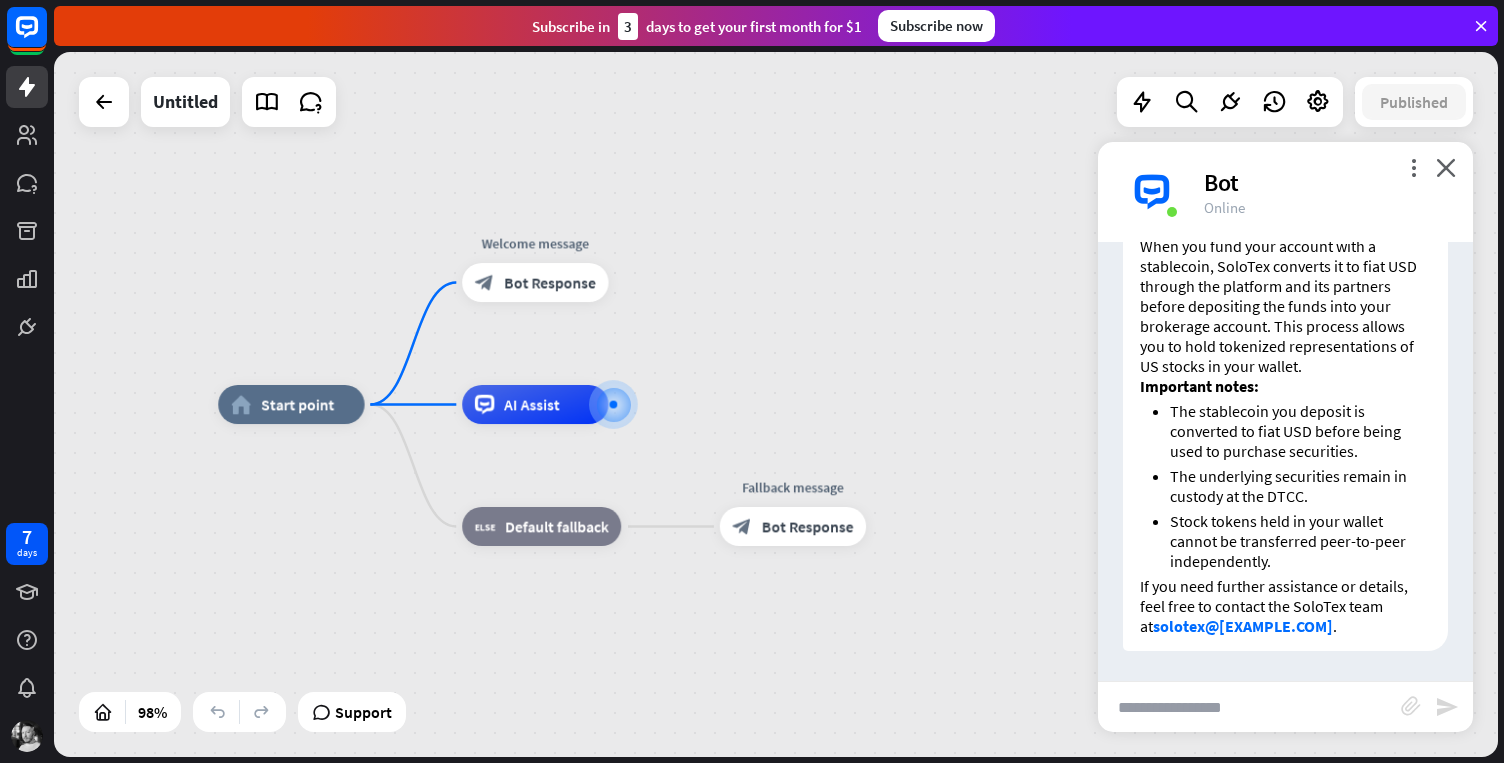 click at bounding box center [1249, 707] 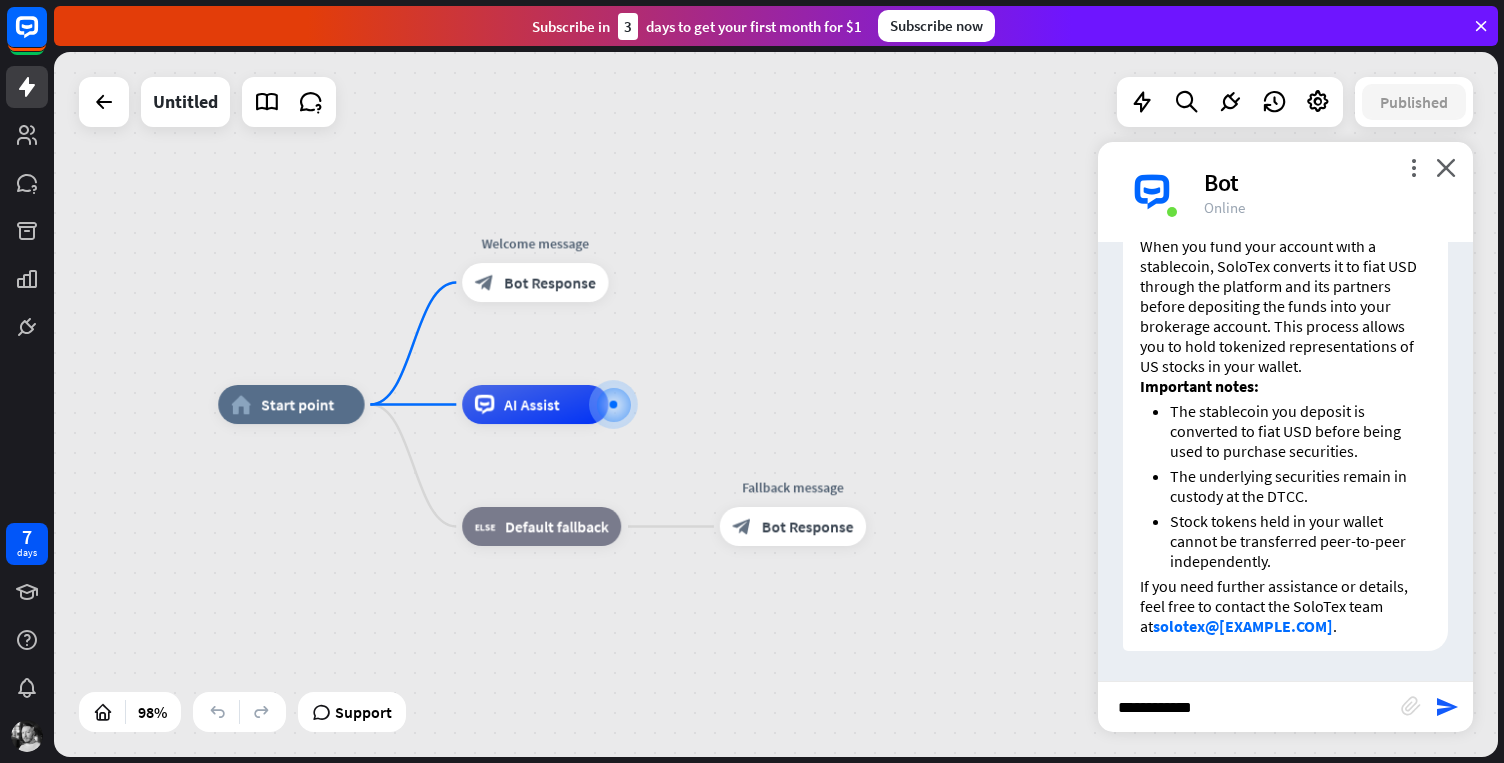 type on "**********" 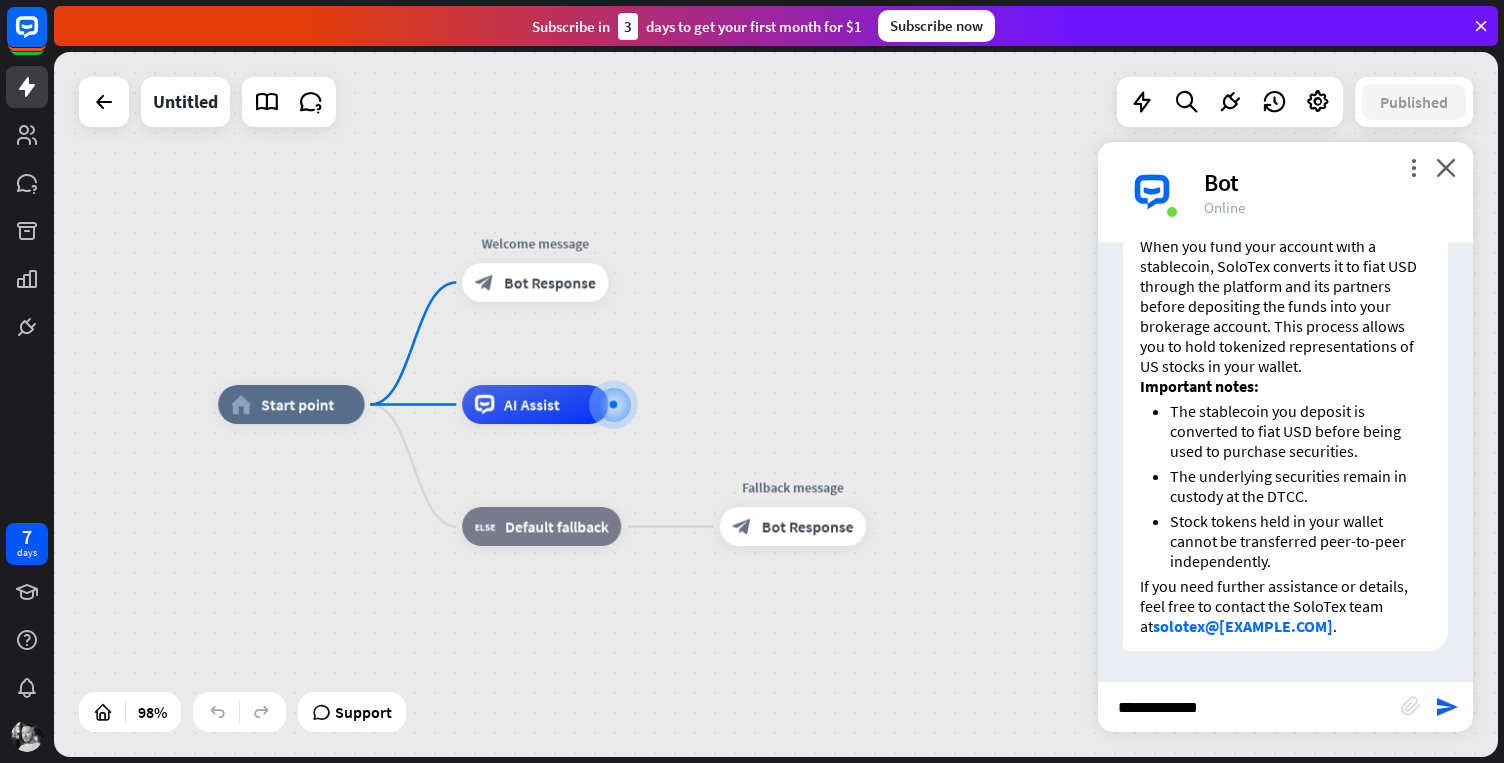 type 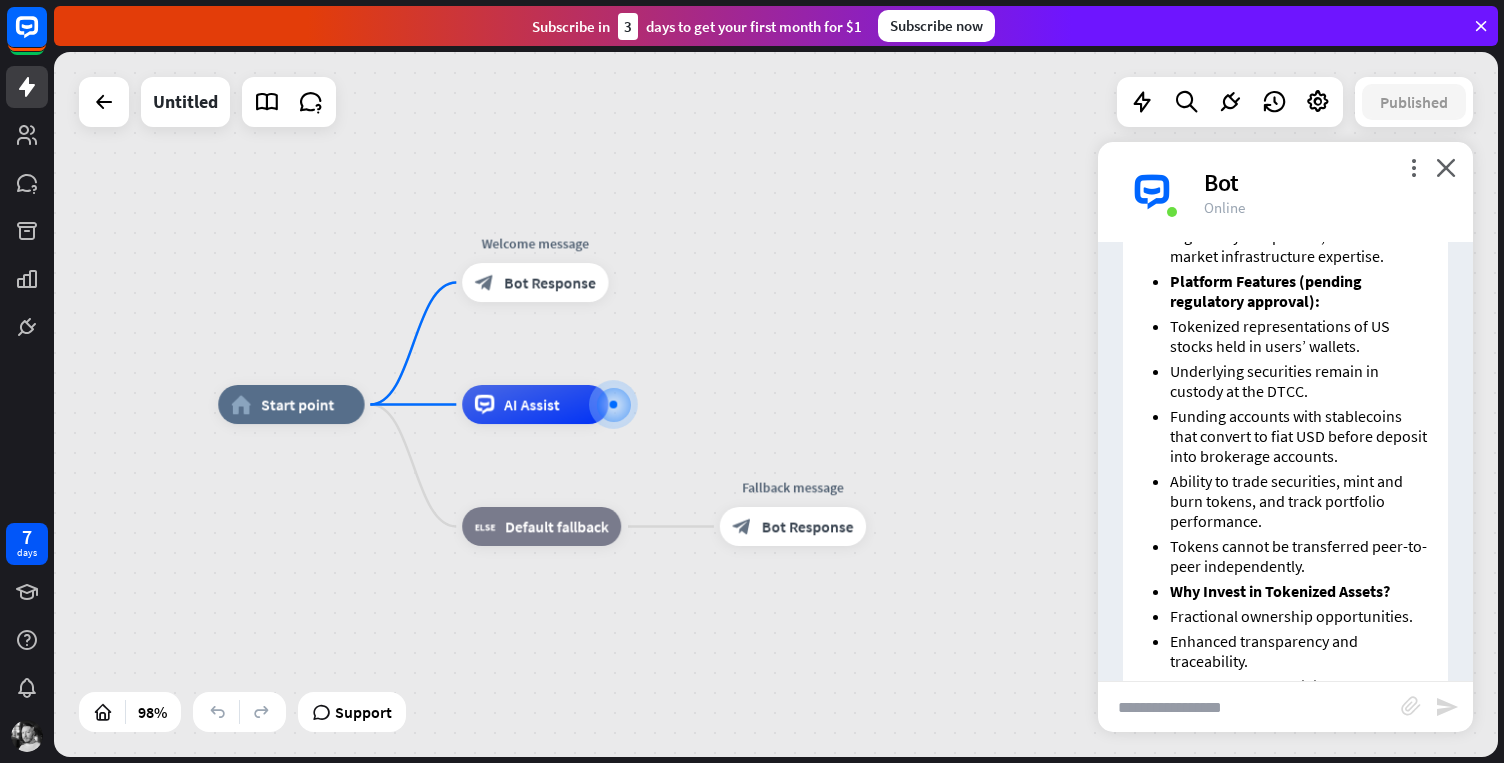 scroll, scrollTop: 0, scrollLeft: 0, axis: both 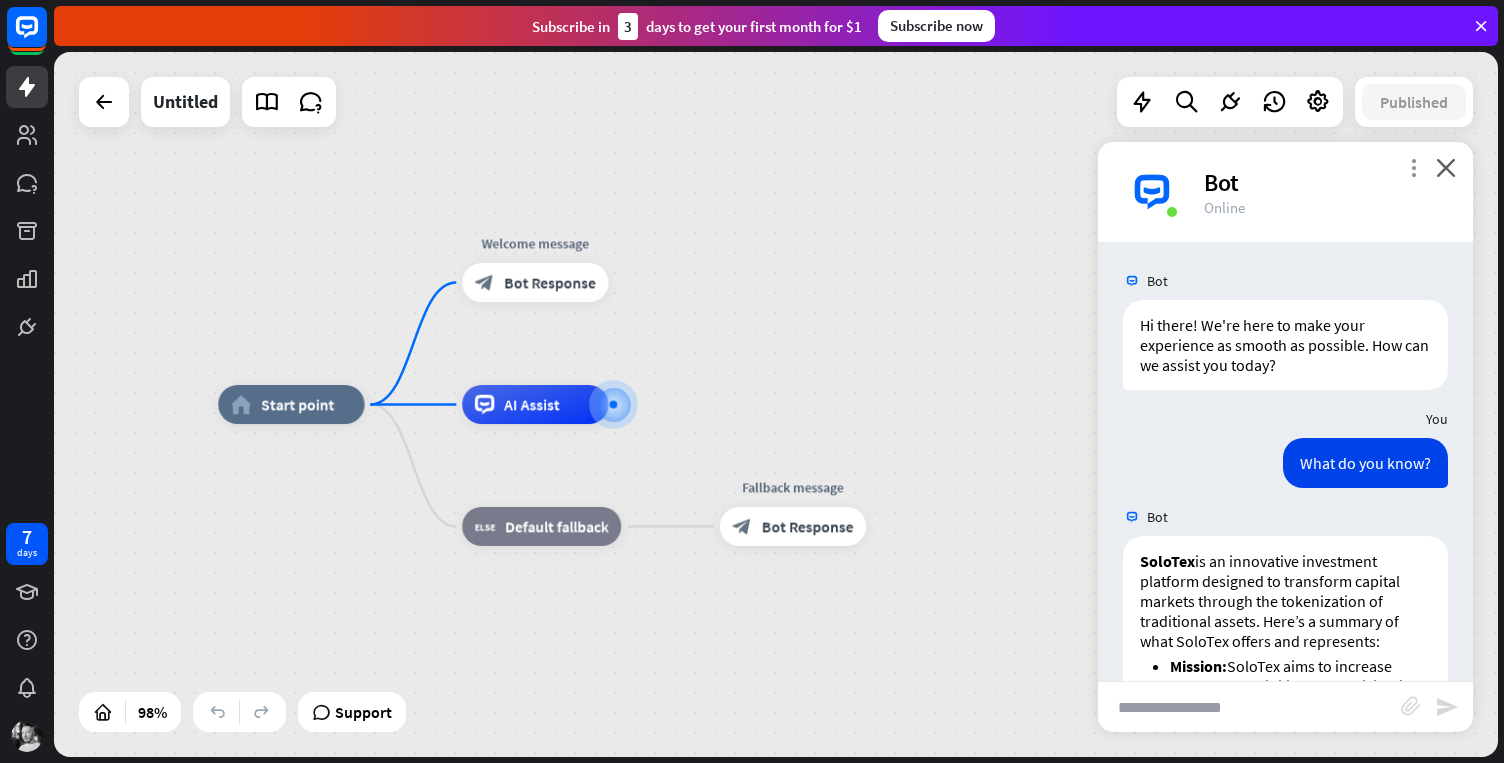 click on "more_vert" at bounding box center (1413, 167) 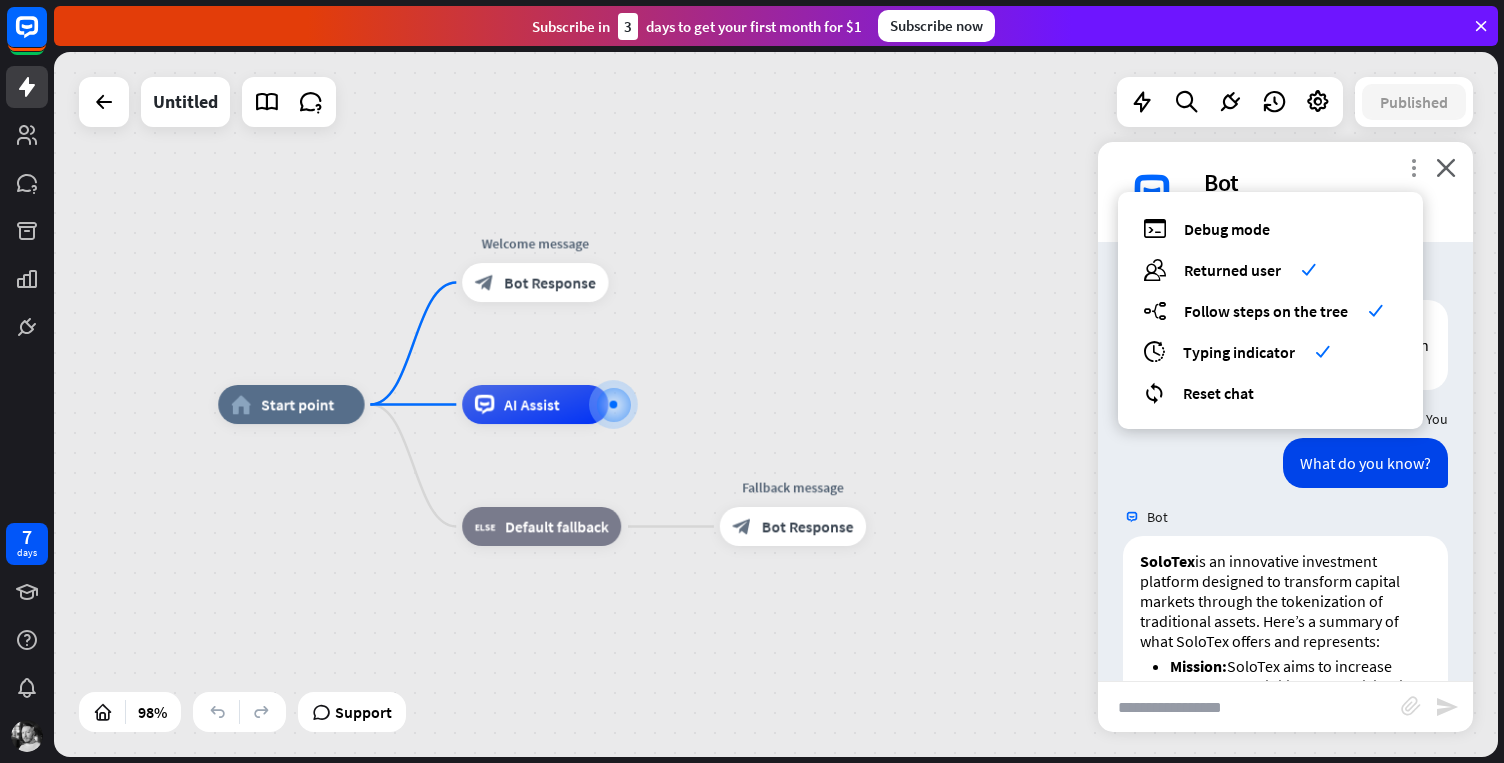click on "more_vert" at bounding box center [1413, 167] 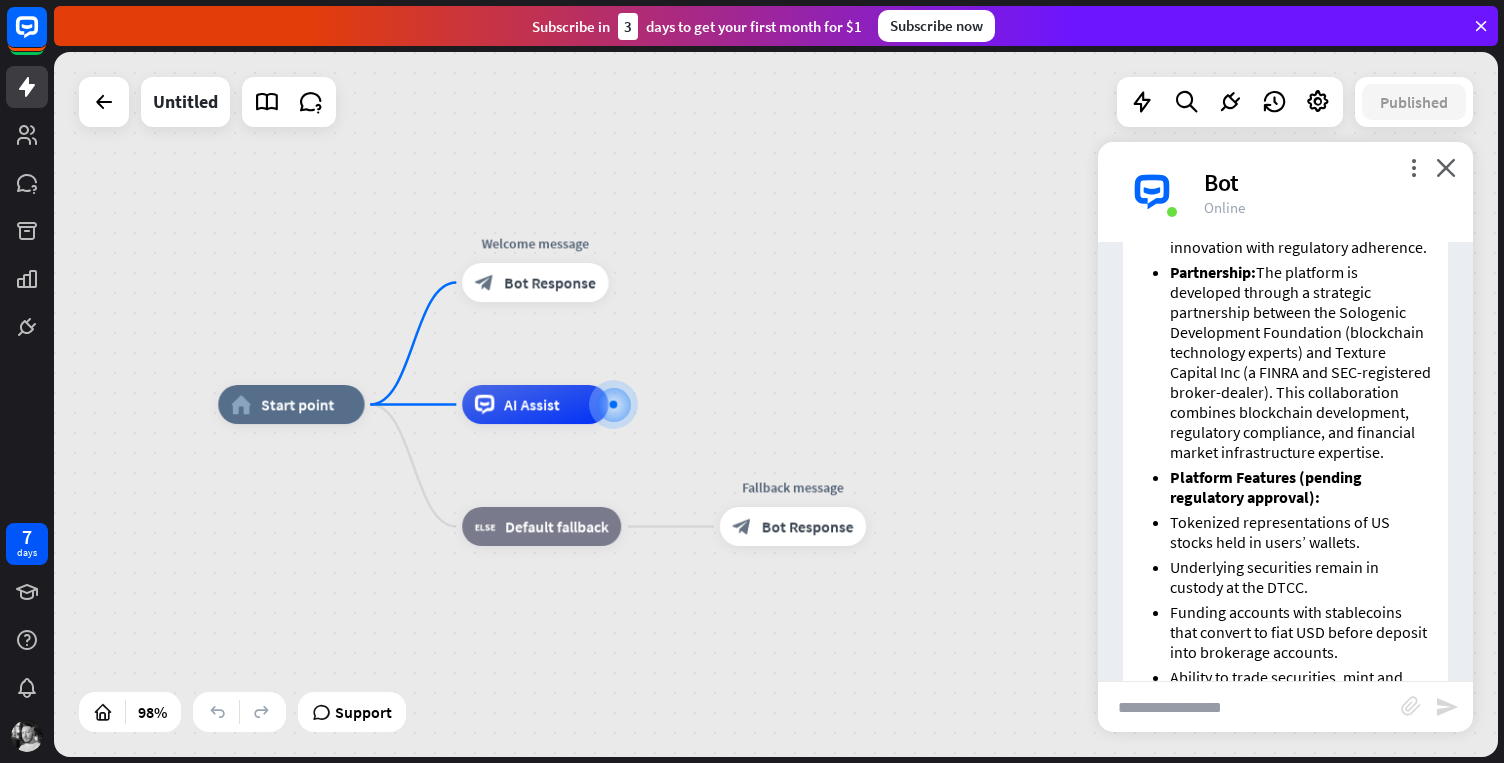 scroll, scrollTop: 0, scrollLeft: 0, axis: both 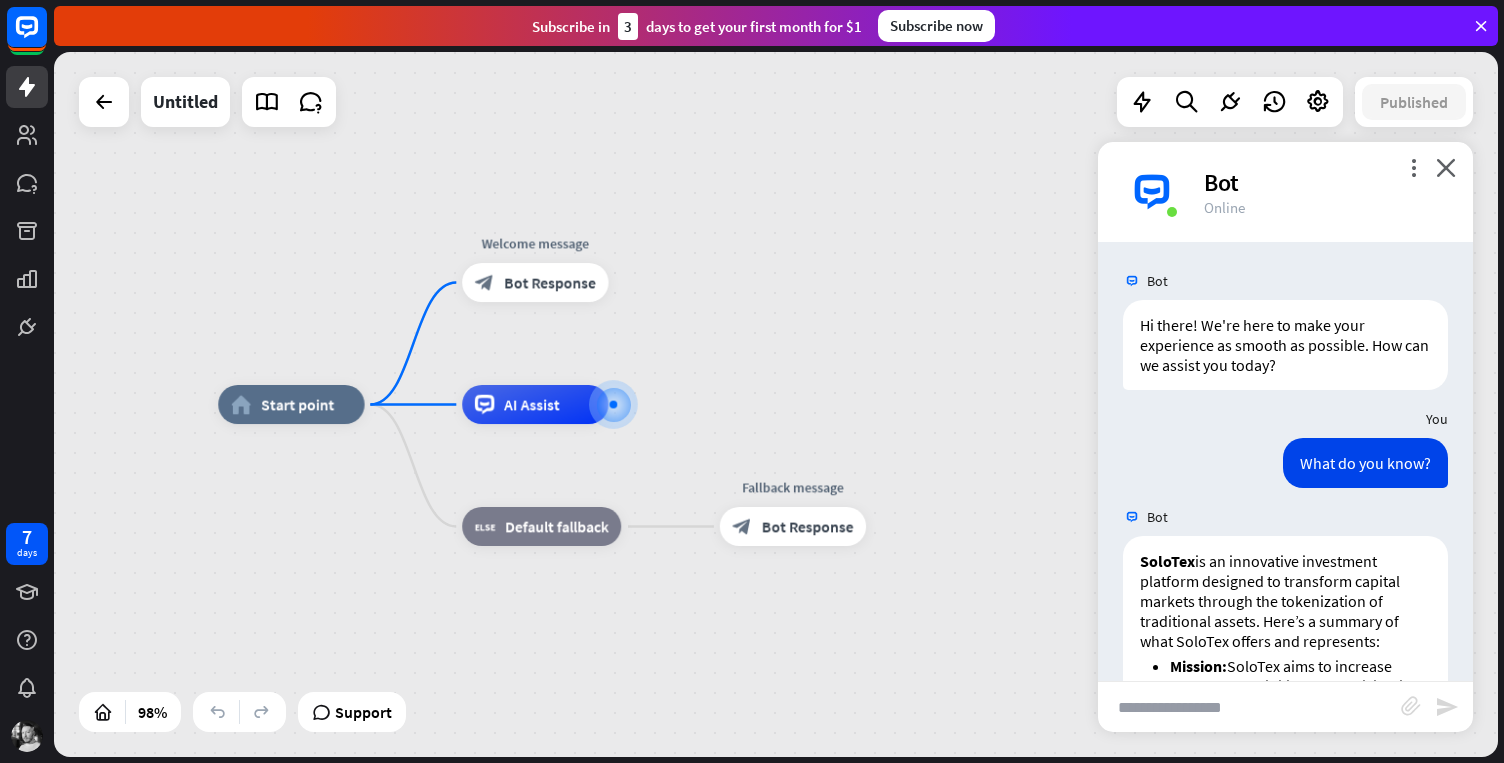 click on "close" at bounding box center [1446, 167] 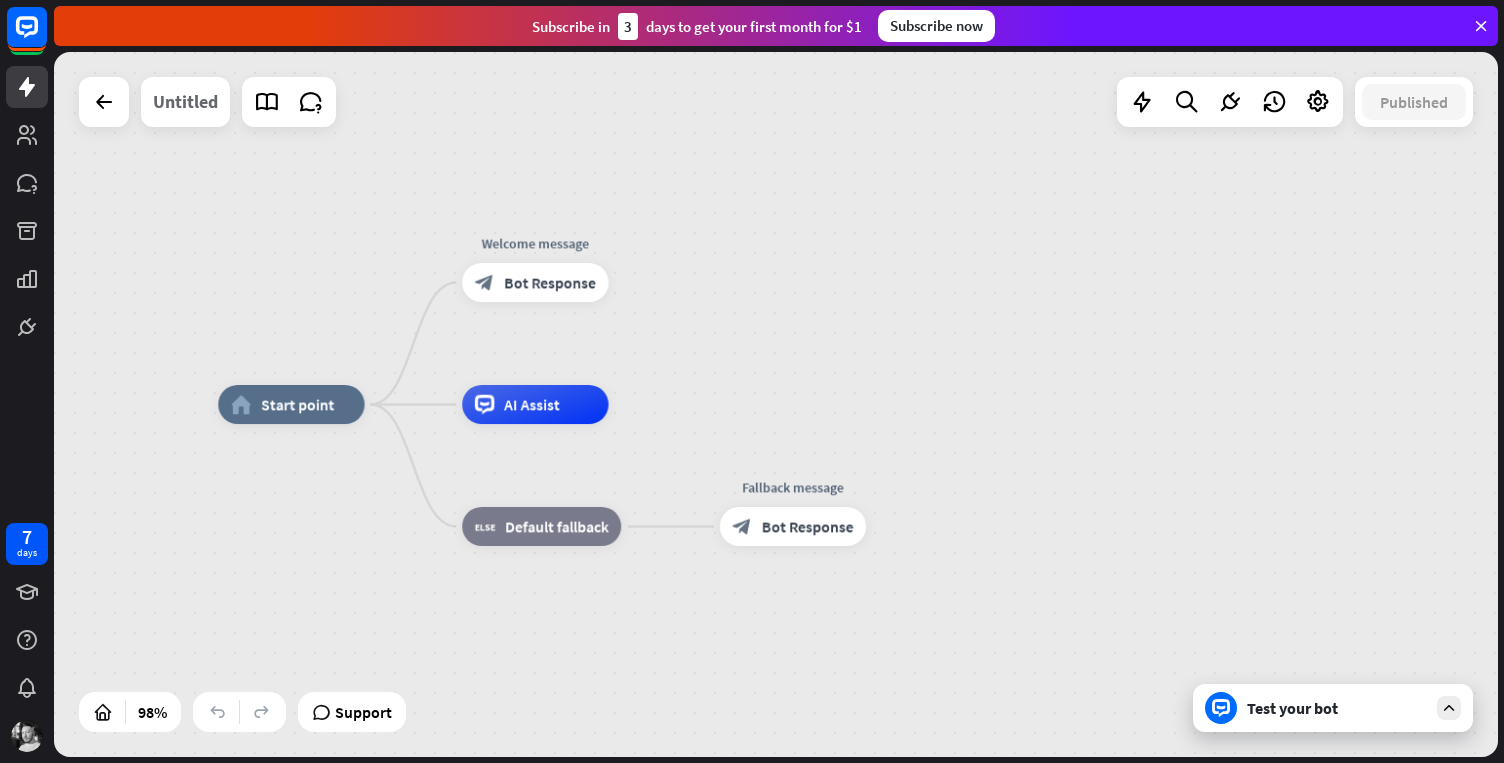 click on "Untitled" at bounding box center (185, 102) 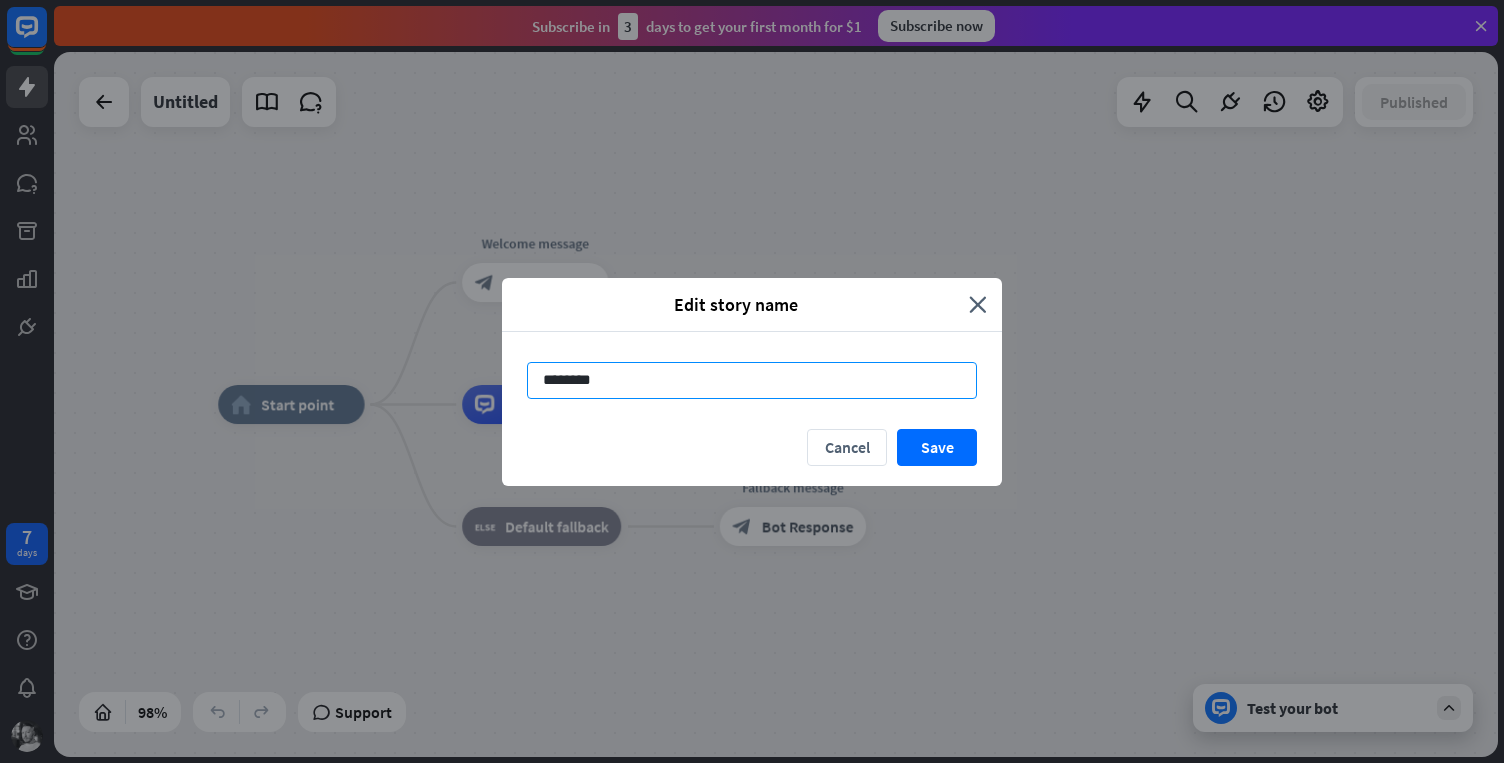 click on "********" at bounding box center (752, 380) 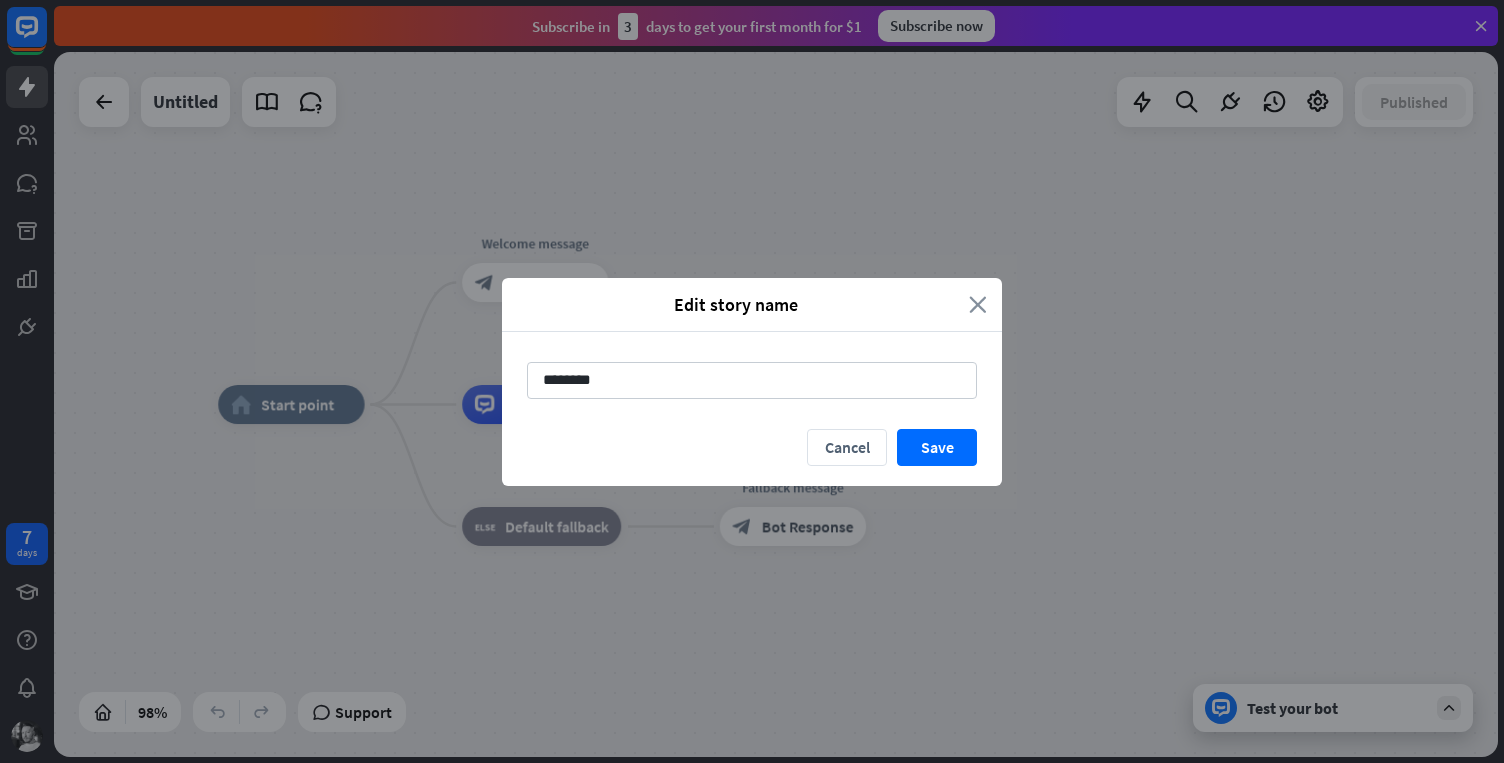 click on "close" at bounding box center [978, 304] 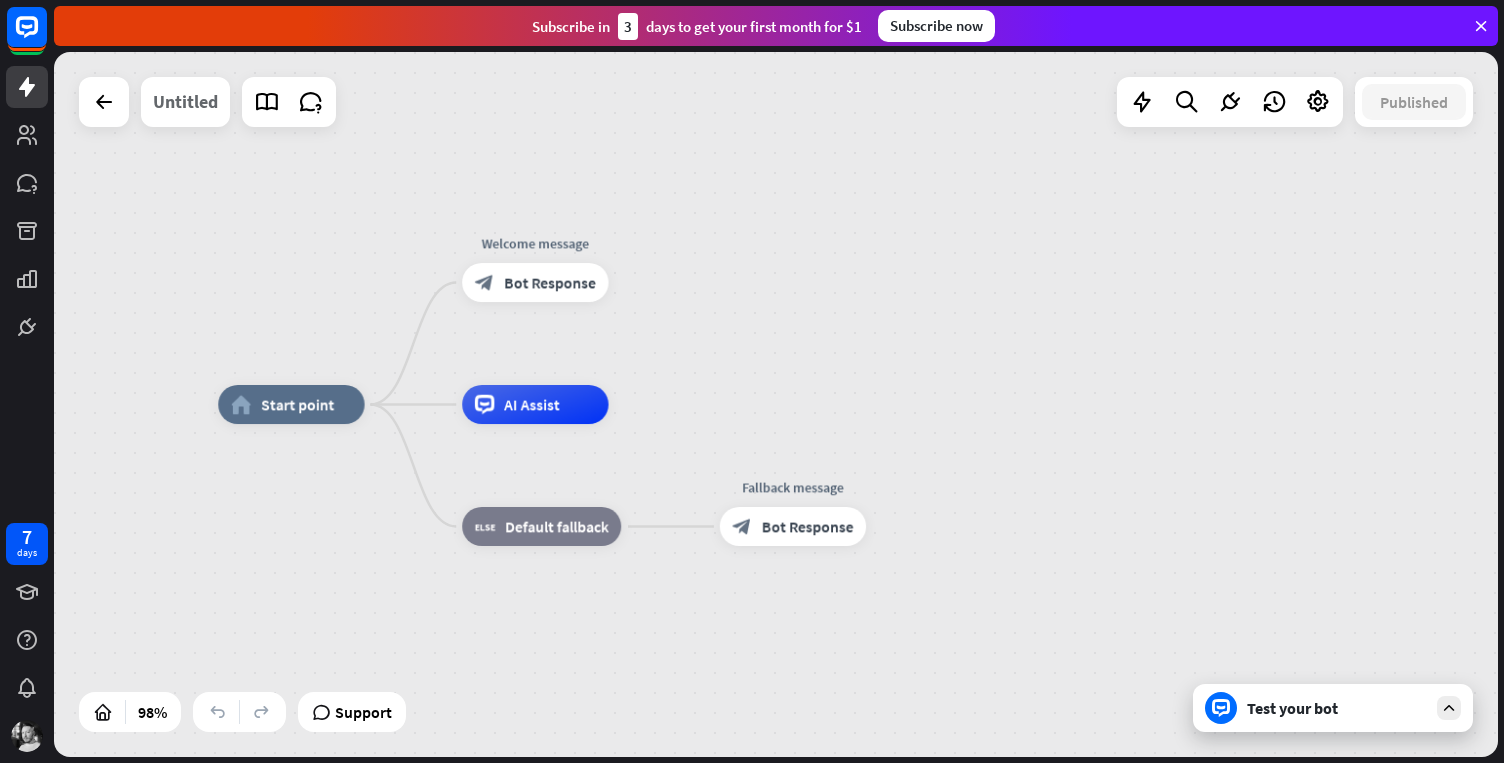 click on "Untitled" at bounding box center (185, 102) 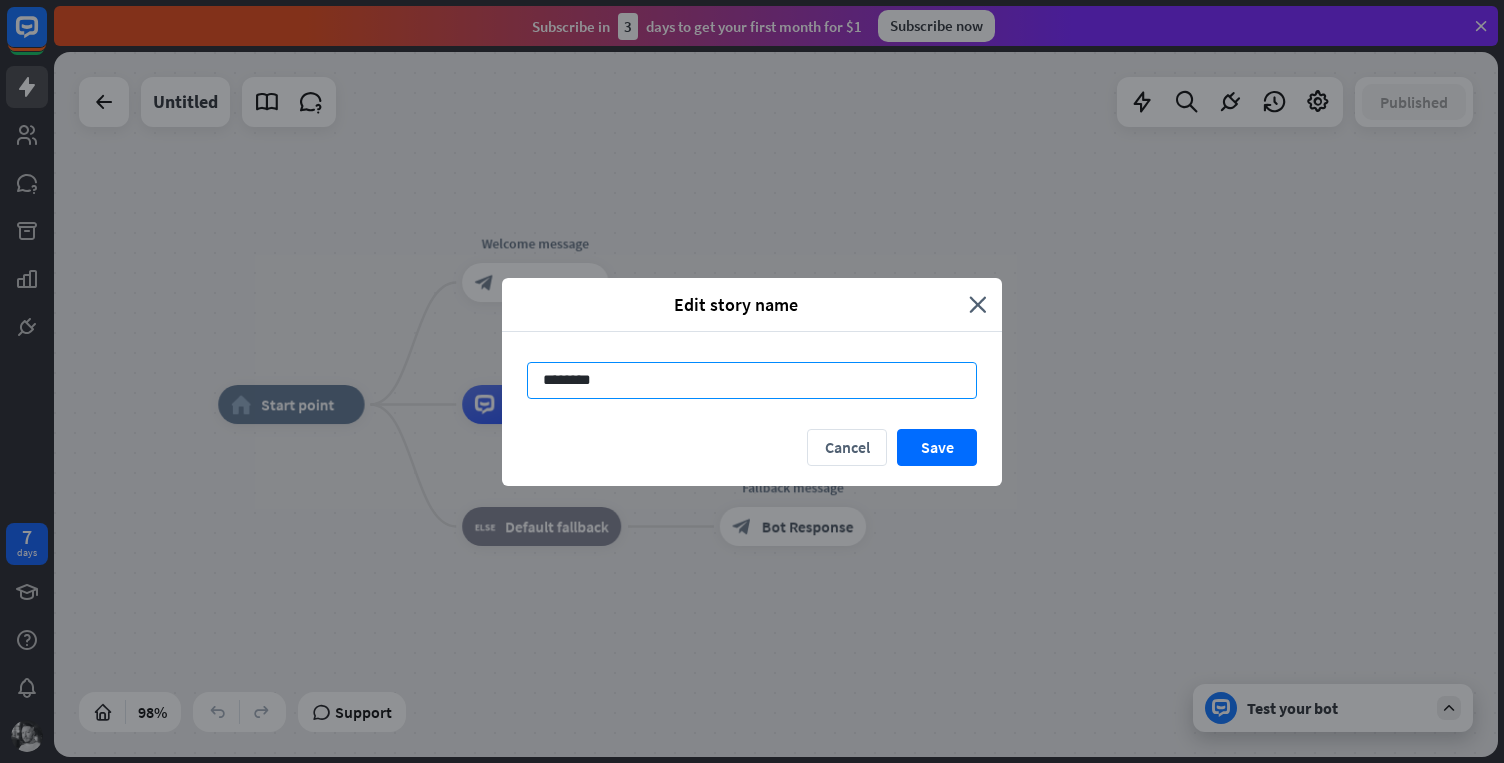 click on "********" at bounding box center [752, 380] 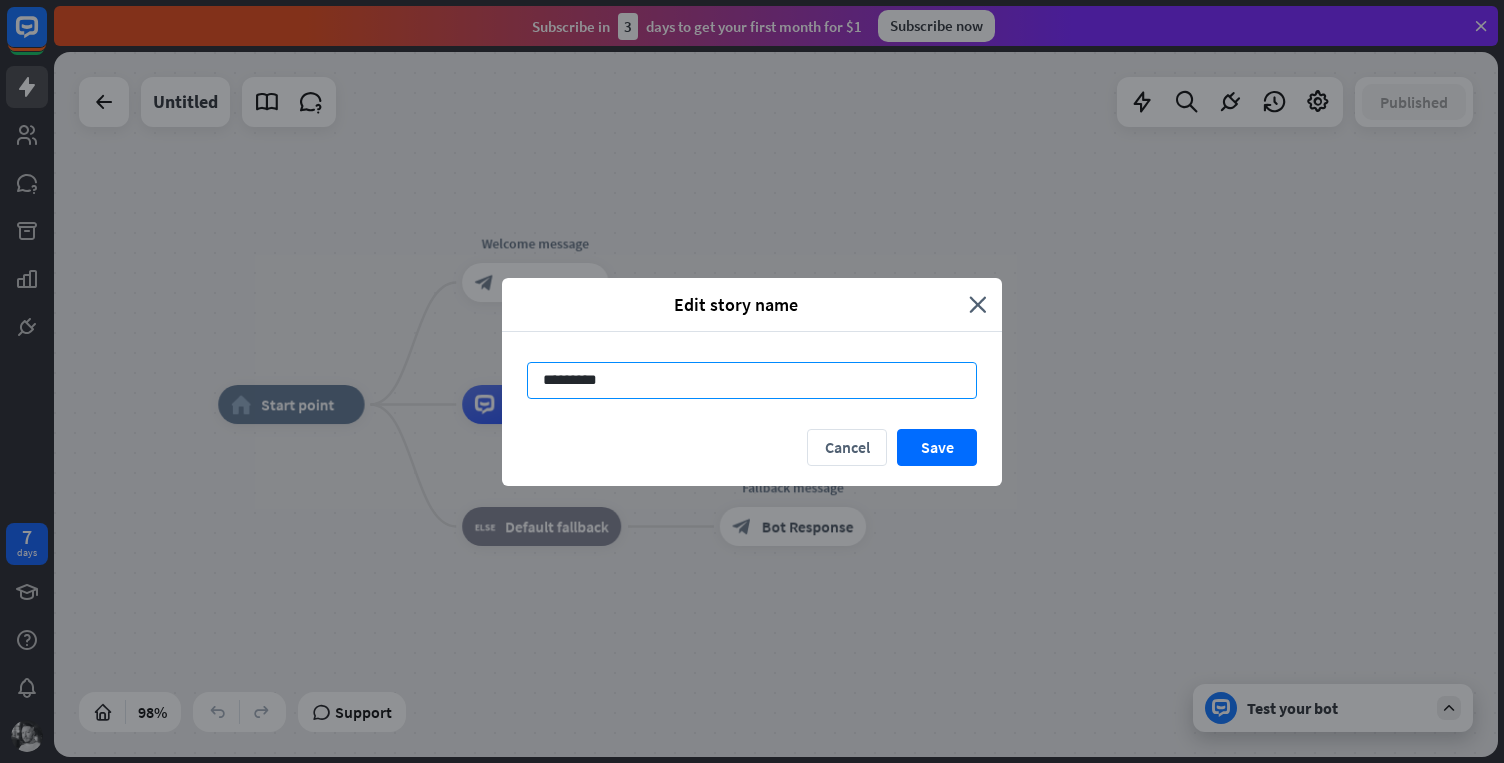 type on "**********" 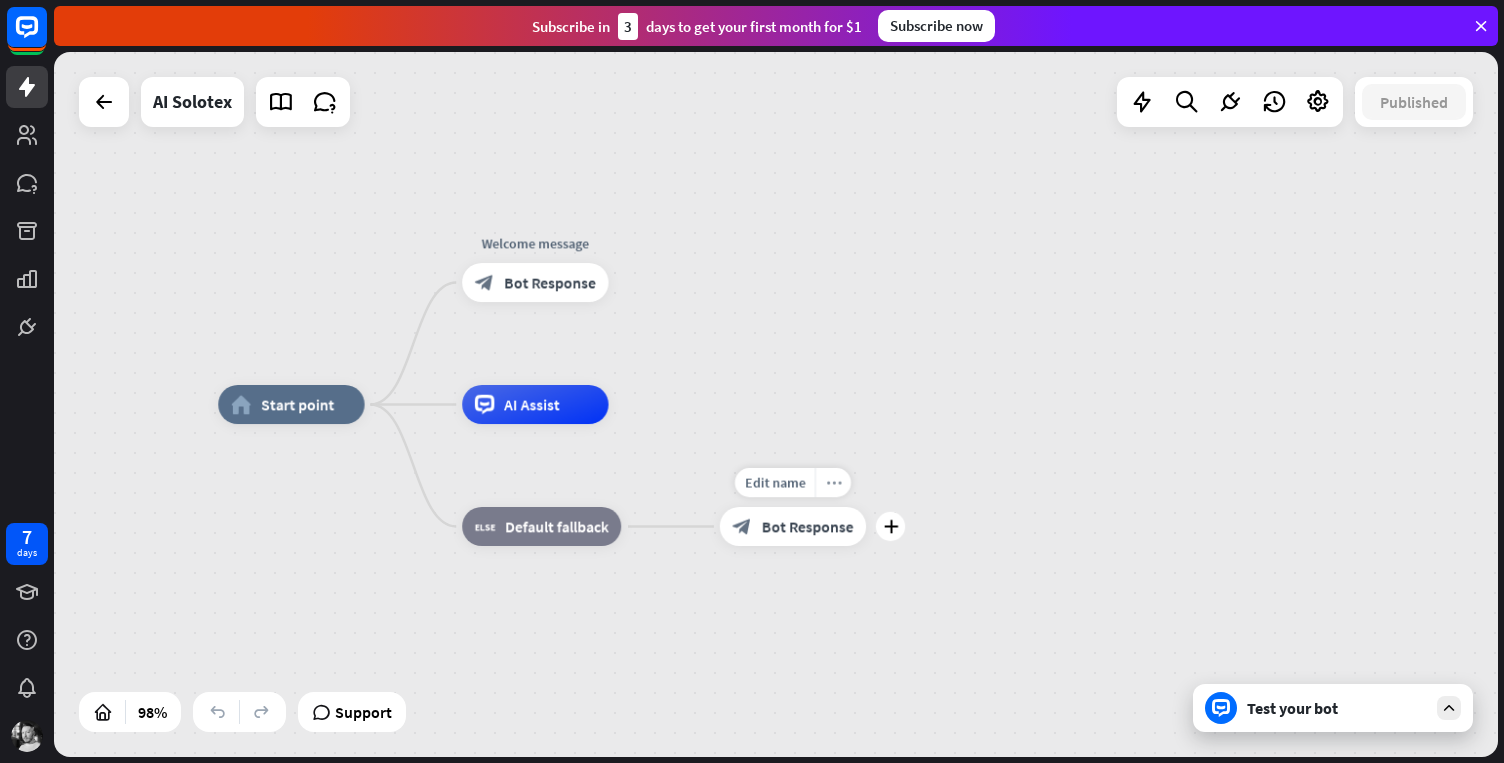click on "more_horiz" at bounding box center [834, 482] 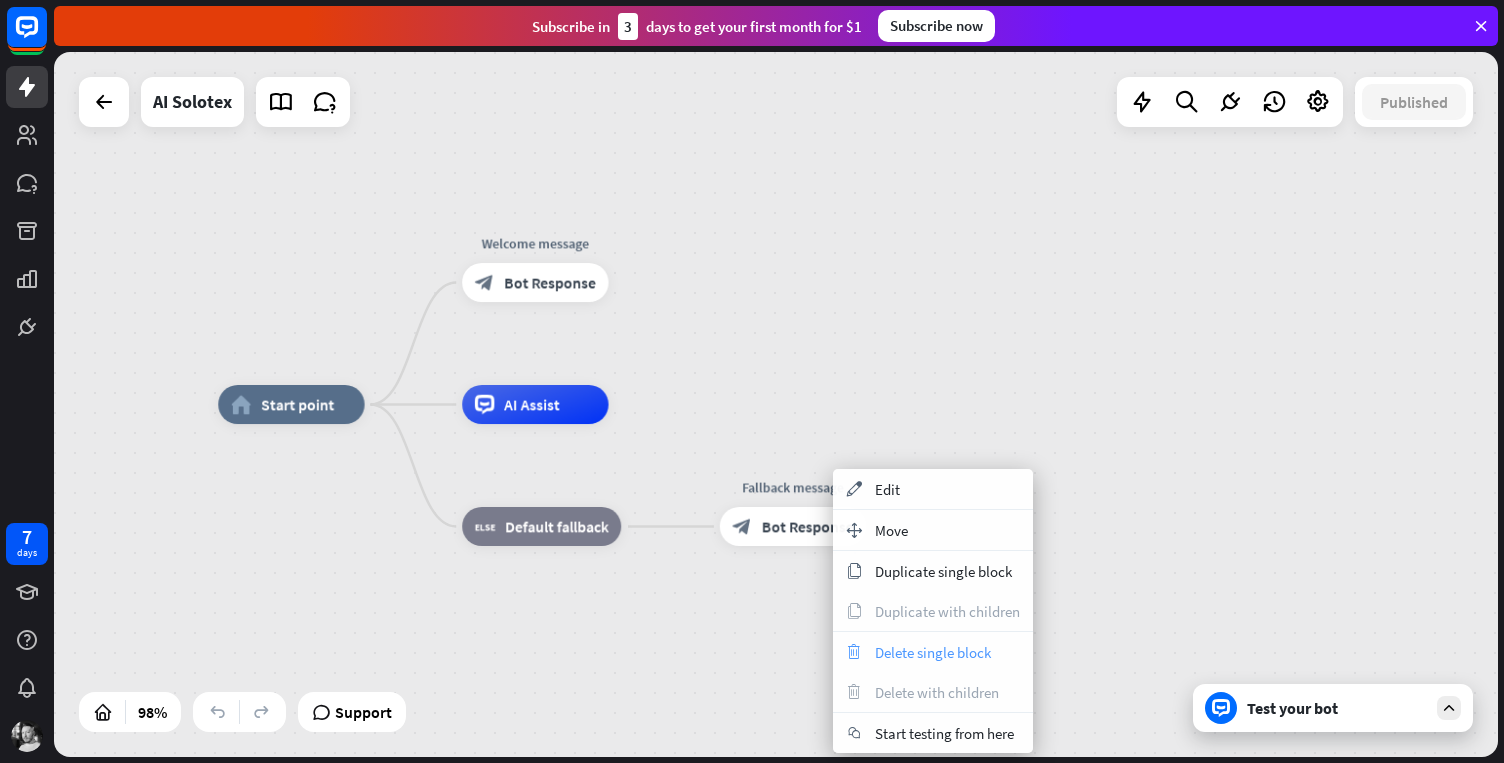 click on "Delete single block" at bounding box center (933, 652) 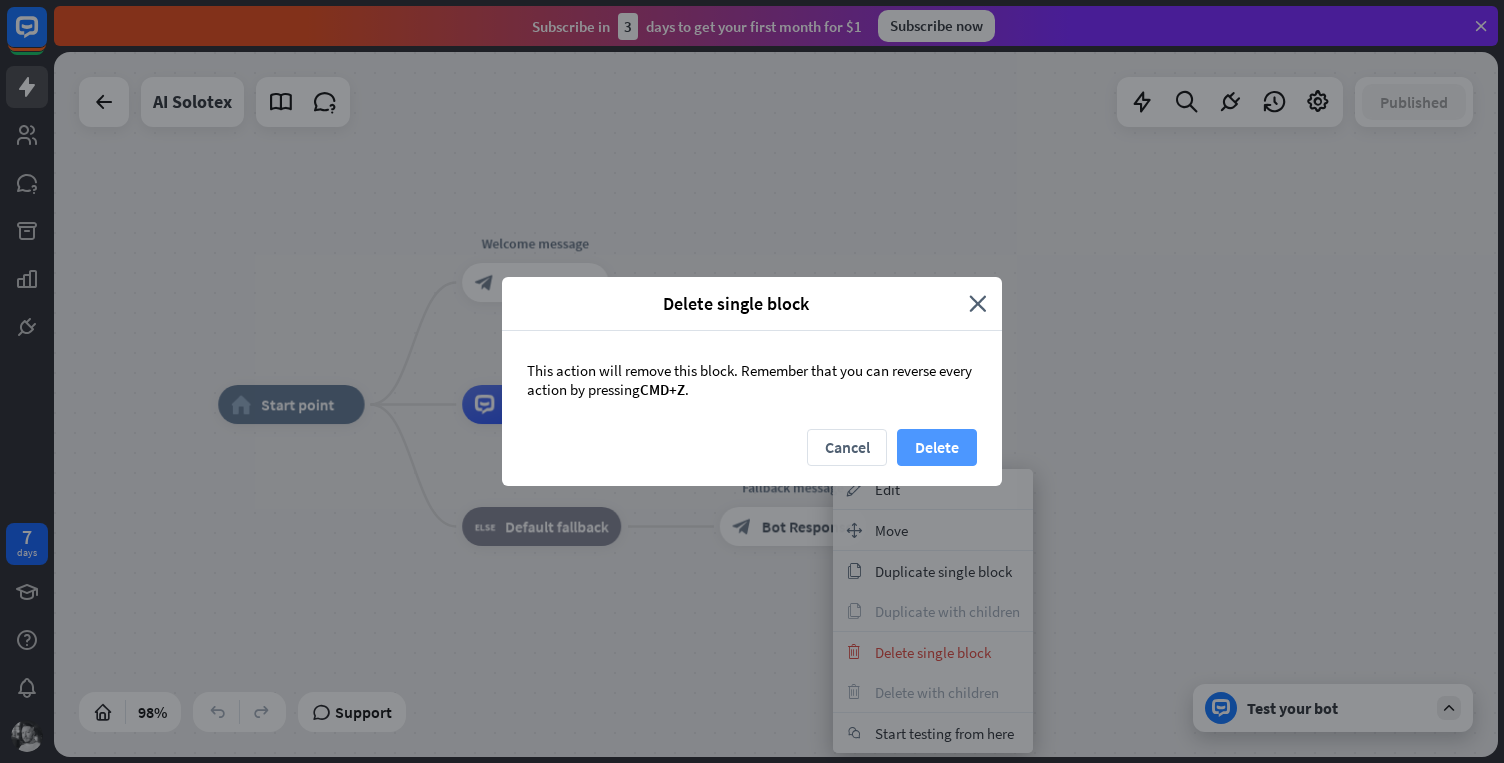 click on "Delete" at bounding box center (937, 447) 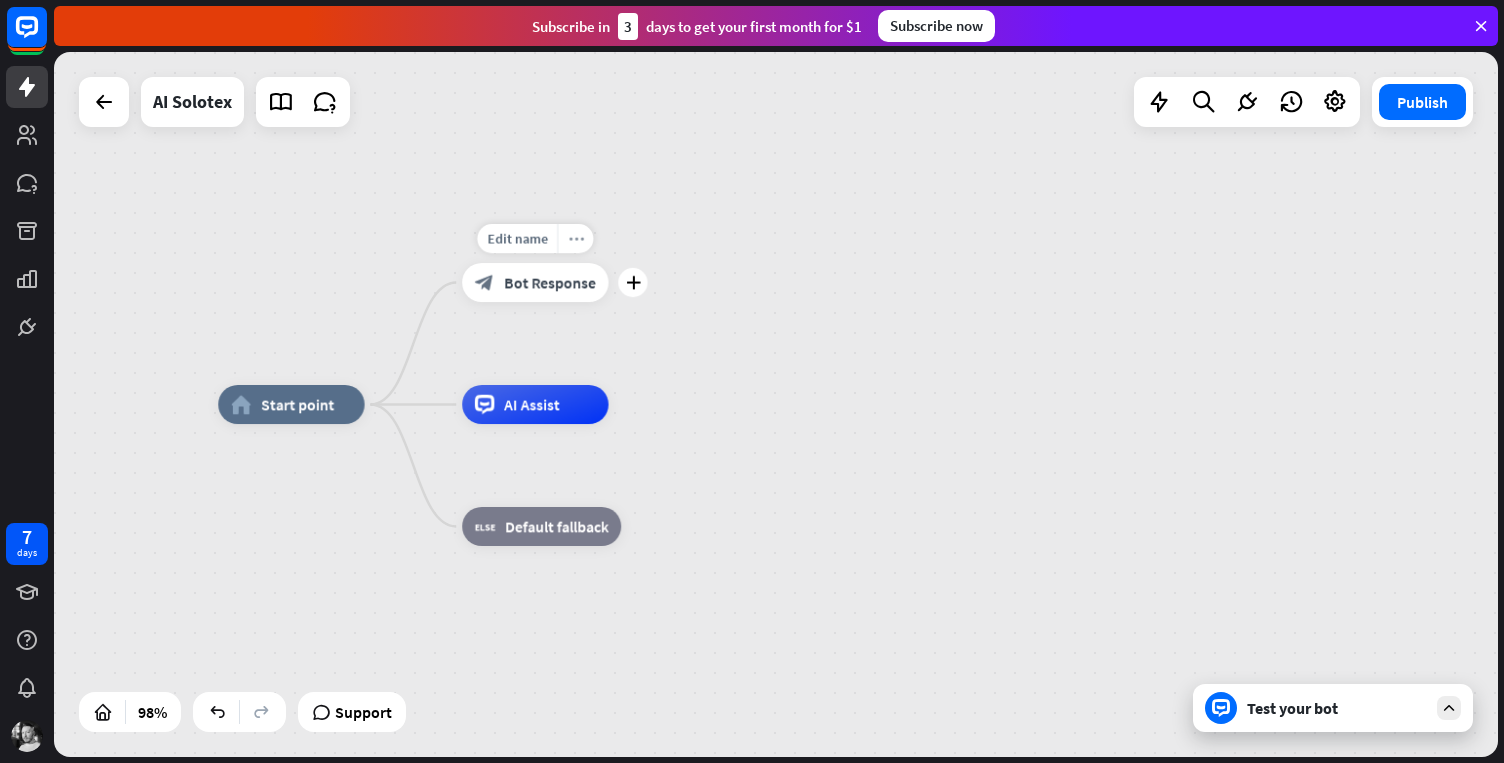 click on "more_horiz" at bounding box center (576, 238) 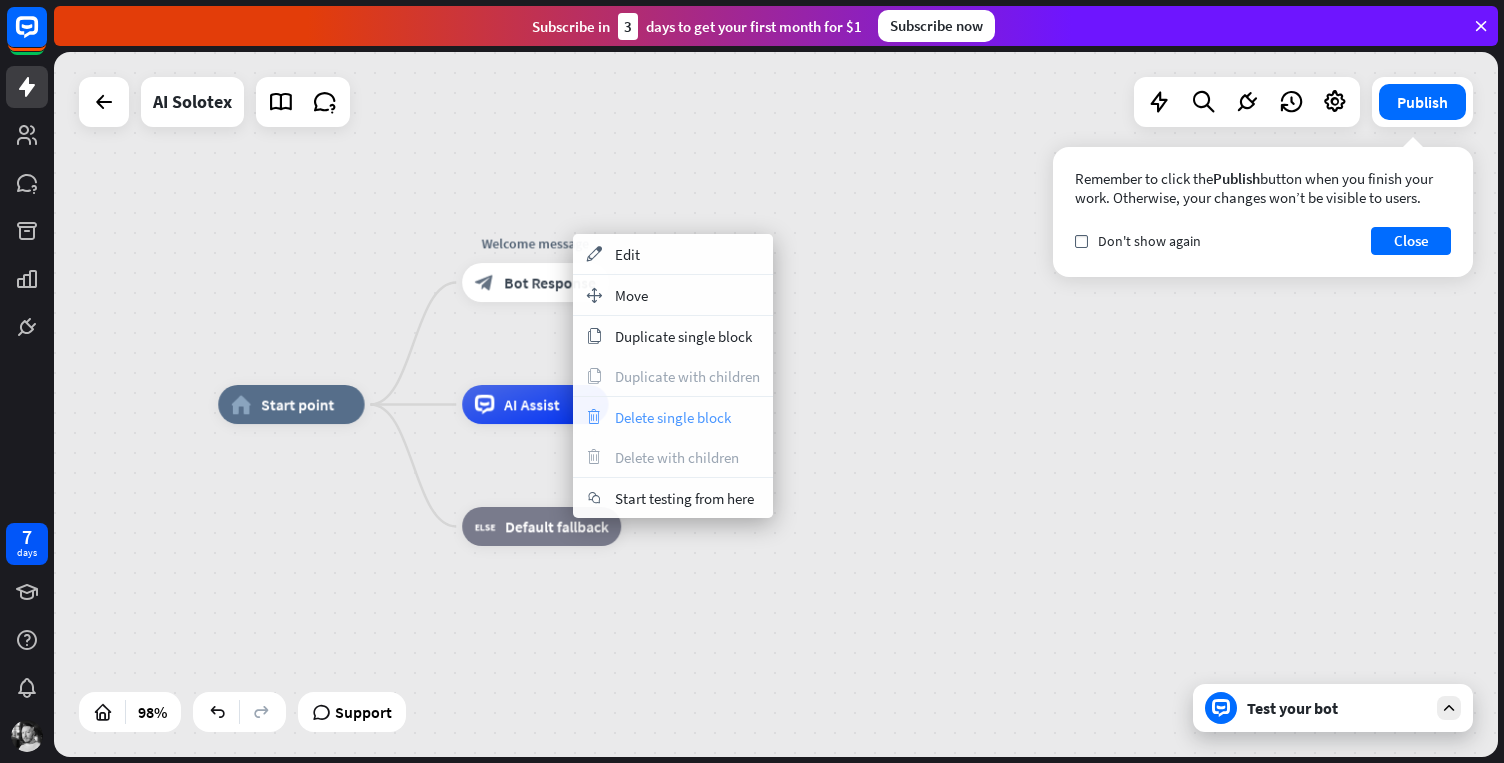 click on "Delete single block" at bounding box center (673, 417) 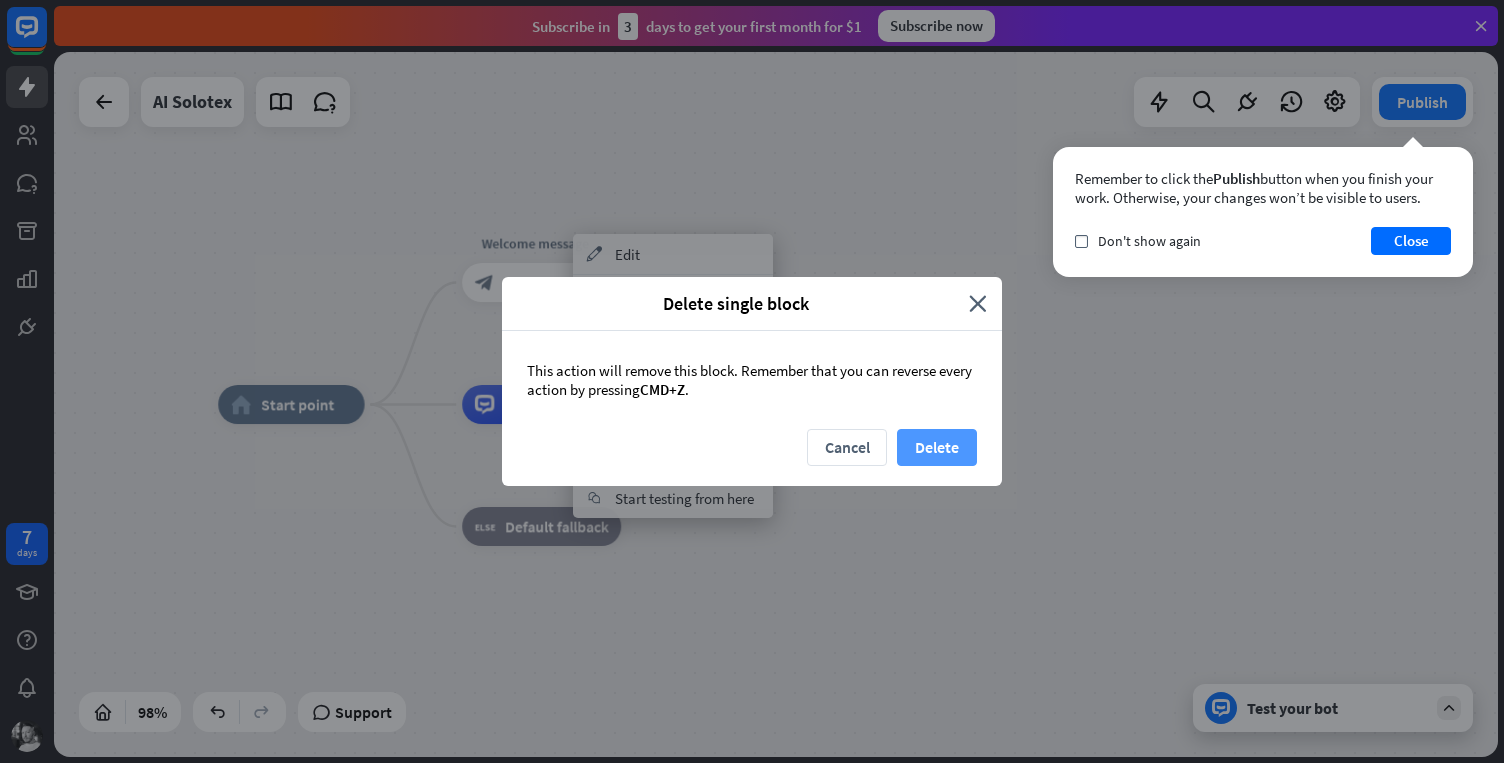 click on "Delete" at bounding box center [937, 447] 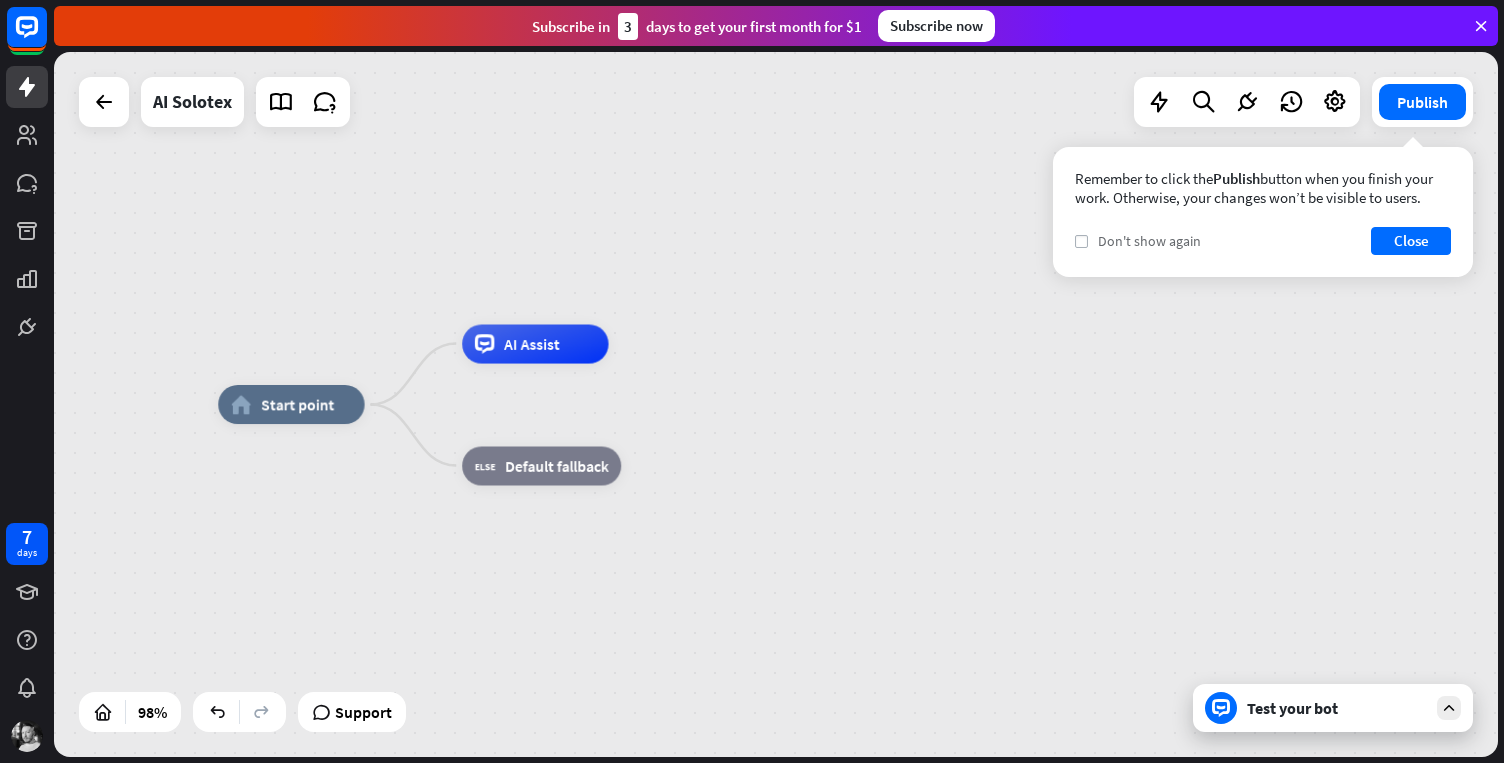 click on "check" at bounding box center [1081, 241] 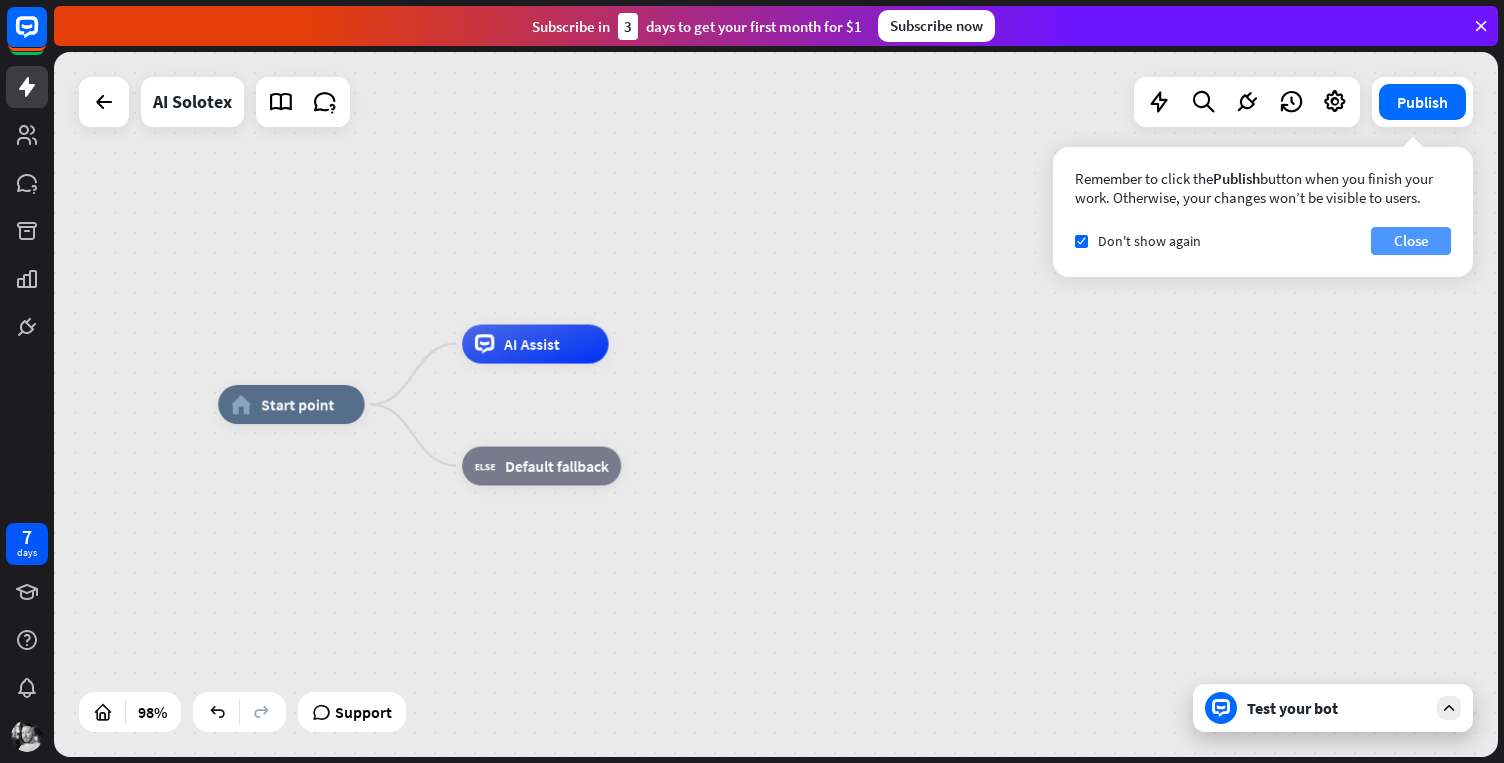 click on "Close" at bounding box center [1411, 241] 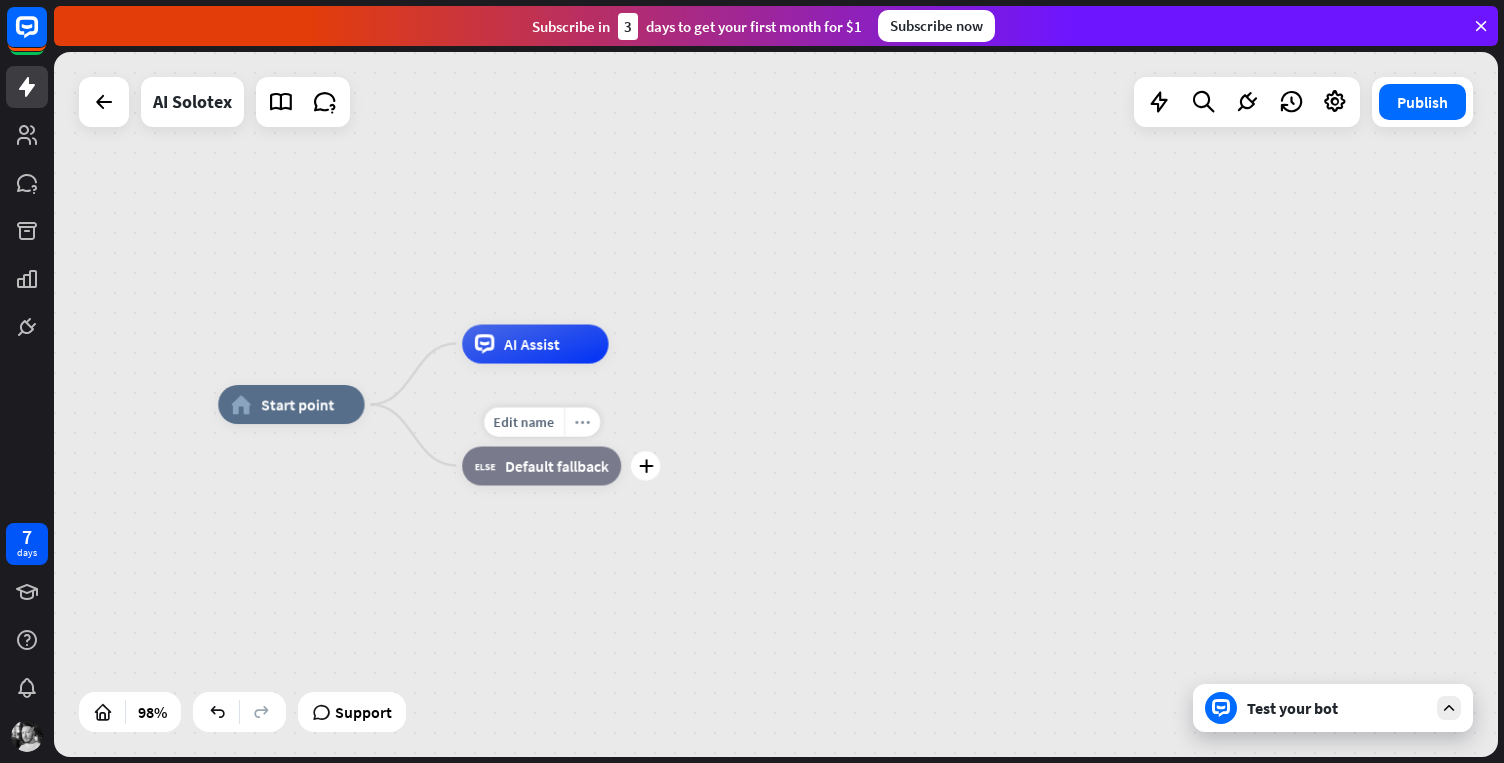 click on "more_horiz" at bounding box center [582, 421] 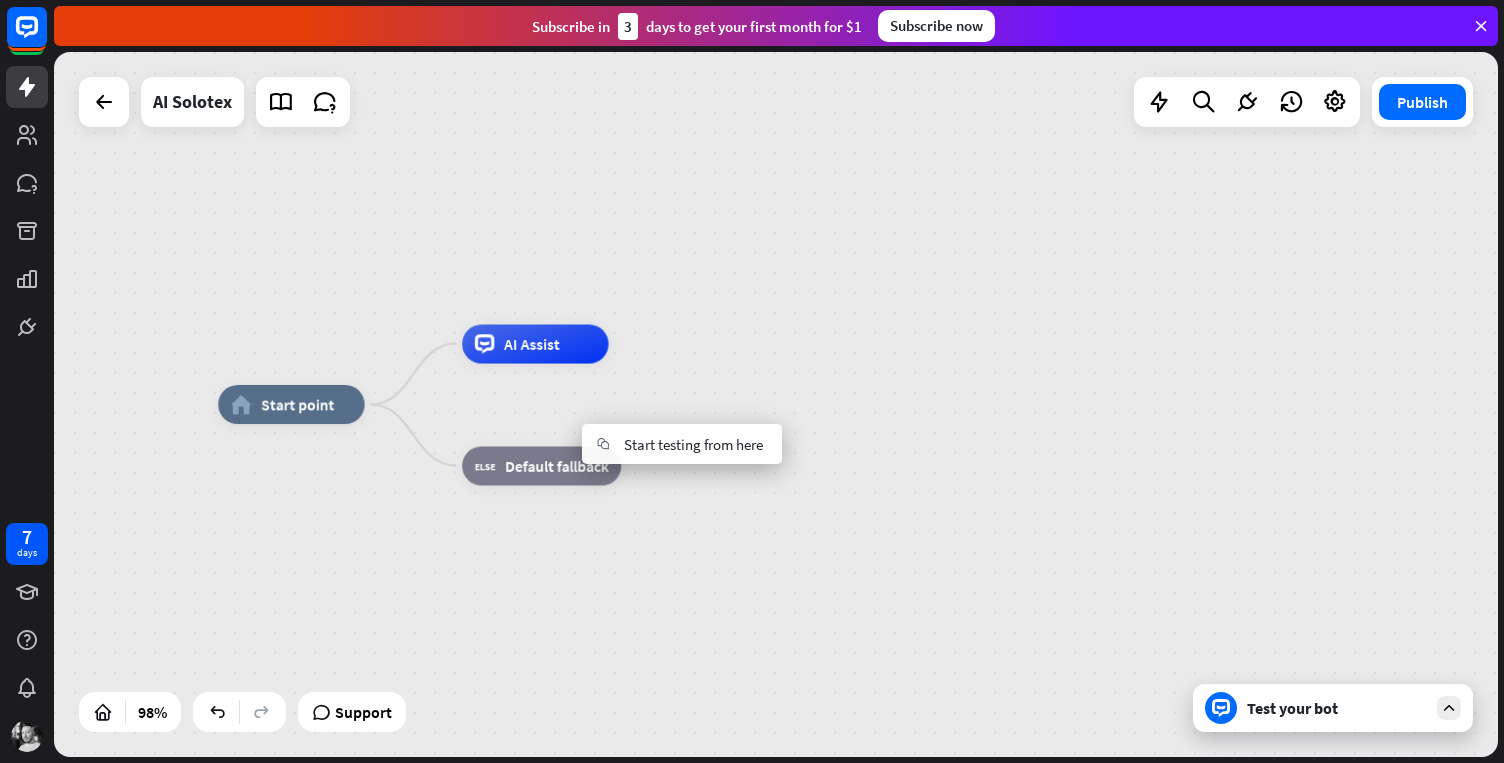 click on "home_2   Start point                     AI Assist                   block_fallback   Default fallback" at bounding box center [776, 404] 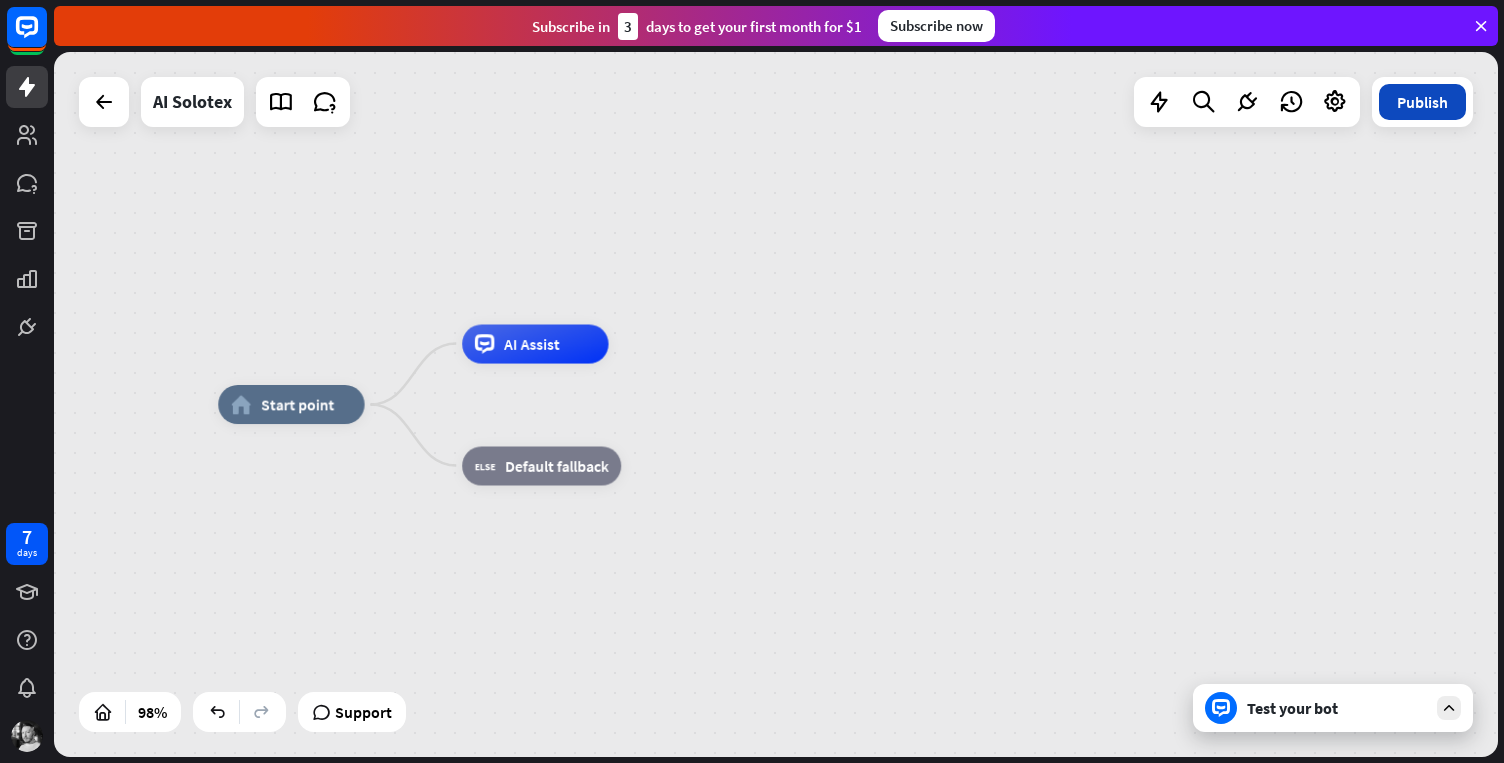 click on "Publish" at bounding box center (1422, 102) 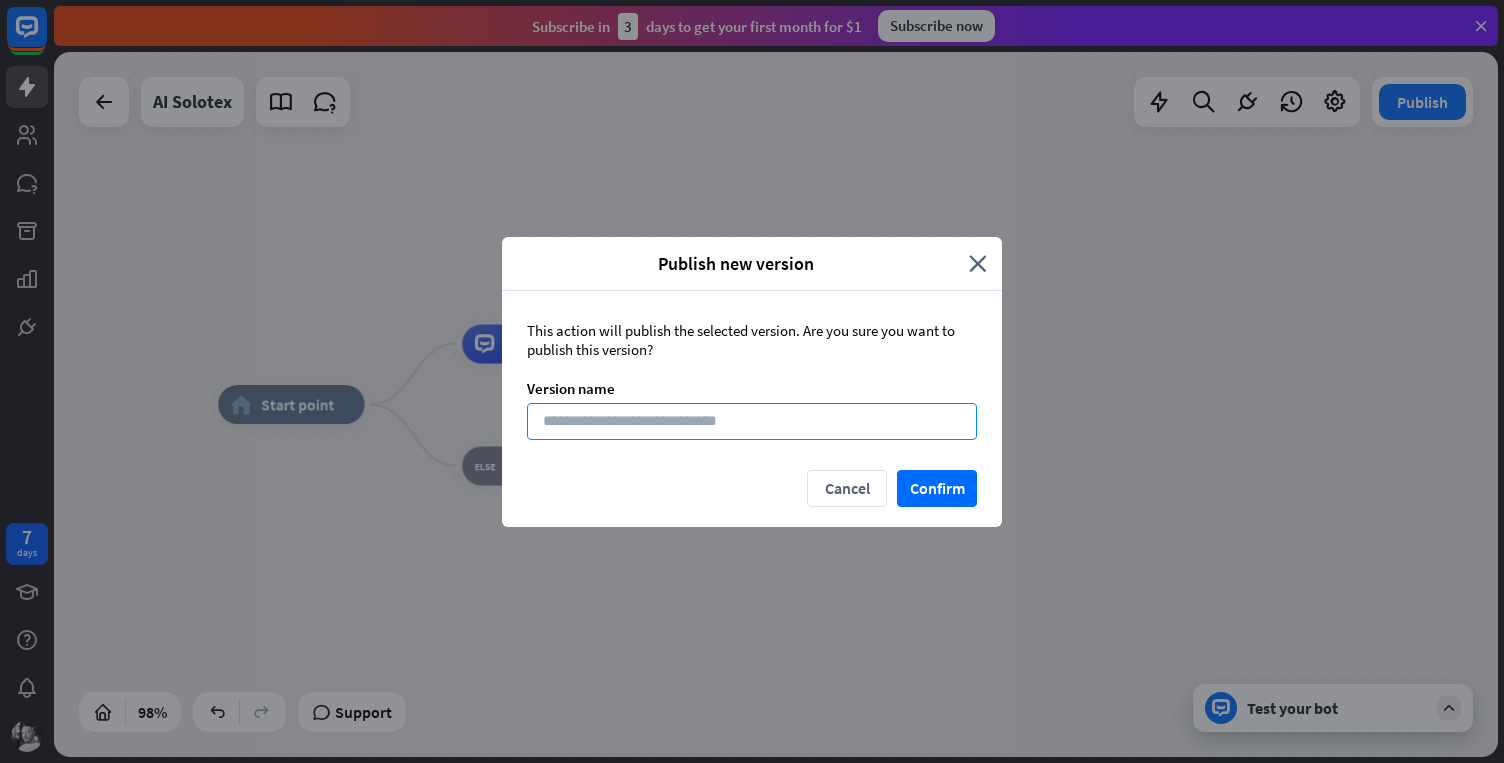 drag, startPoint x: 576, startPoint y: 425, endPoint x: 594, endPoint y: 424, distance: 18.027756 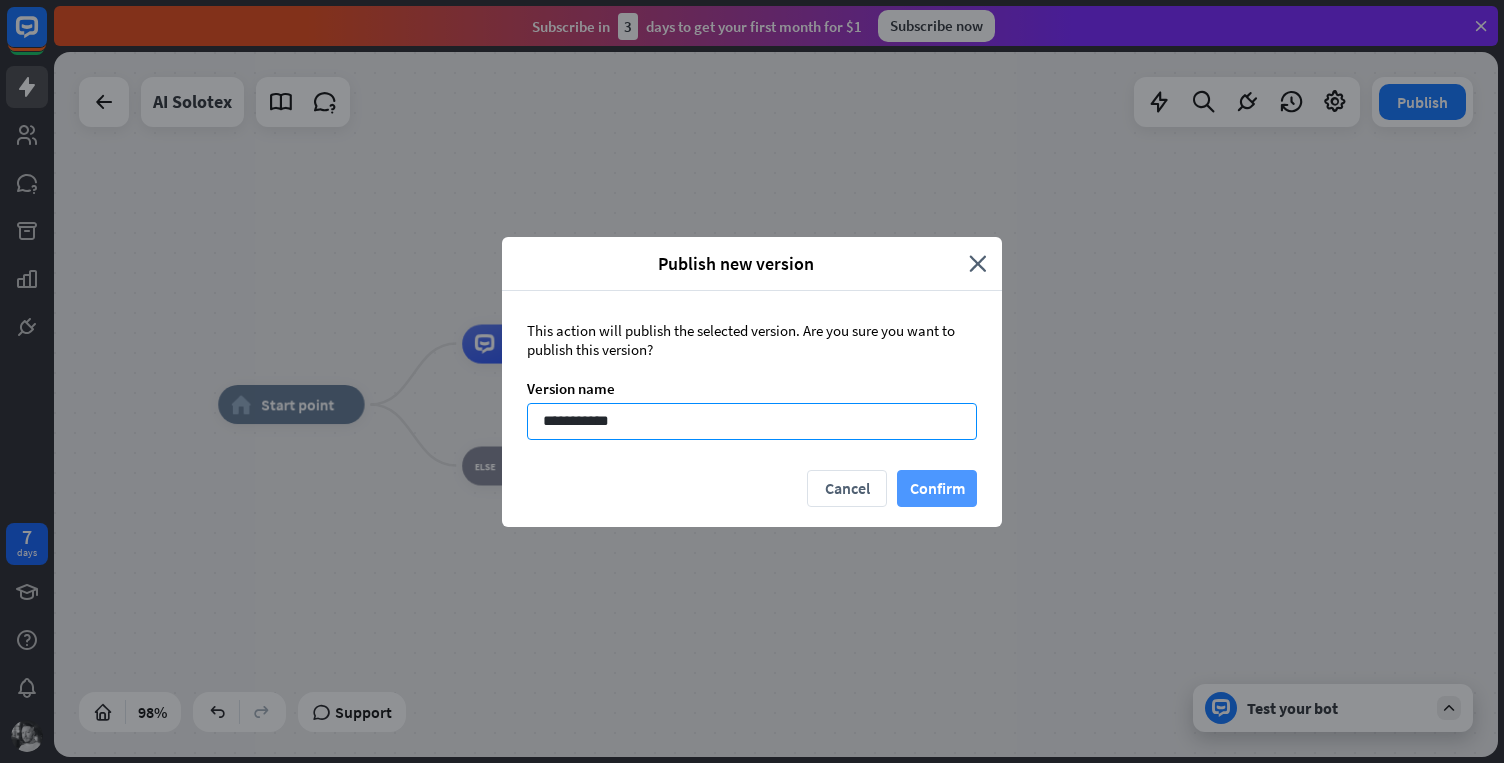 type on "**********" 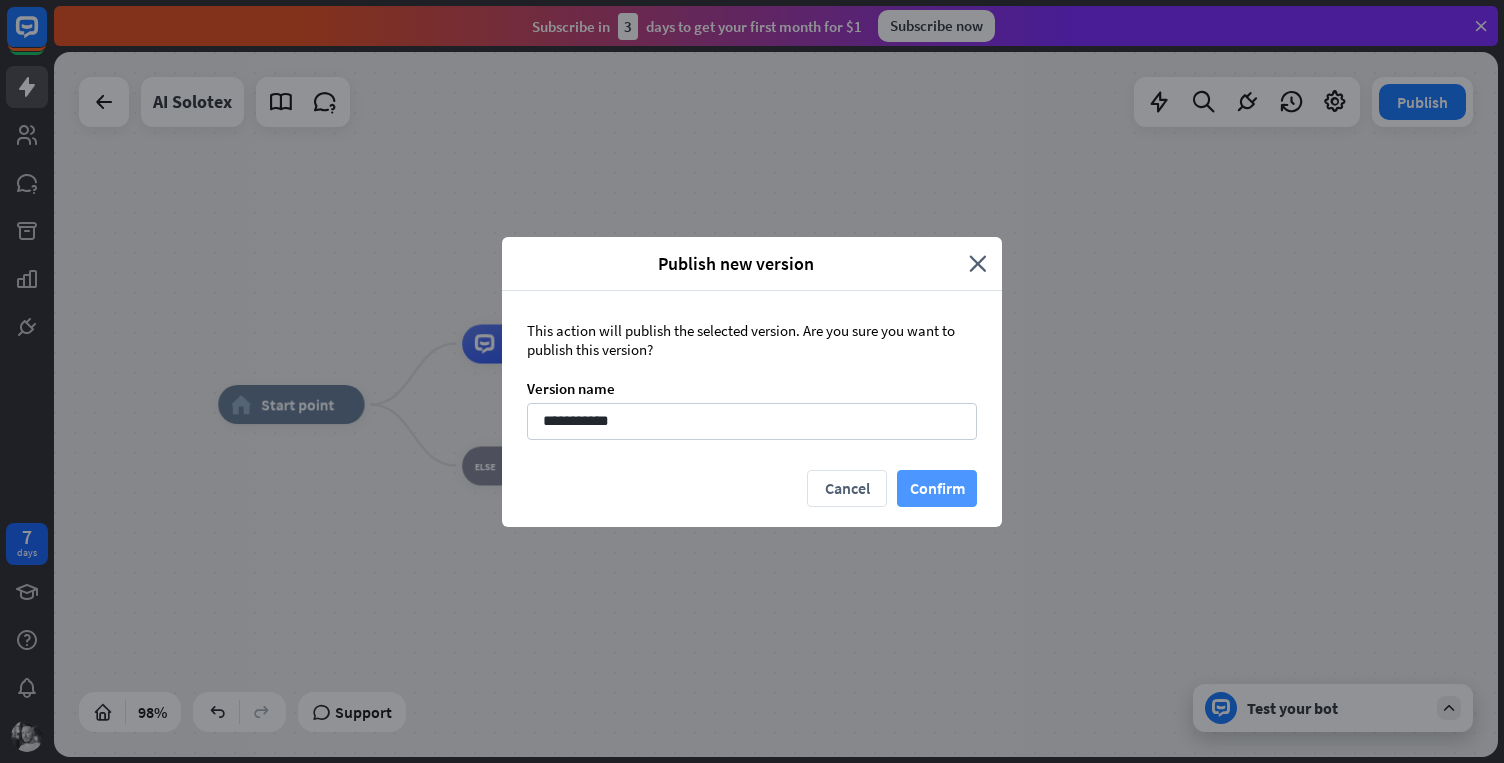 click on "Confirm" at bounding box center (937, 488) 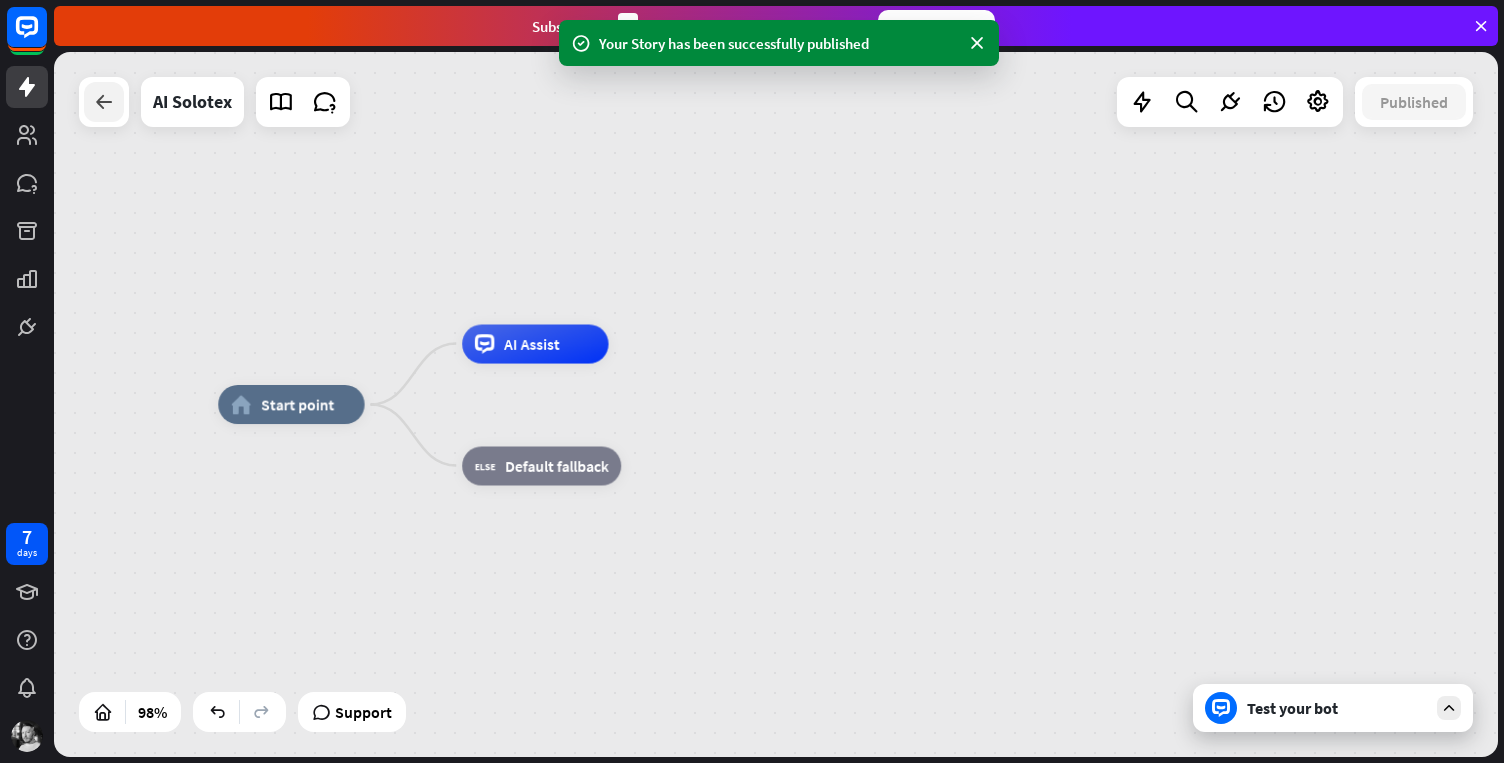 click at bounding box center [104, 102] 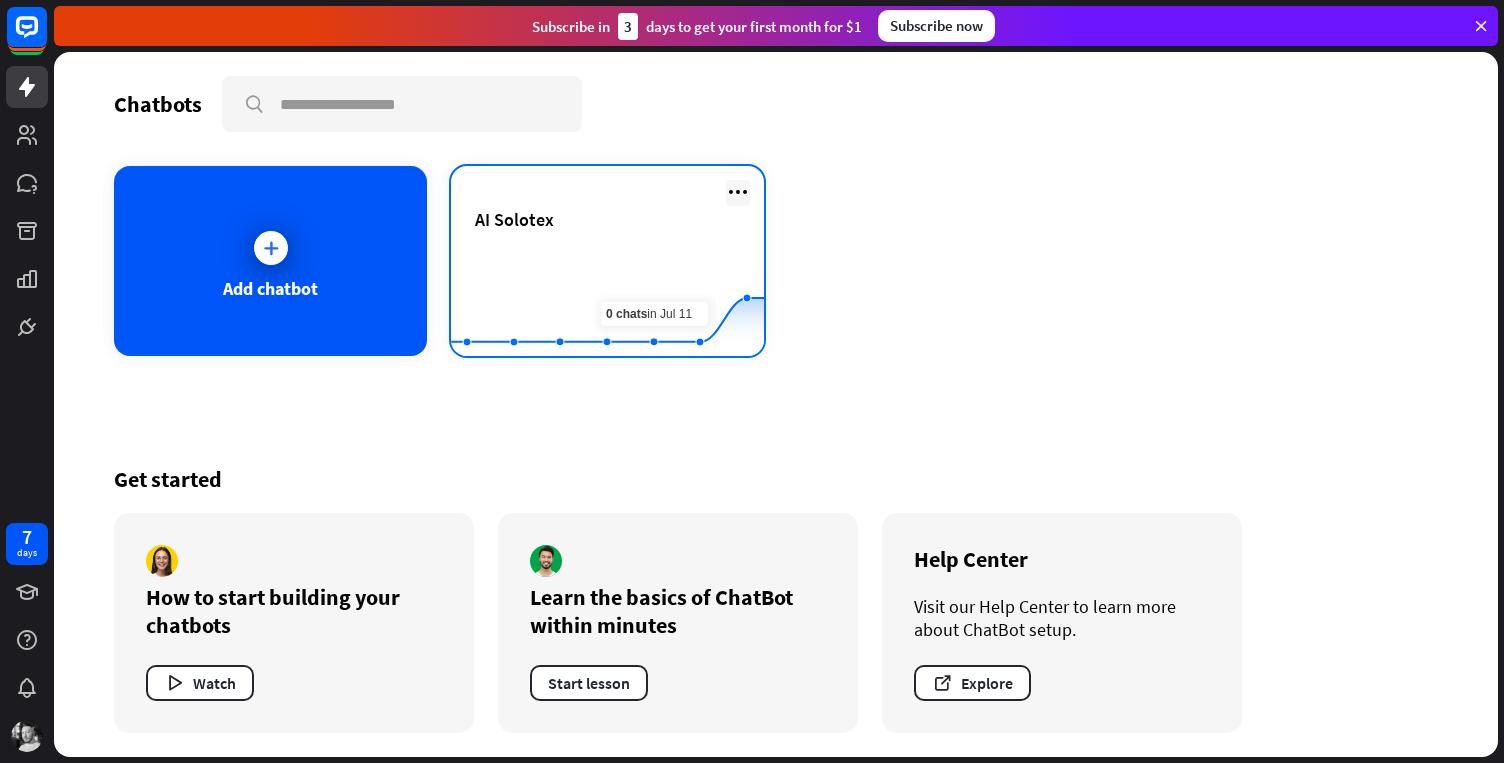 click at bounding box center (738, 192) 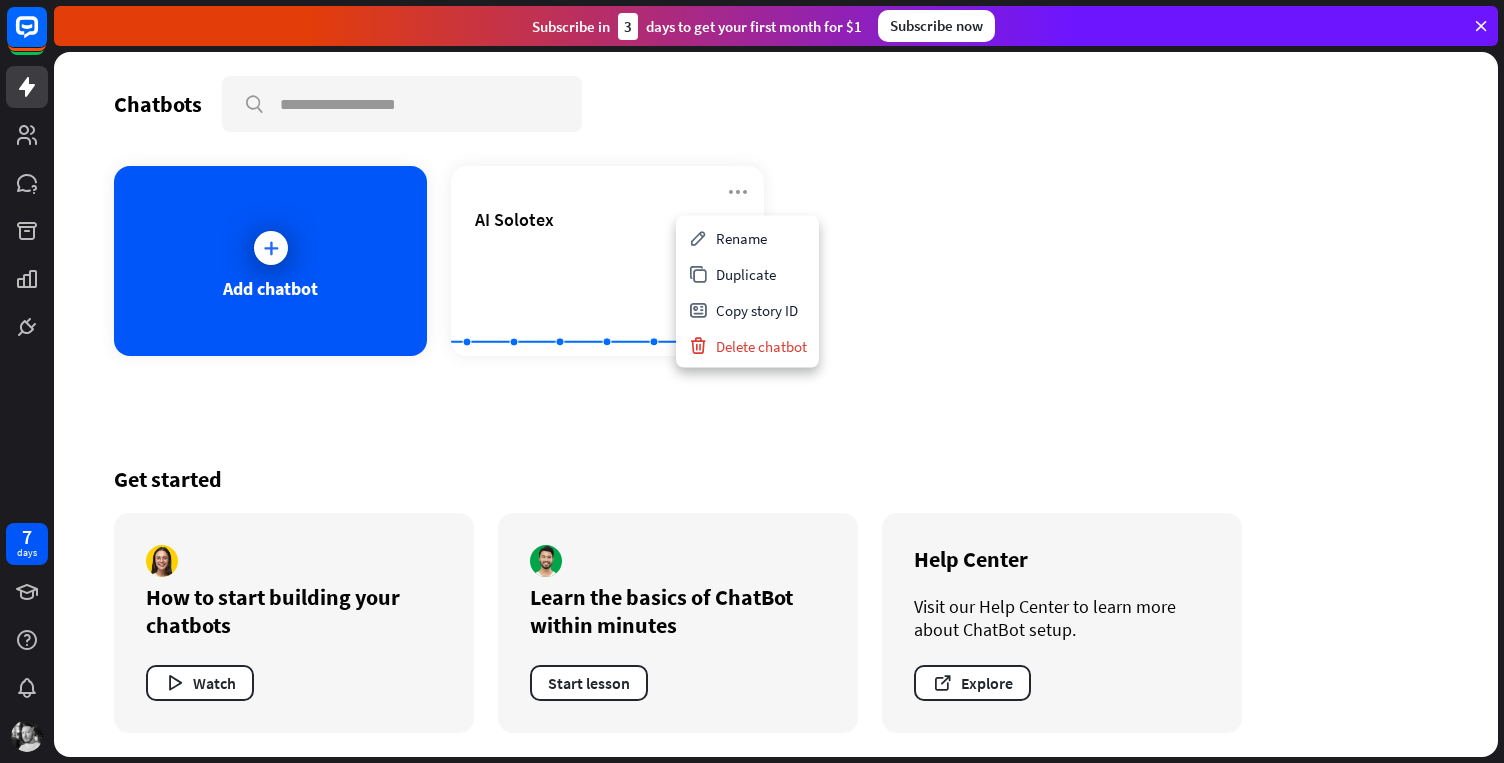 click on "Chatbots   search         Add chatbot
AI Solotex
Created with Highcharts 10.1.0 0 2 4   Get started
How to start building your chatbots
Watch
Learn the basics of ChatBot within minutes
Start lesson
Help Center
Visit our Help Center to learn more about ChatBot
setup.
Explore" at bounding box center (776, 404) 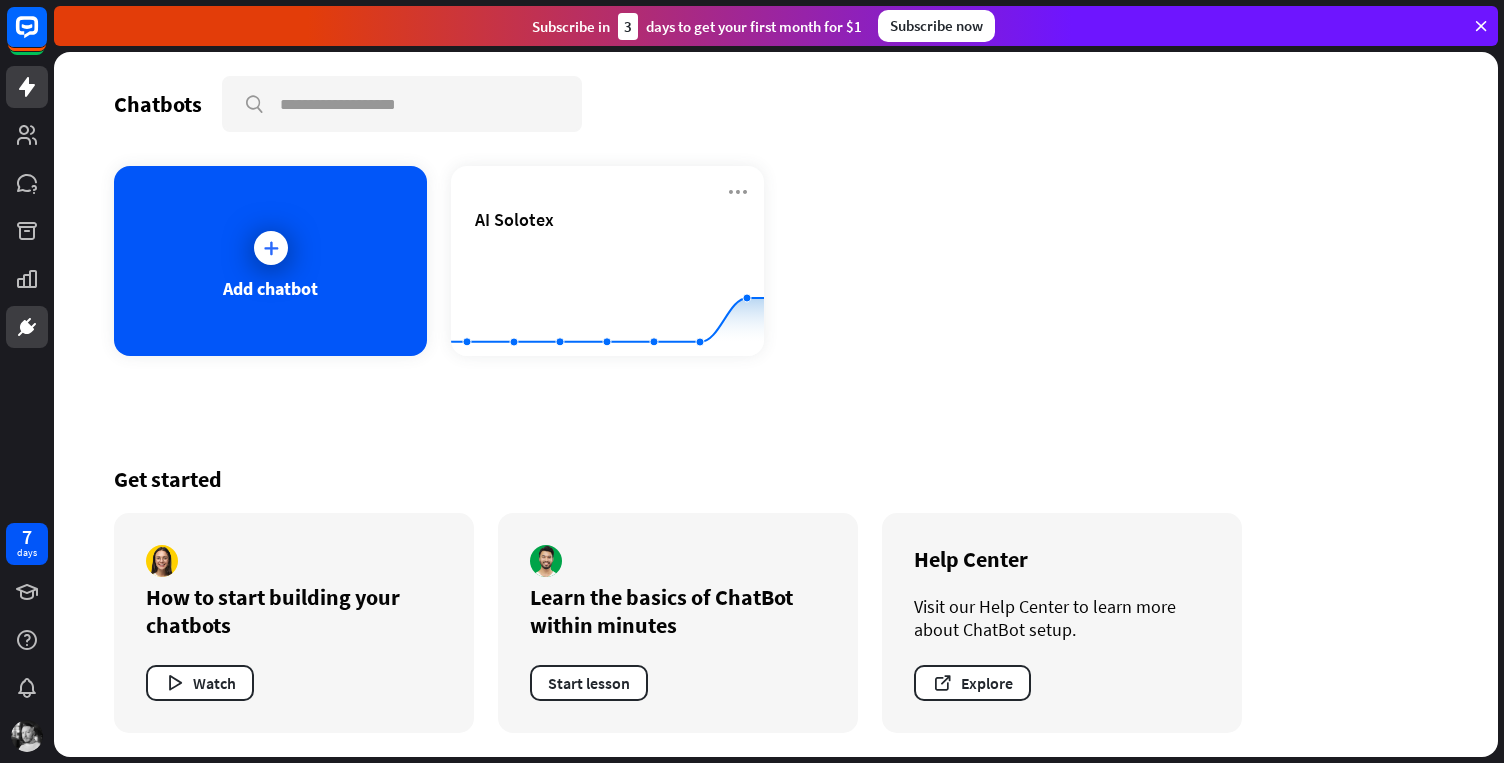click 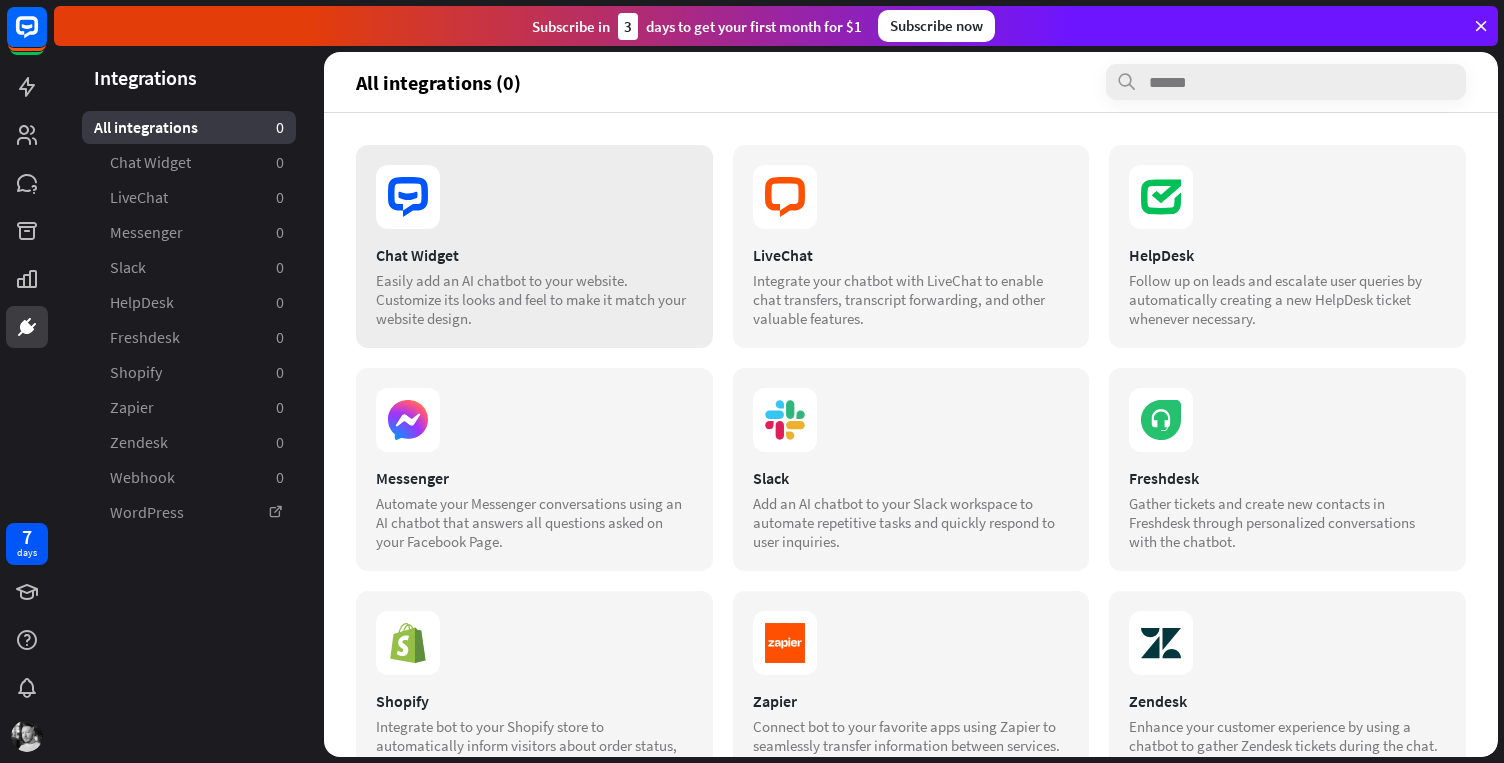 click on "Chat Widget
Easily add an AI chatbot to your website. Customize its looks and feel to make it match your website design." at bounding box center (534, 246) 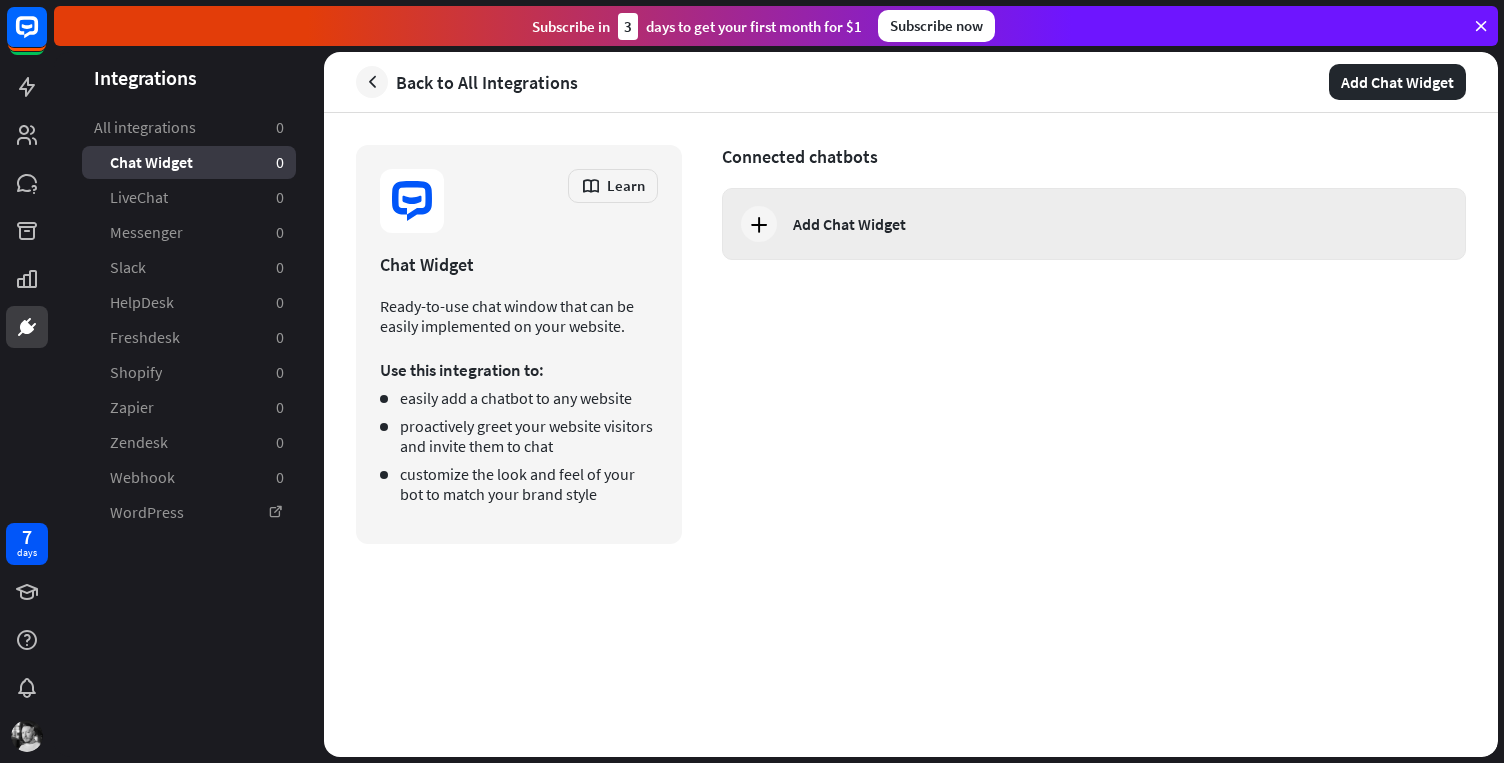 click at bounding box center (759, 224) 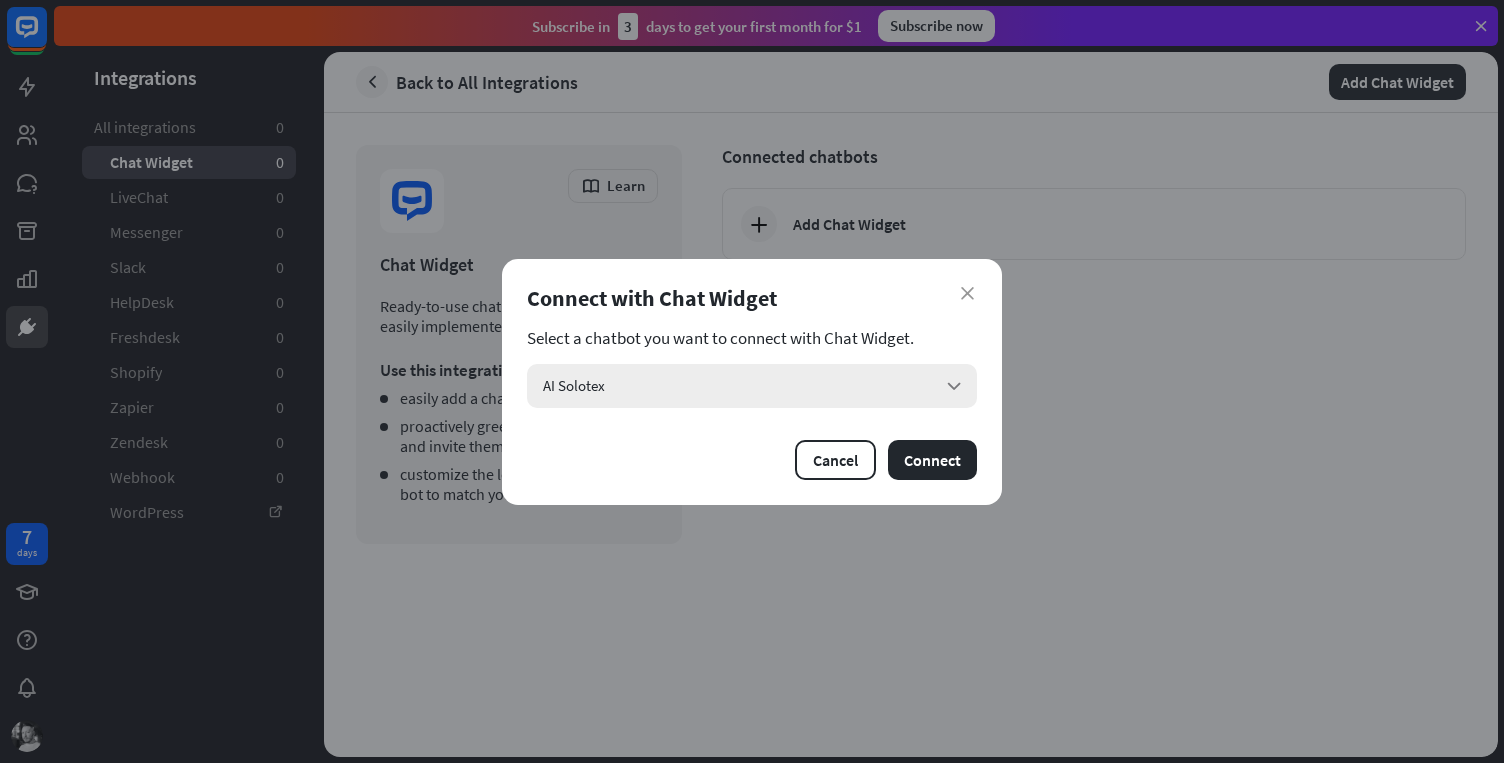 click on "AI Solotex
arrow_down" at bounding box center [752, 386] 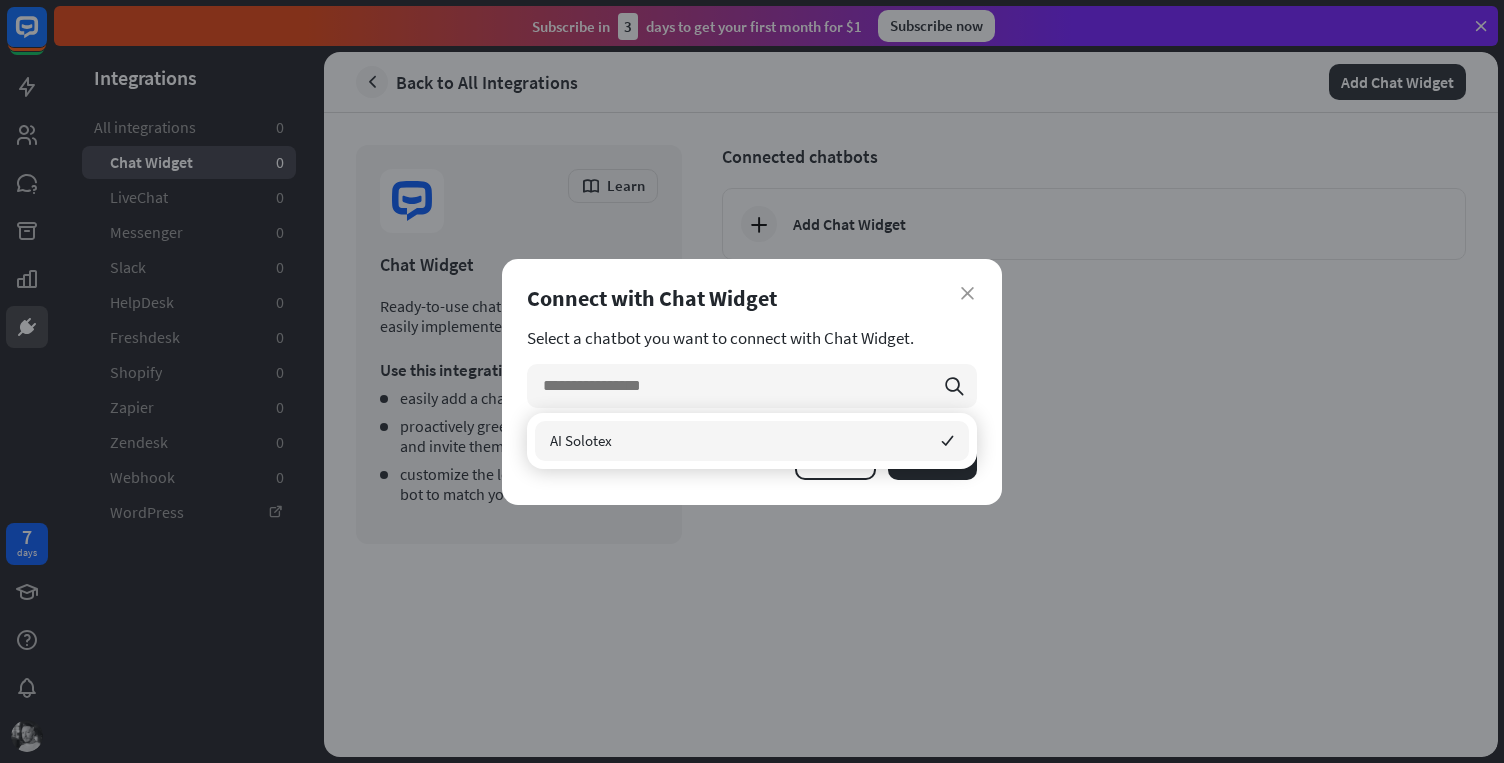 click on "Connect with Chat Widget" at bounding box center (752, 298) 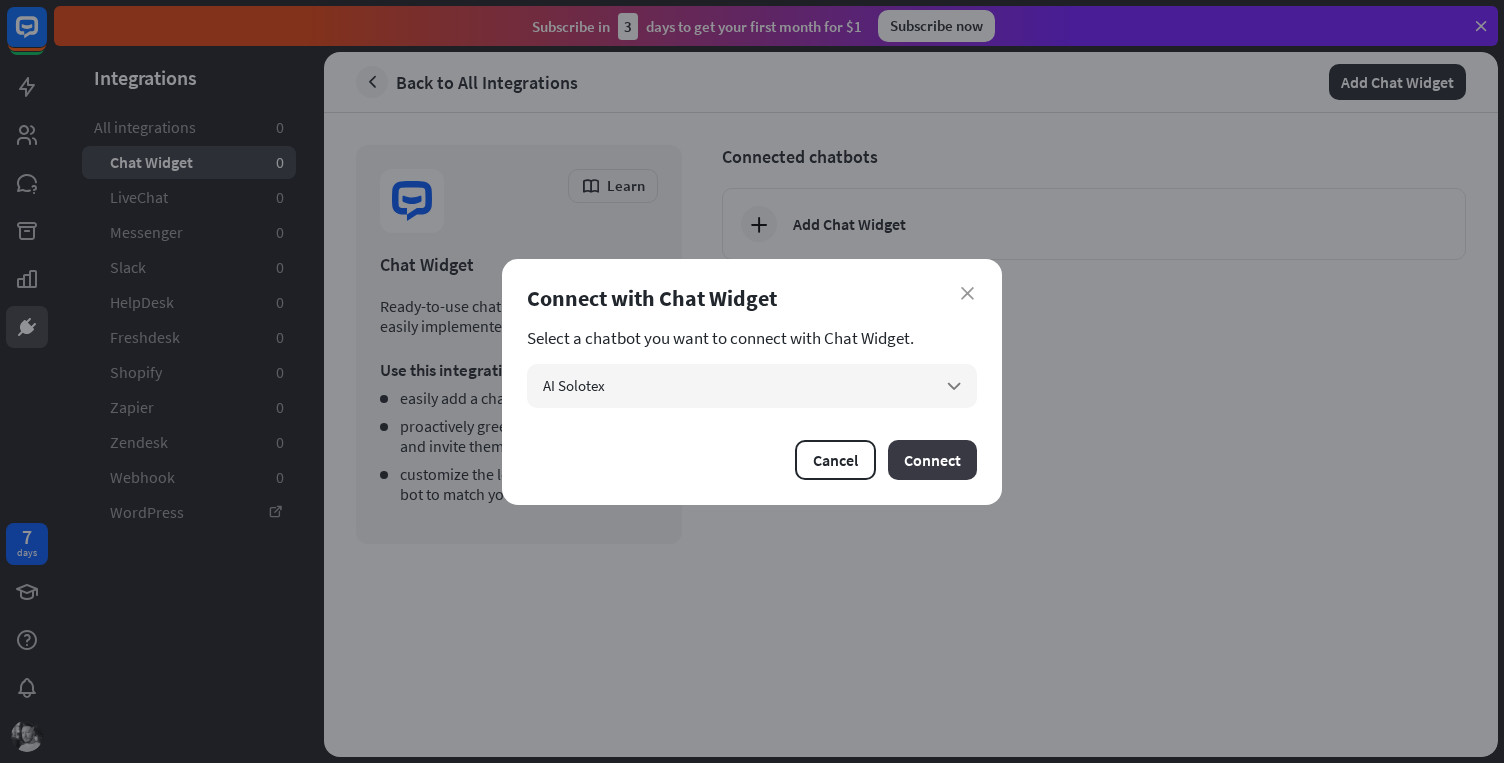 click on "Connect" at bounding box center (932, 460) 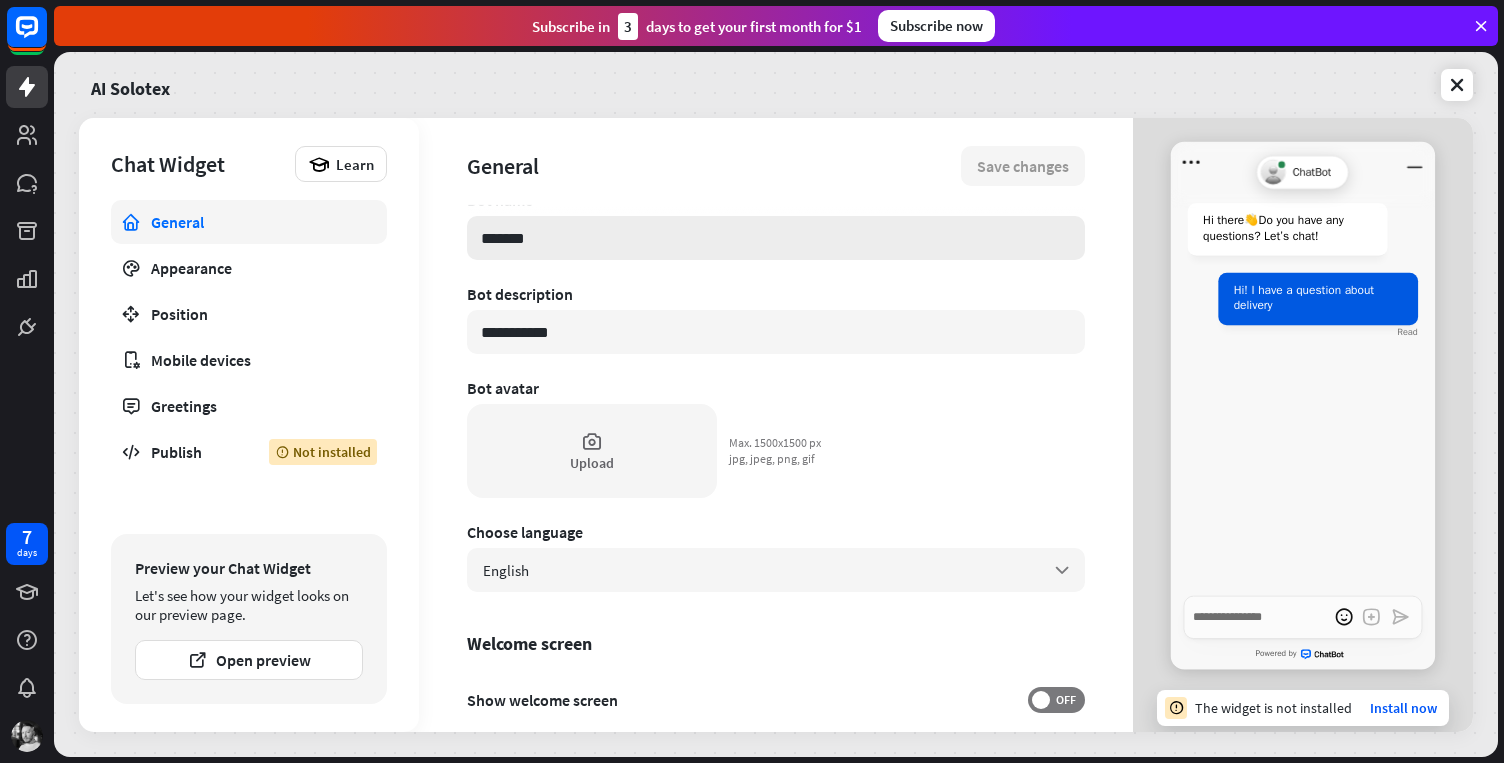 scroll, scrollTop: 30, scrollLeft: 0, axis: vertical 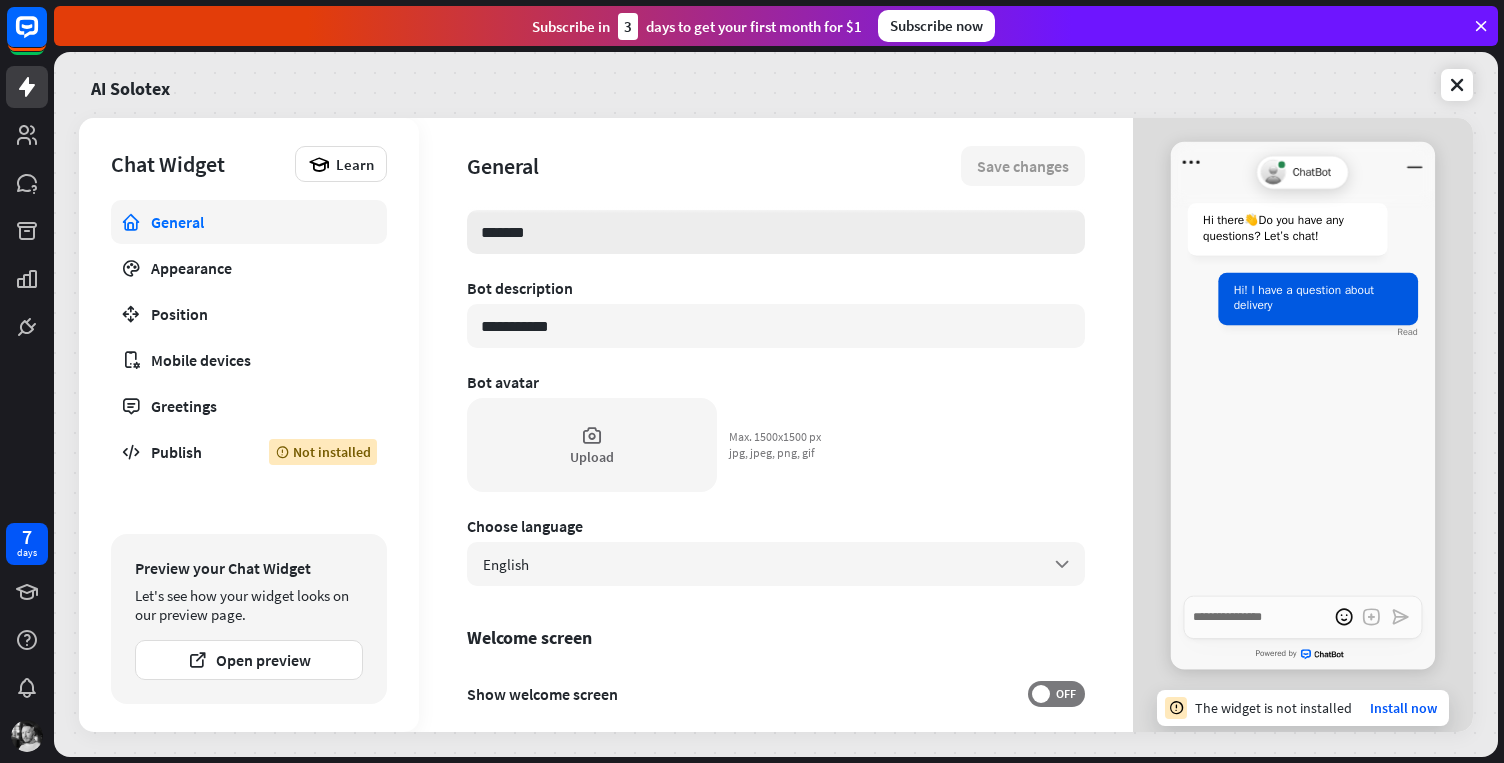 click on "*******" at bounding box center (776, 232) 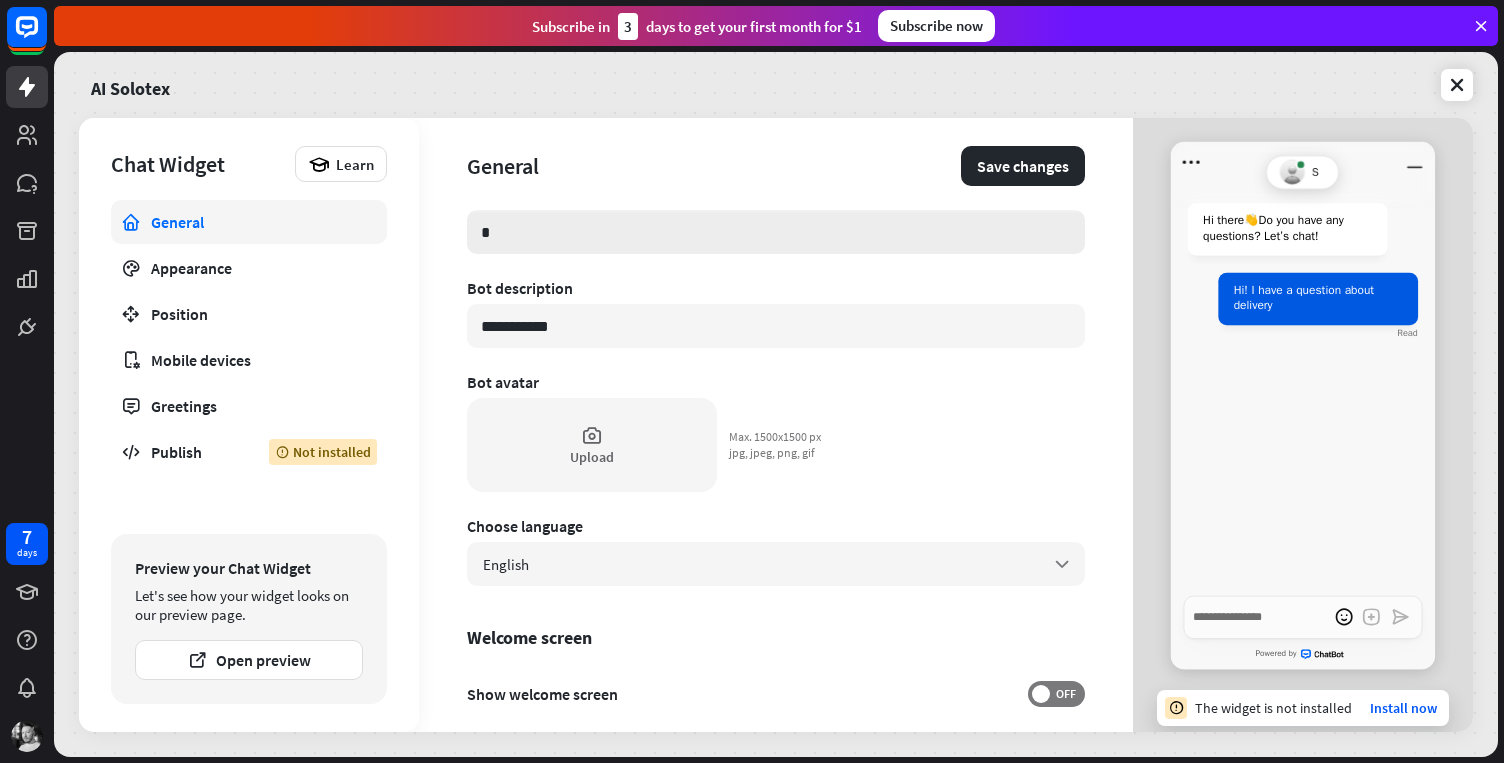 type on "*" 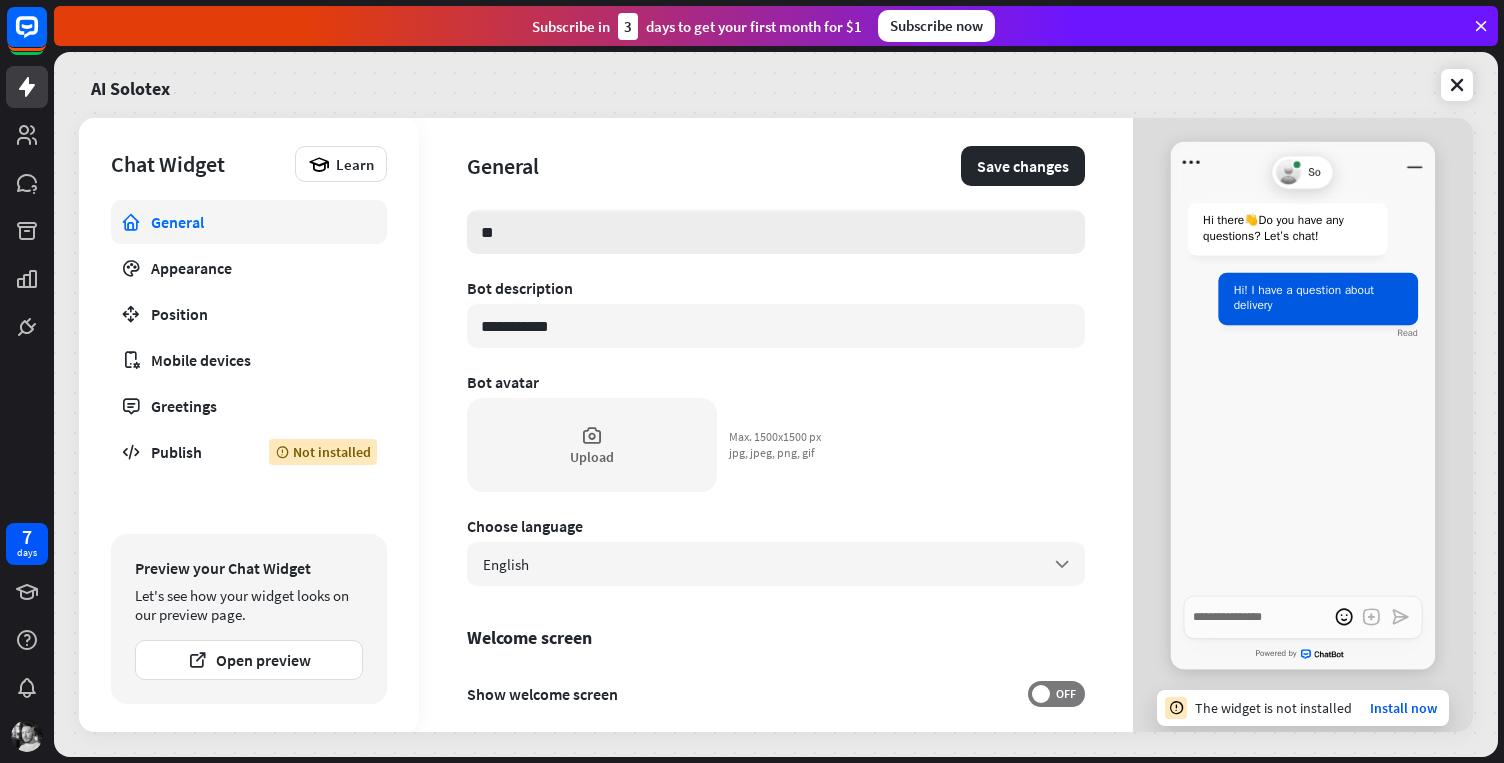 type on "*" 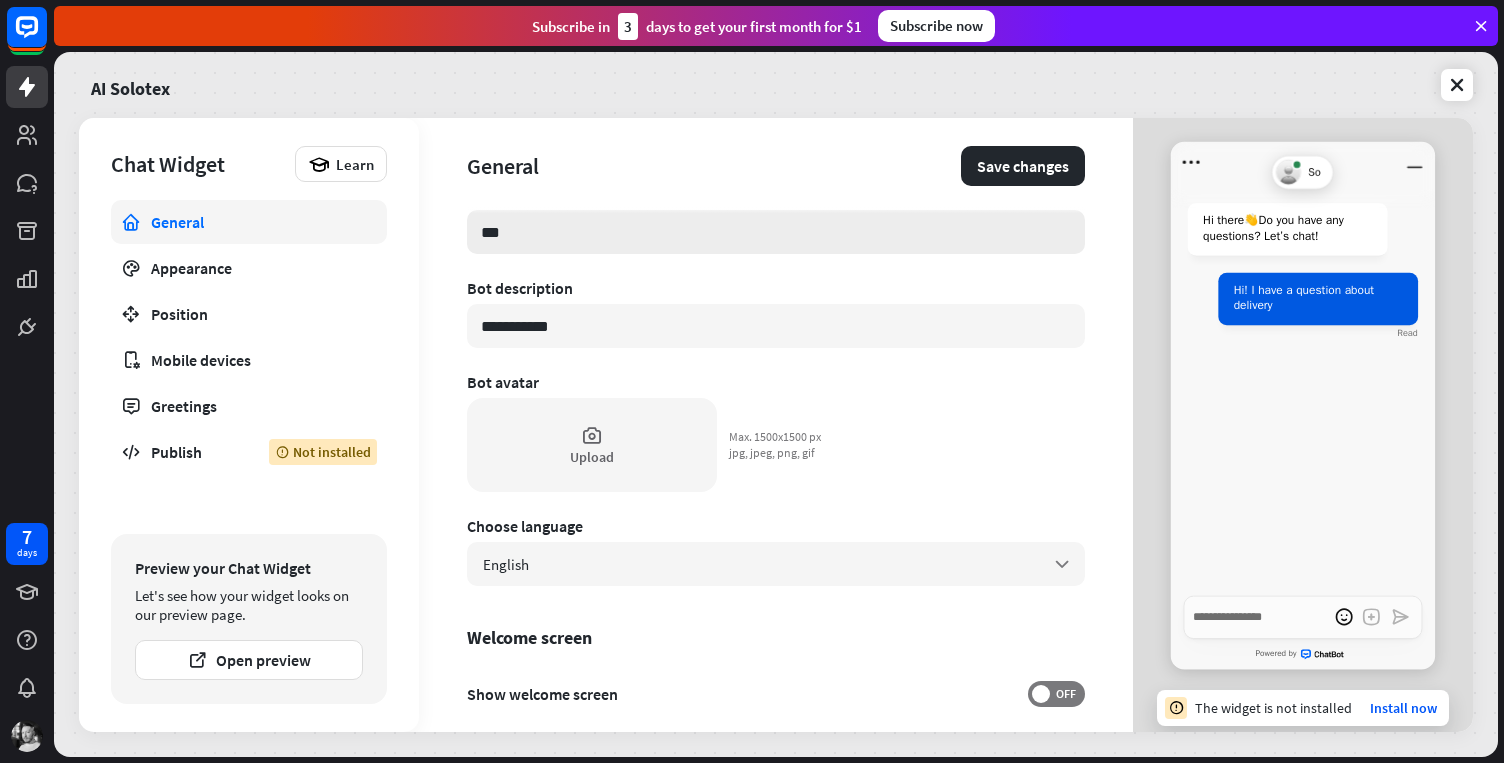 type on "*" 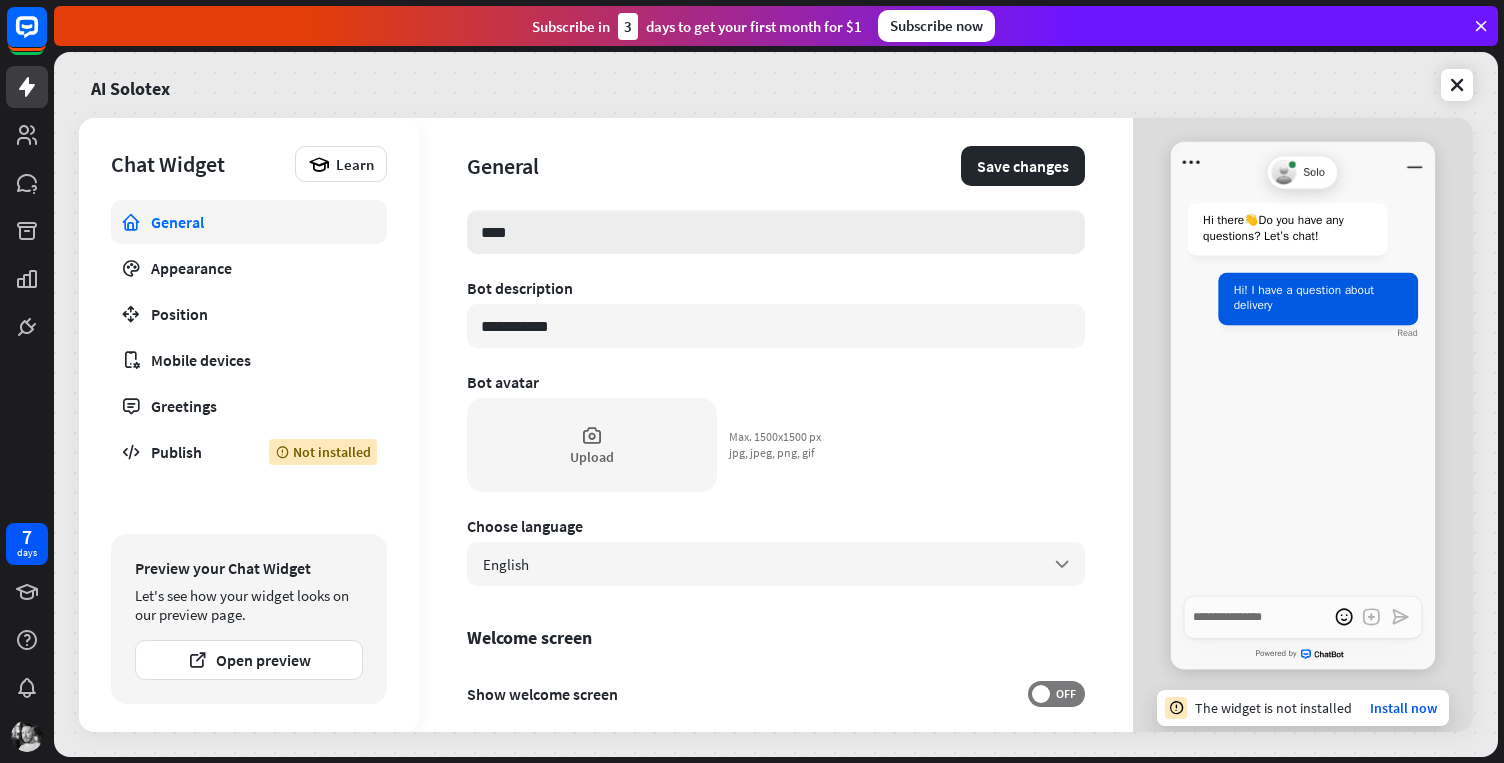 type on "*" 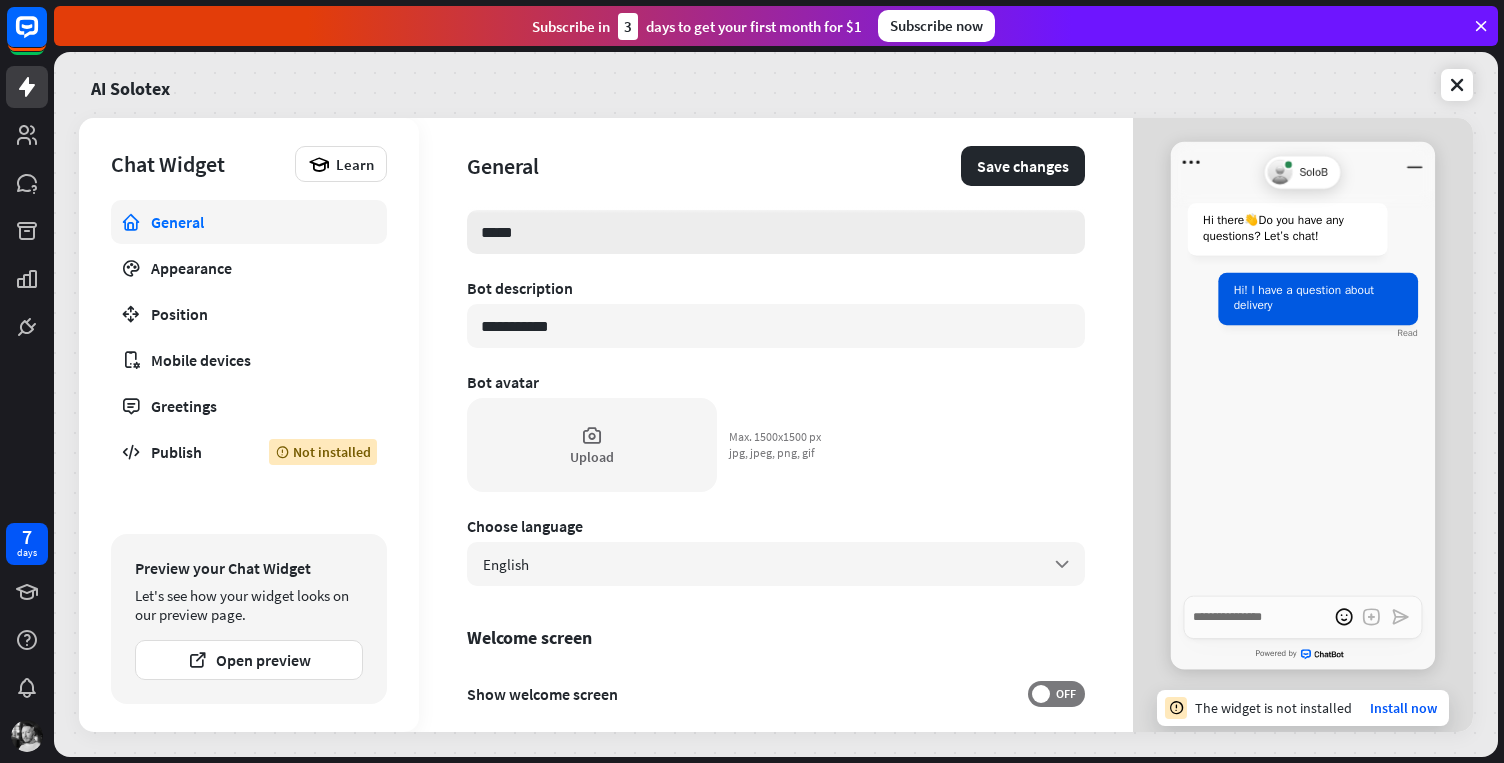 type on "*" 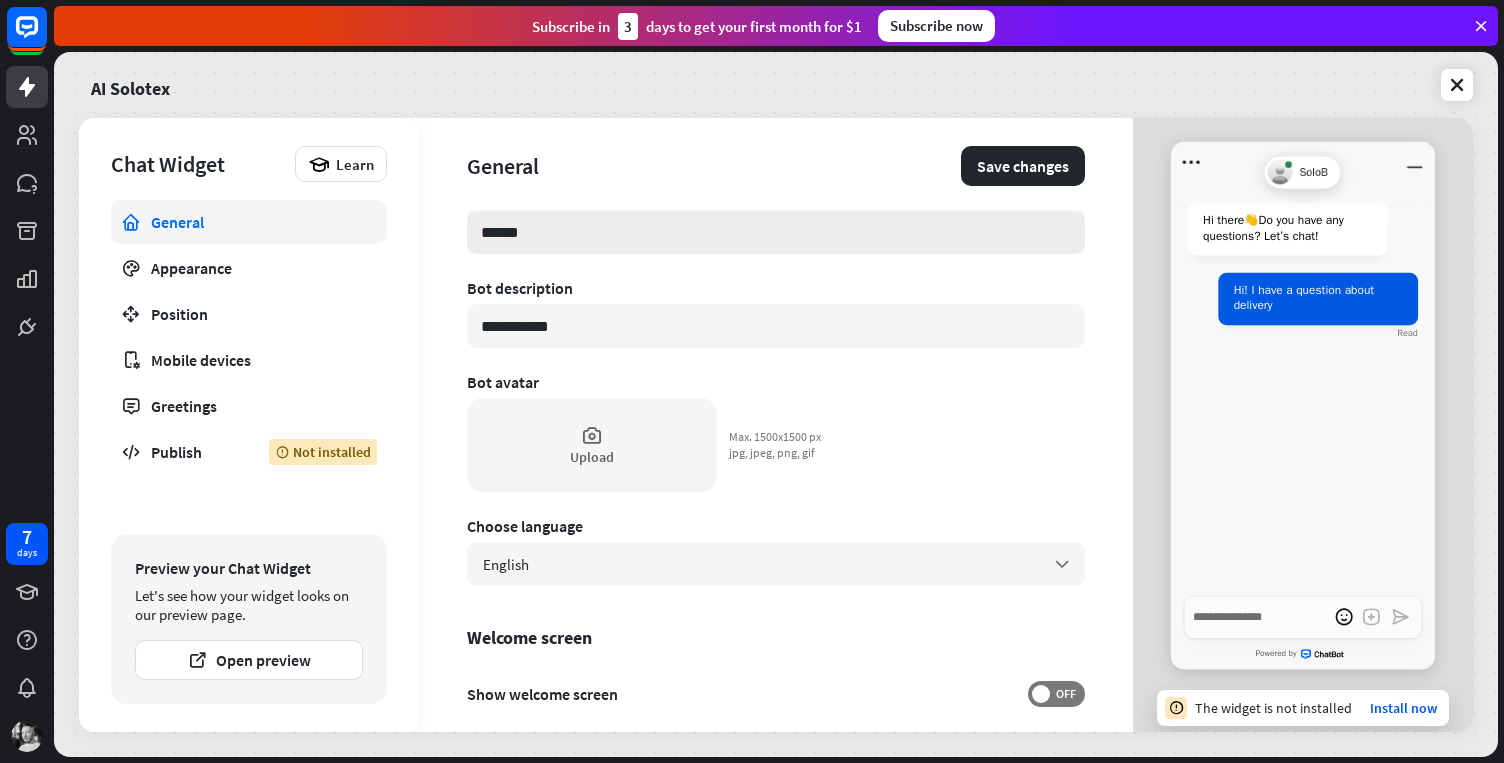 type on "*" 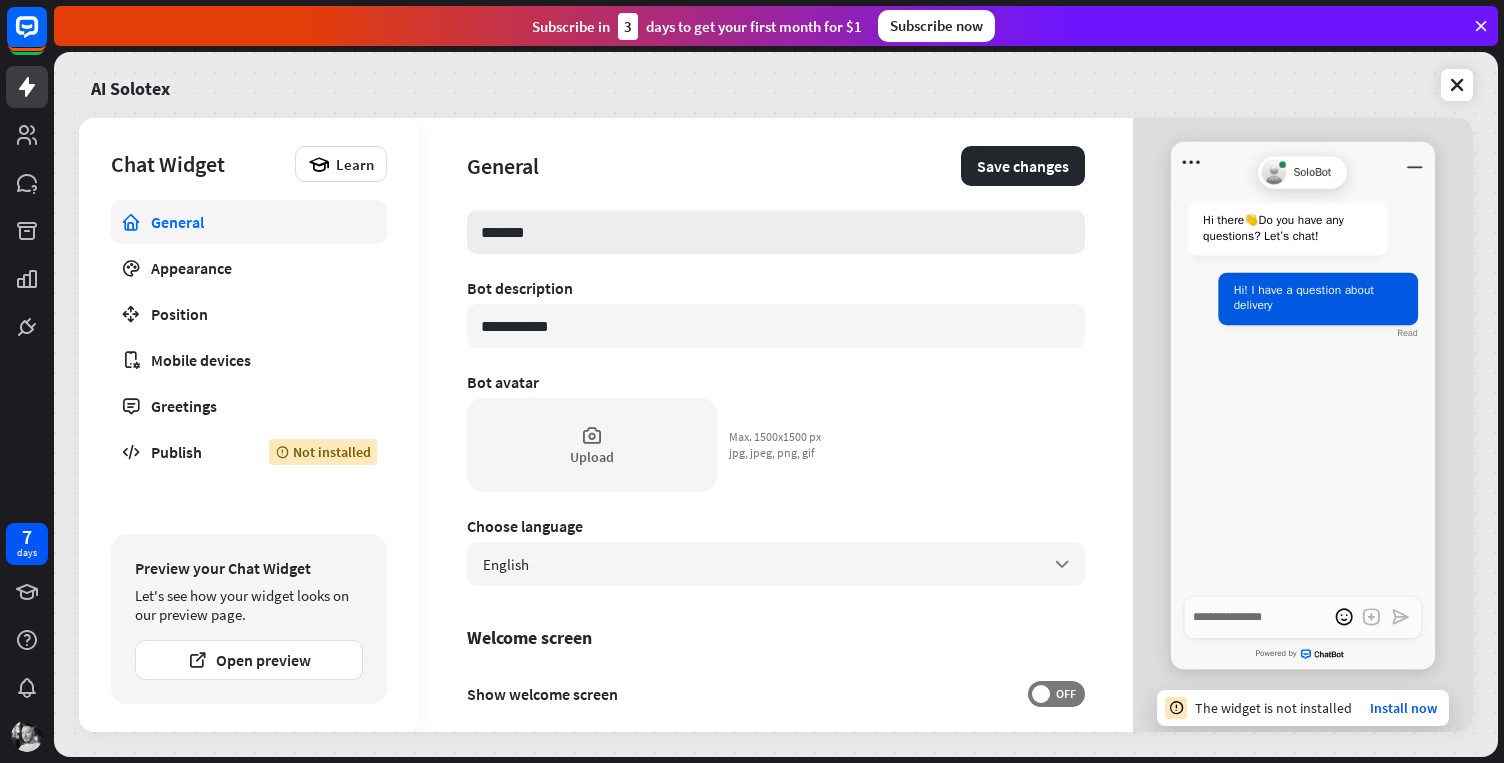 type on "*" 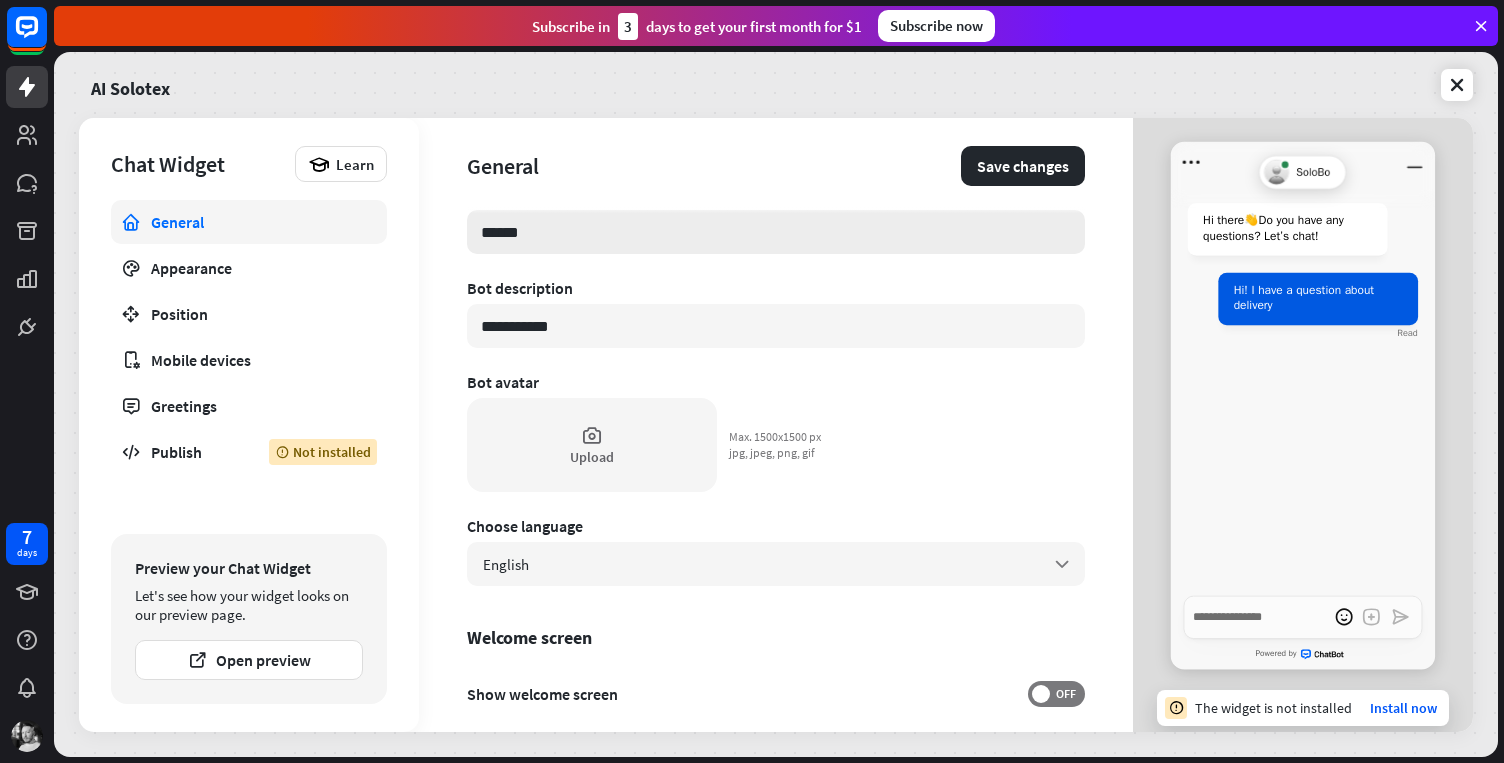type on "*" 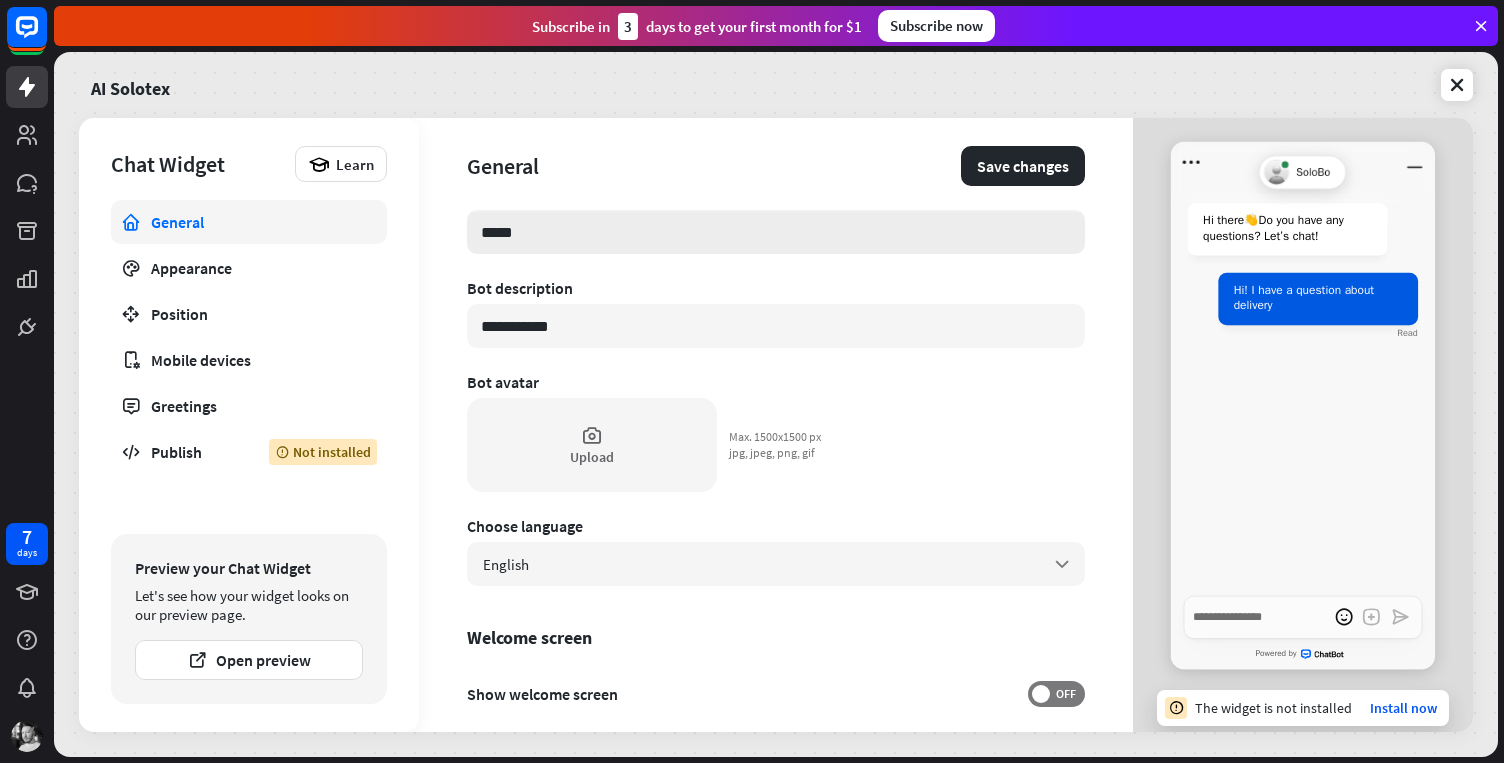 type on "*" 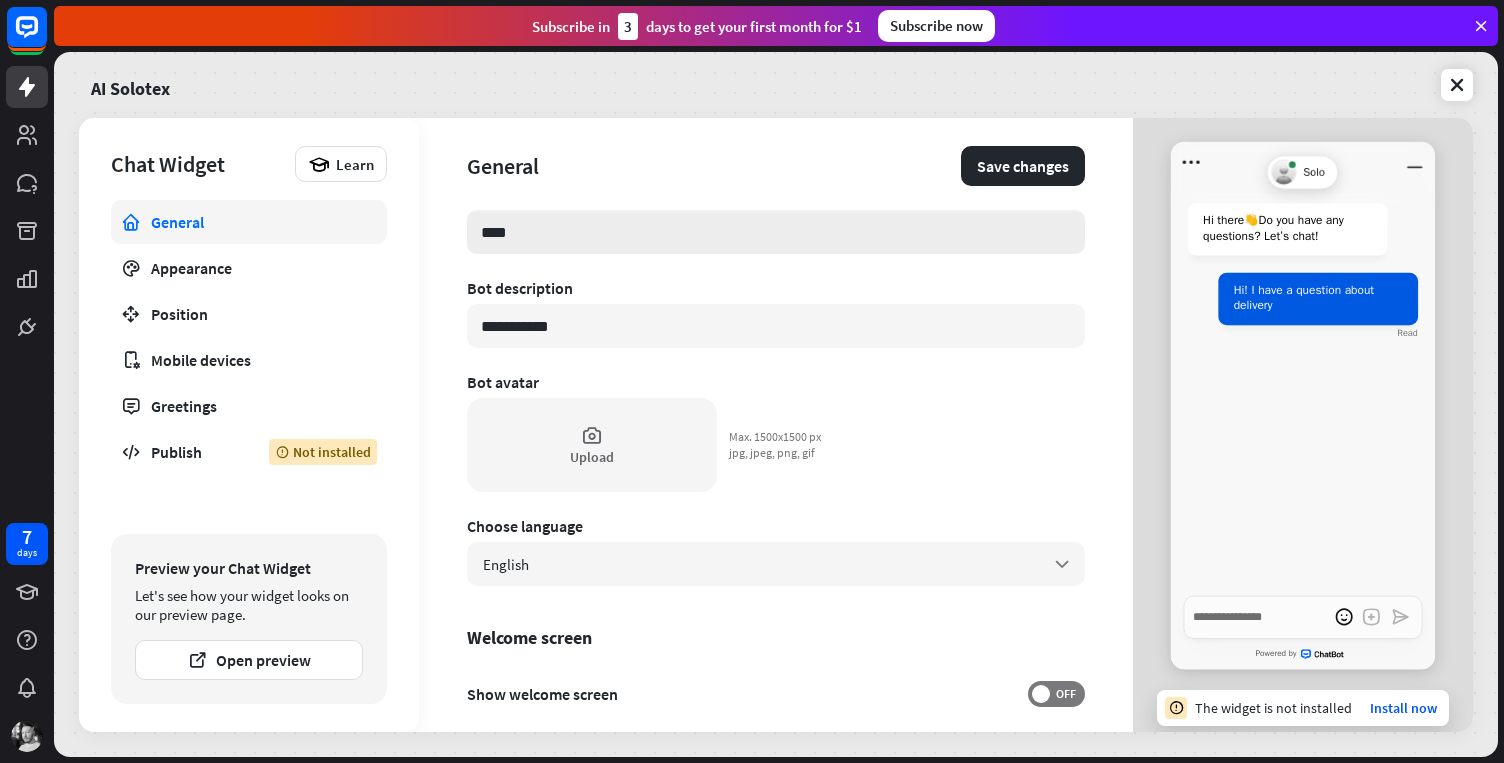 type on "*" 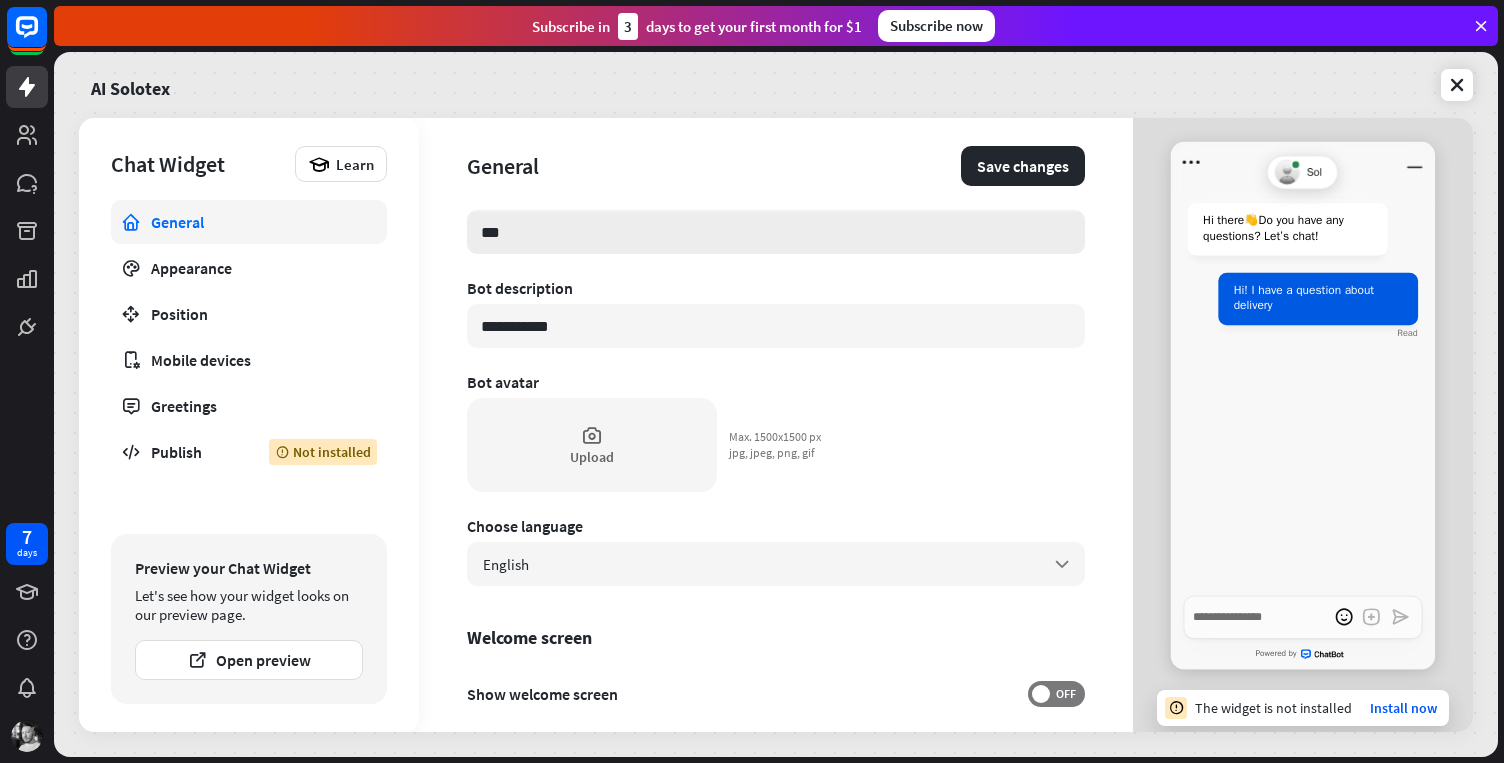 type on "*" 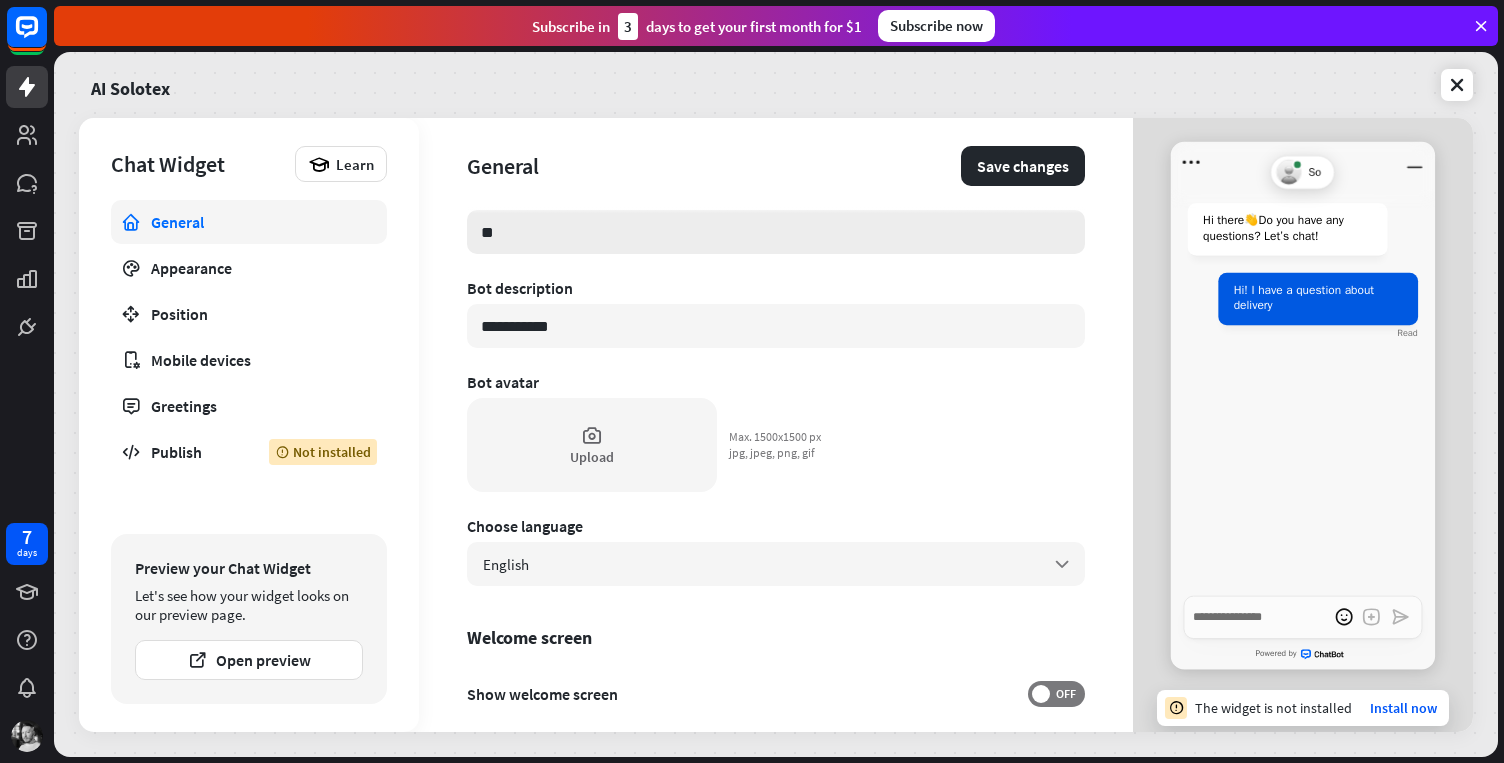 type on "*" 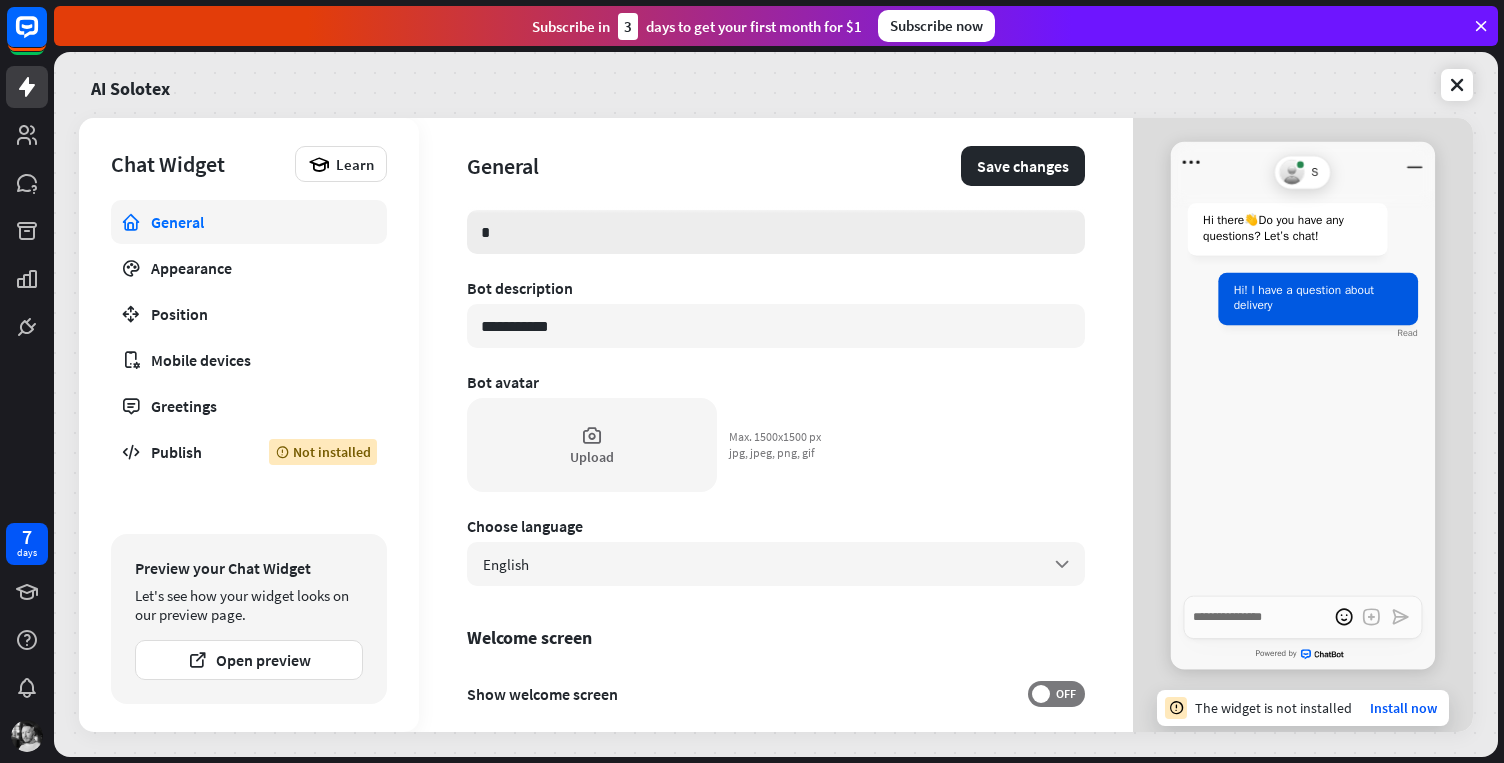 type on "*" 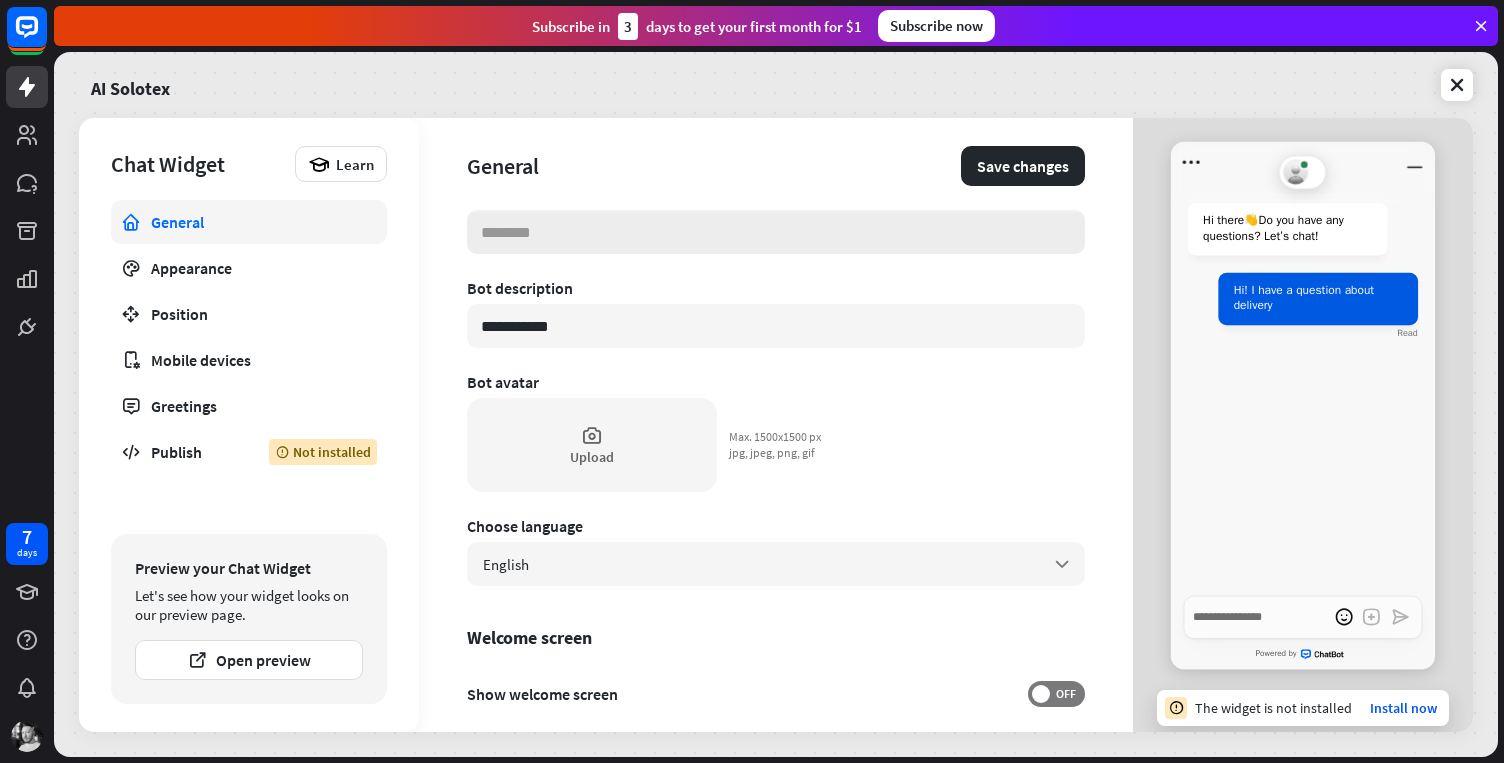 type on "*" 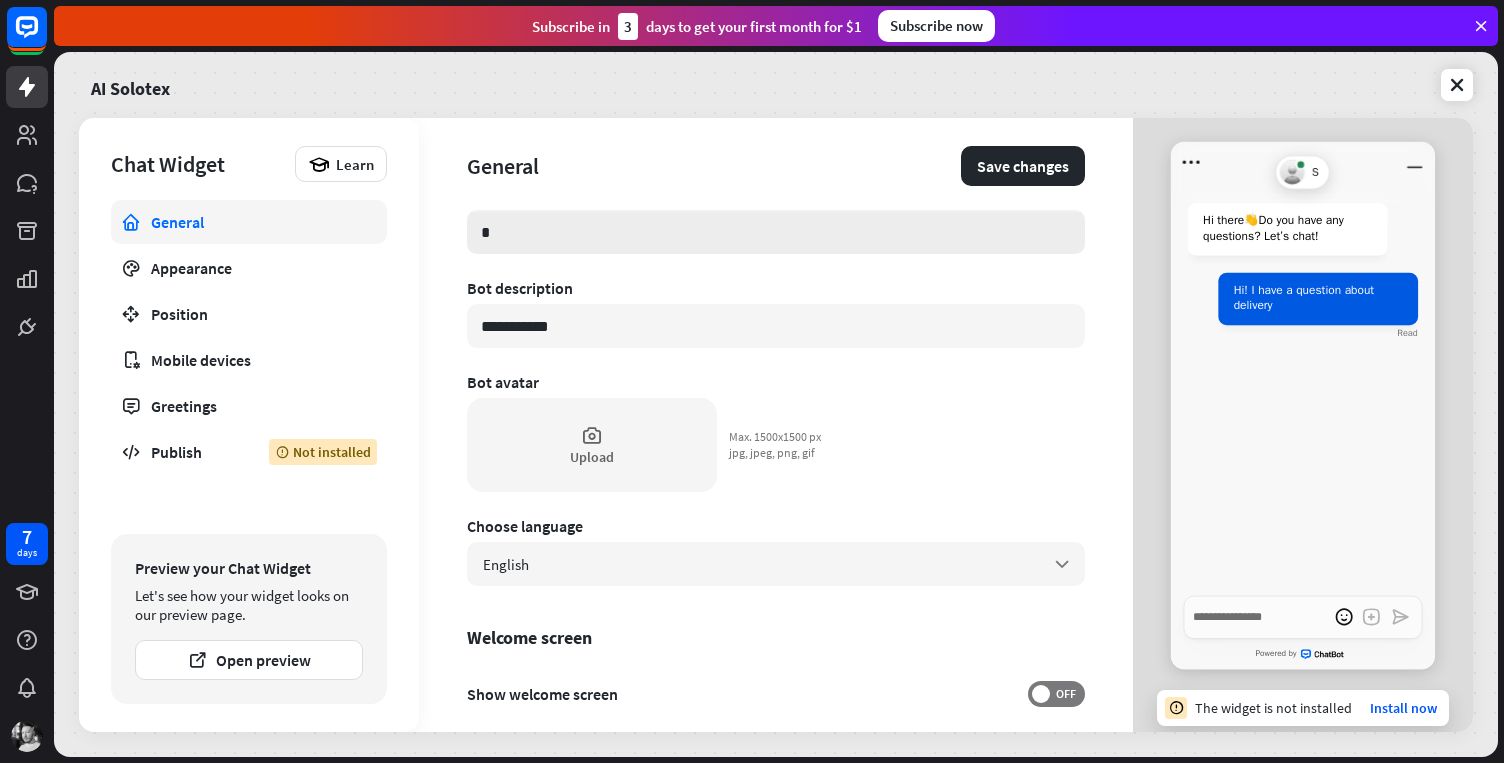 type on "*" 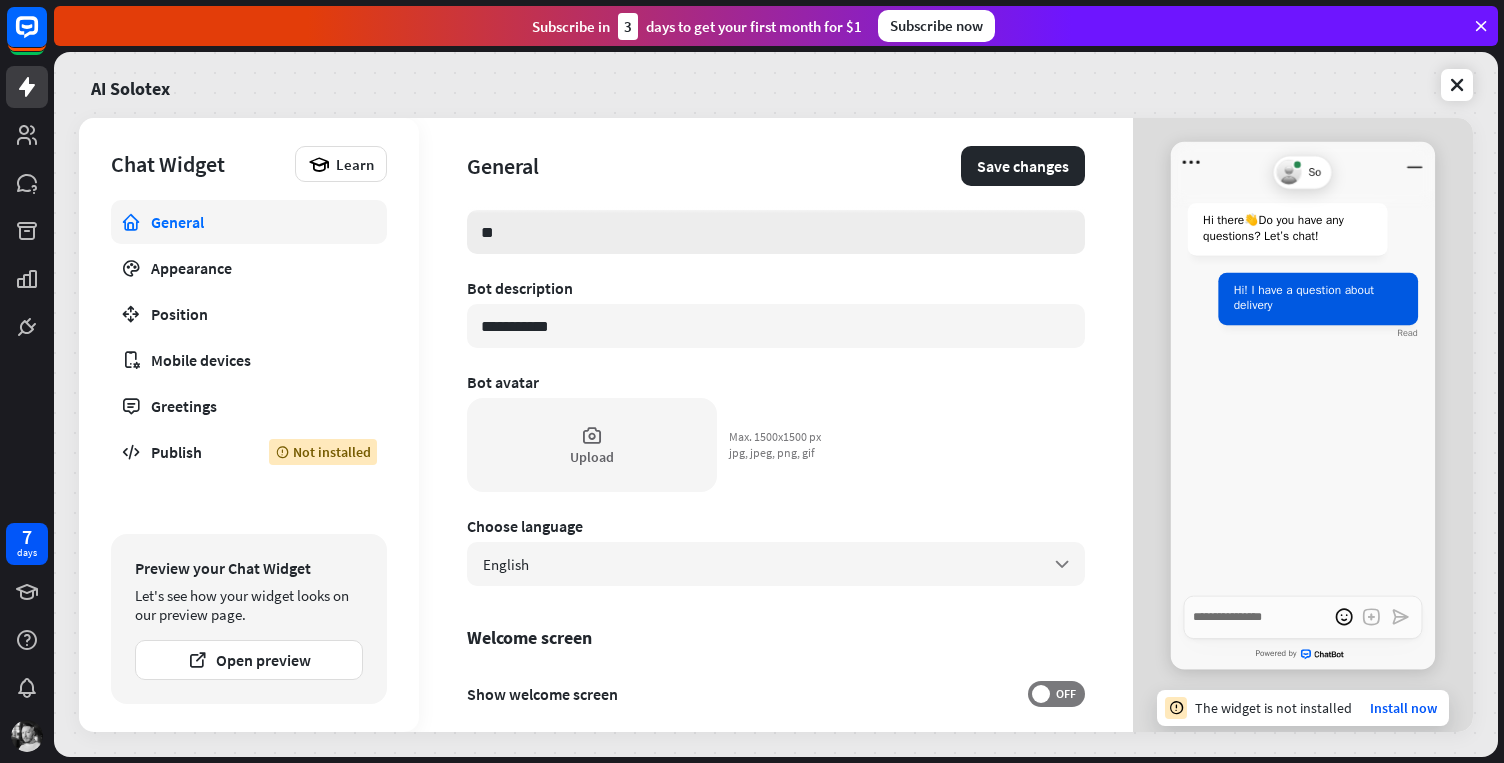 type on "*" 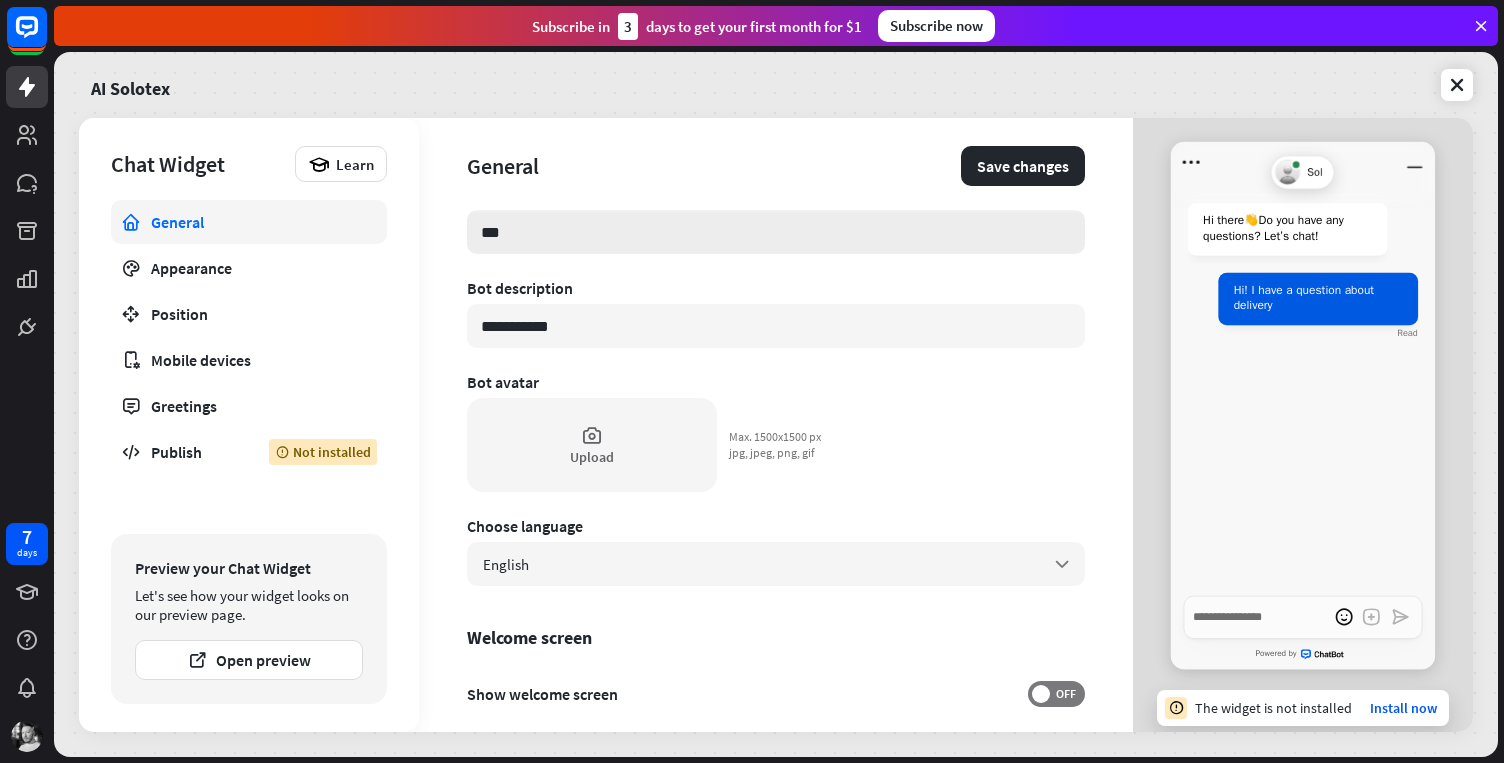 type on "*" 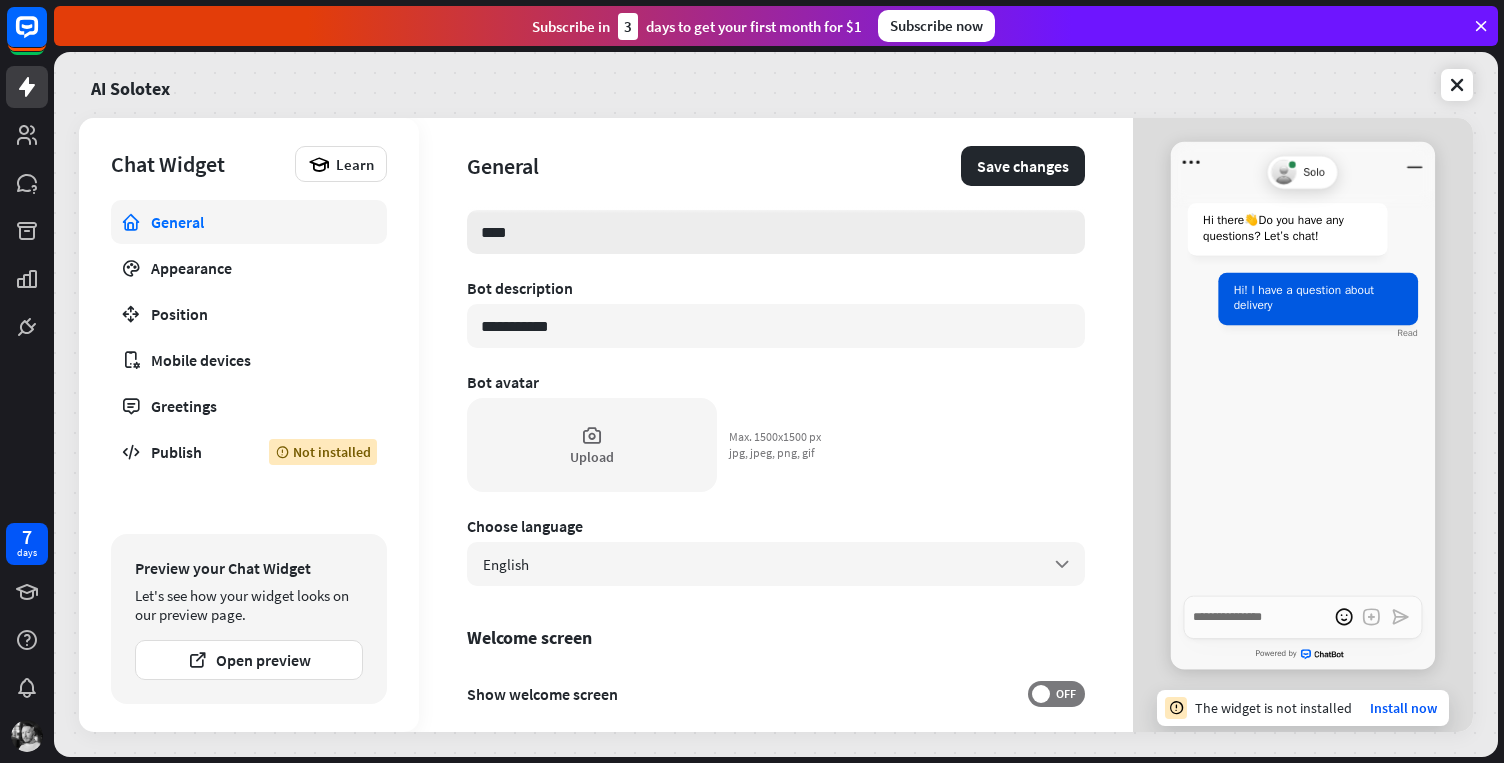 type on "*" 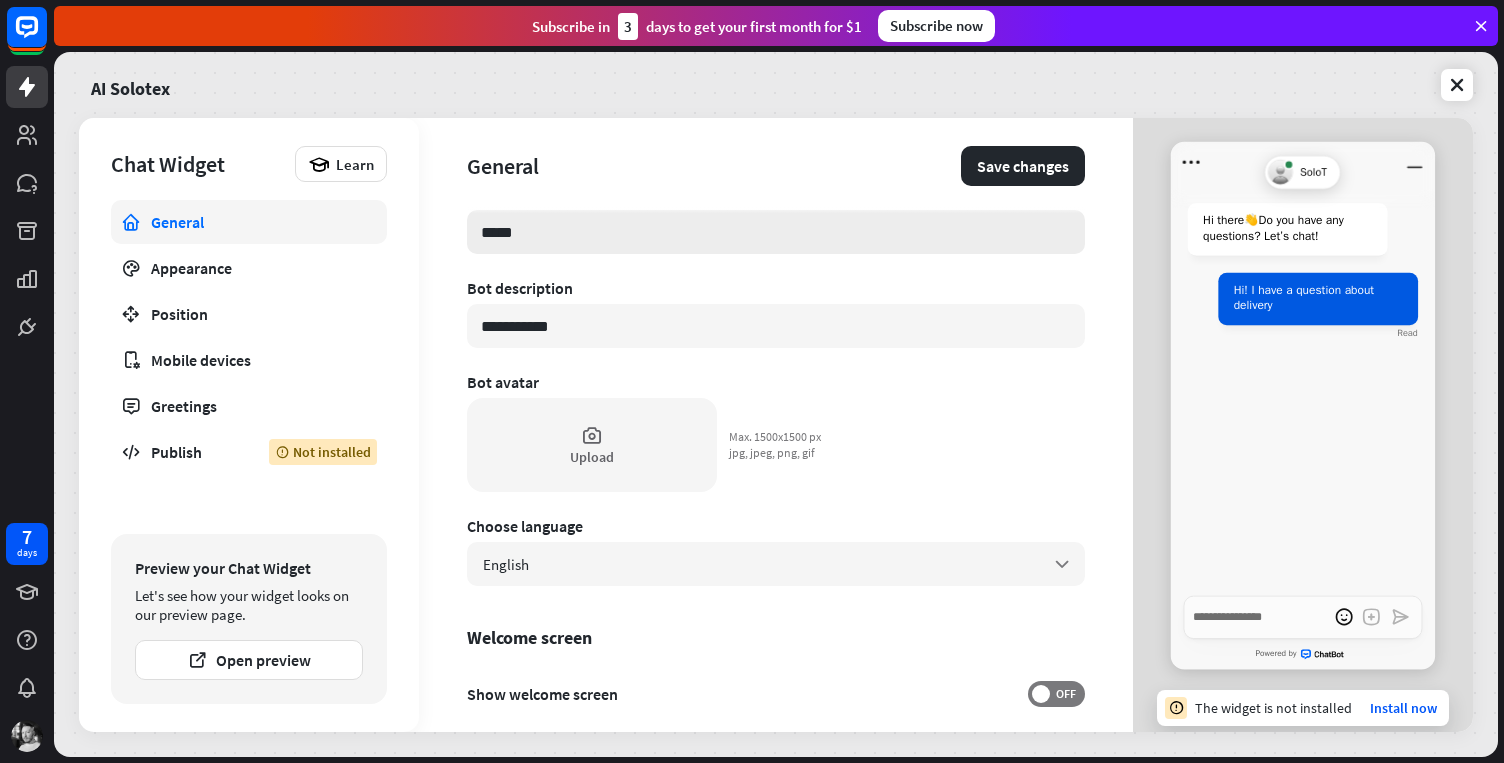 type on "*" 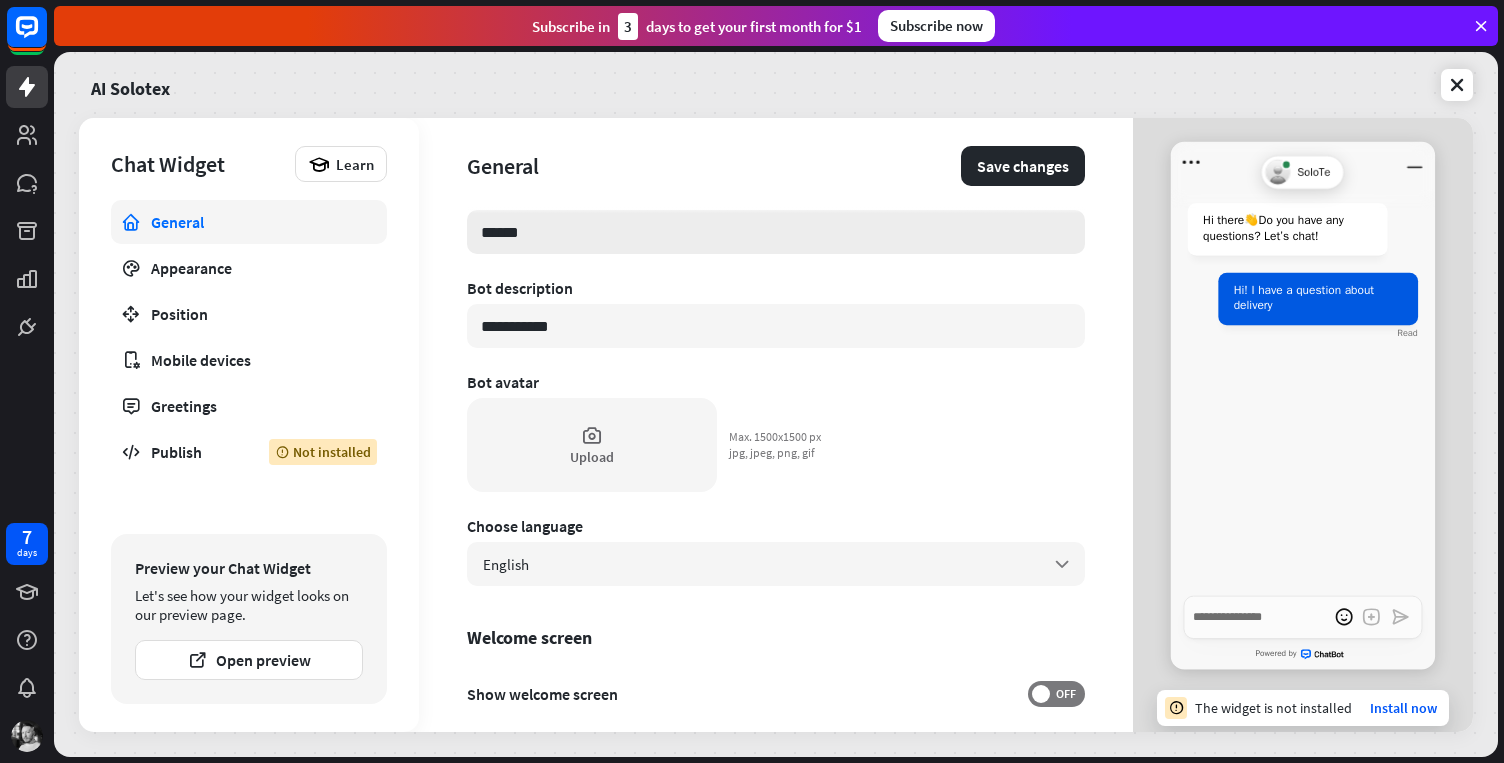 type on "*" 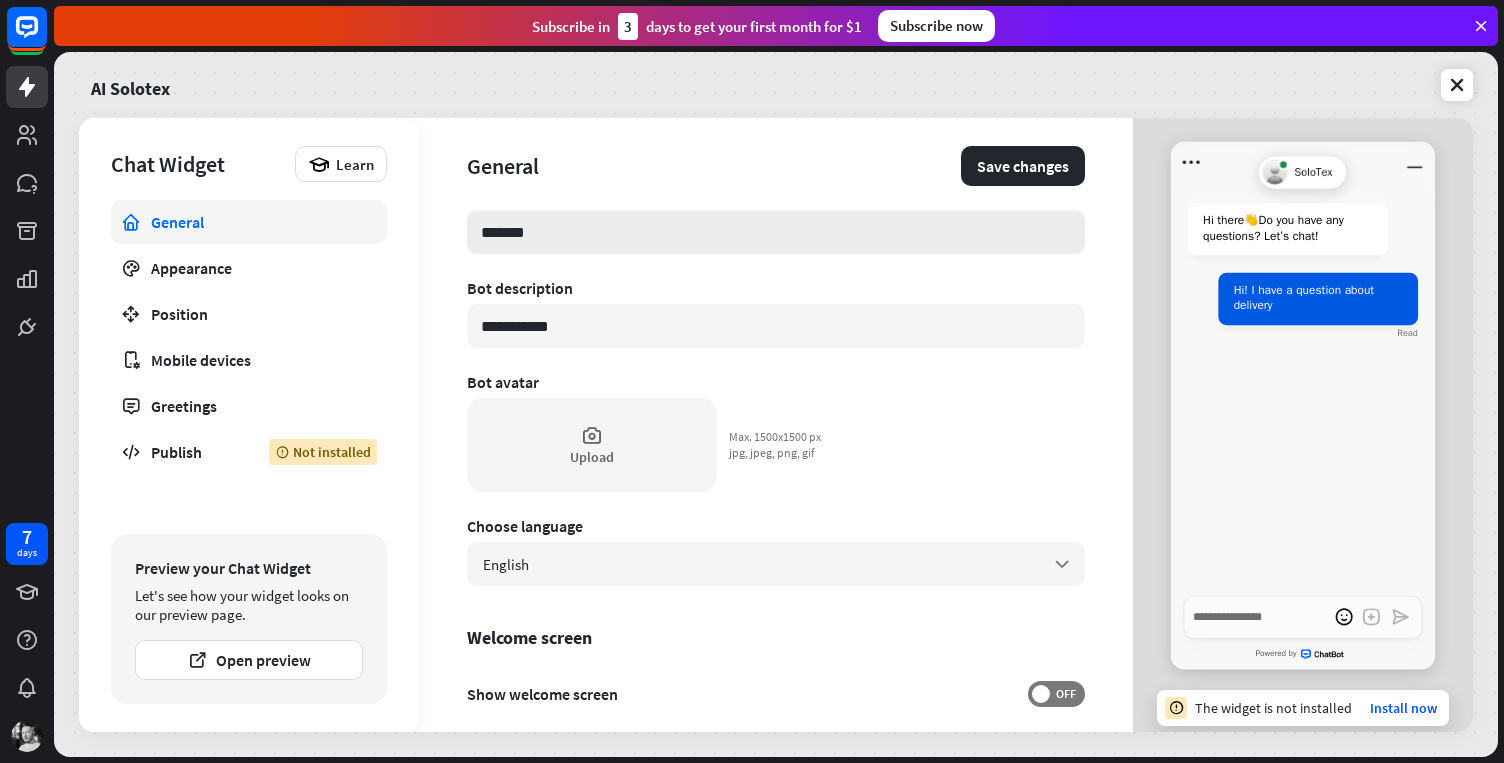 type on "*" 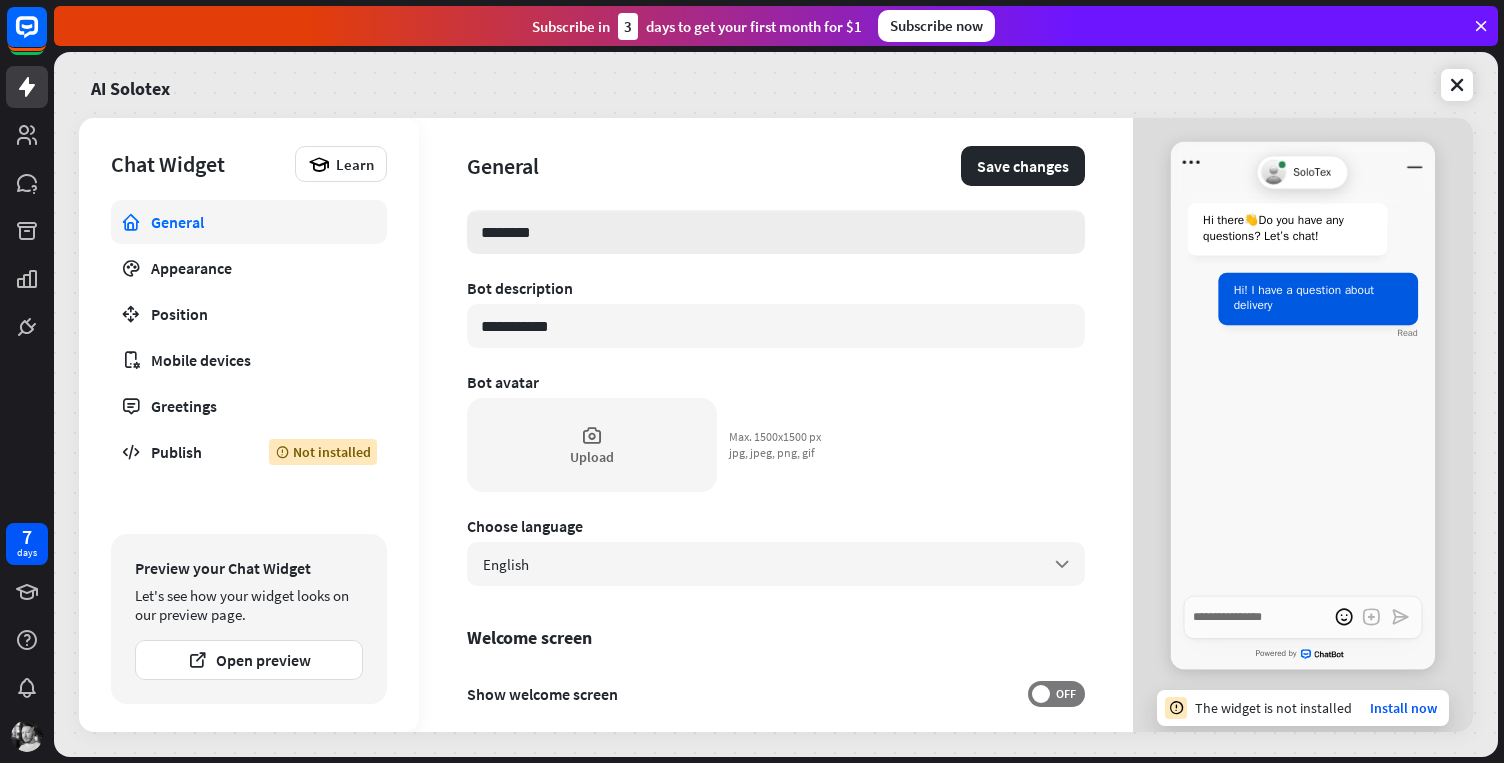 type on "*" 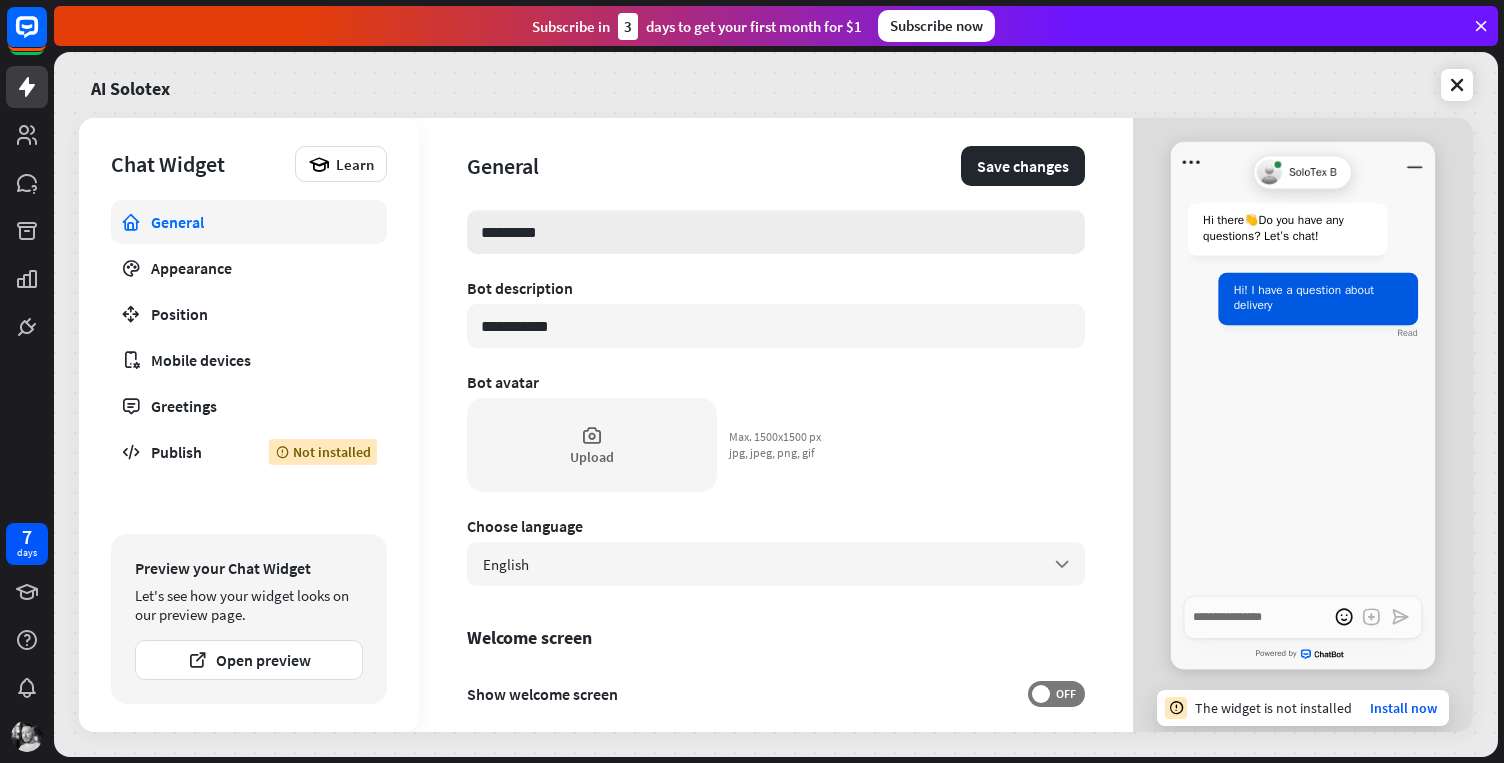 type on "*" 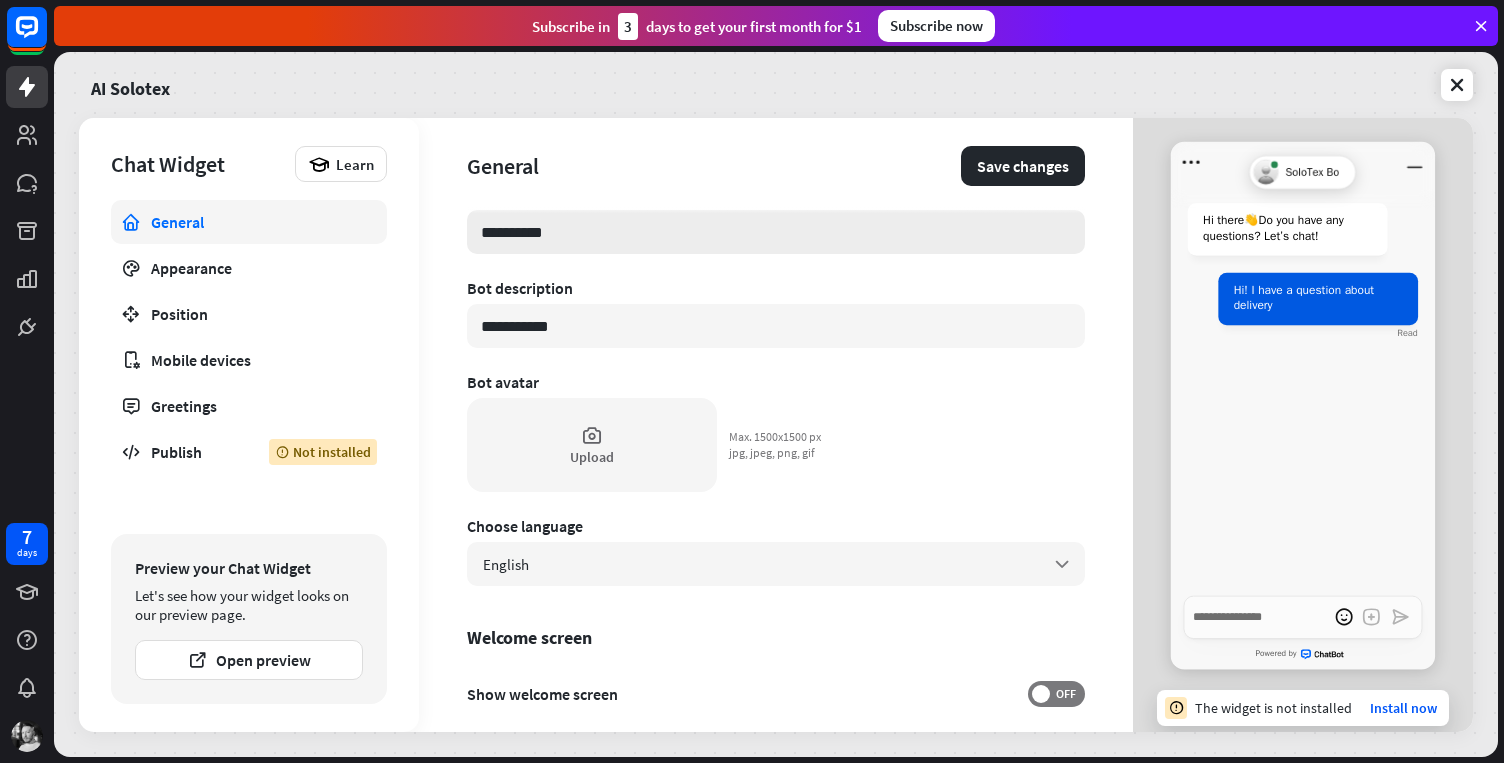 type on "*" 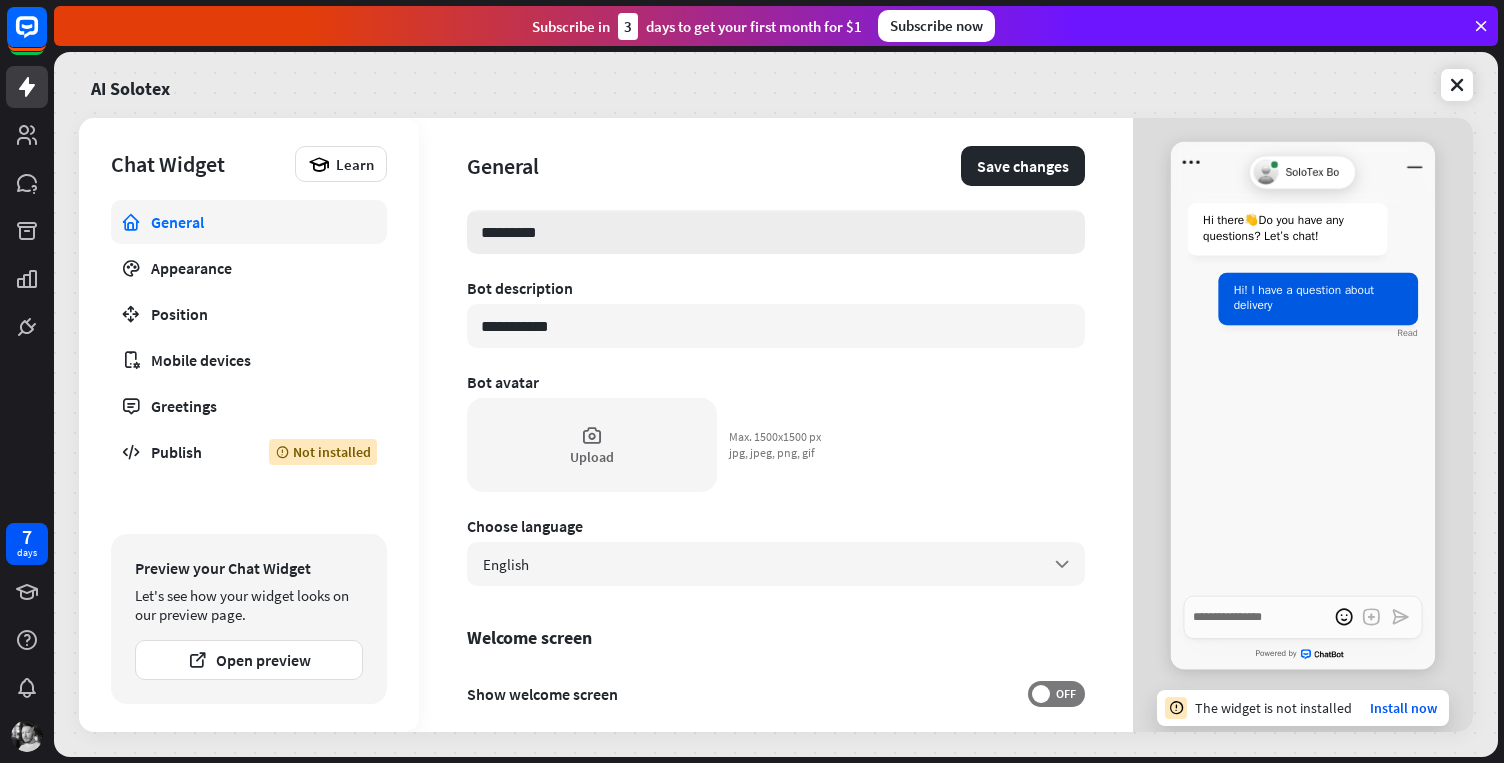 type on "*" 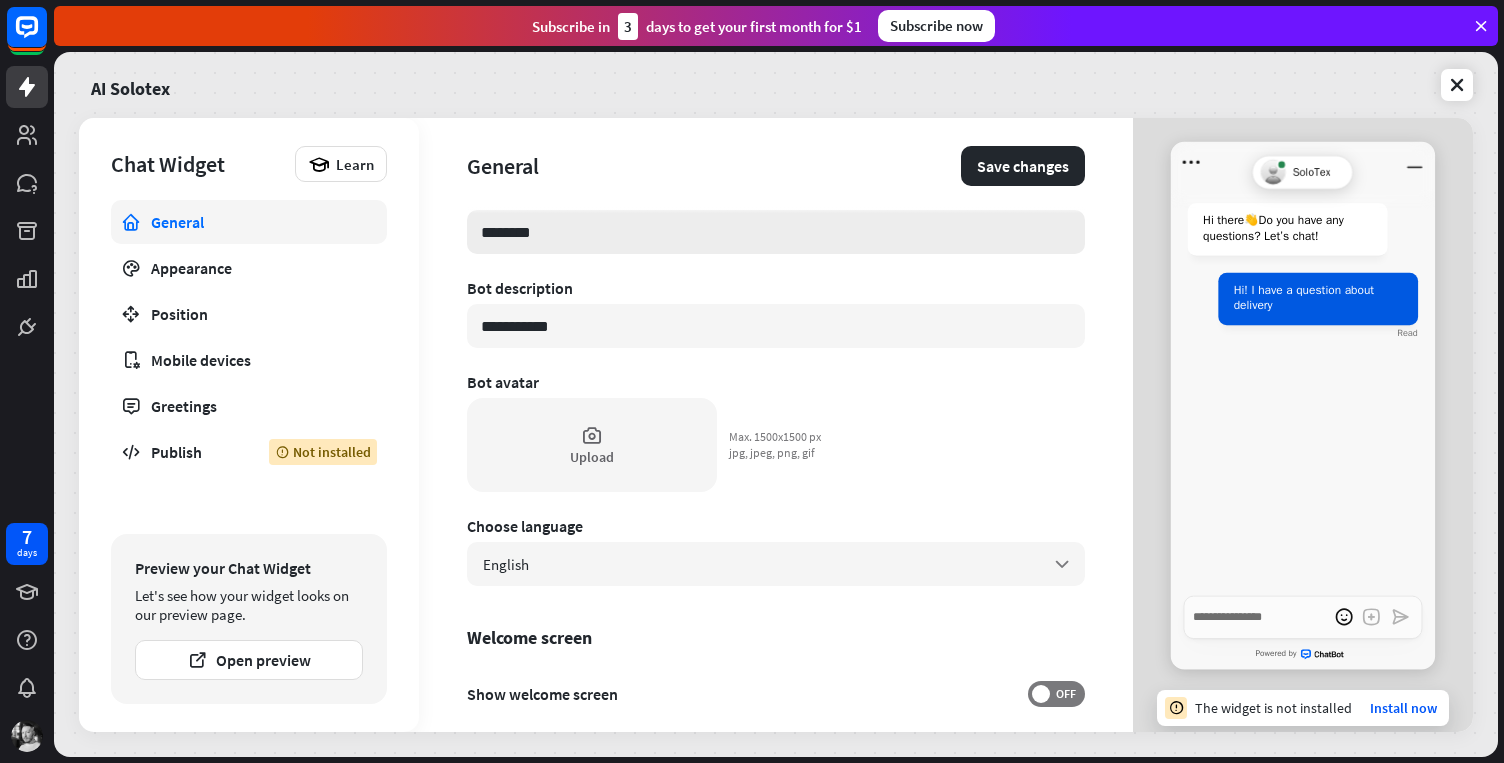 type on "*" 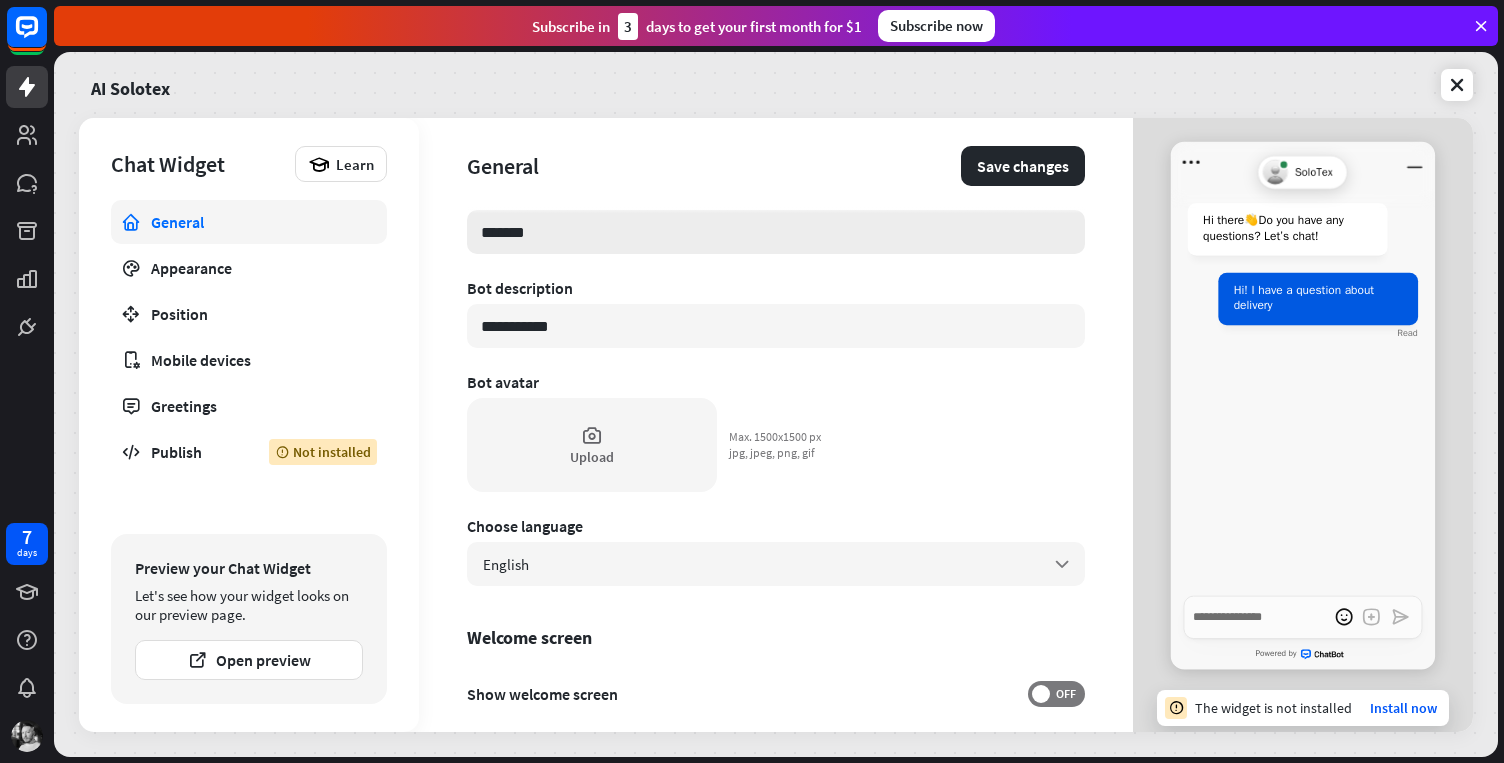 type on "*" 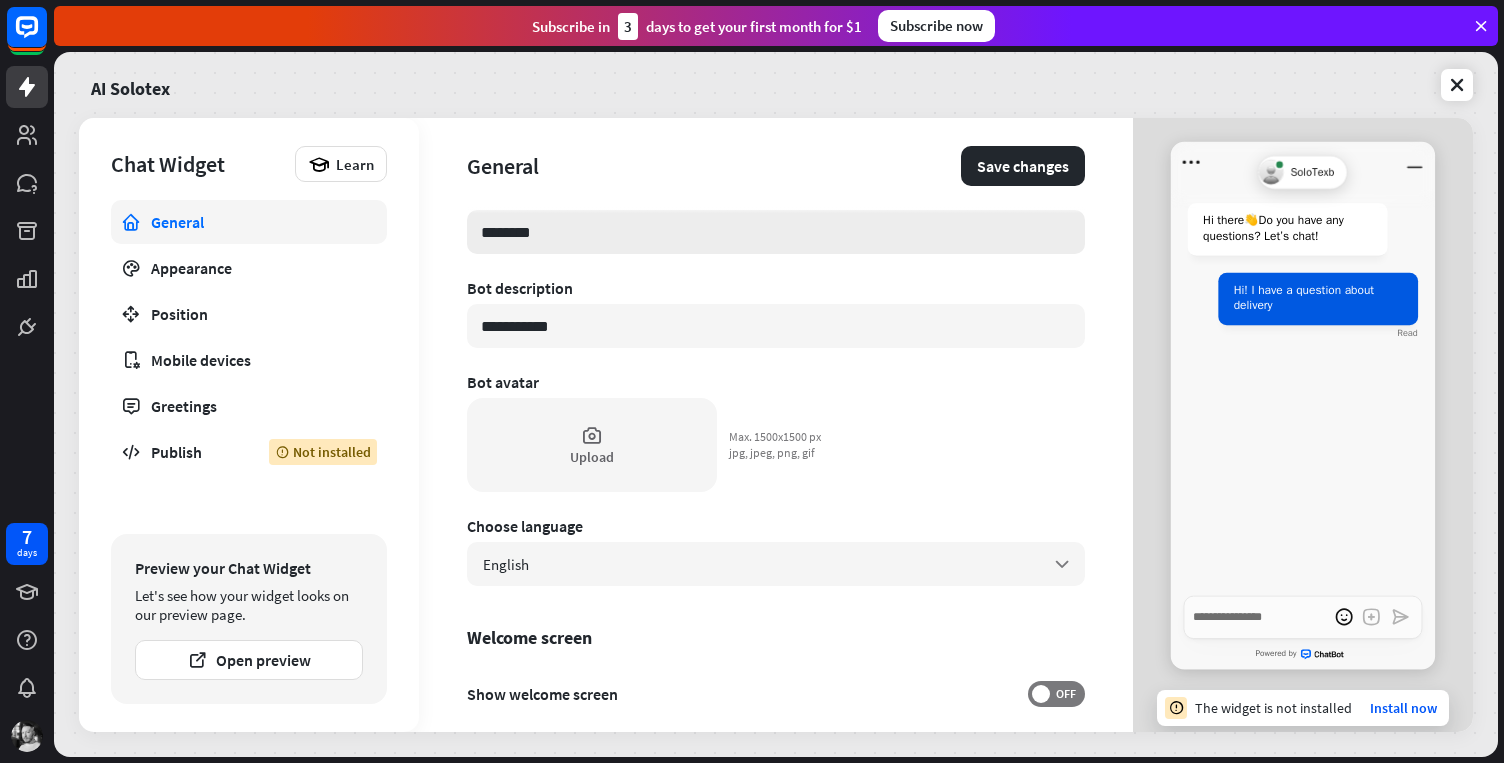type on "*" 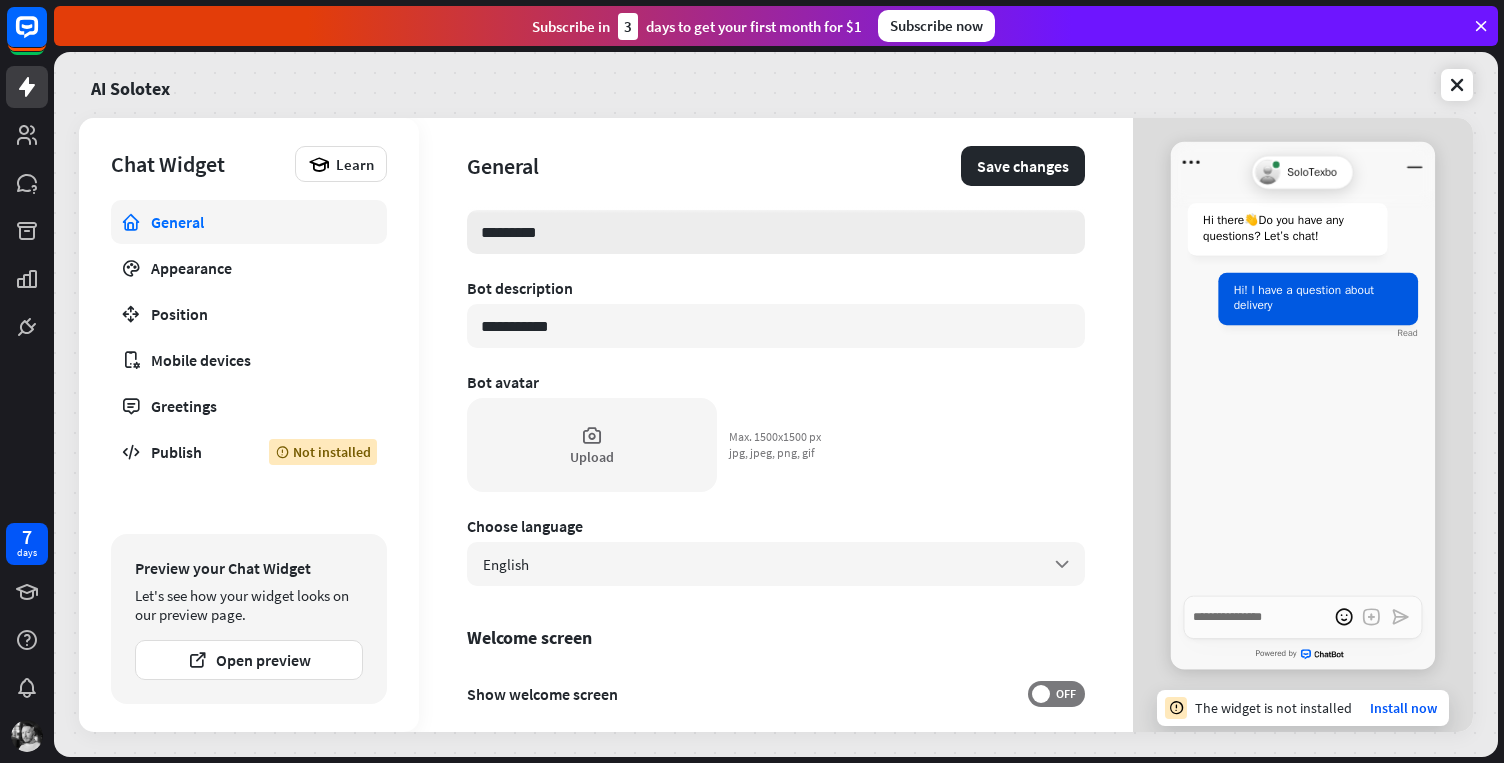 type on "*" 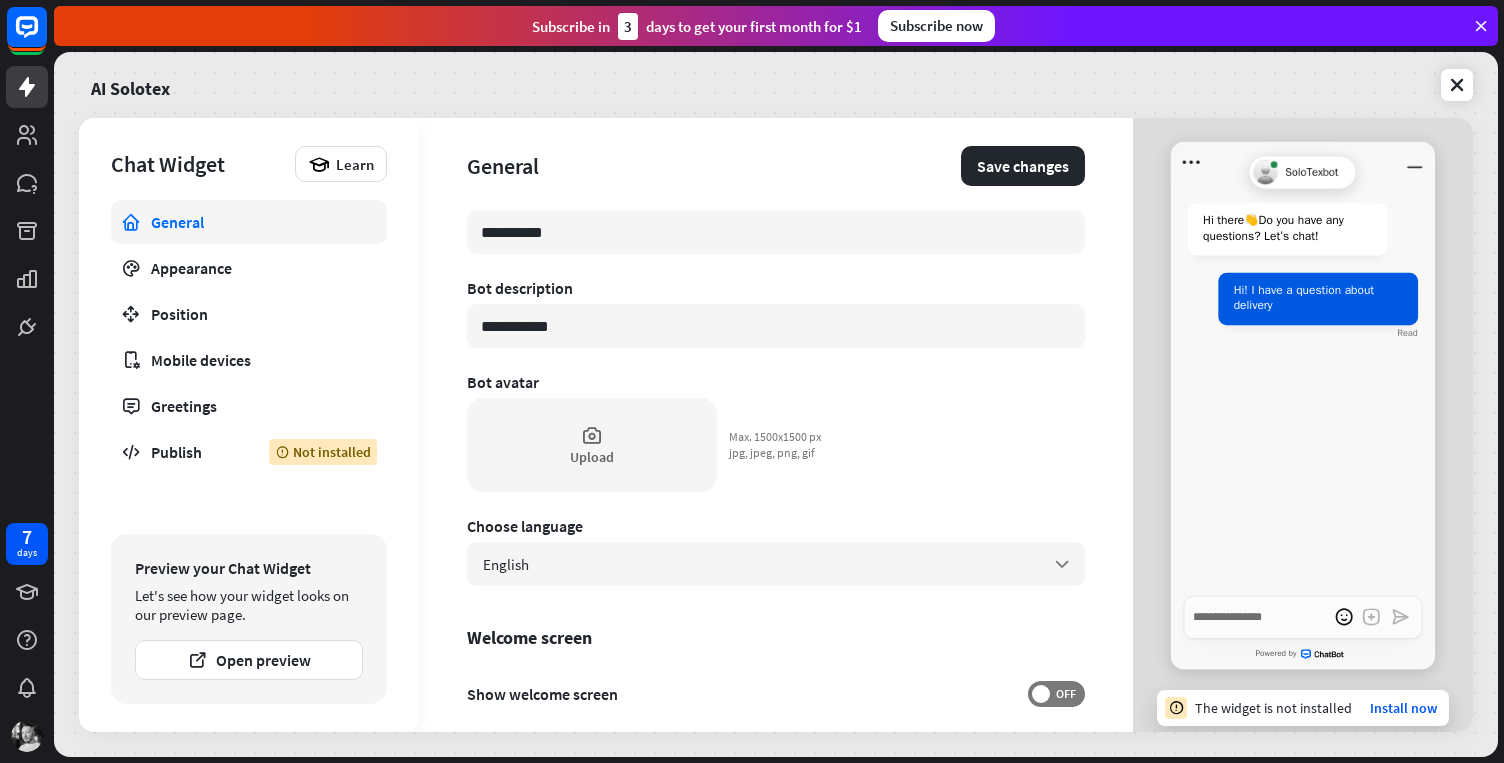 type on "**********" 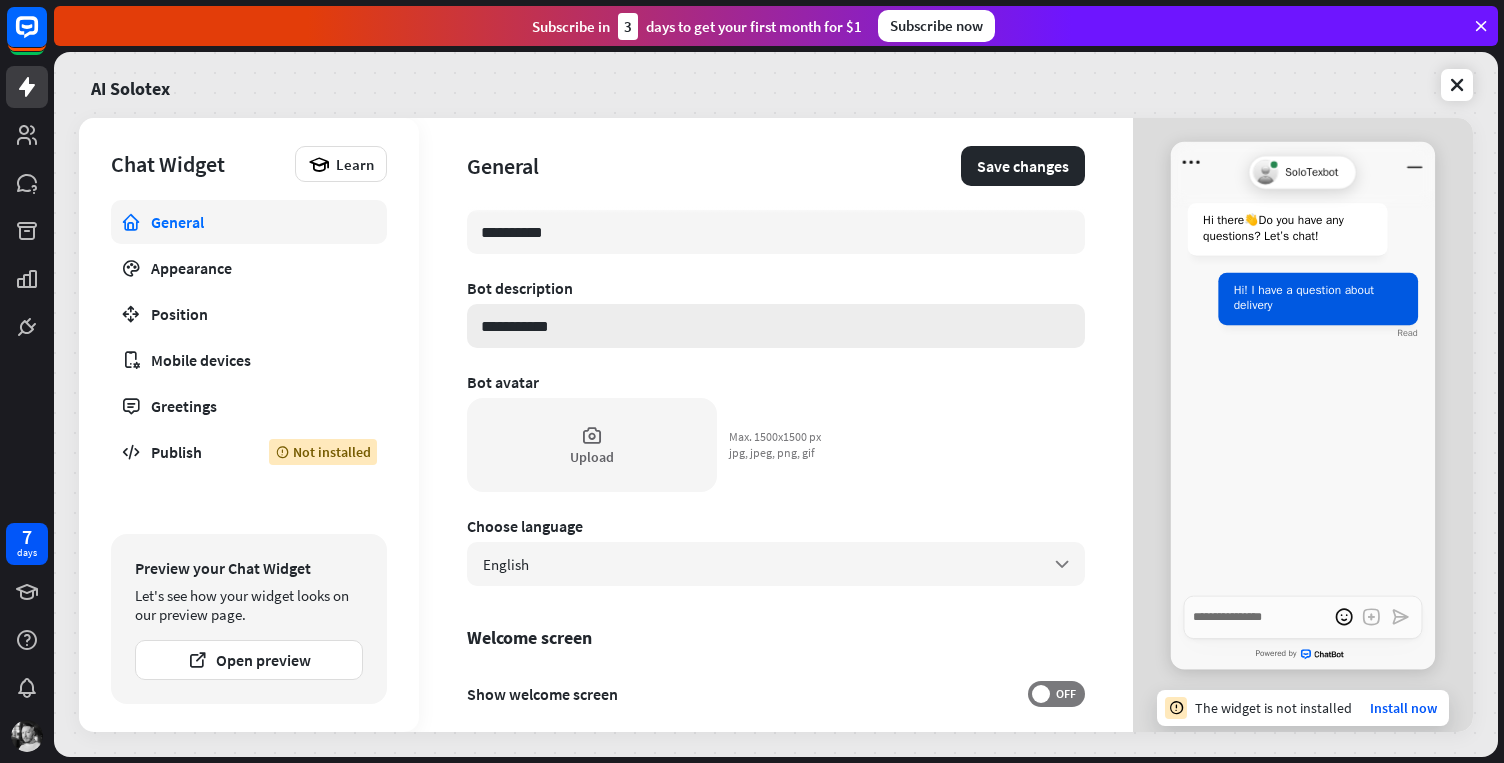 click on "**********" at bounding box center (776, 326) 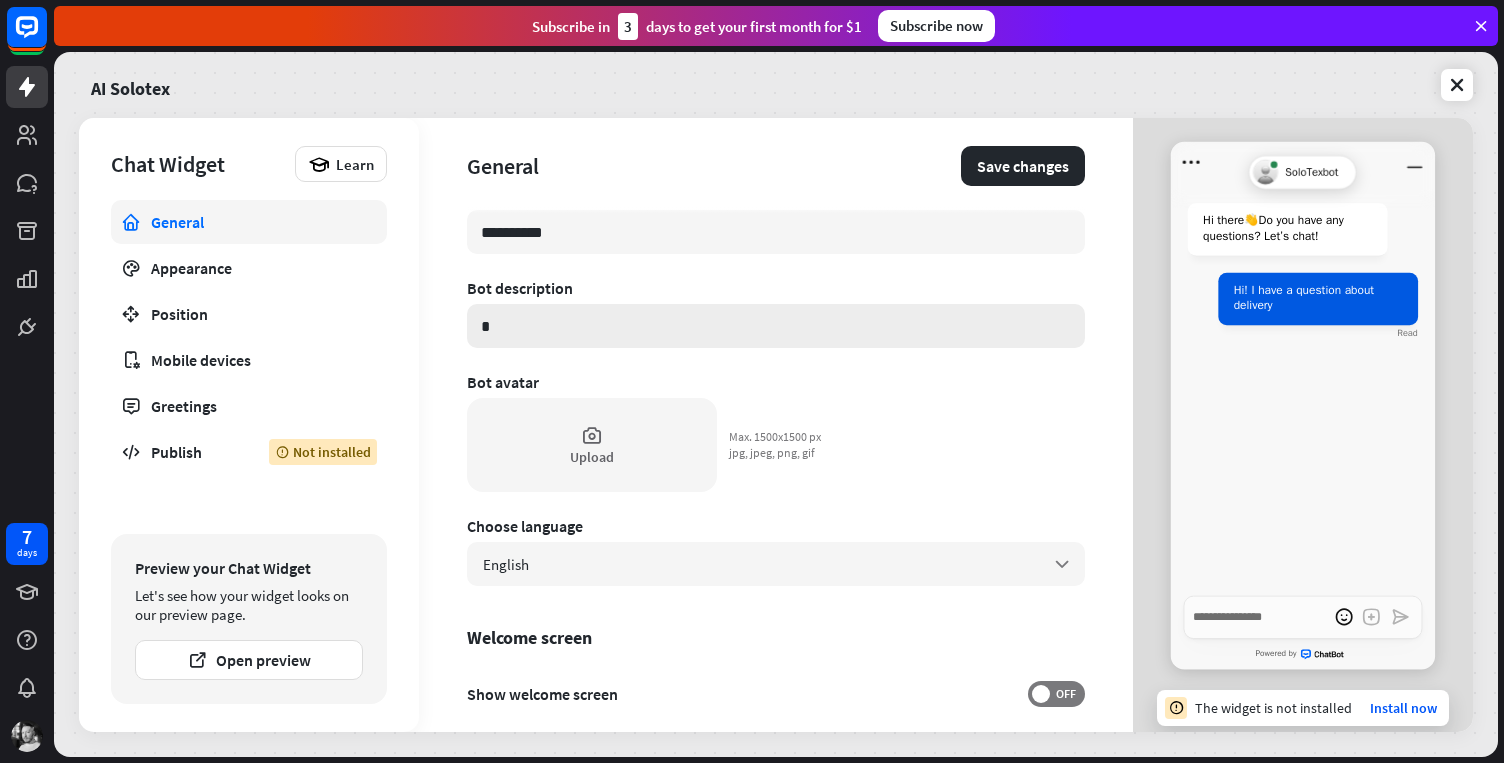 type on "*" 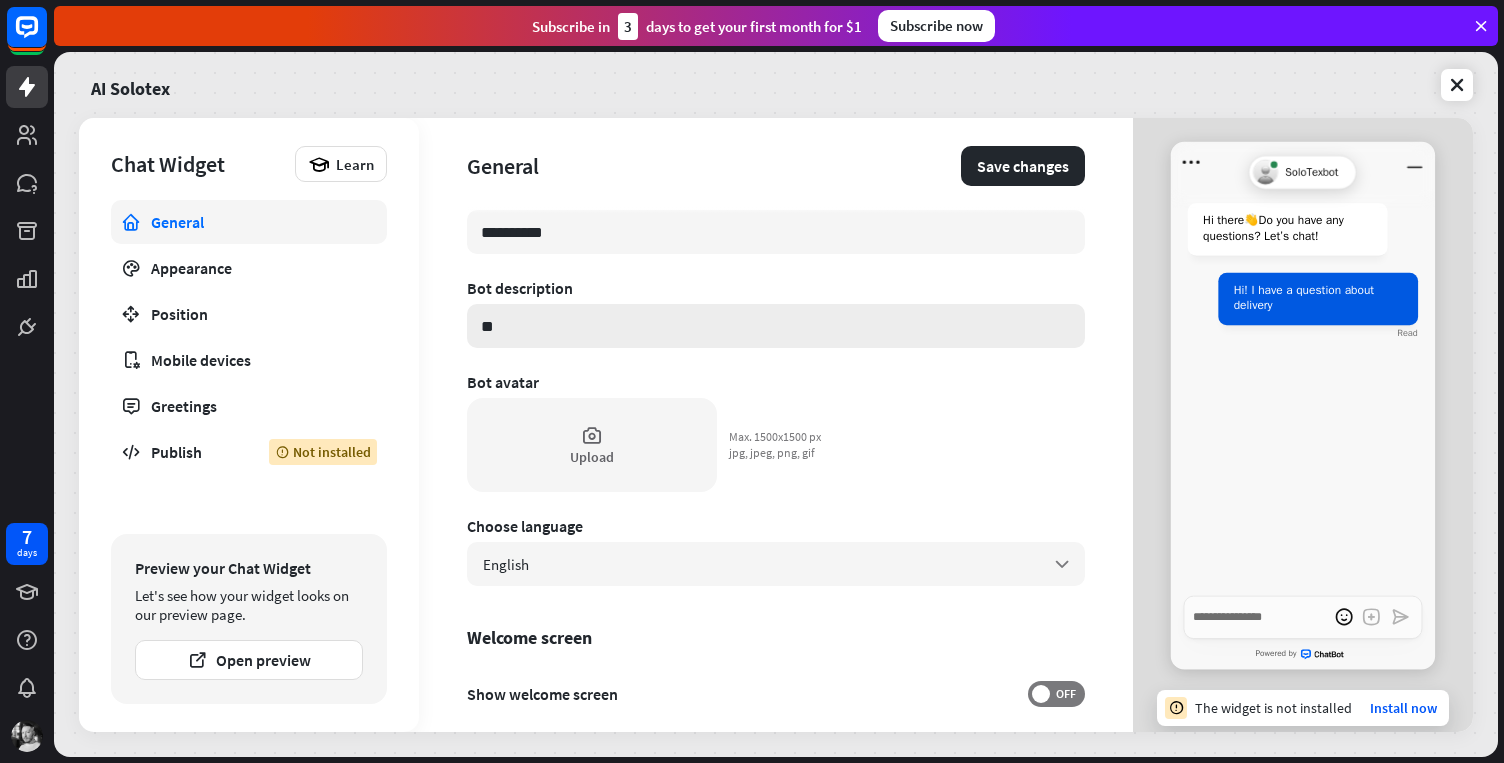 type on "*" 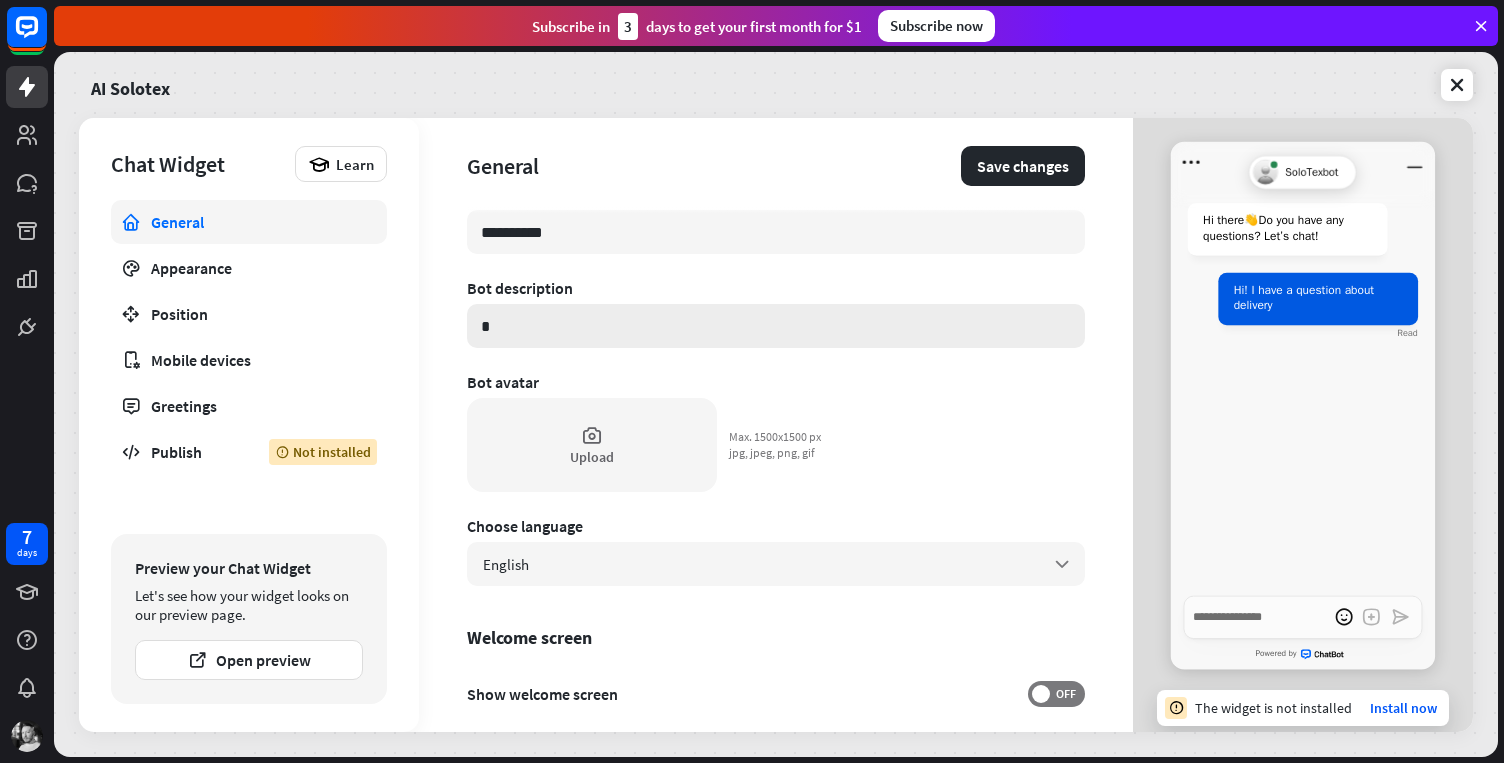 type on "*" 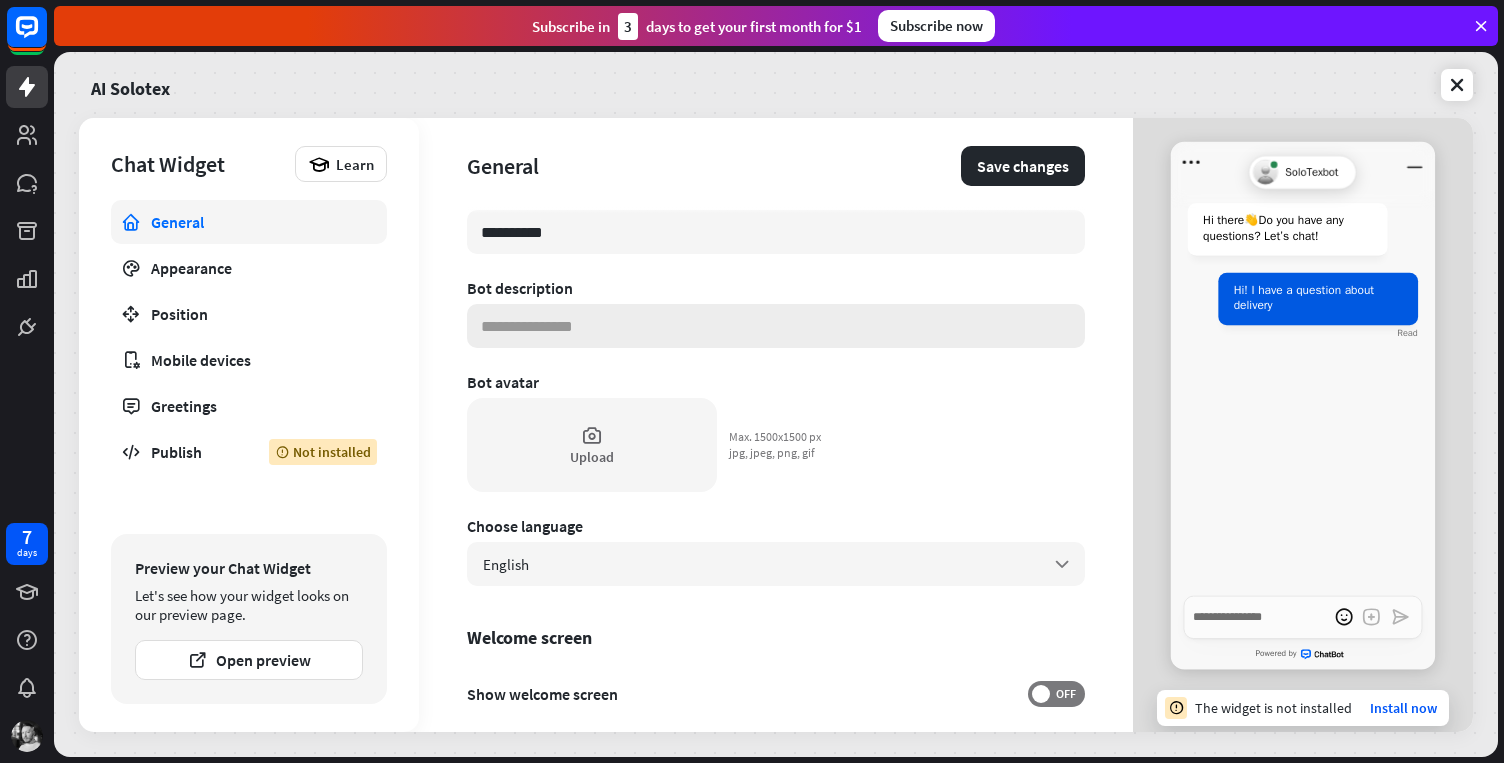 type on "*" 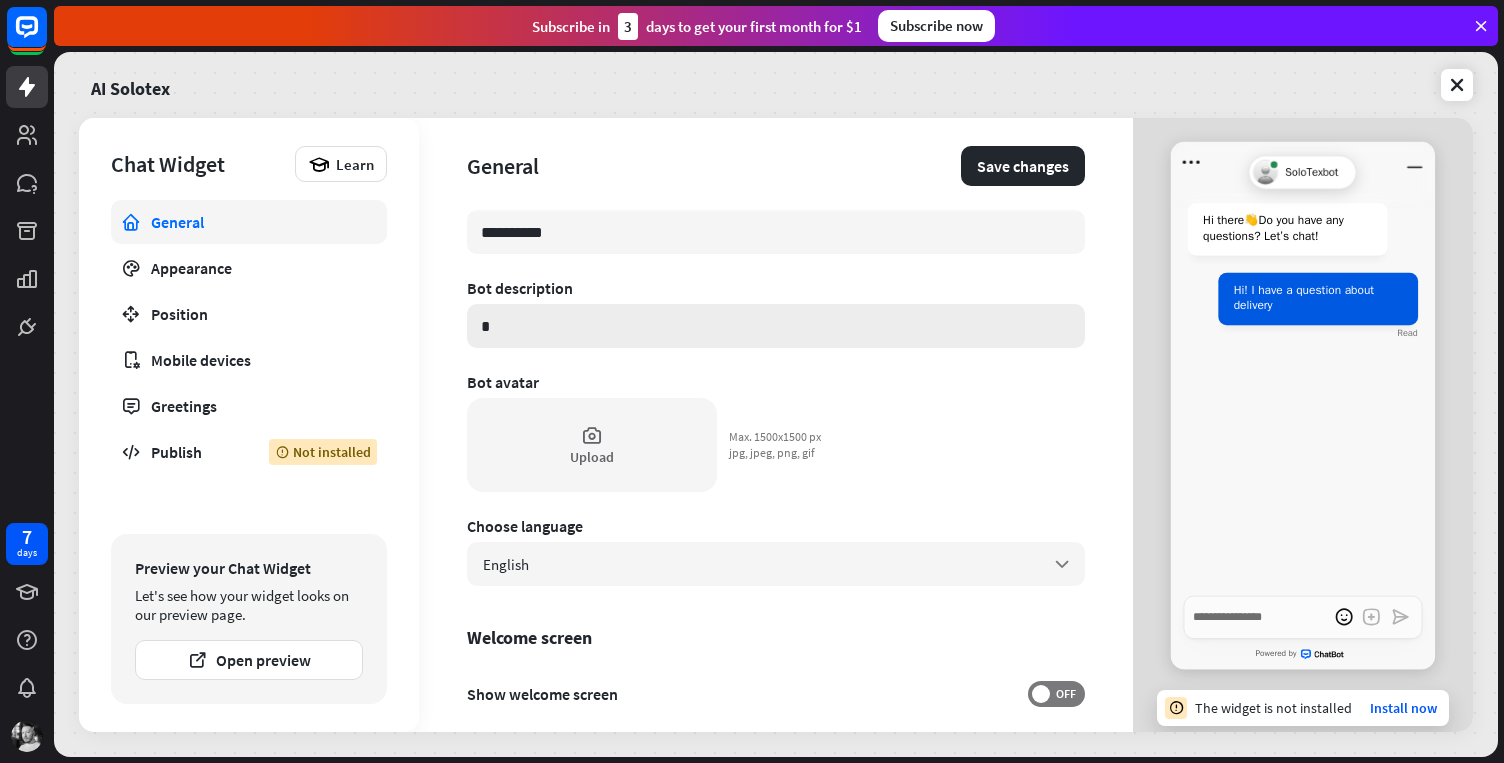 type on "*" 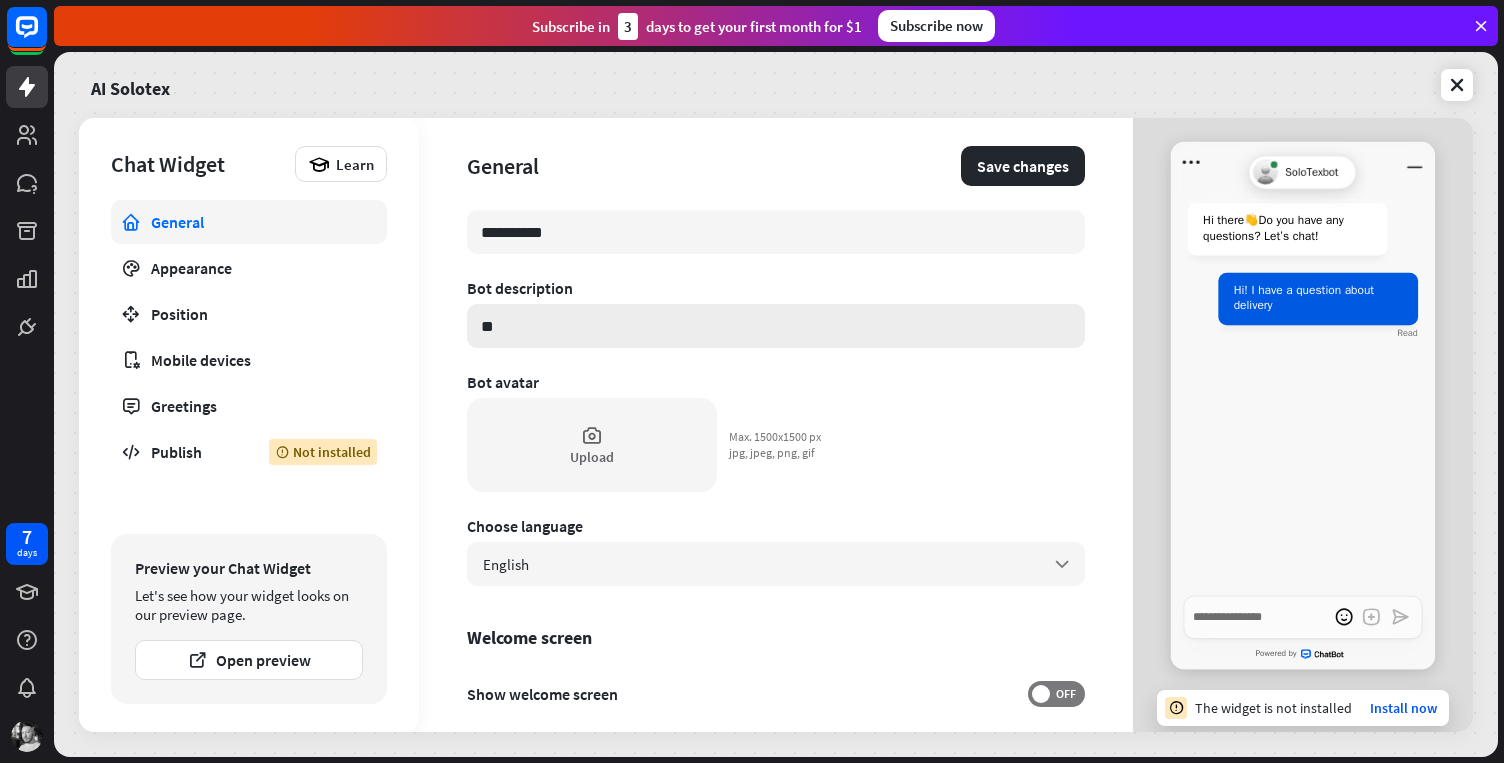 type on "*" 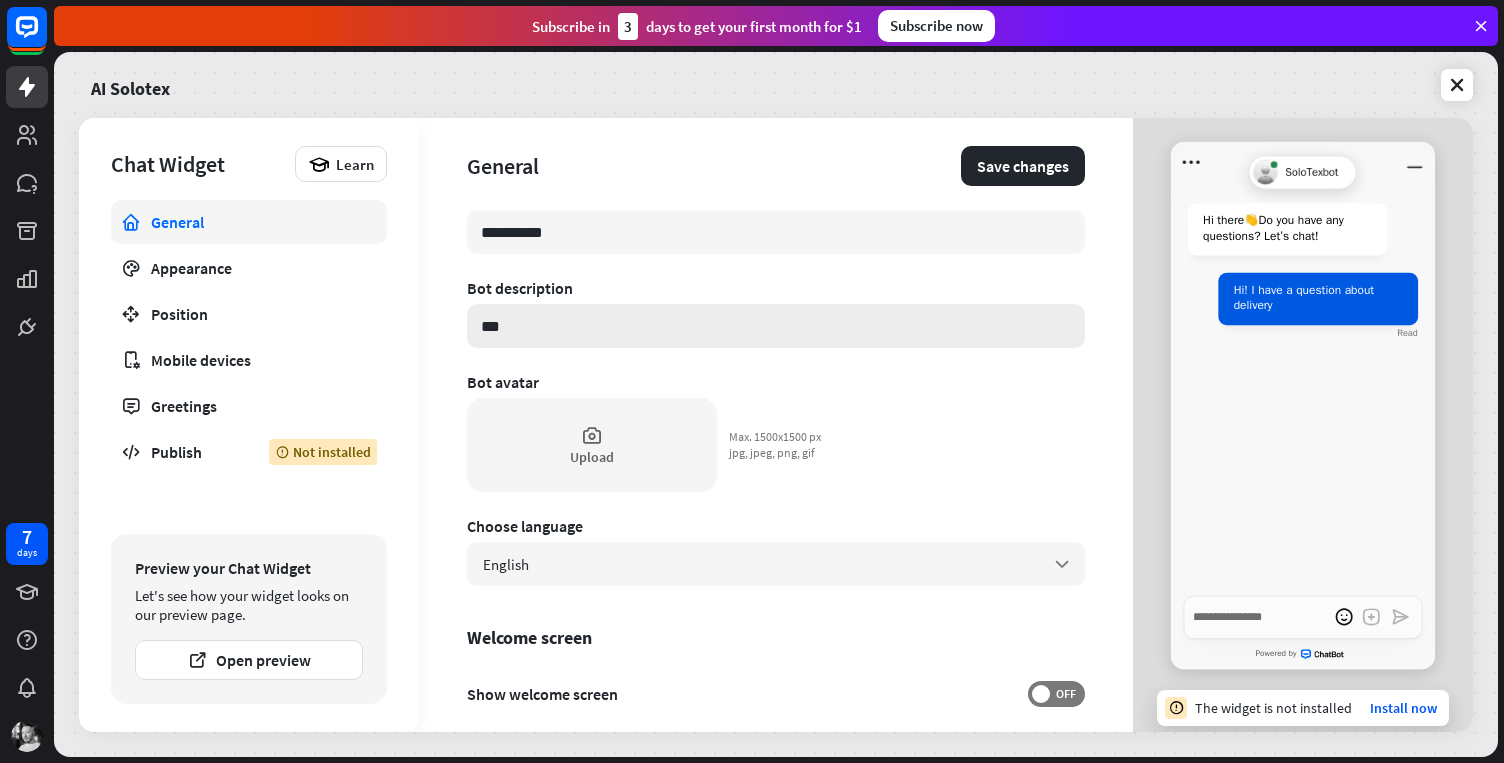 type on "*" 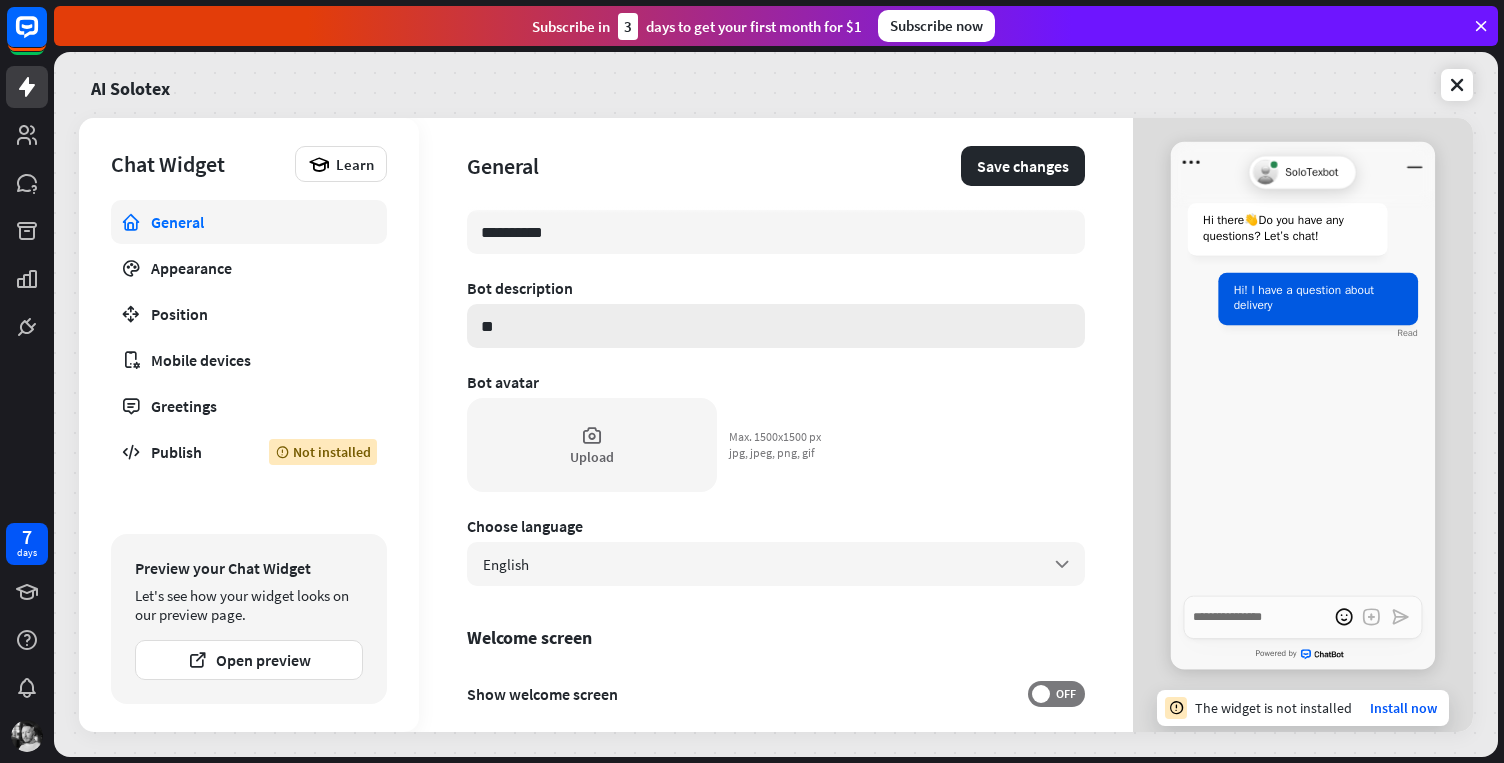 type on "*" 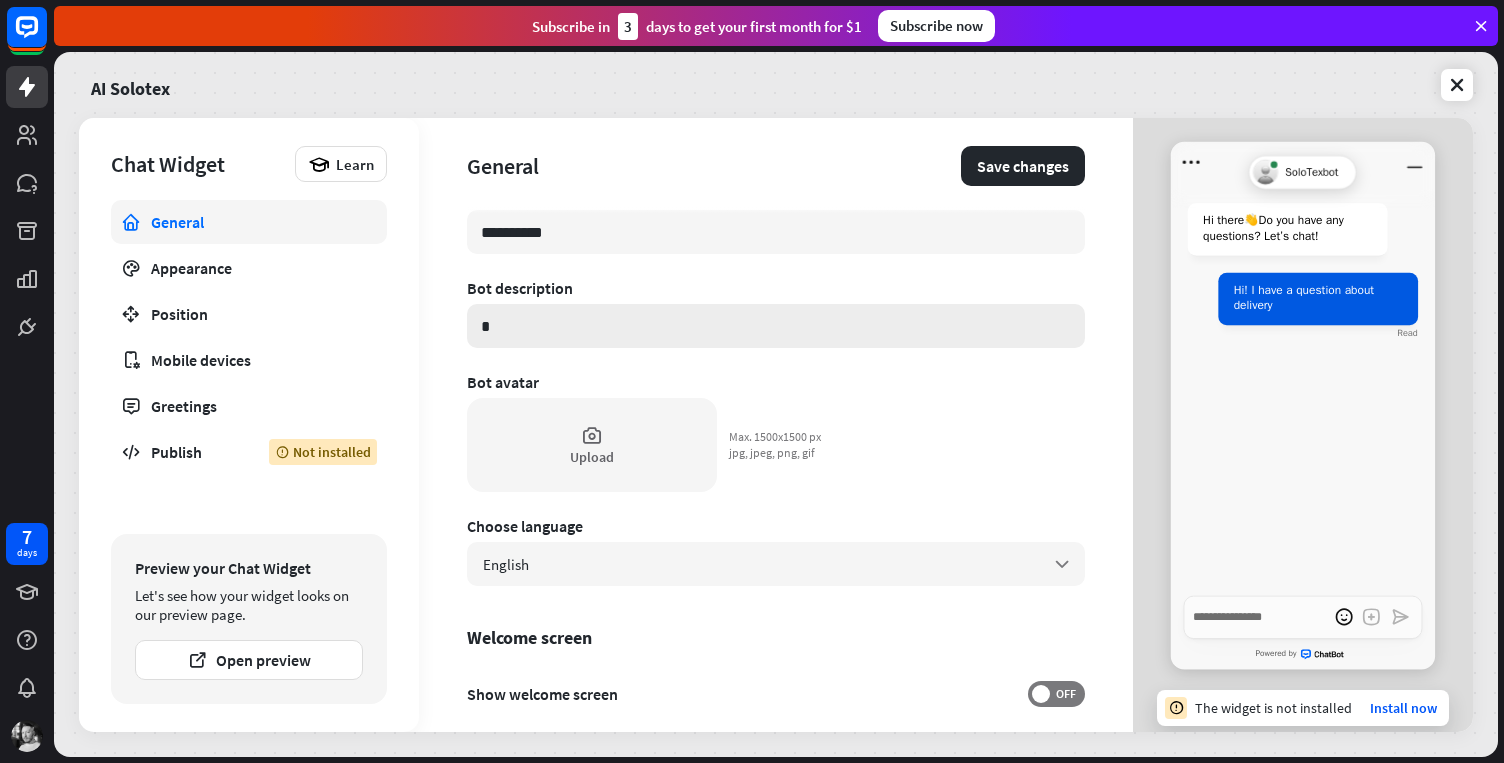 type on "*" 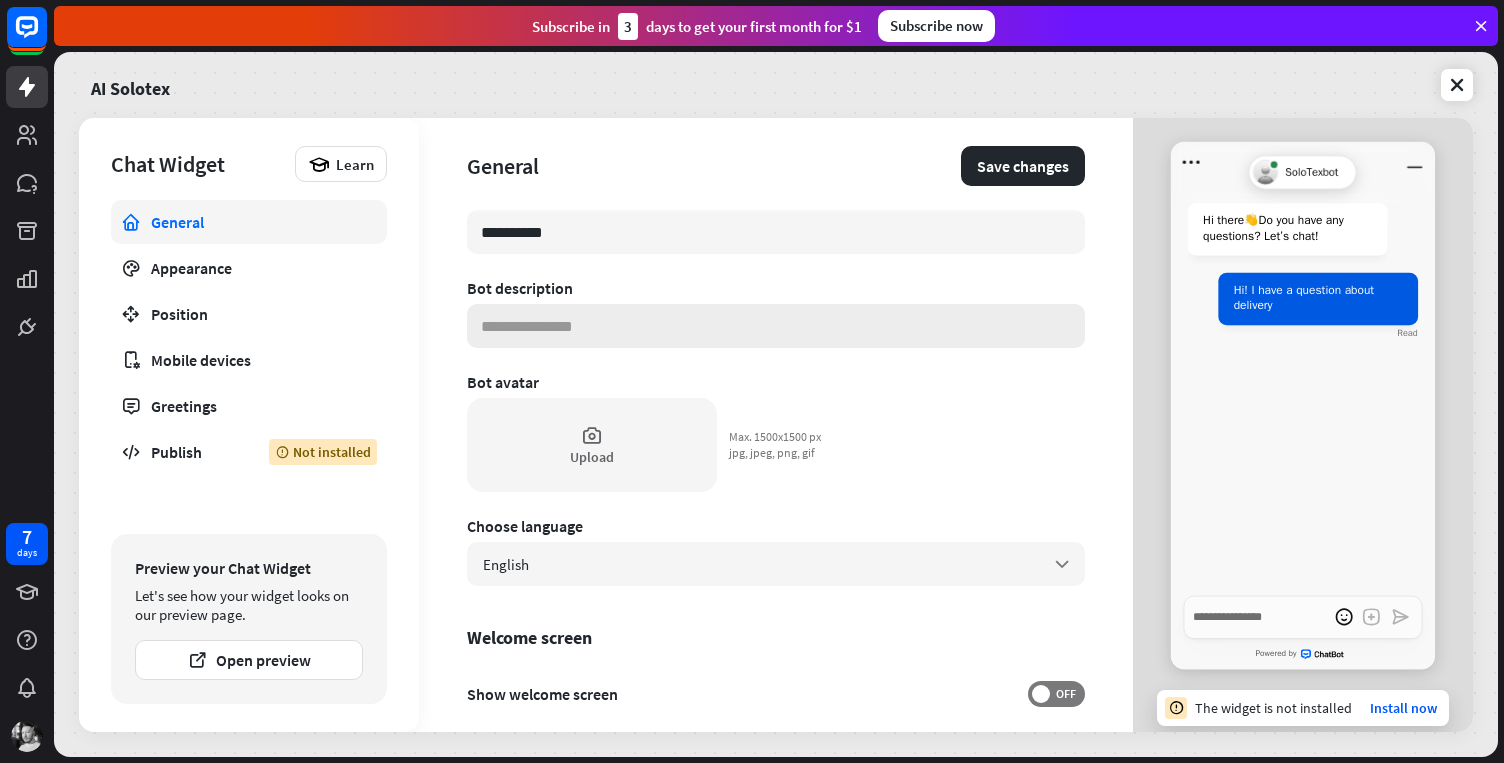 type on "*" 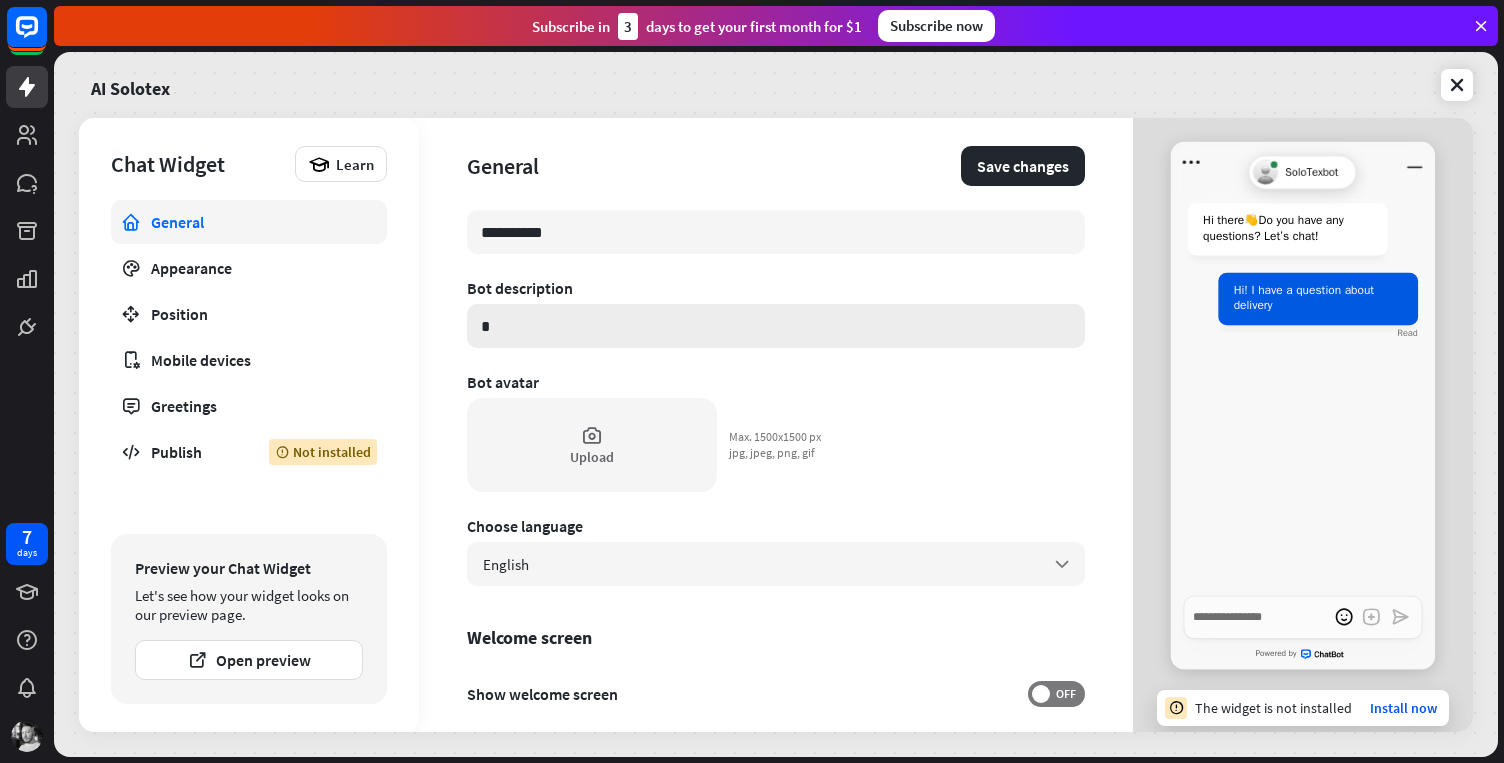 type on "*" 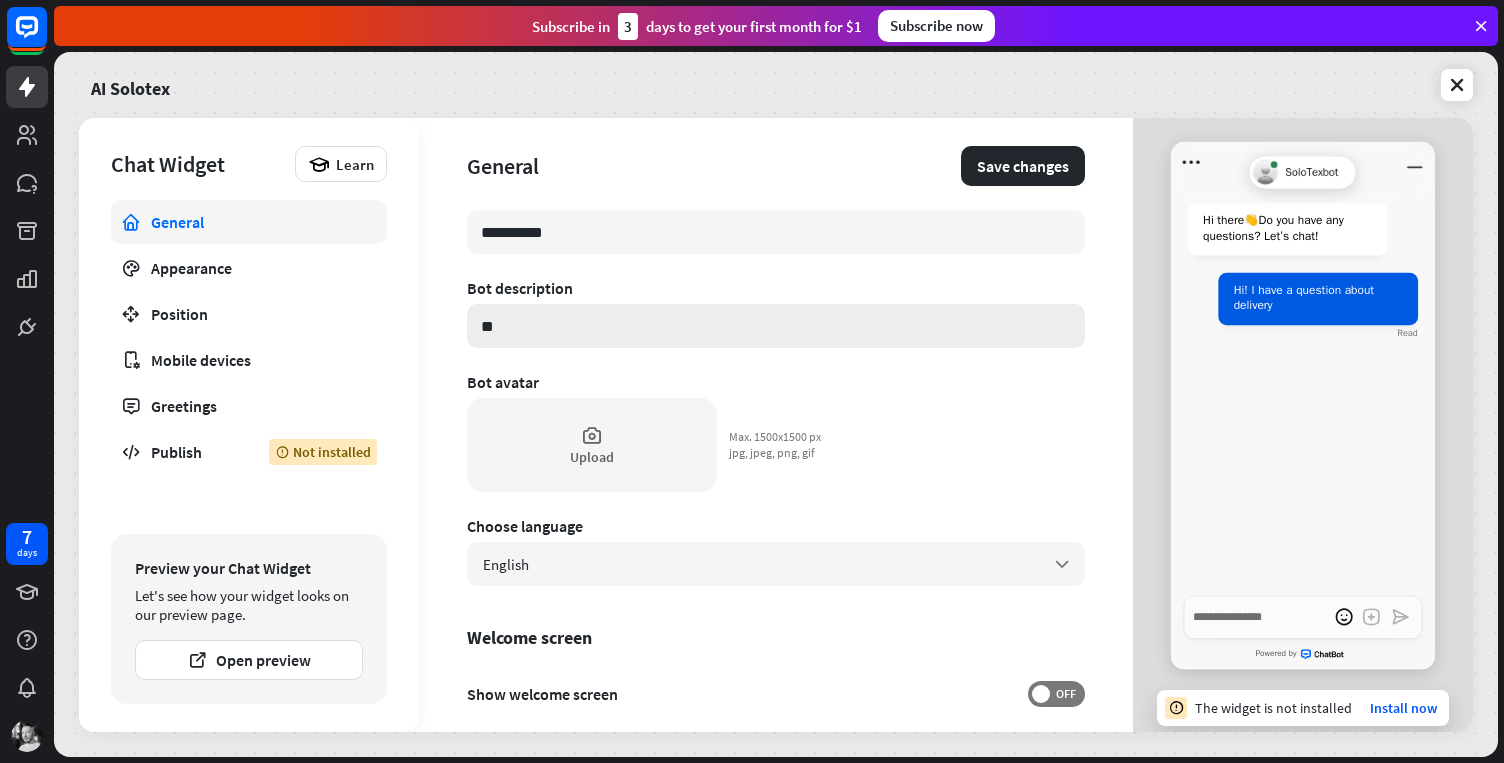 type on "*" 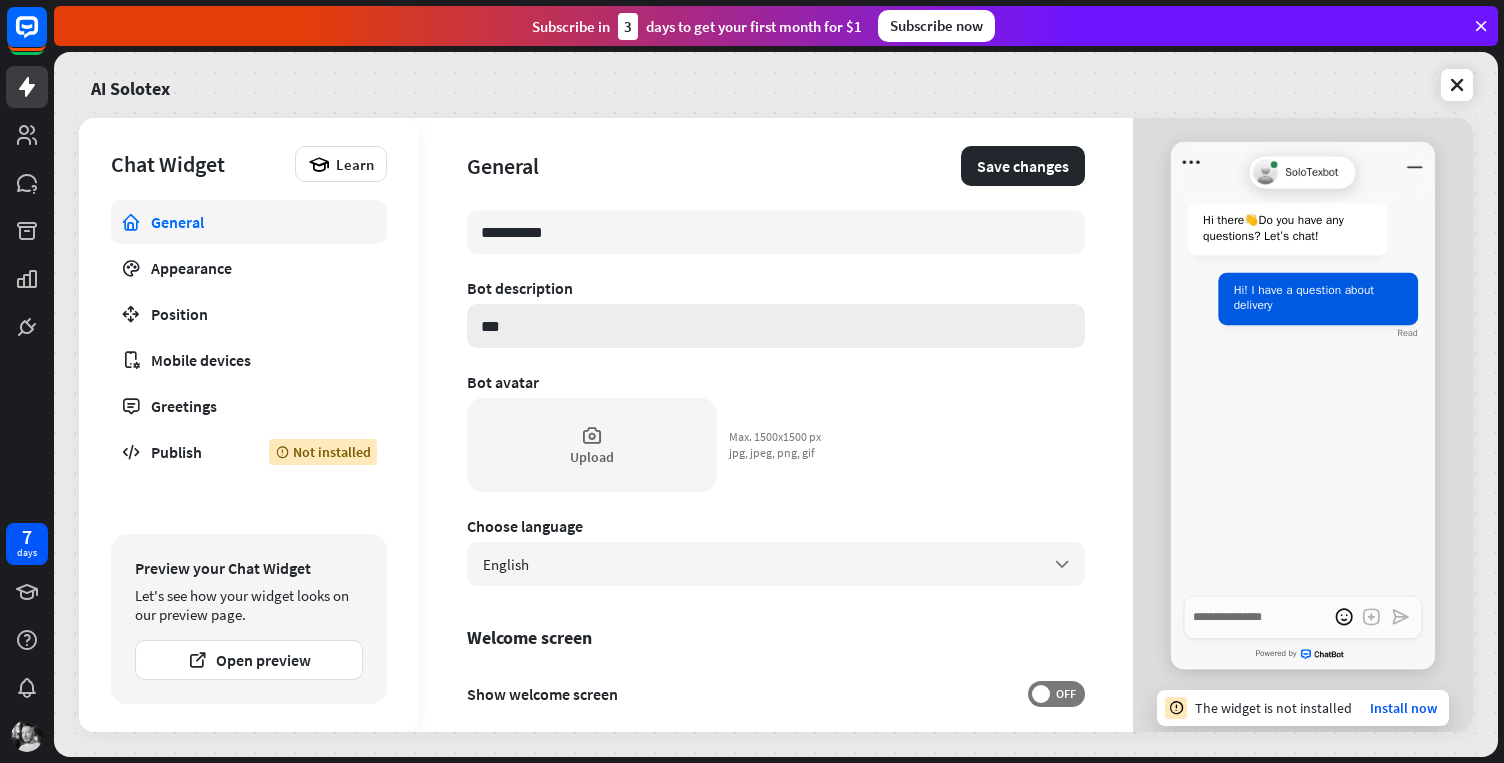 type on "*" 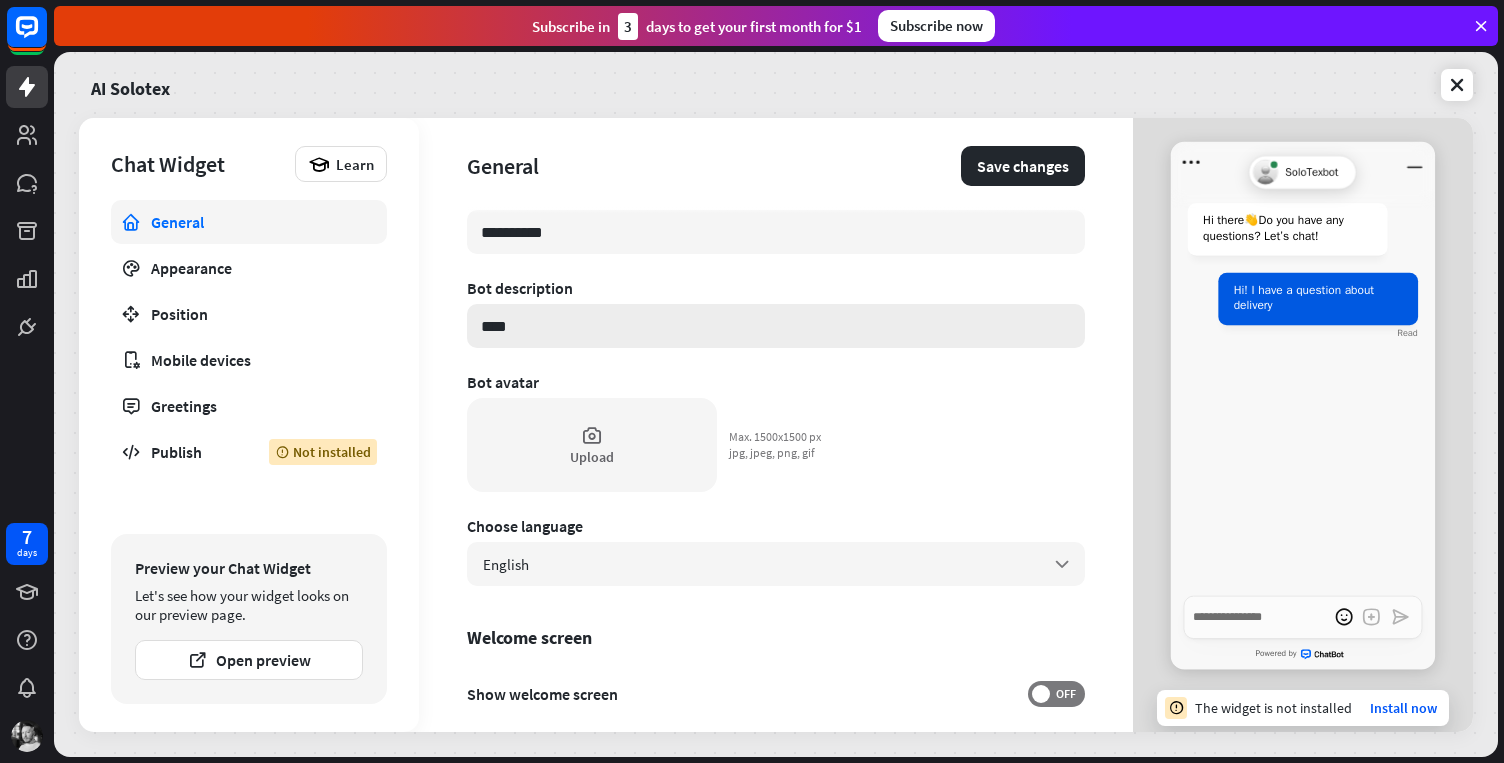 type on "*" 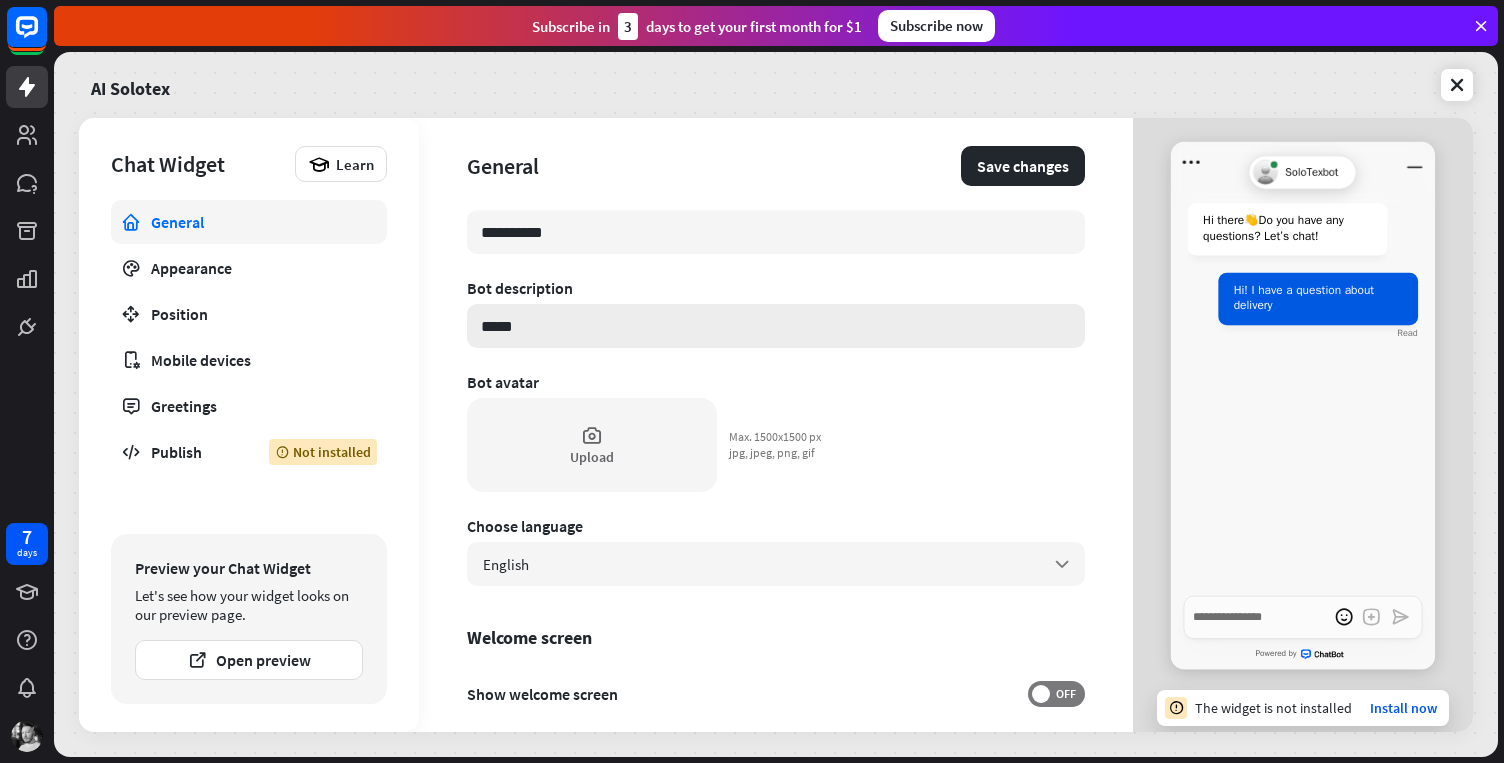 type on "*" 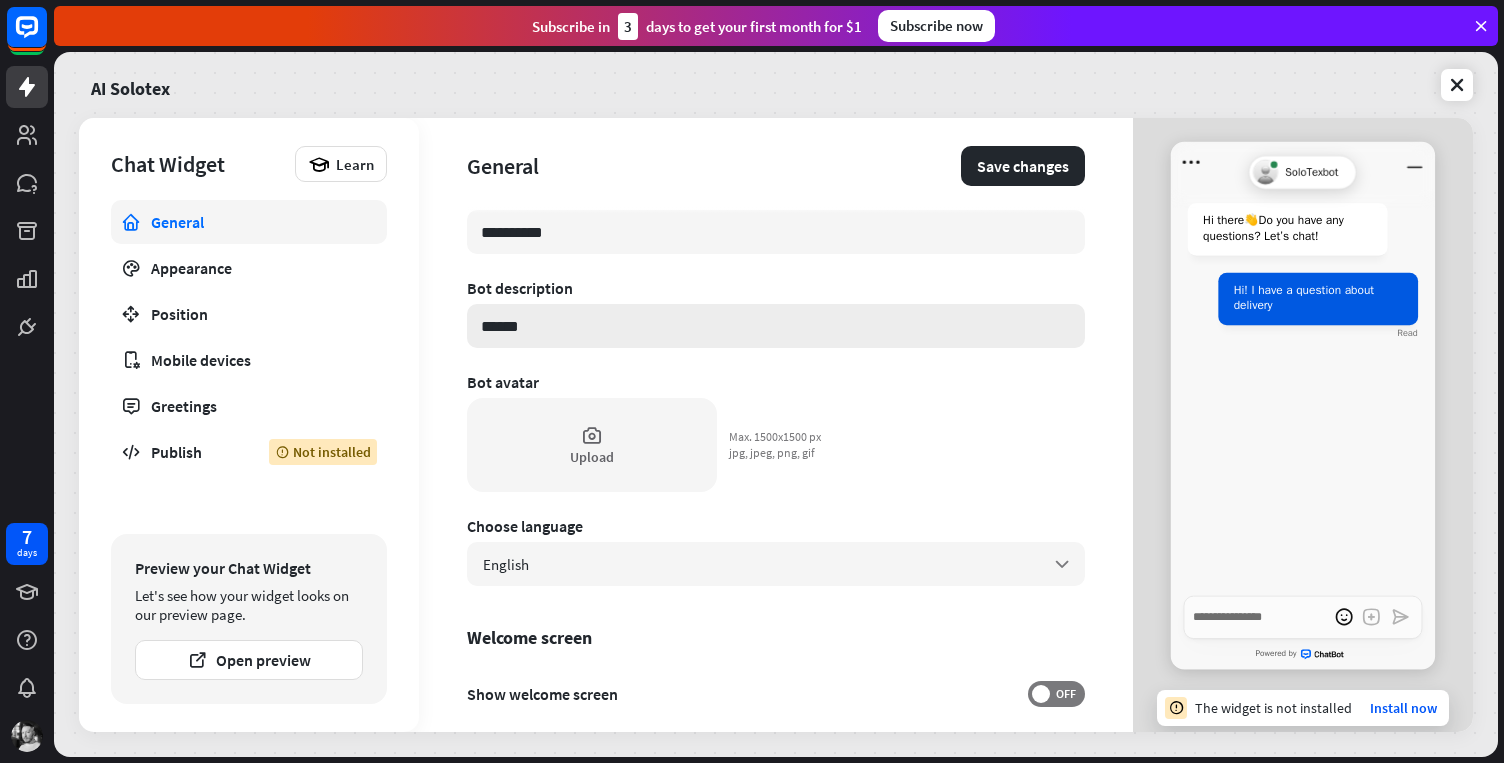type on "*" 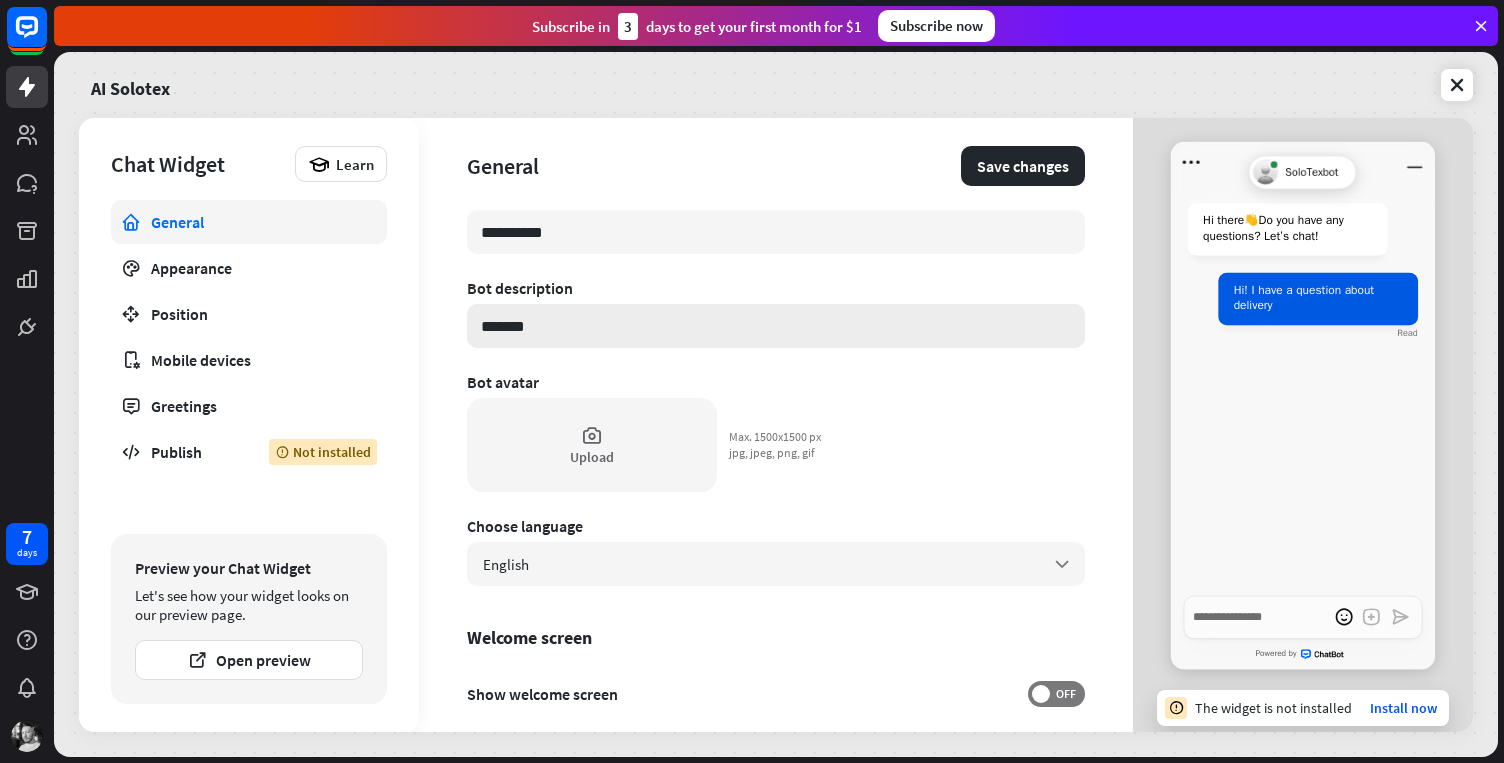 type on "*" 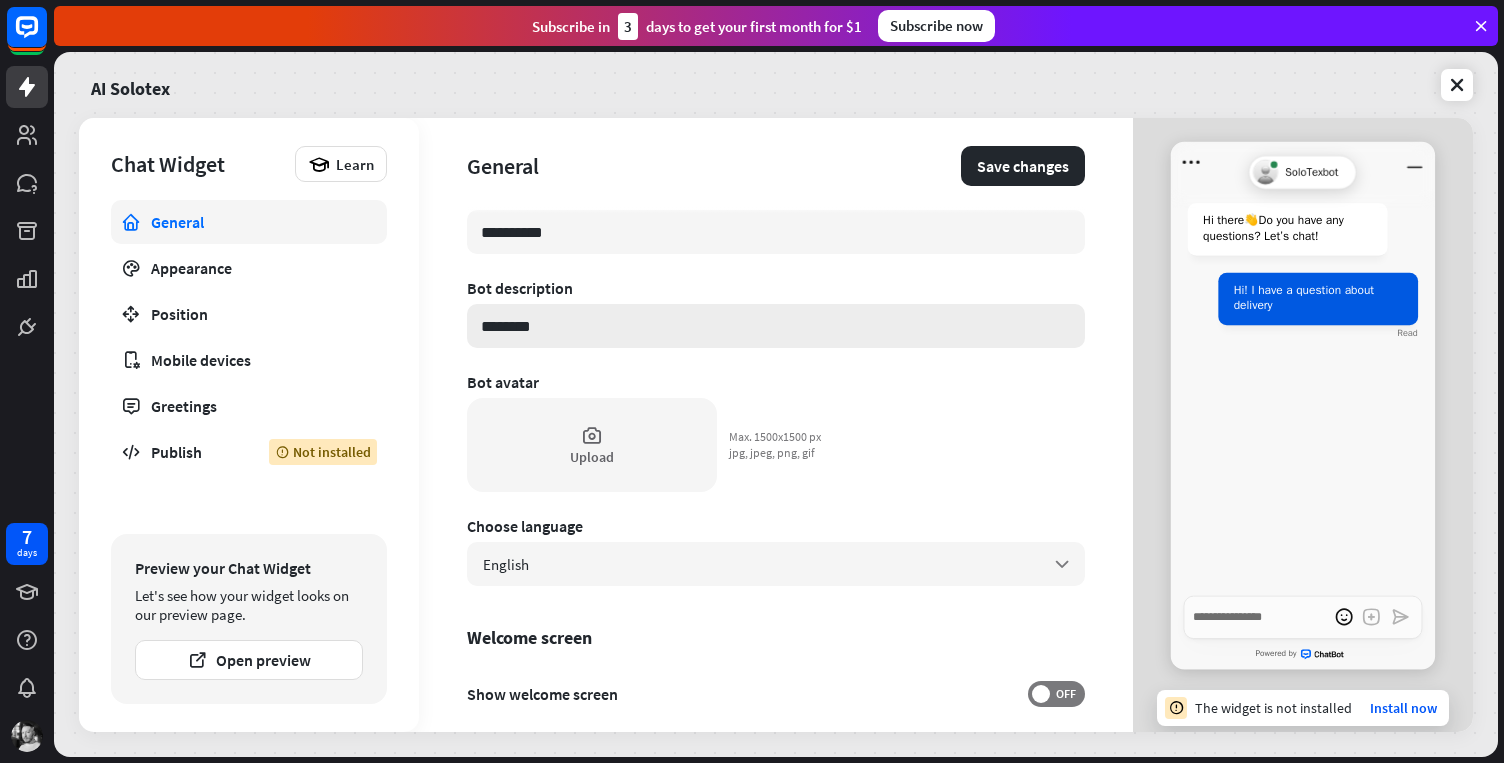 type on "********" 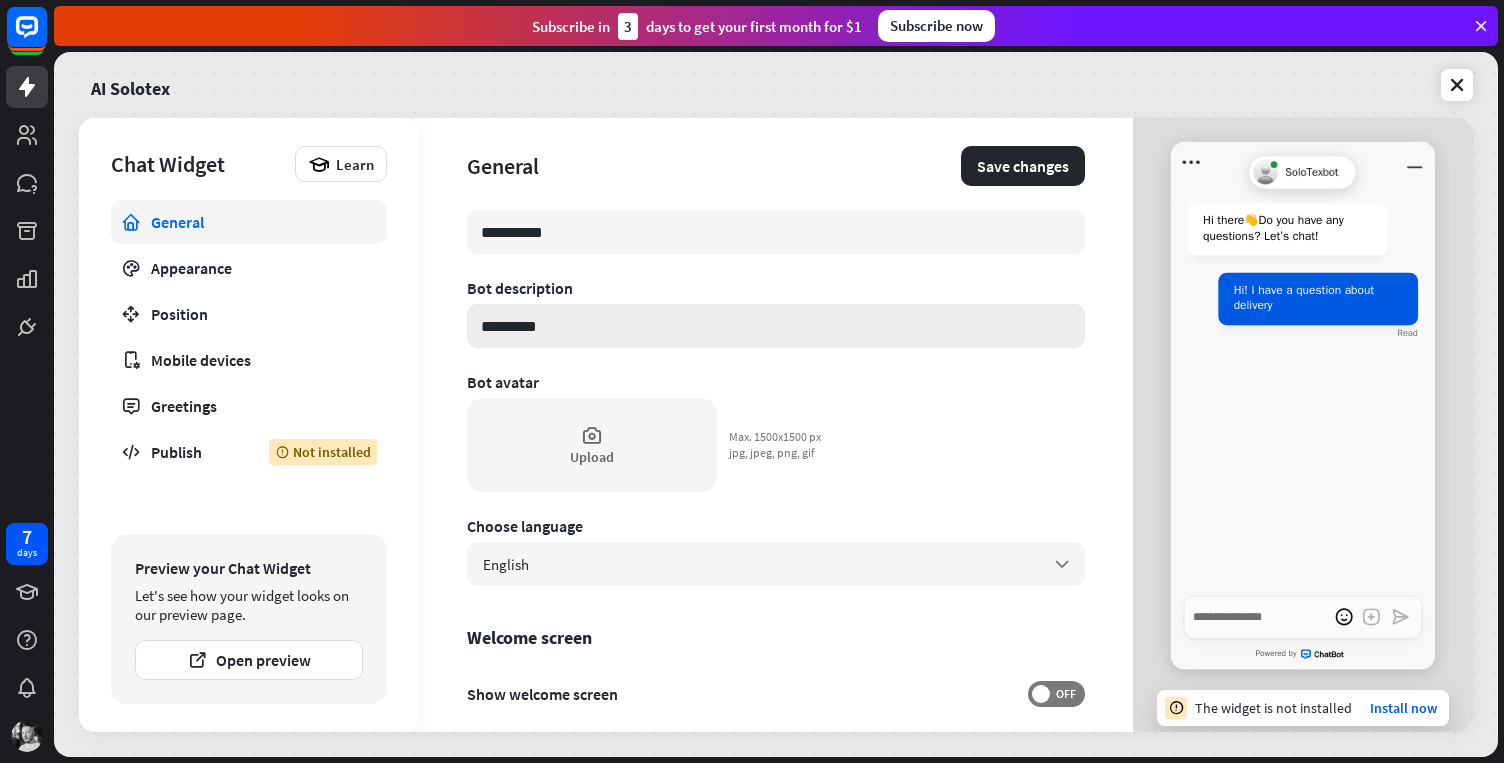 type on "*" 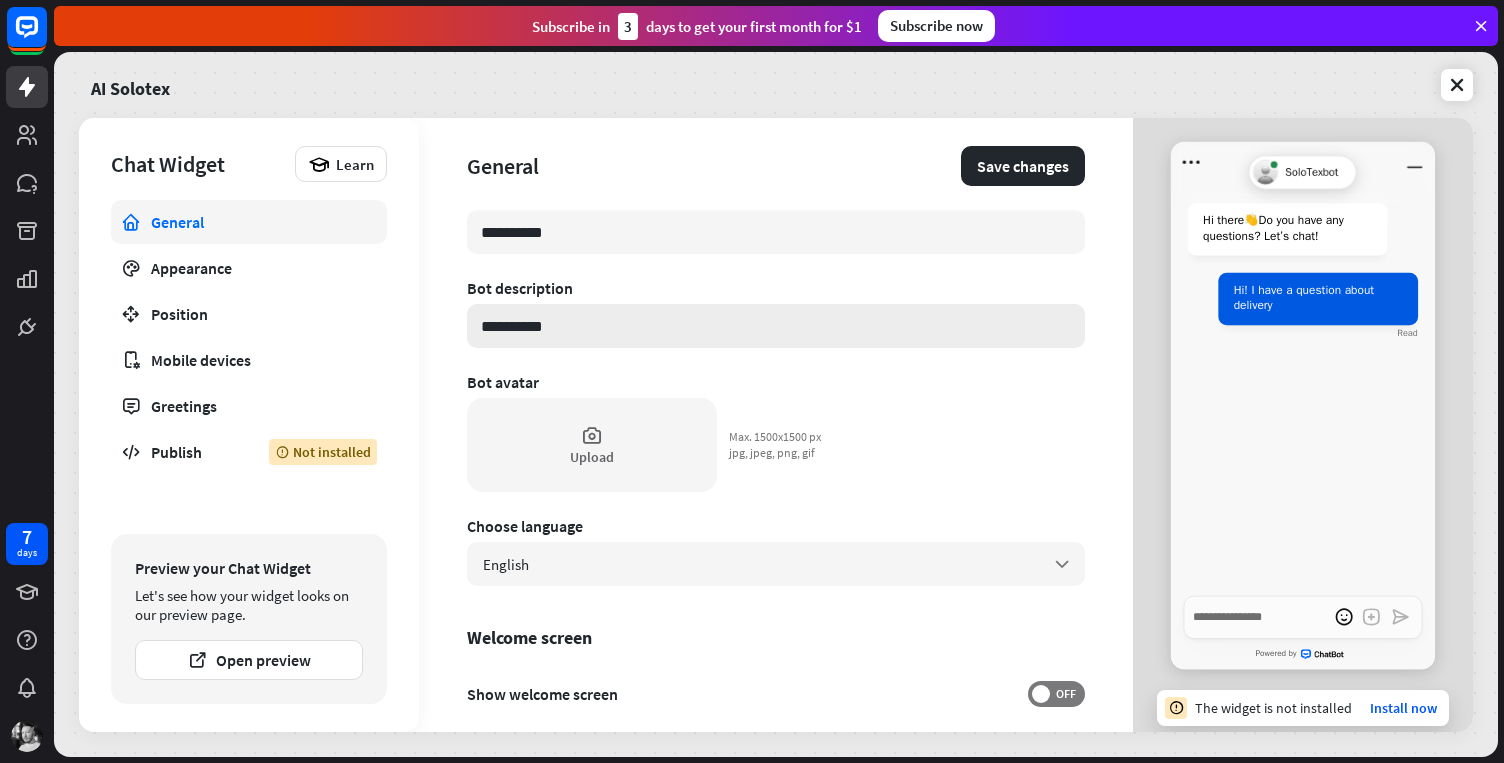 type on "*" 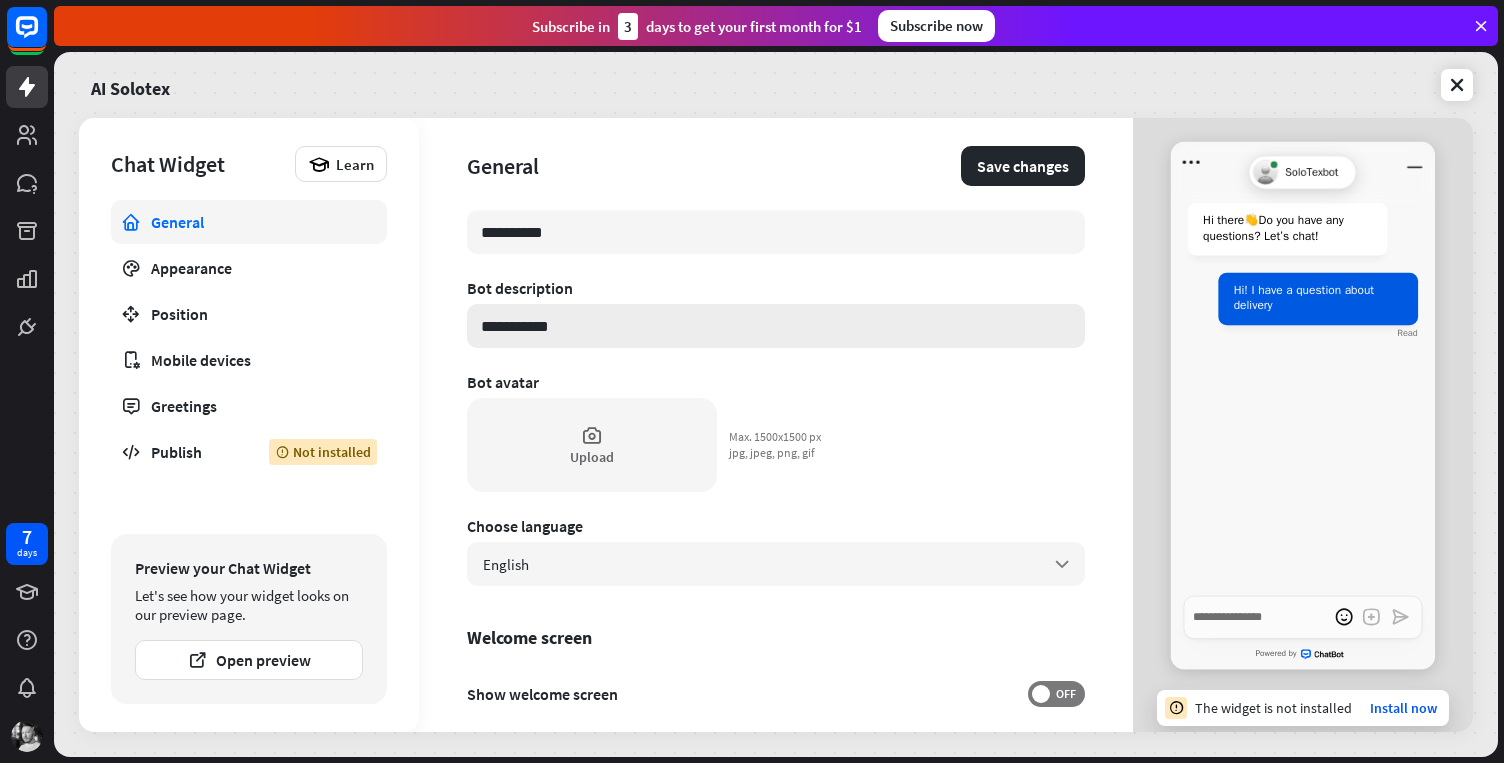 type on "*" 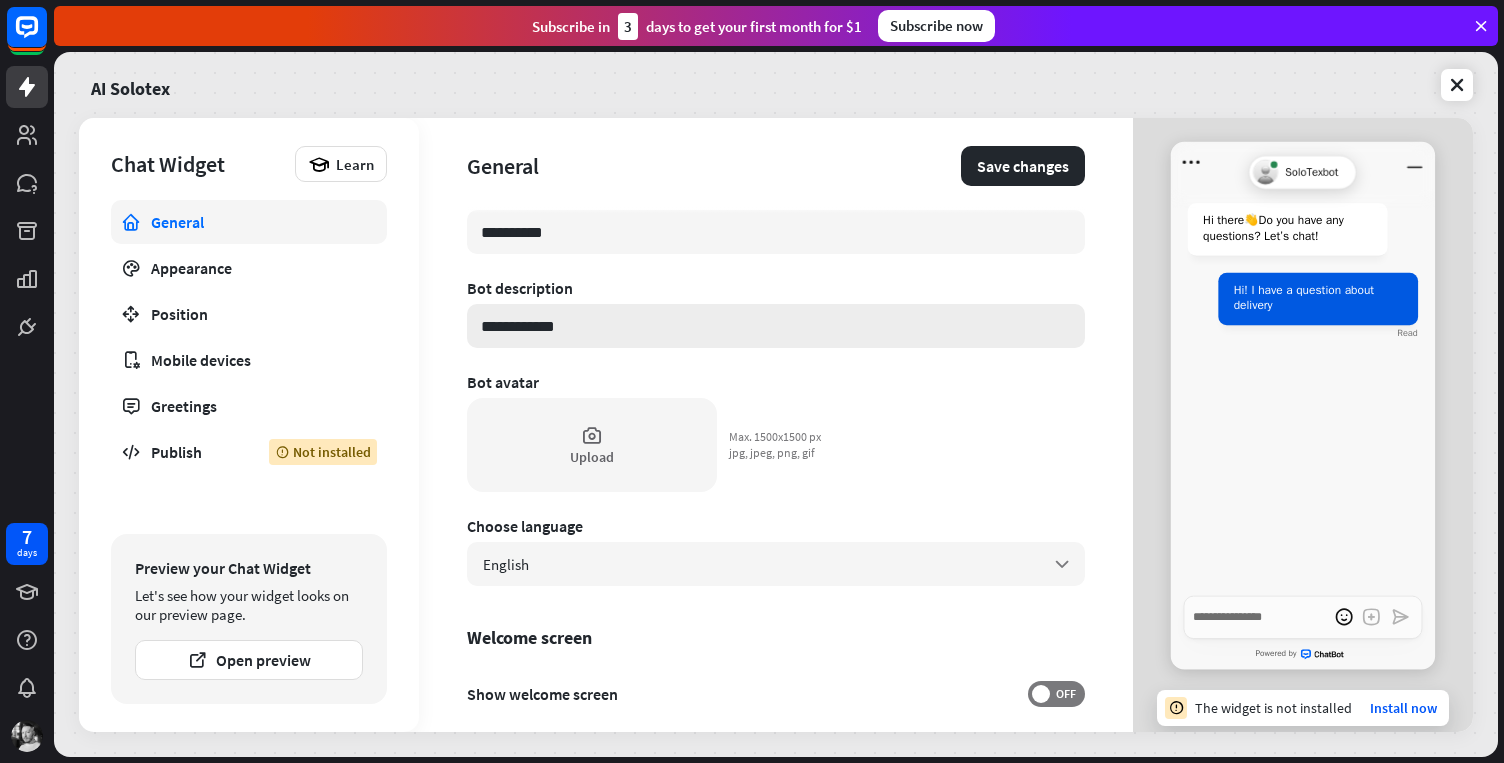 type on "*" 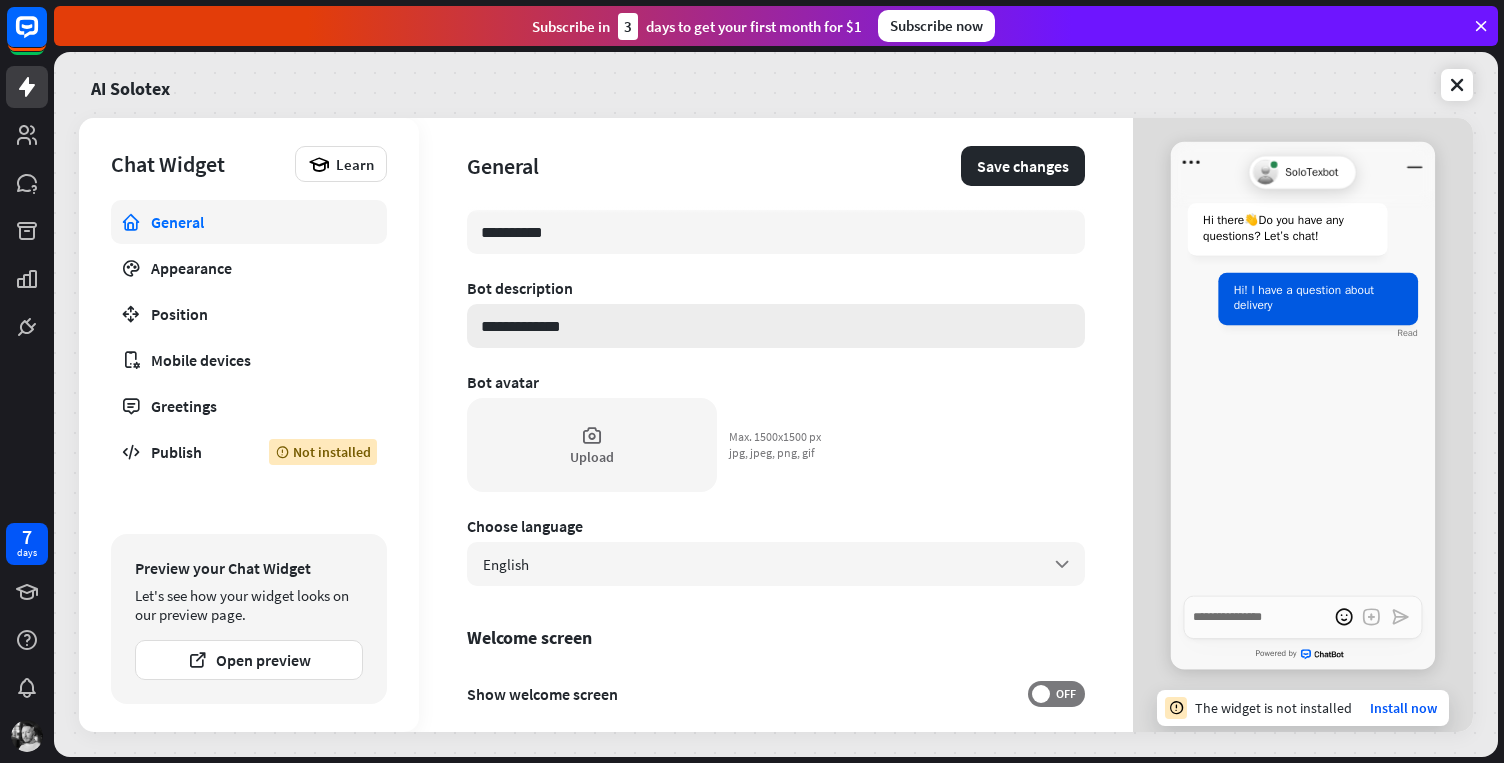 type on "*" 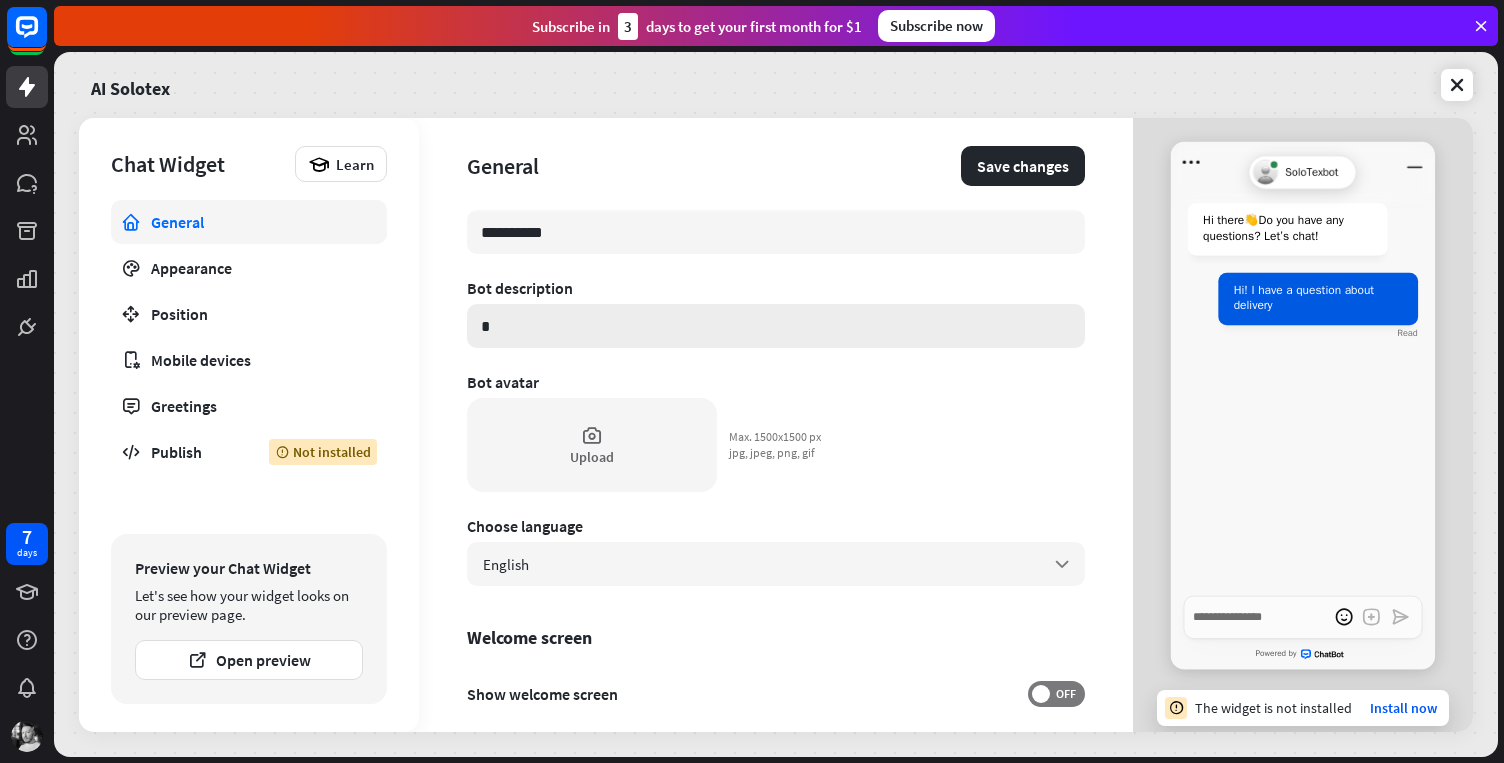 type on "*" 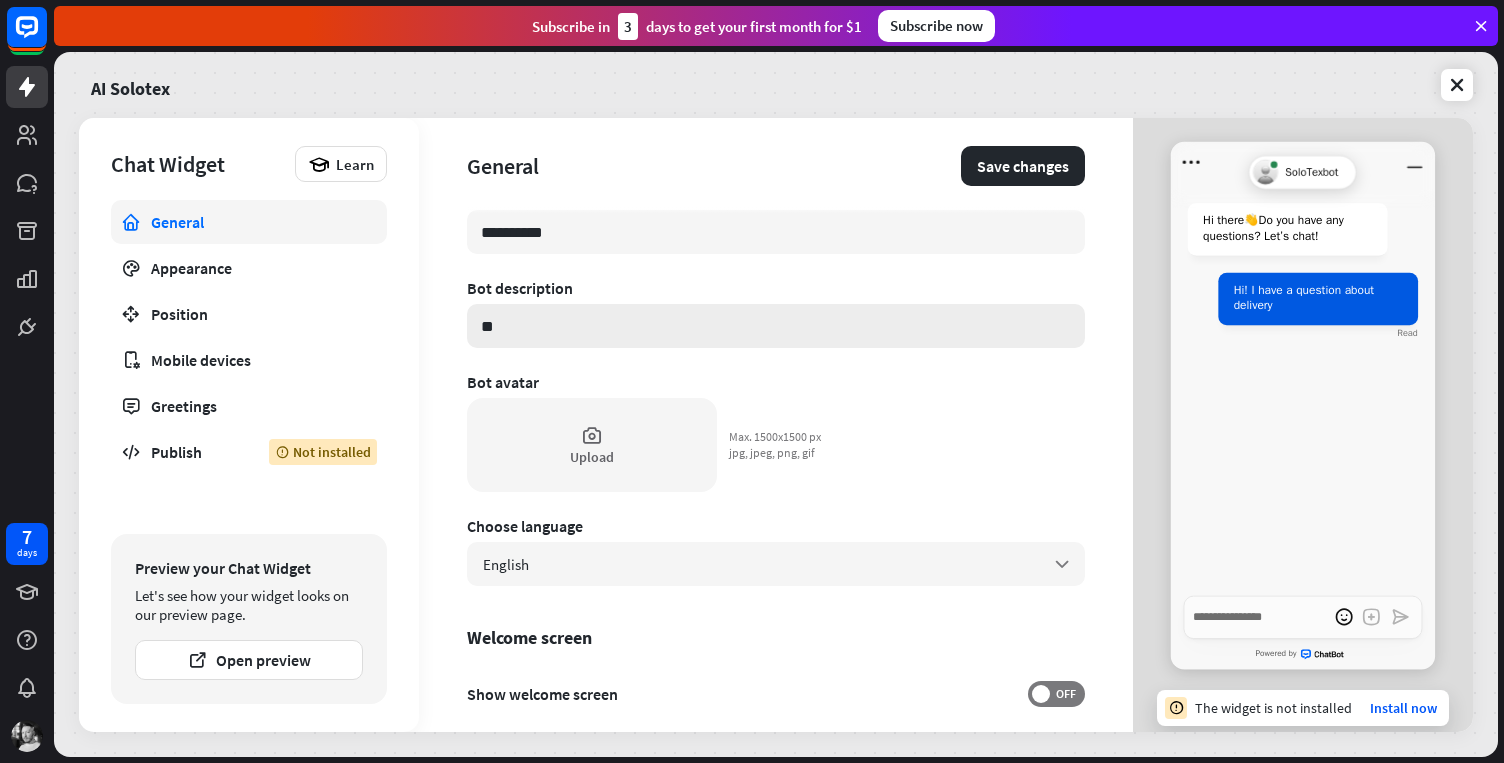 type on "*" 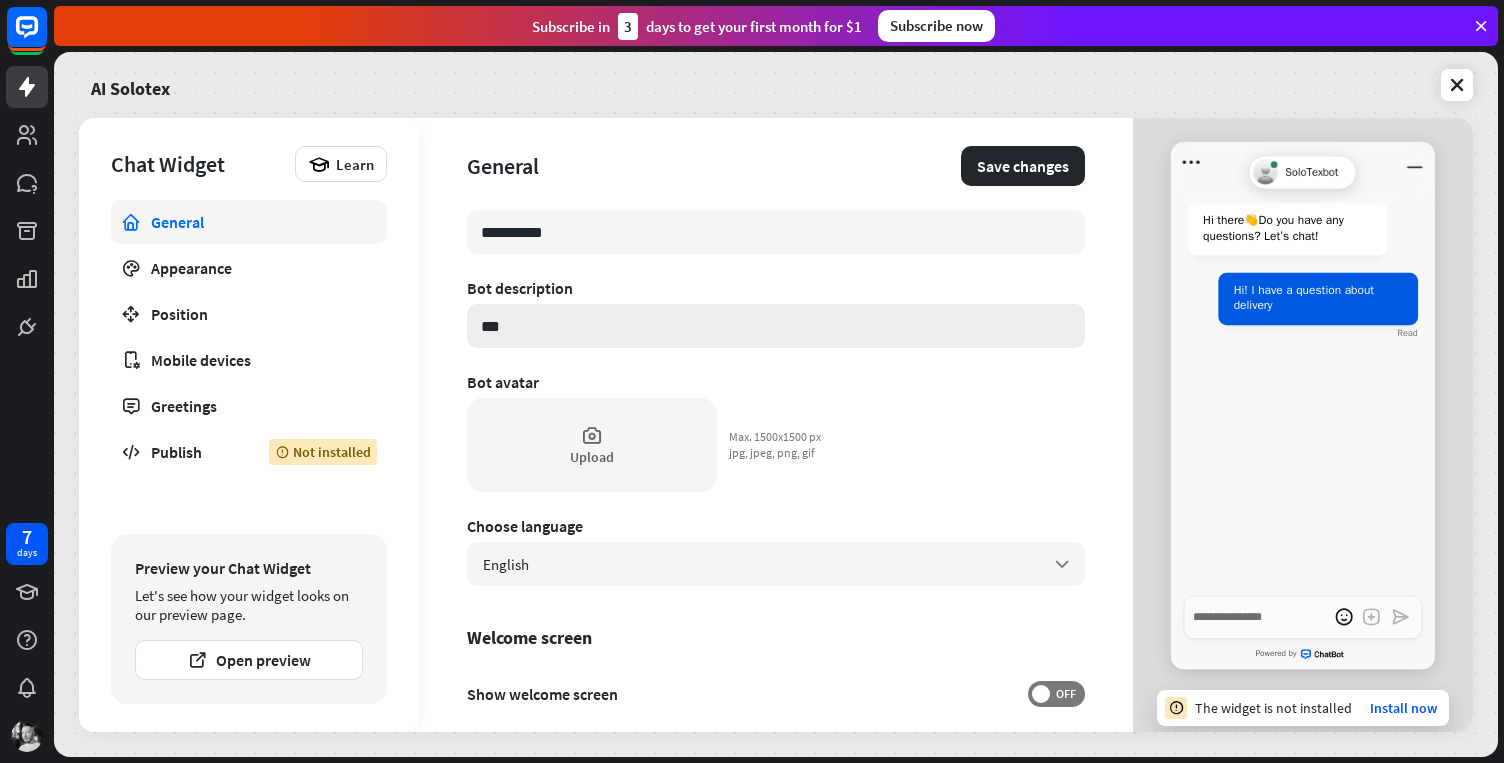 type on "*" 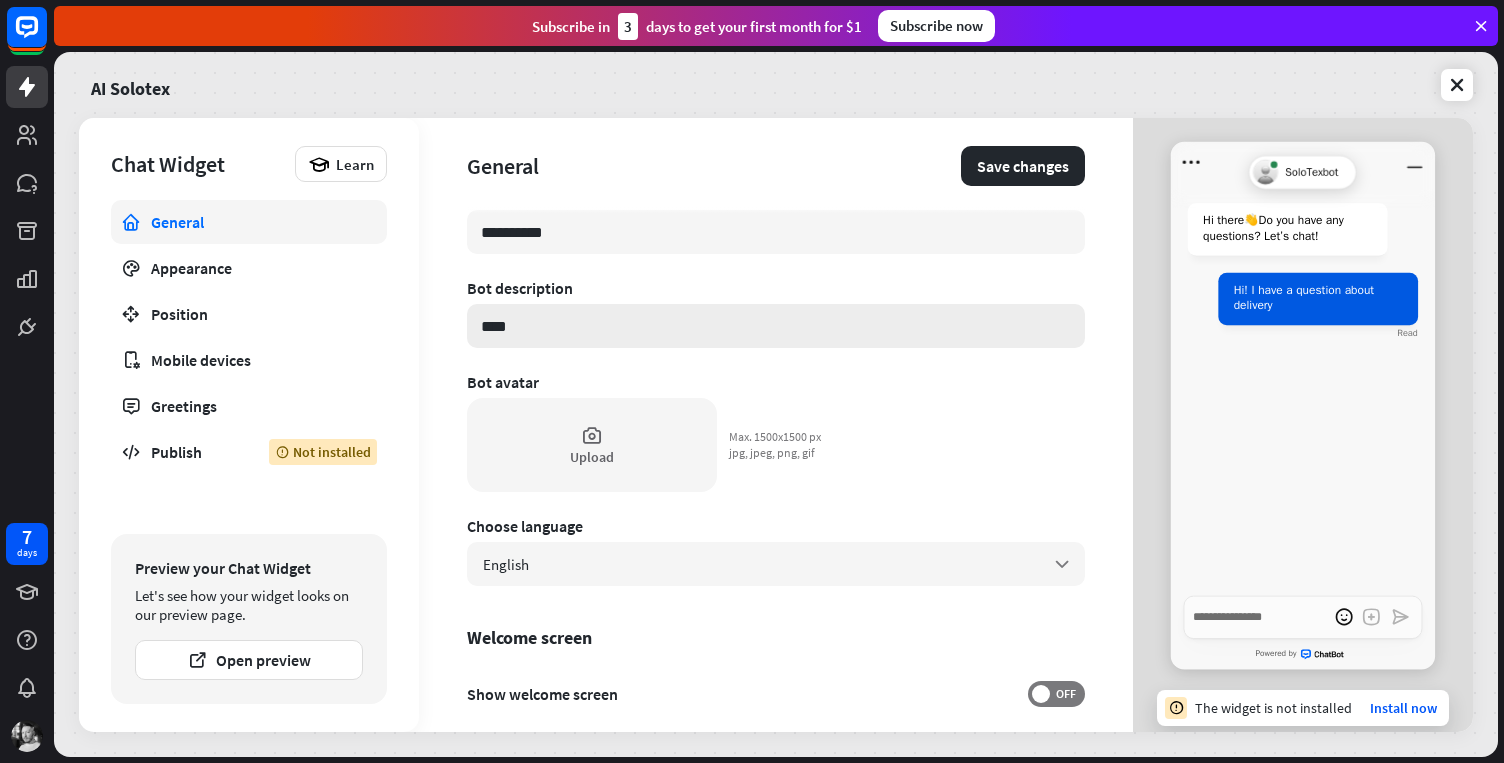 type on "*" 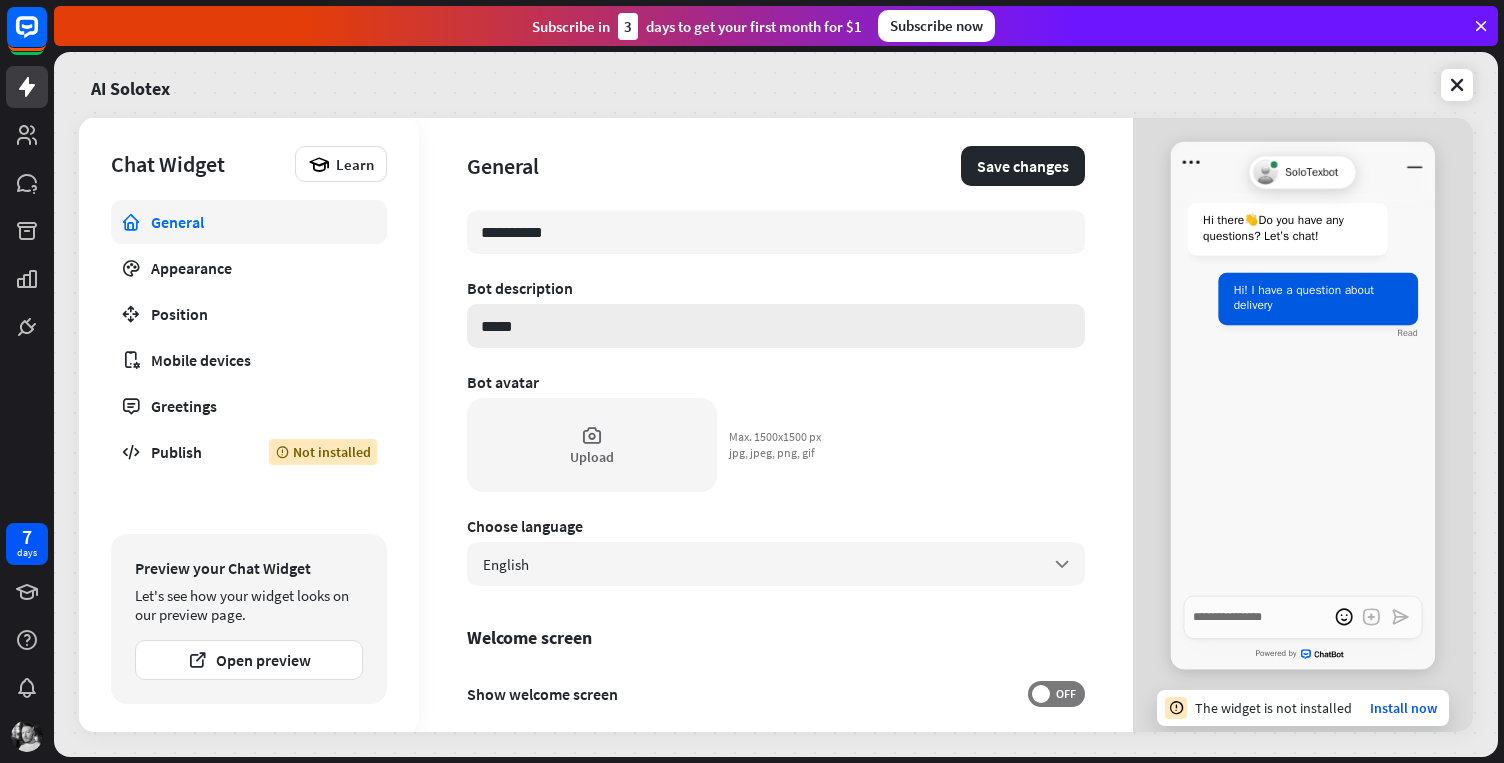 type on "*" 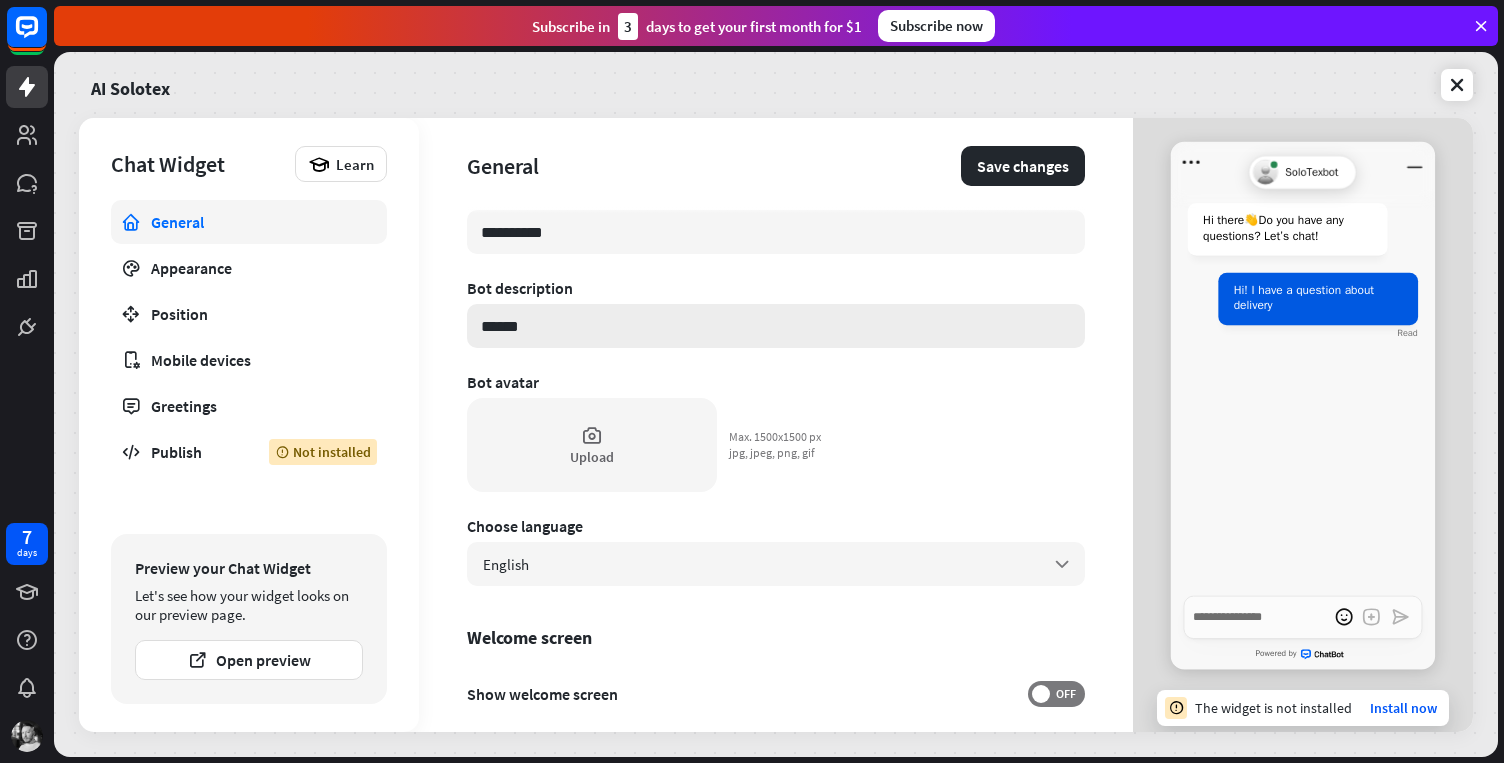 type on "*" 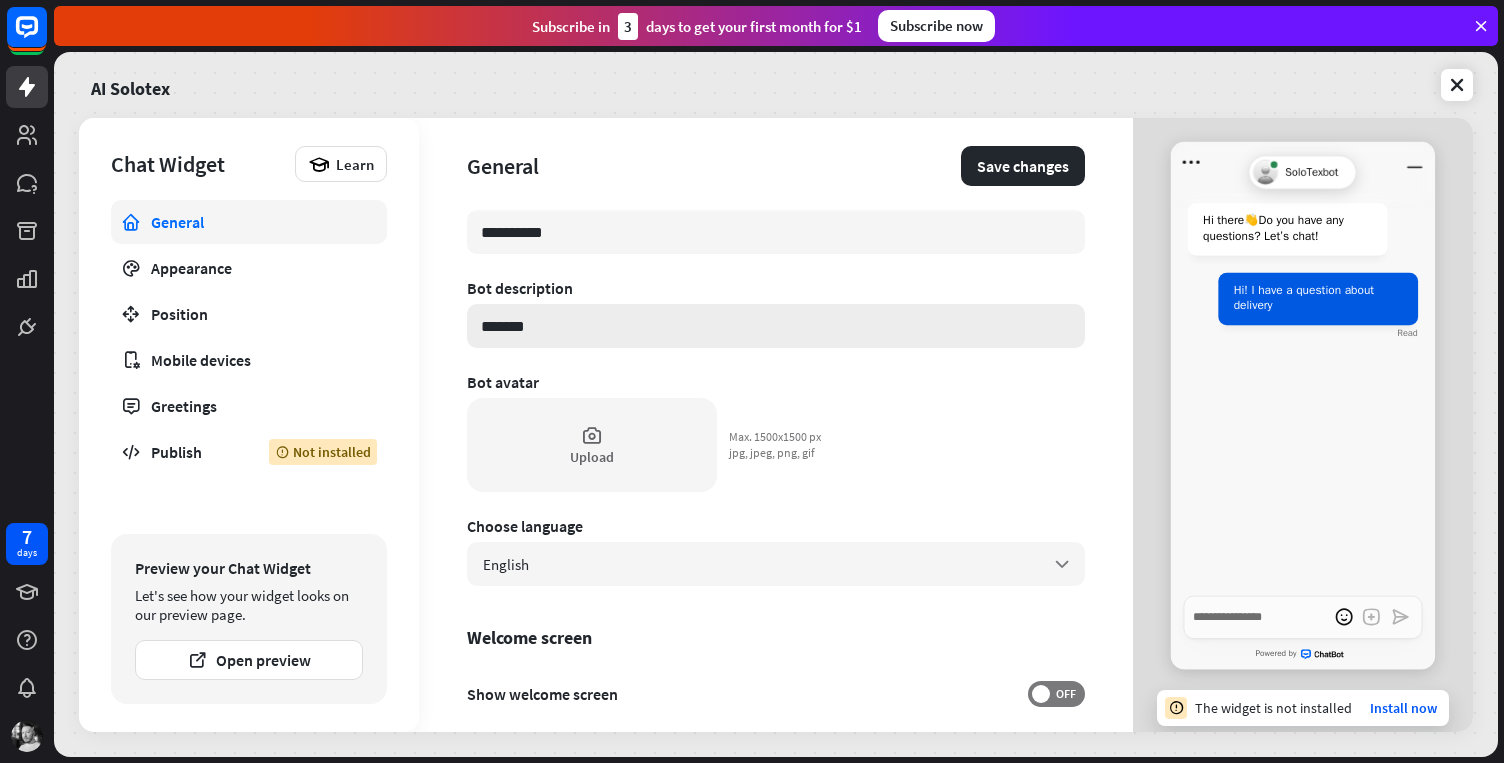 type on "********" 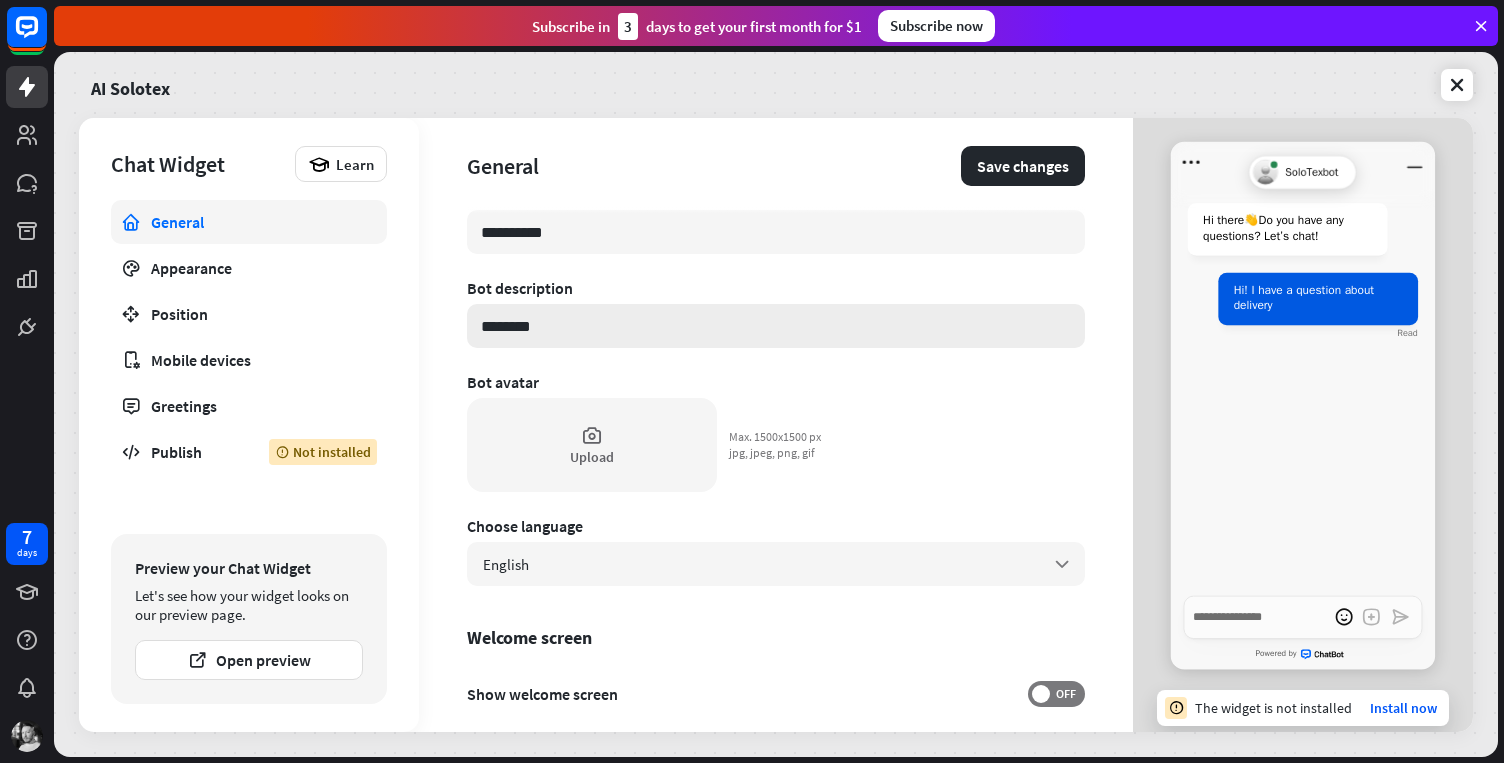 type on "*" 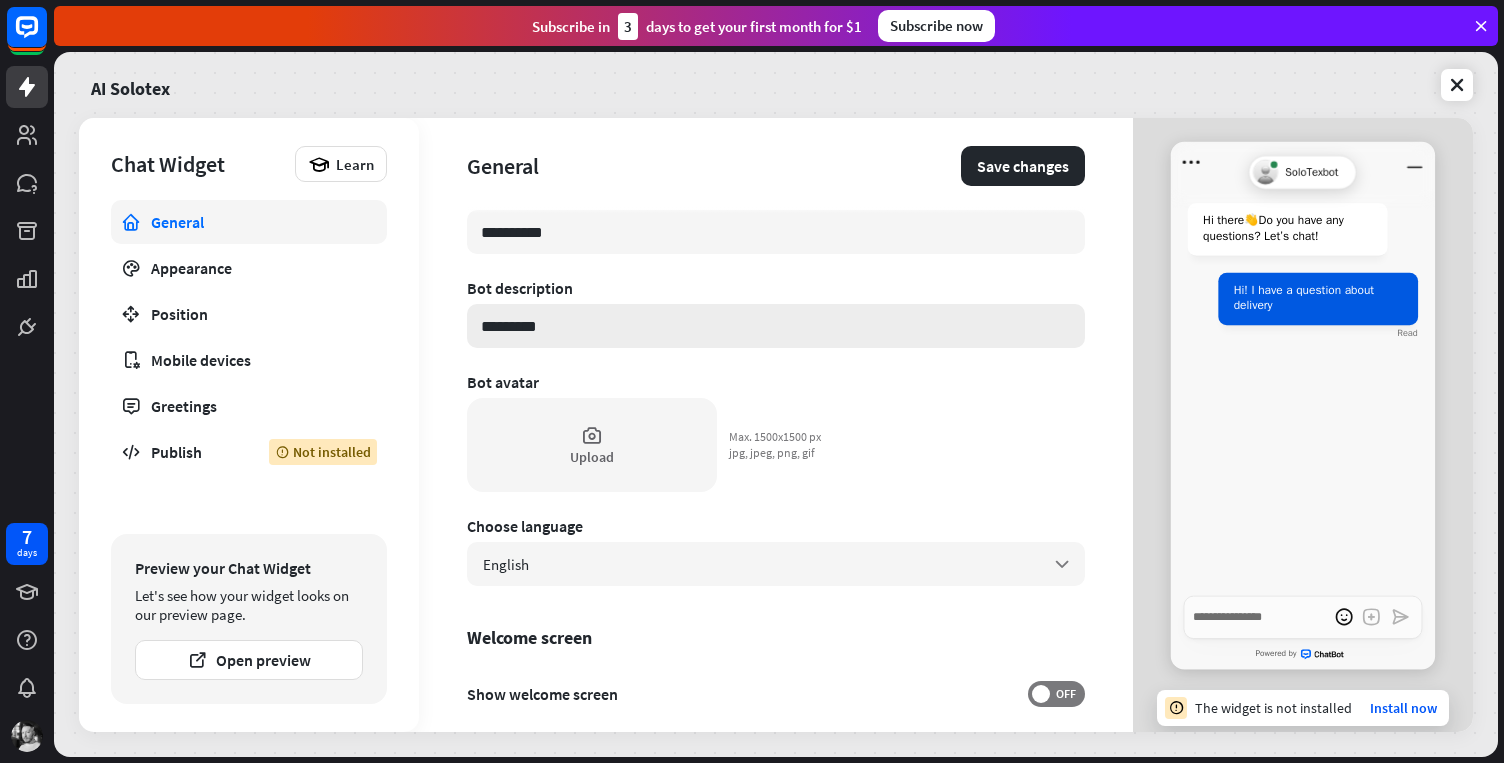 type on "*" 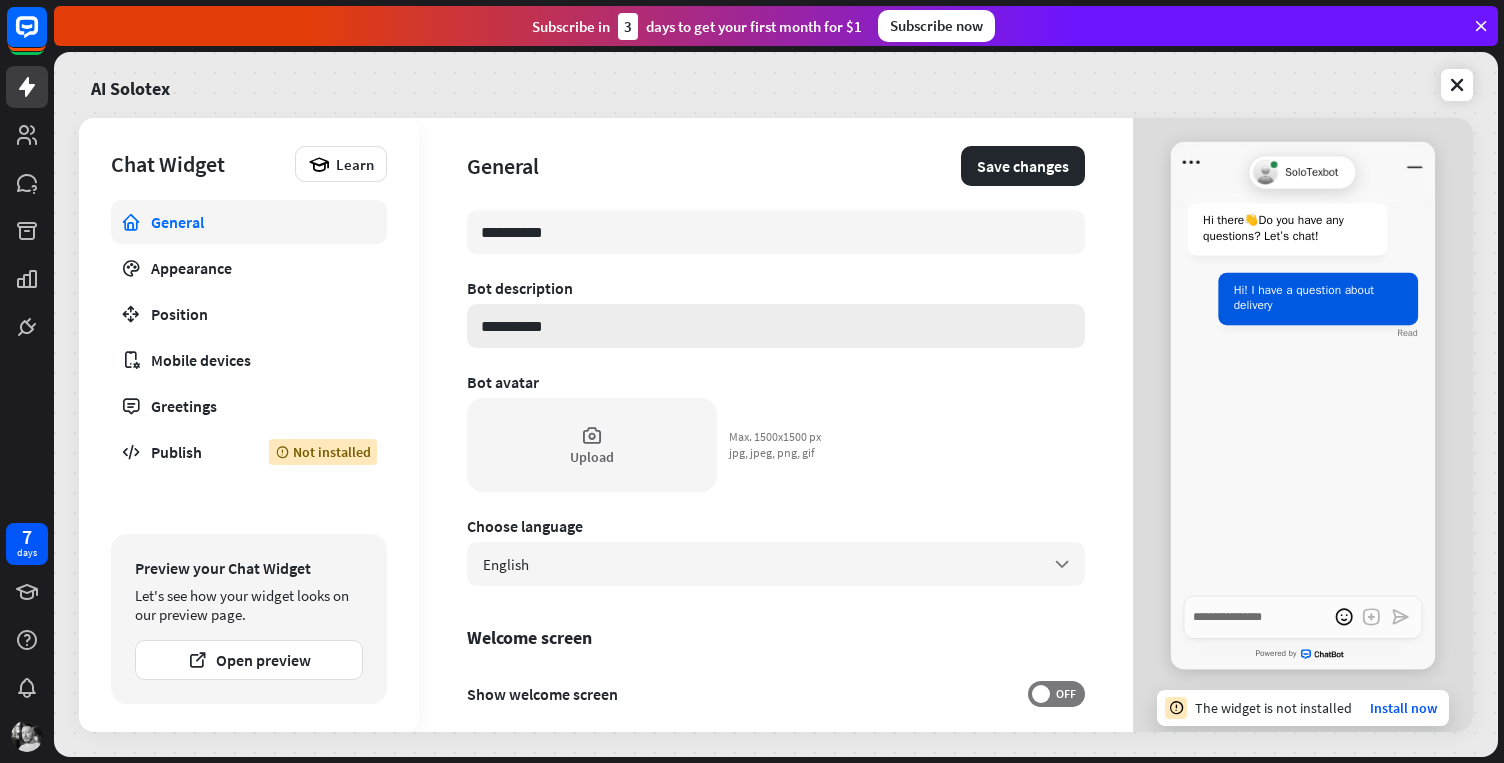 type on "*" 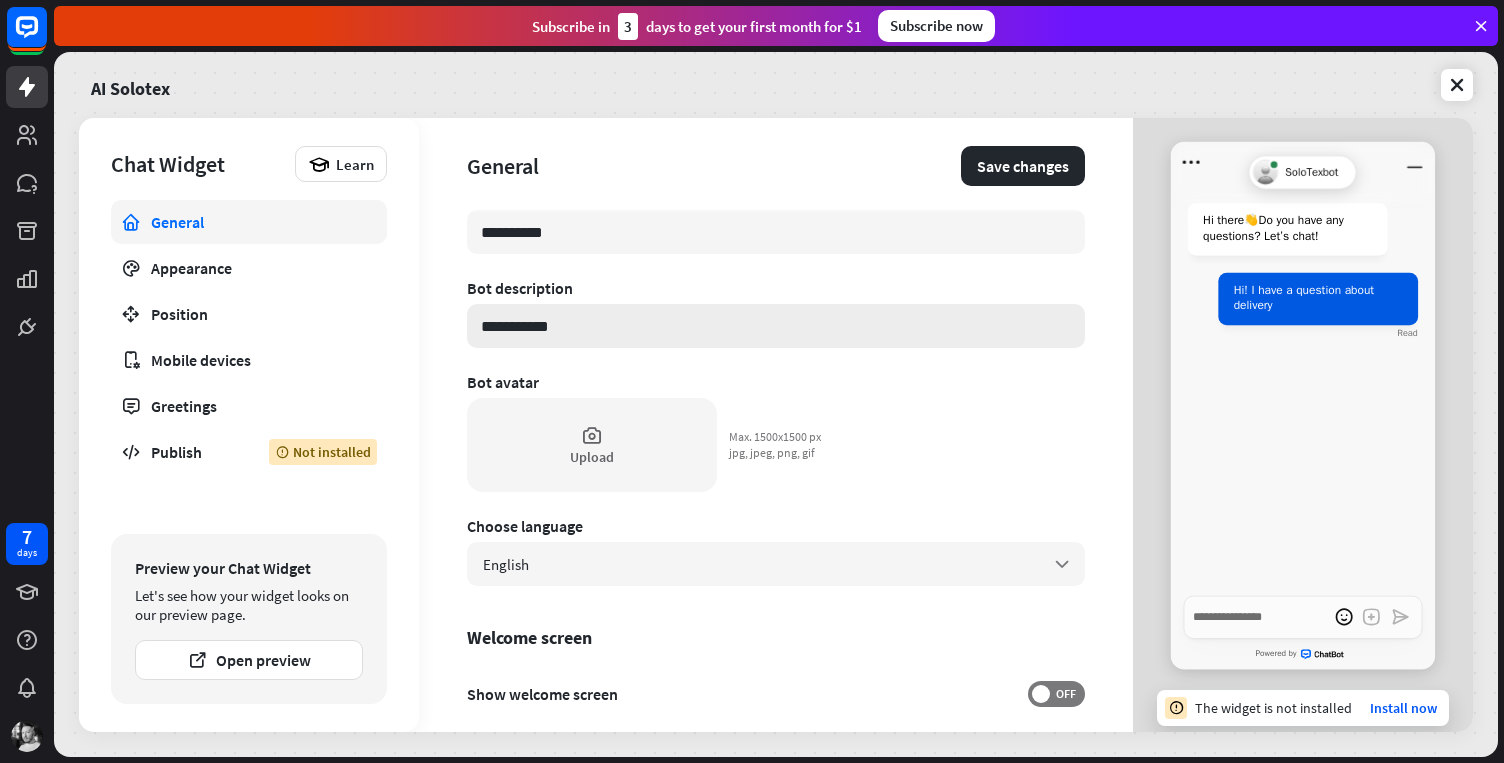 type on "*" 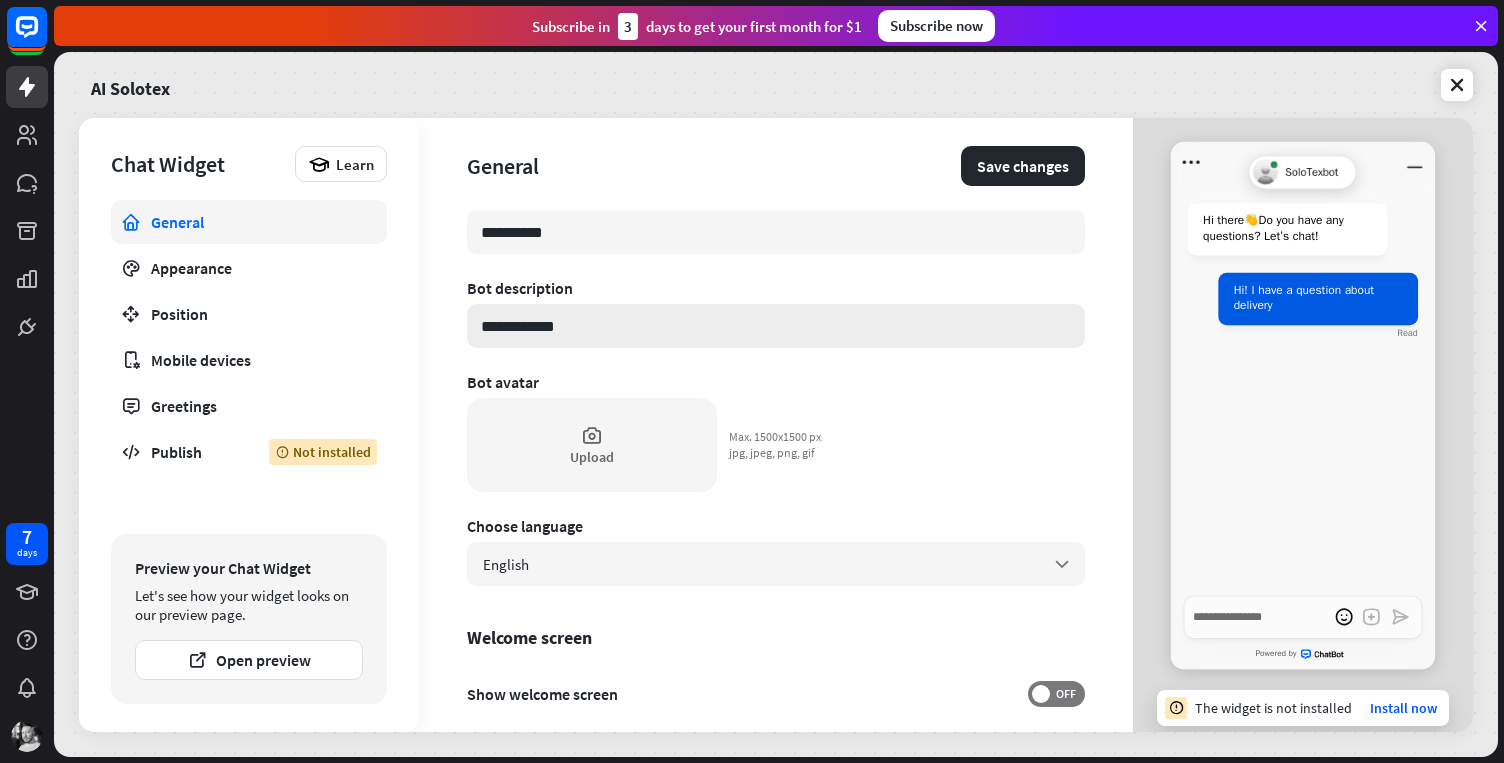 type on "*" 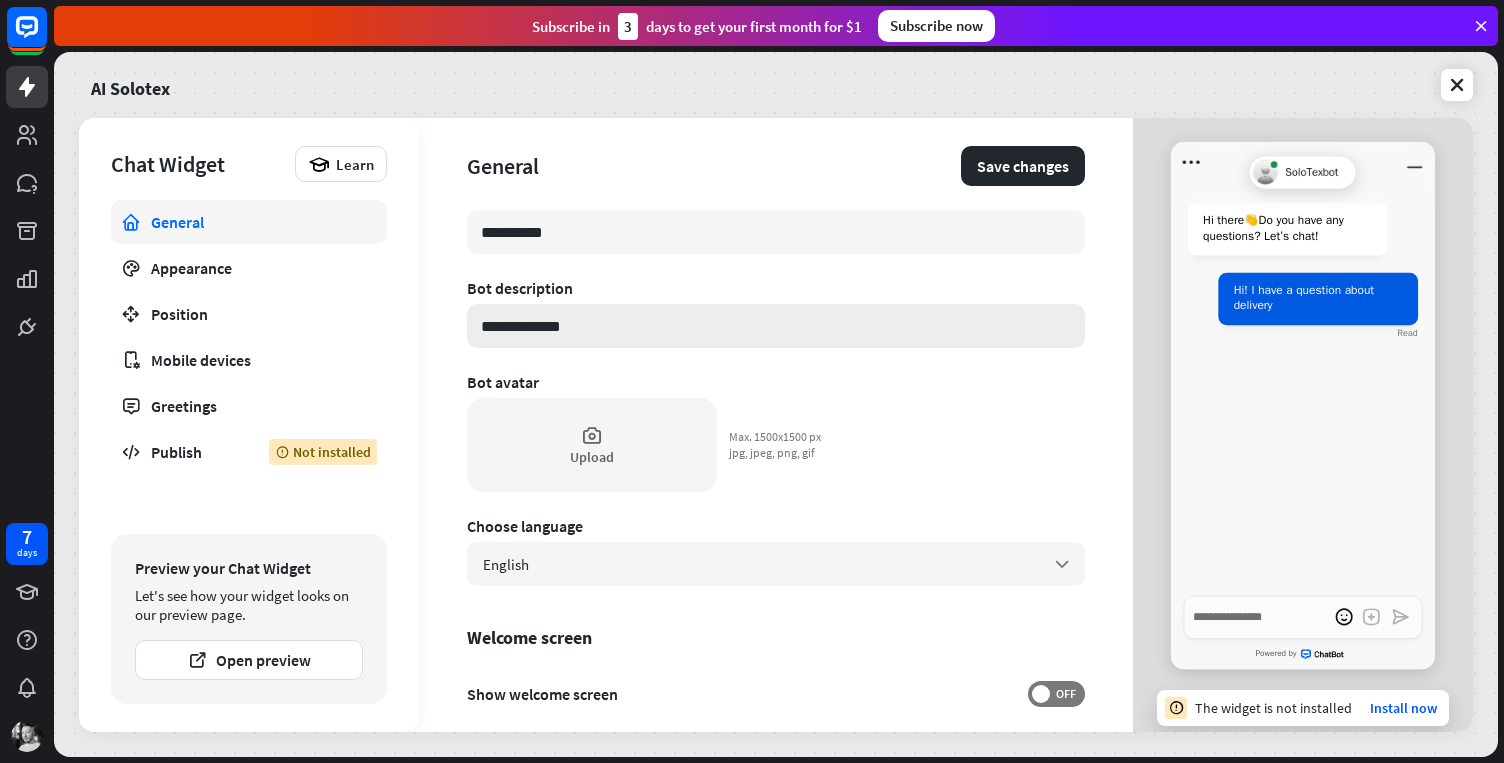 type on "**********" 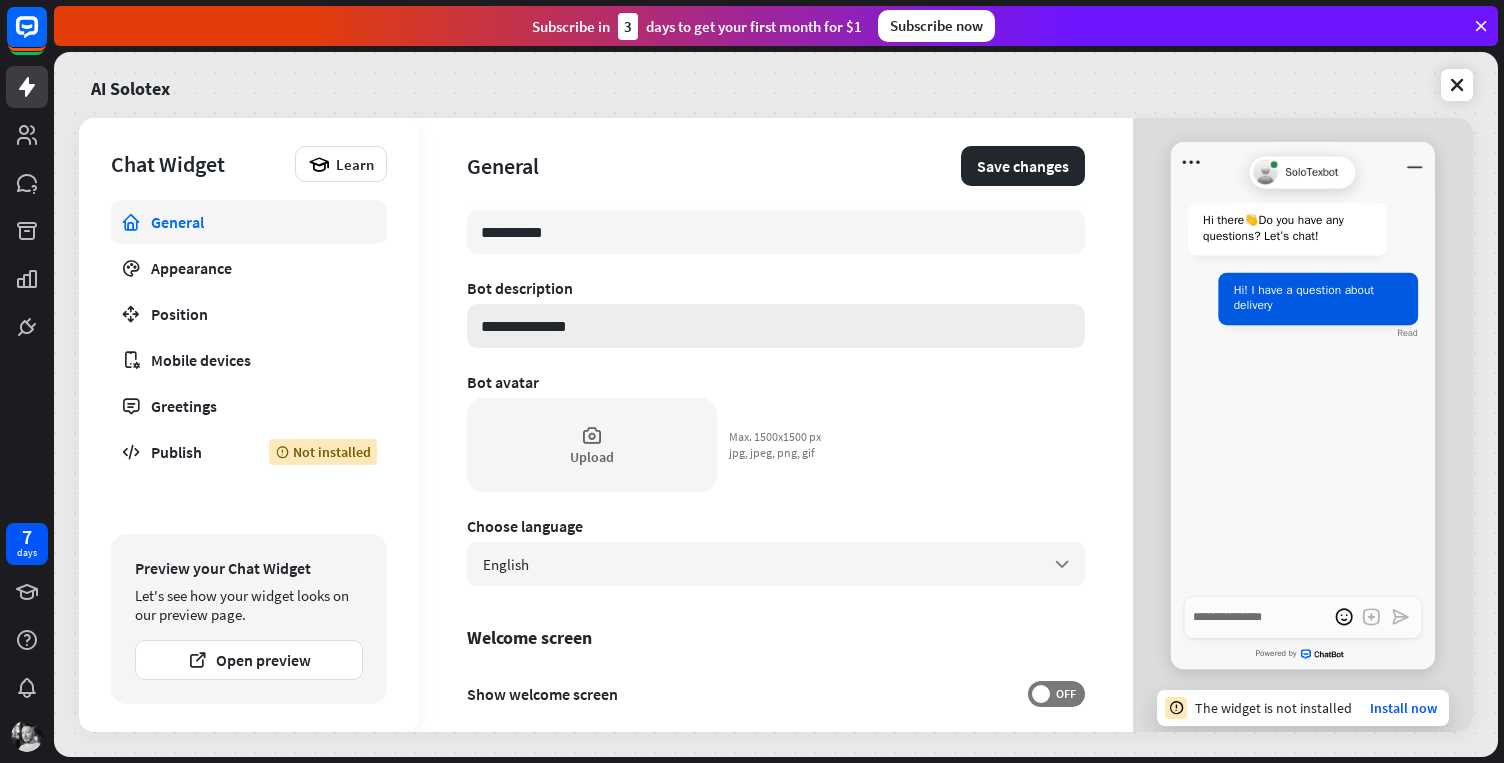 type on "*" 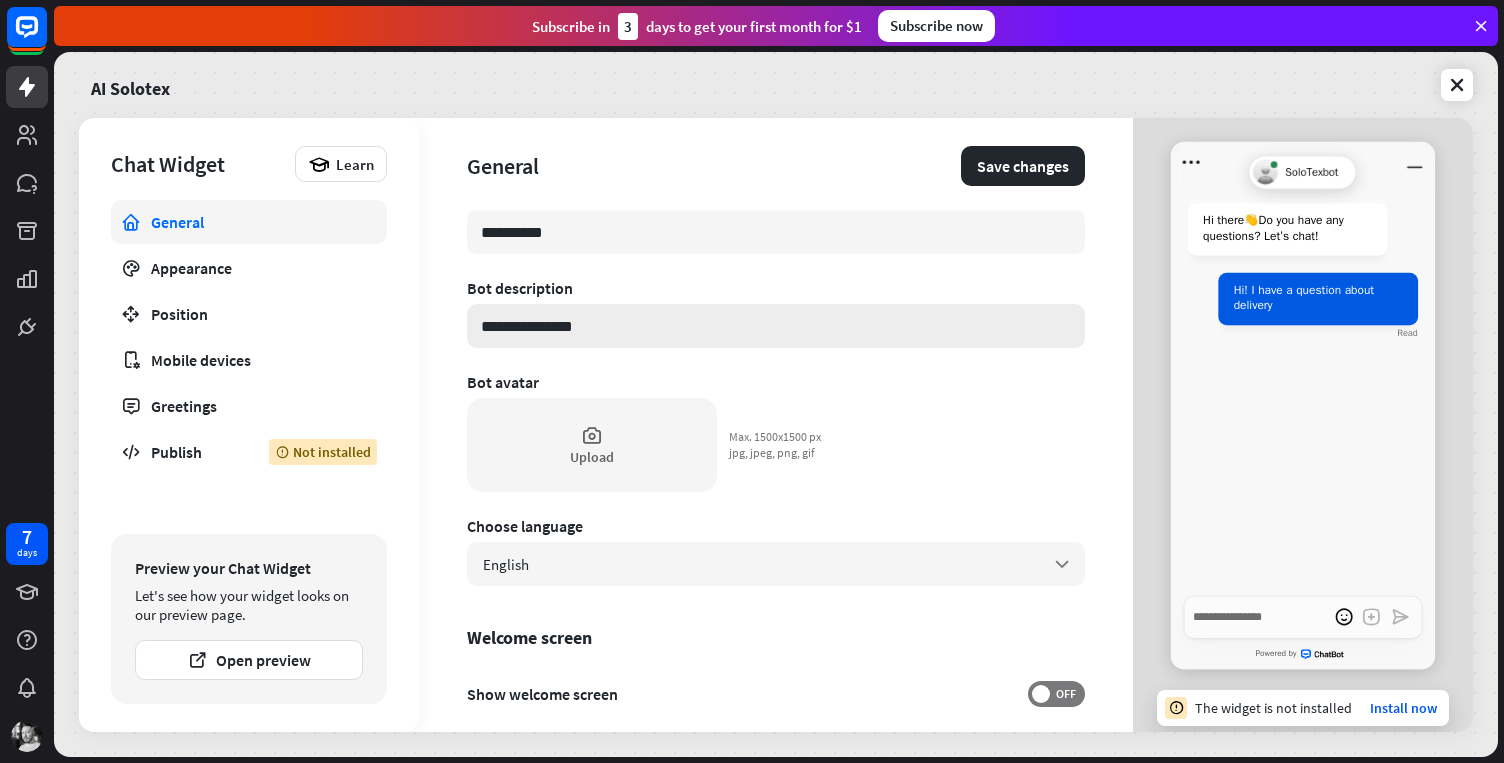 type on "*" 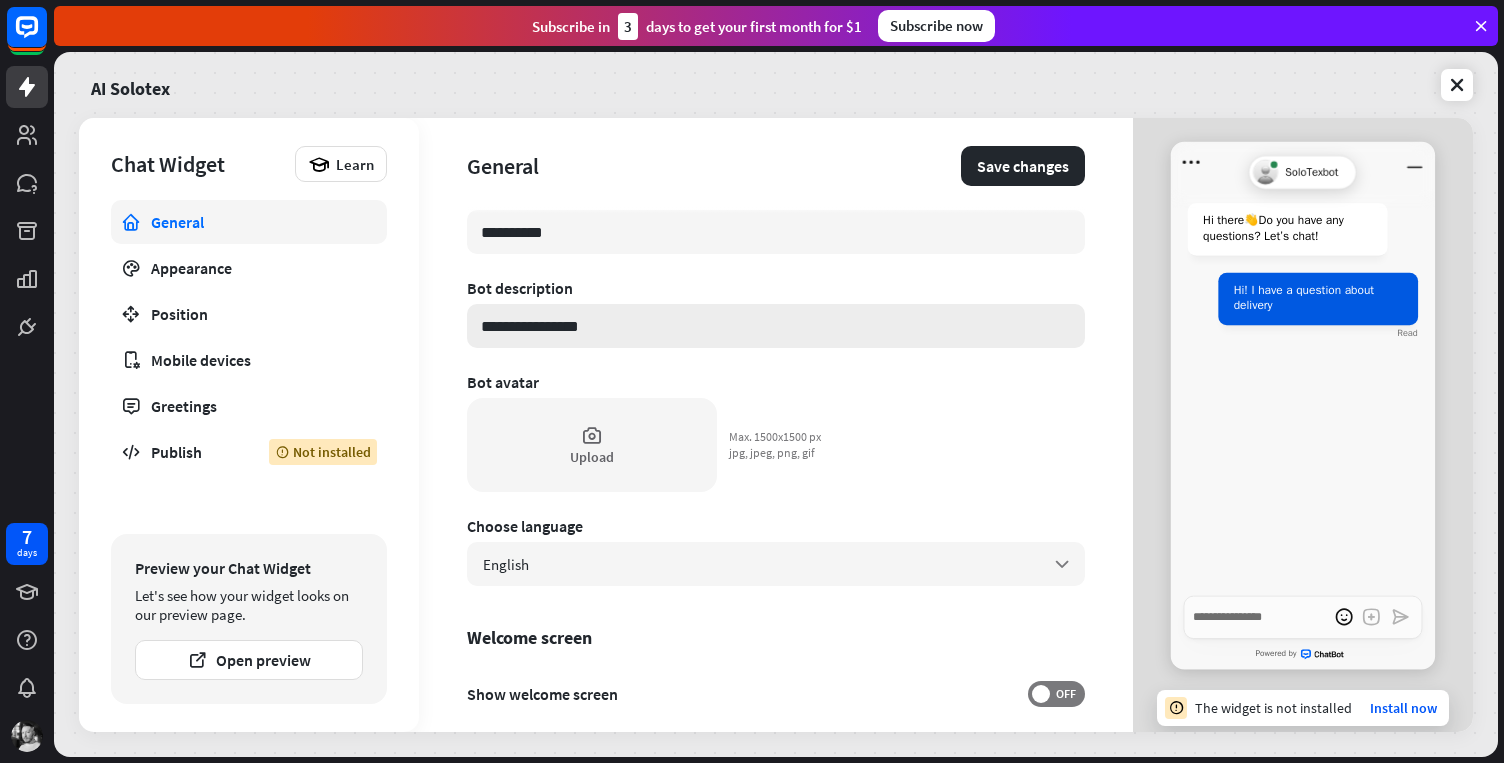 type on "*" 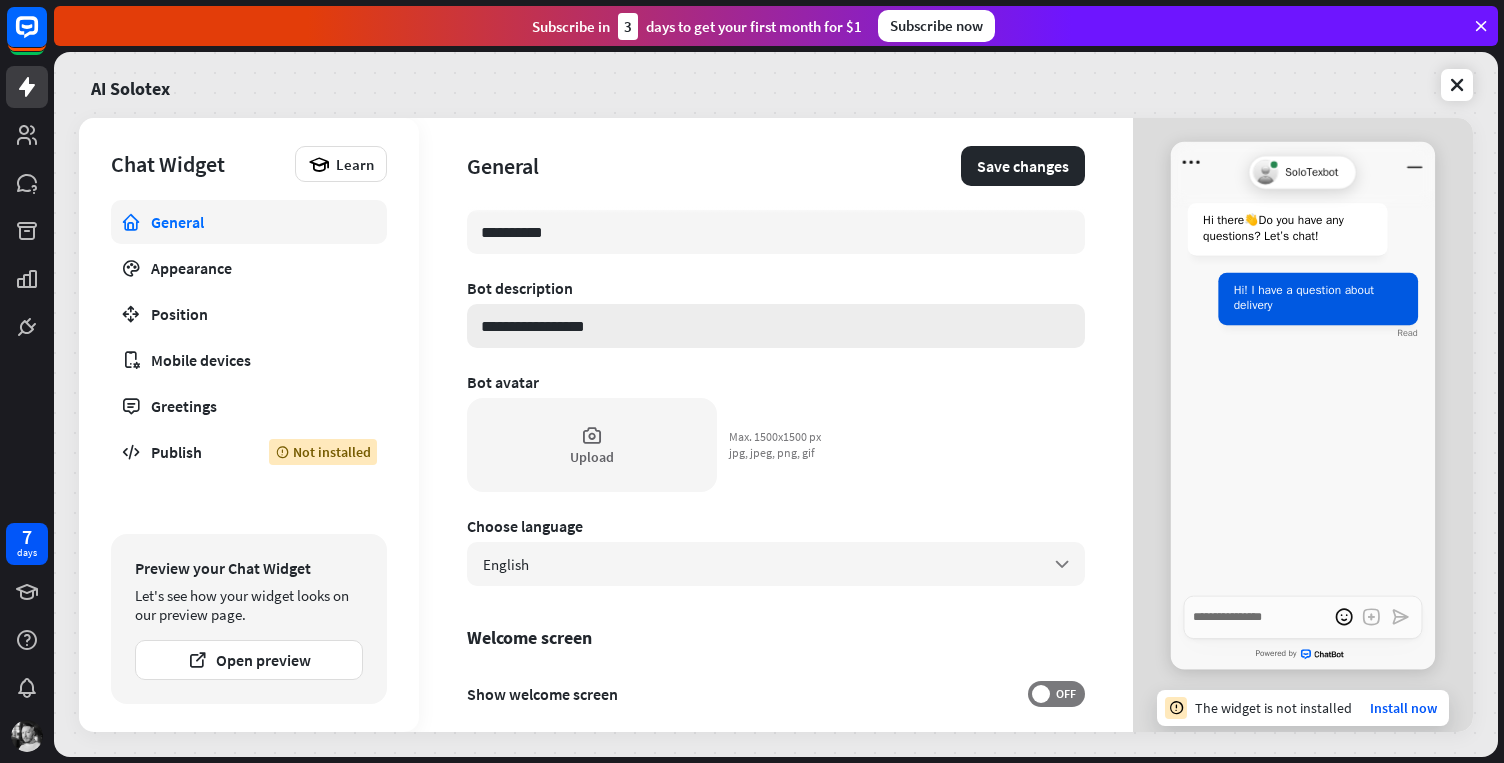 type on "*" 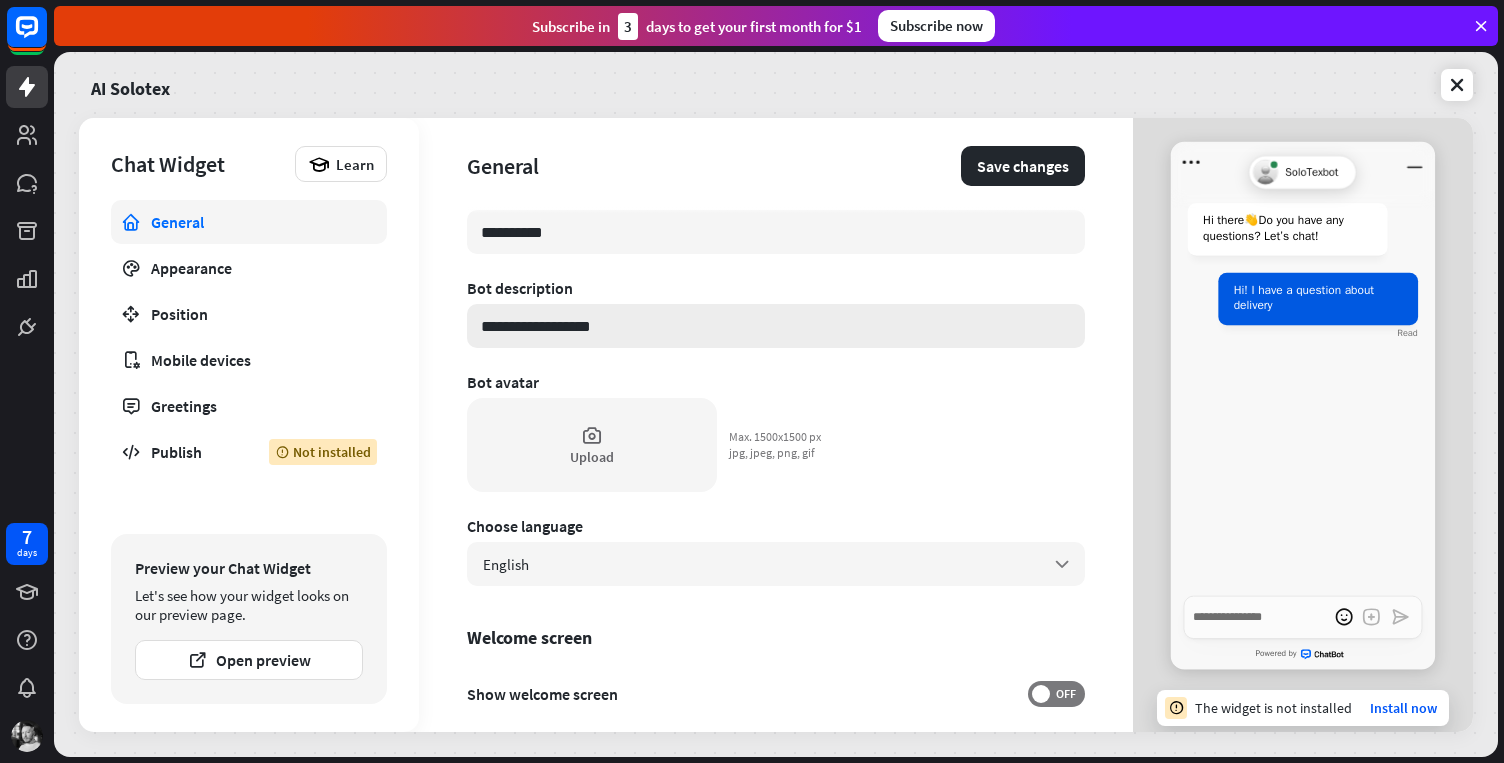 type on "*" 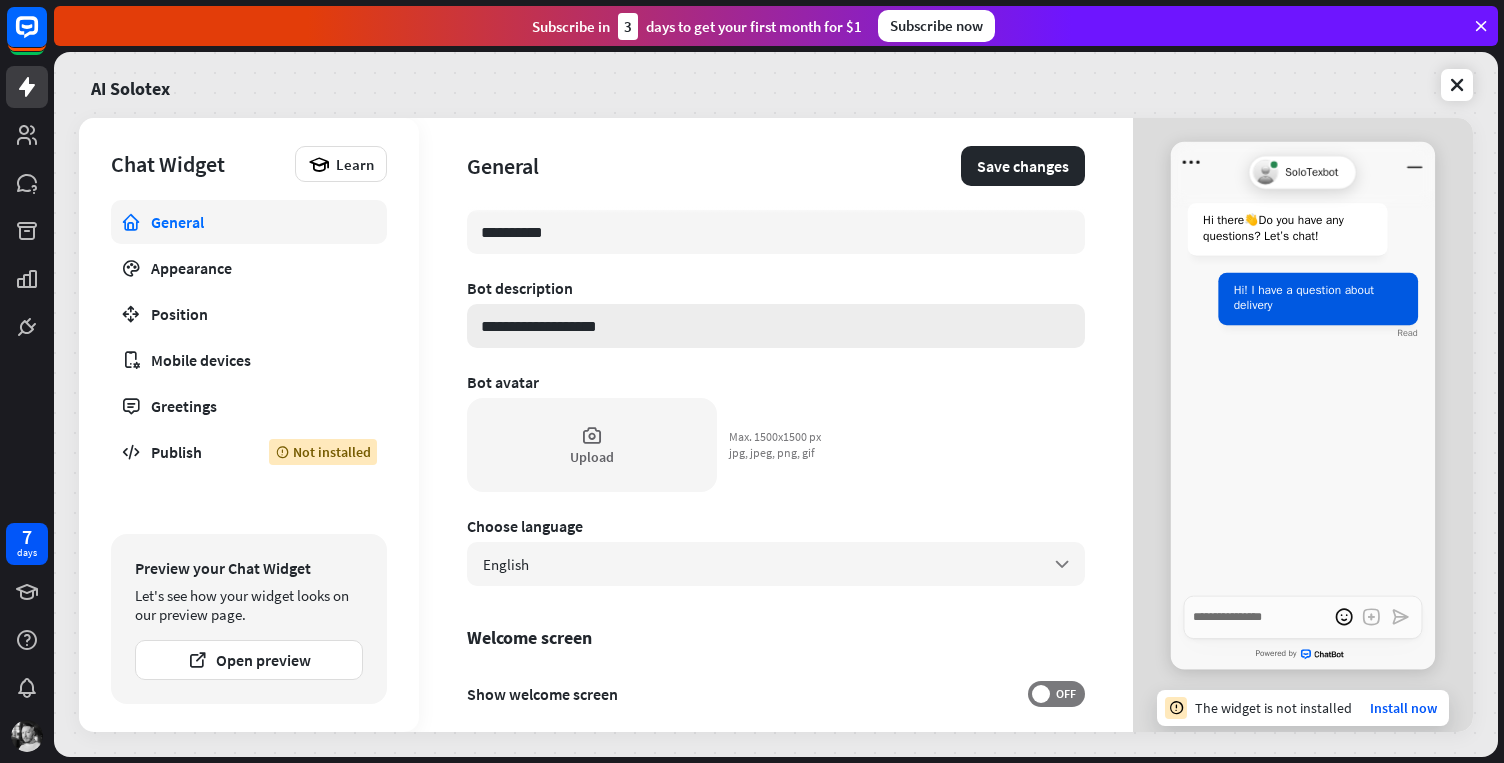 type on "*" 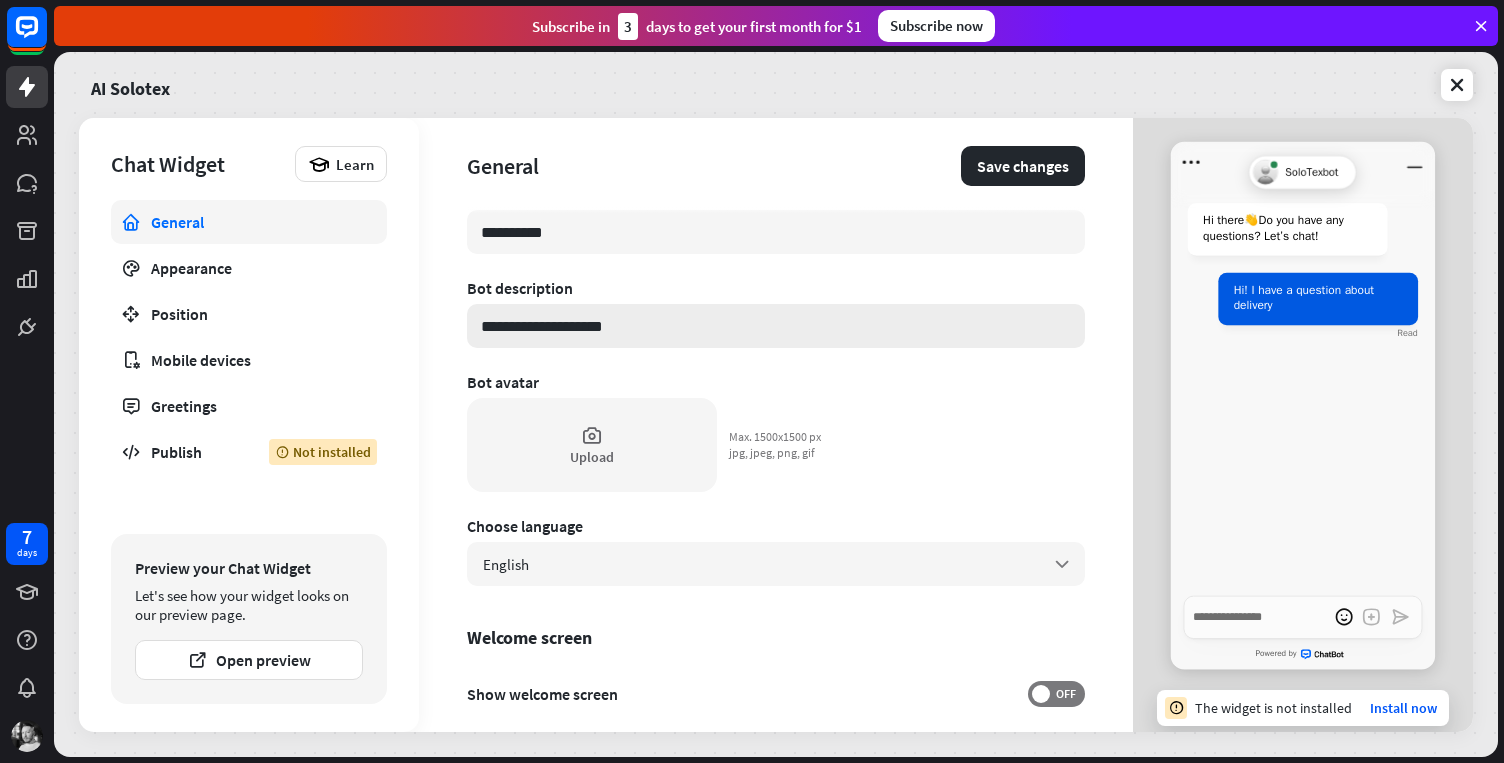 type on "*" 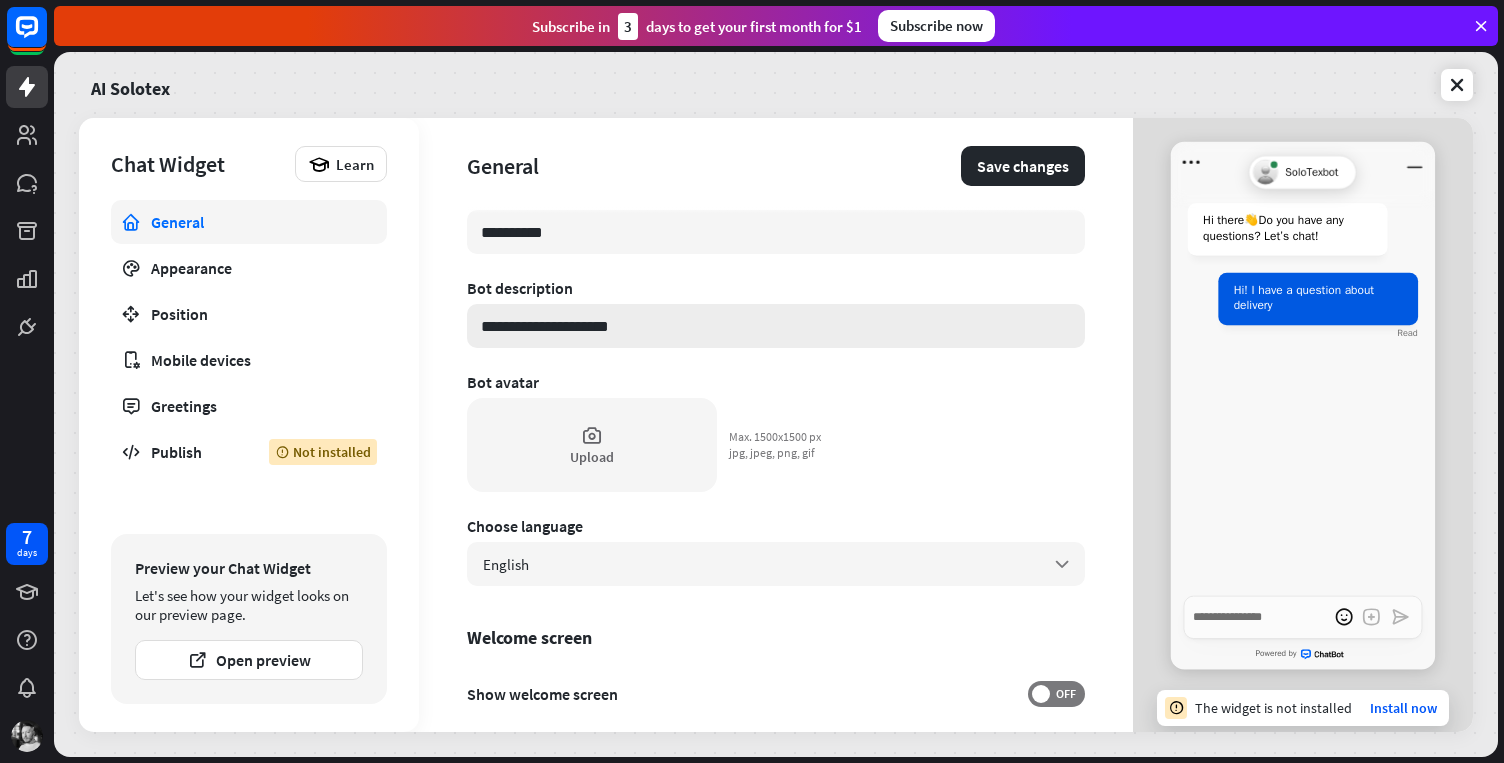 type on "*" 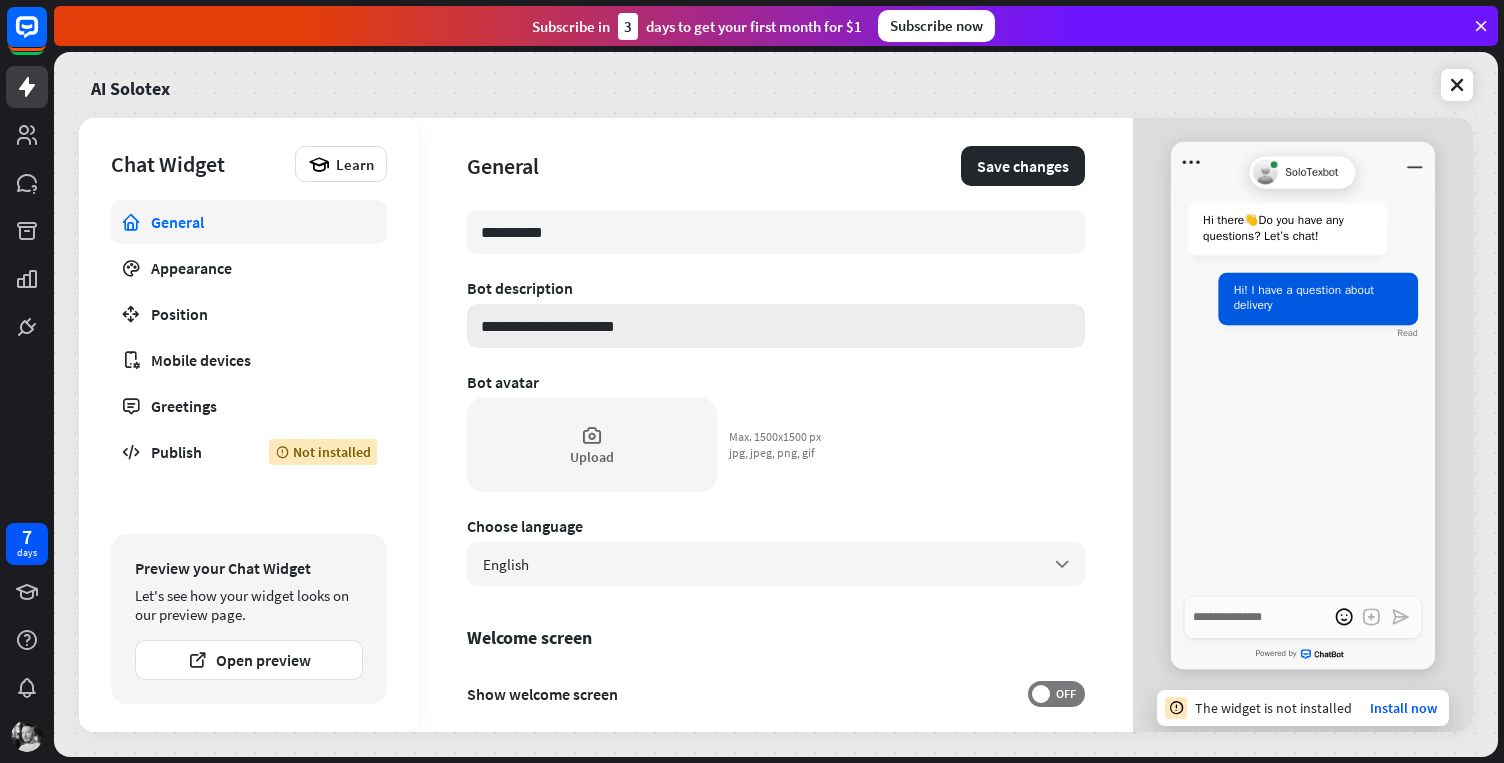type on "*" 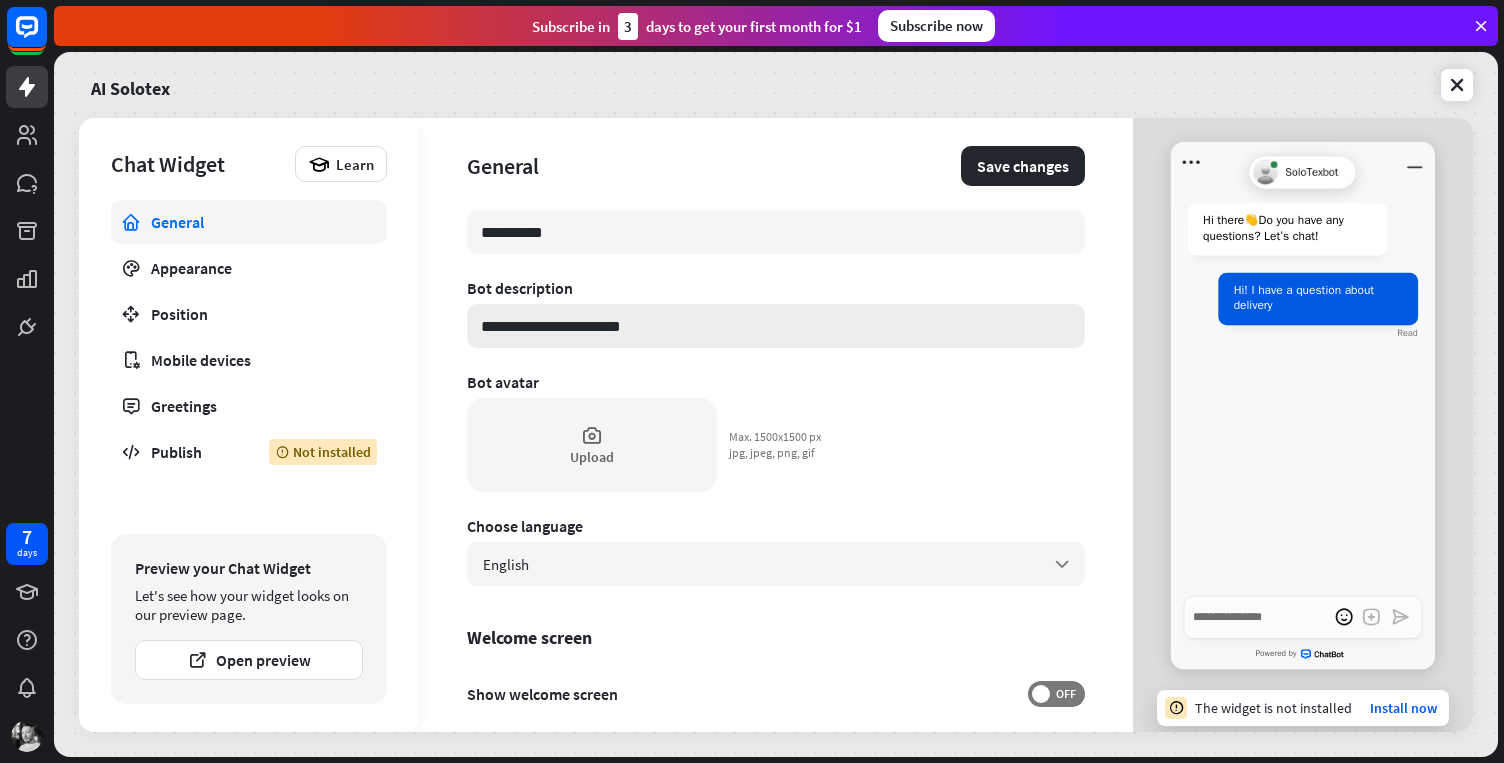 type on "*" 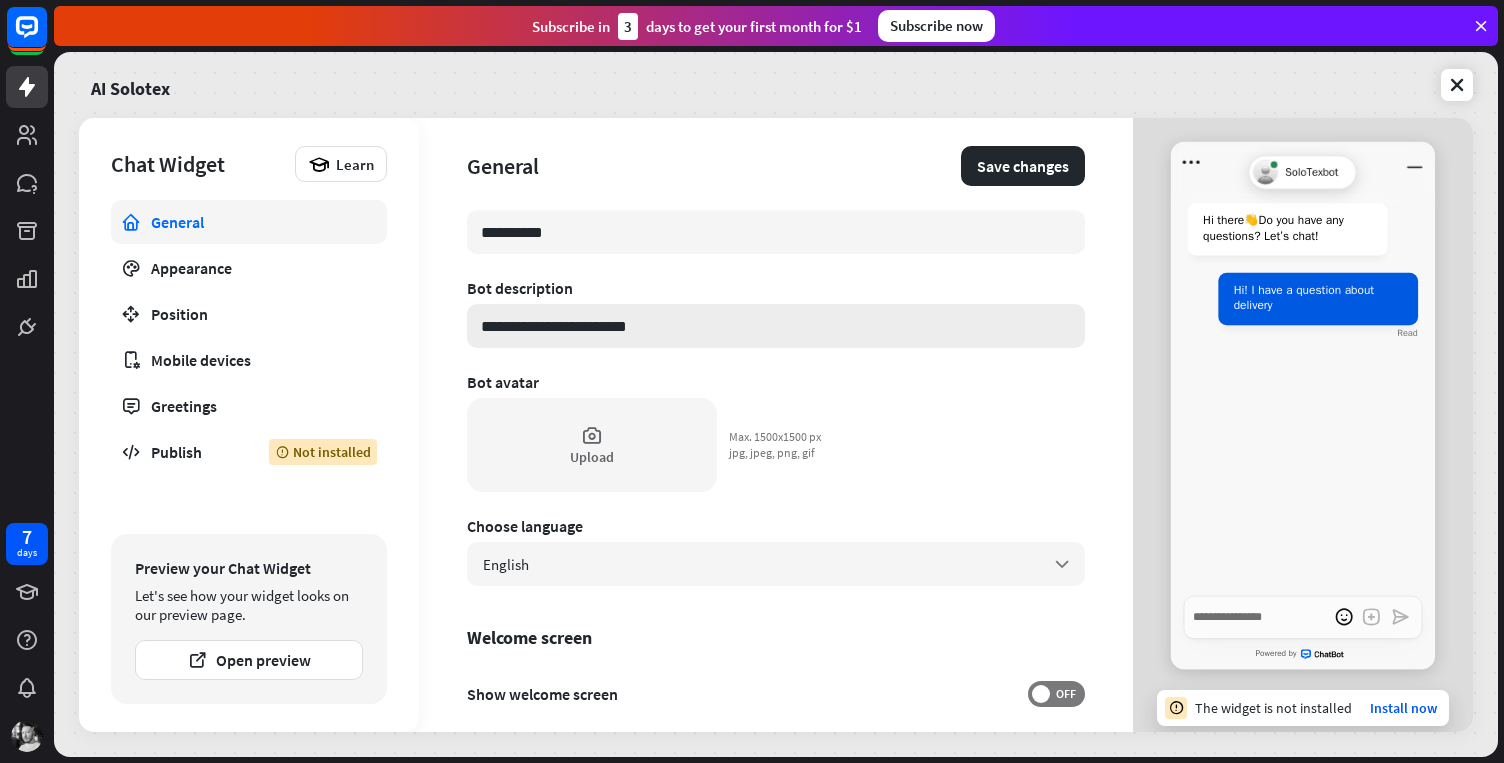 type on "*" 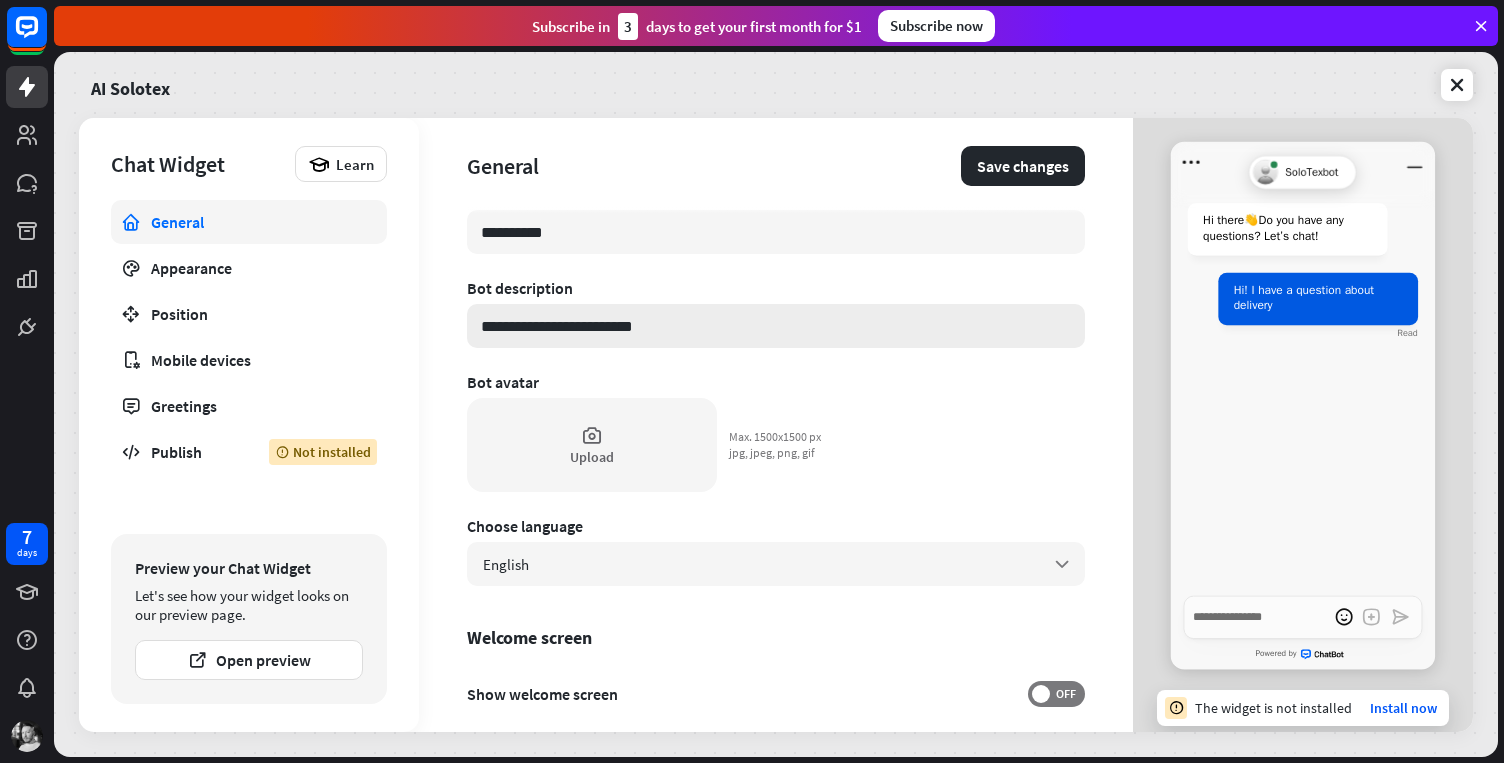 type on "*" 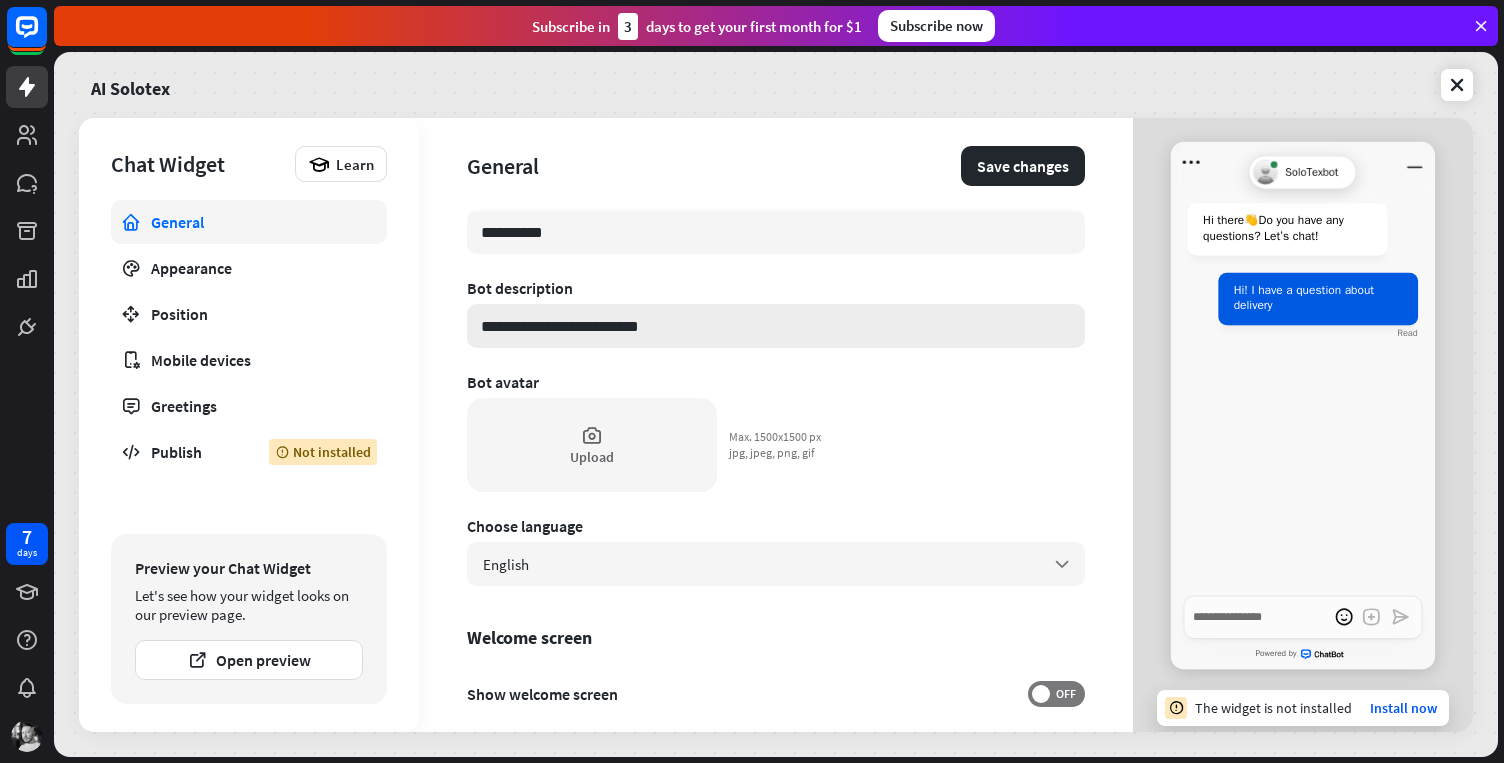 type on "*" 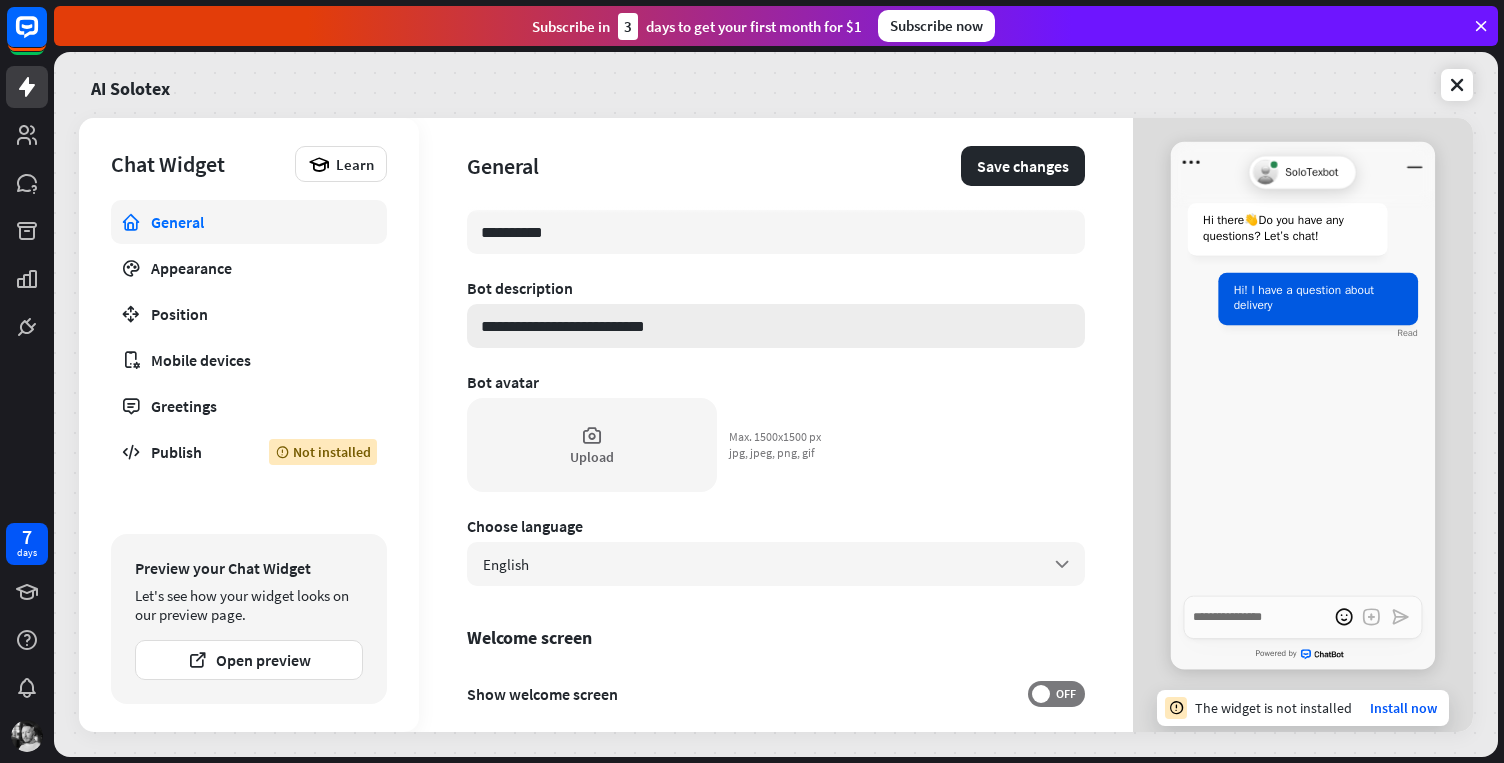 type on "*" 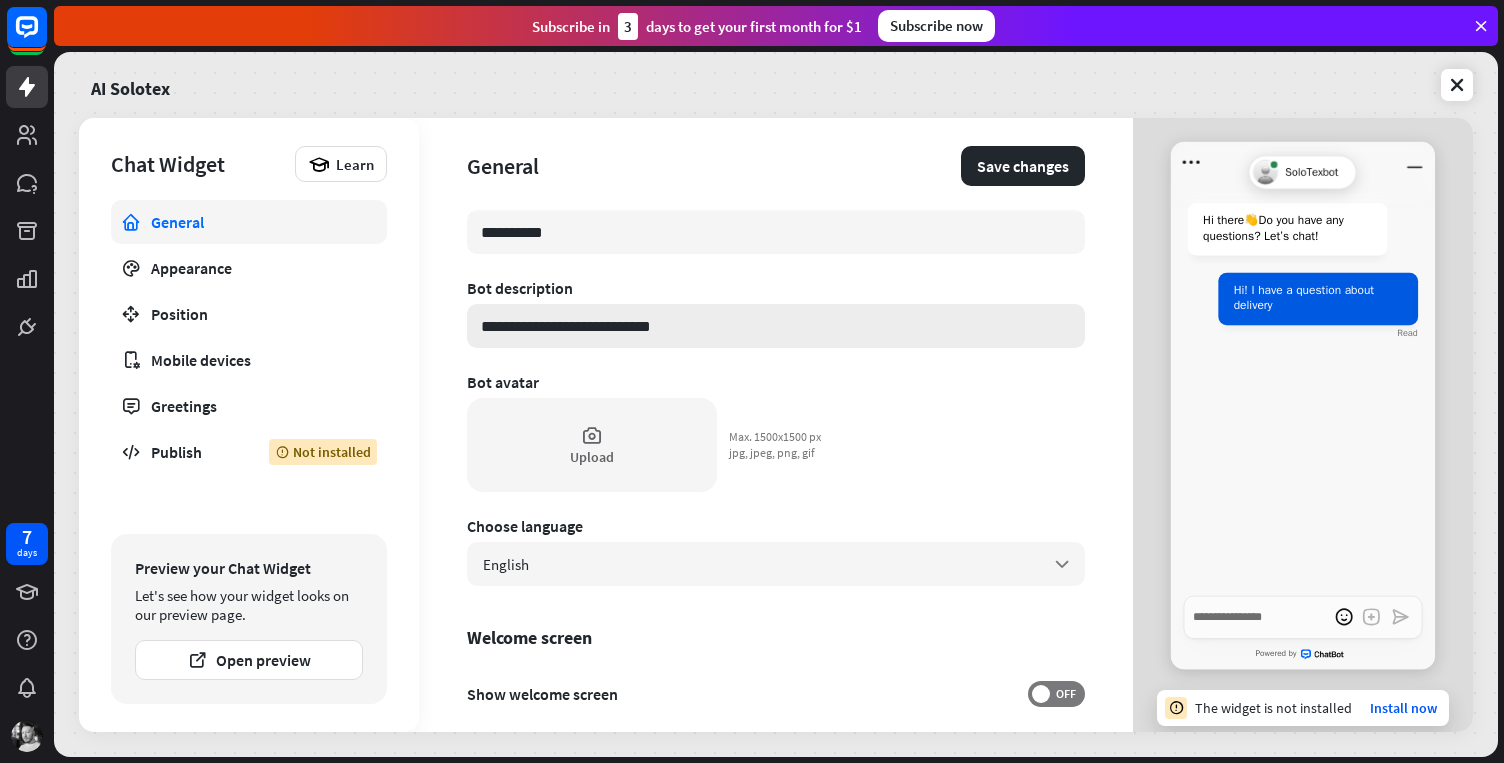type on "*" 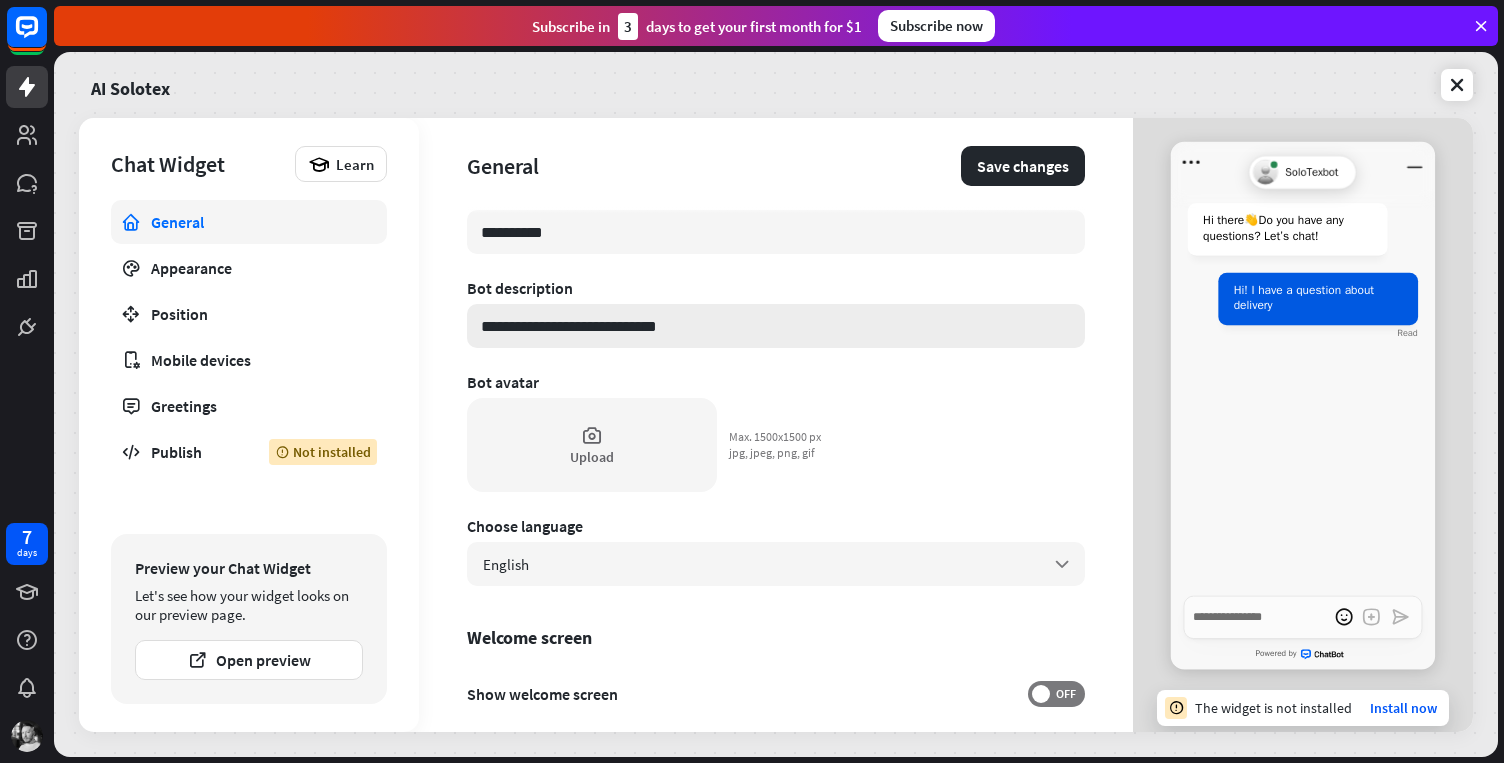 type on "*" 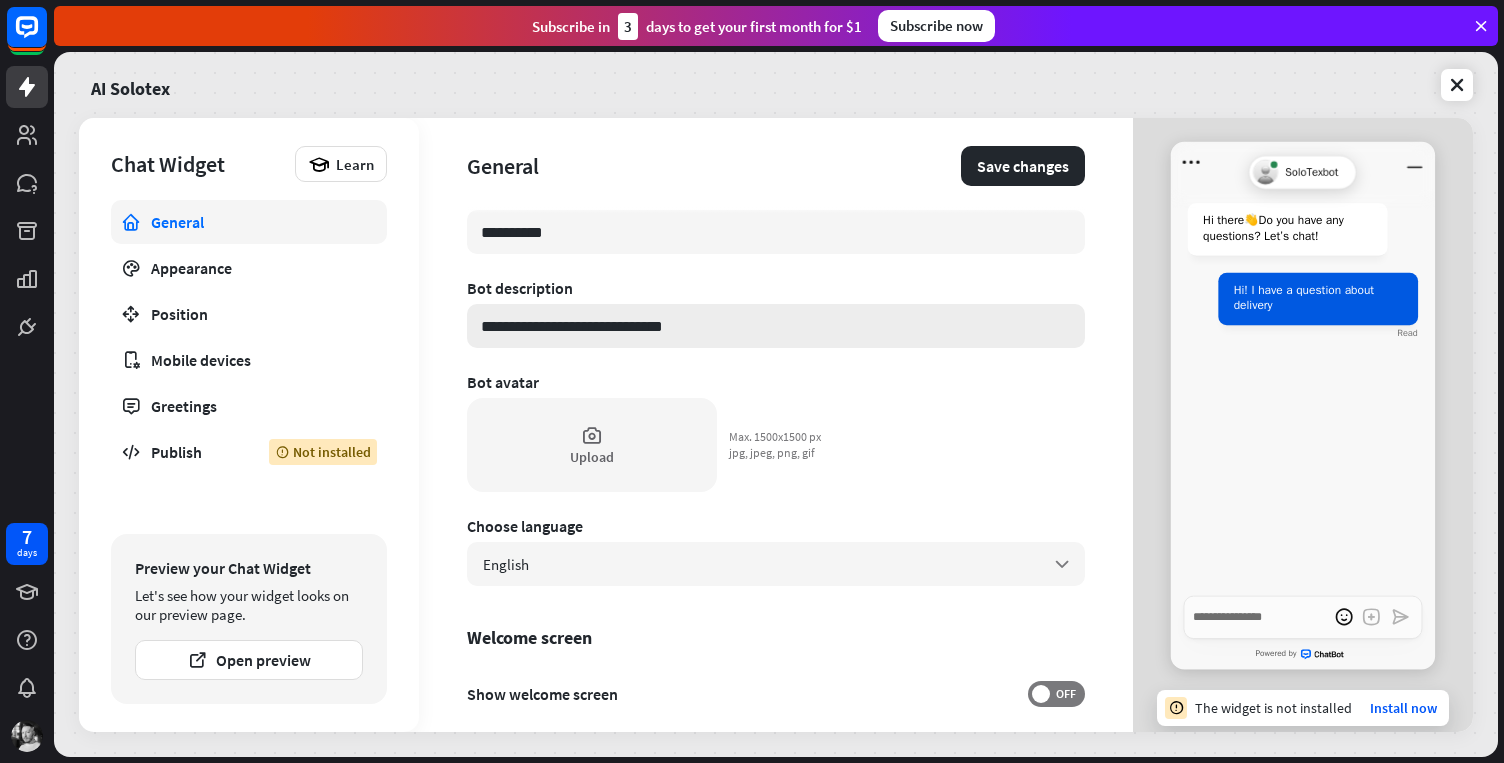 type on "*" 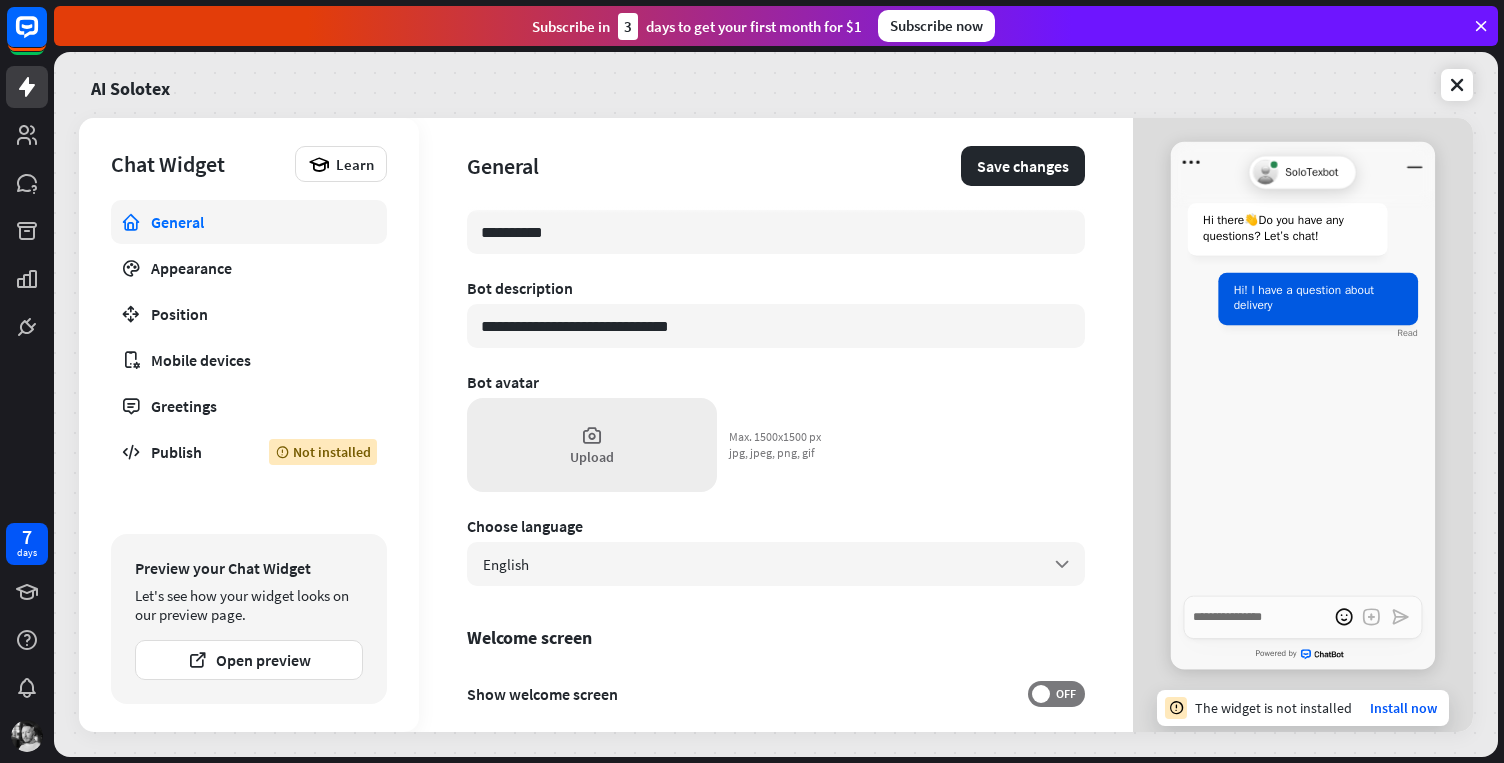 type on "**********" 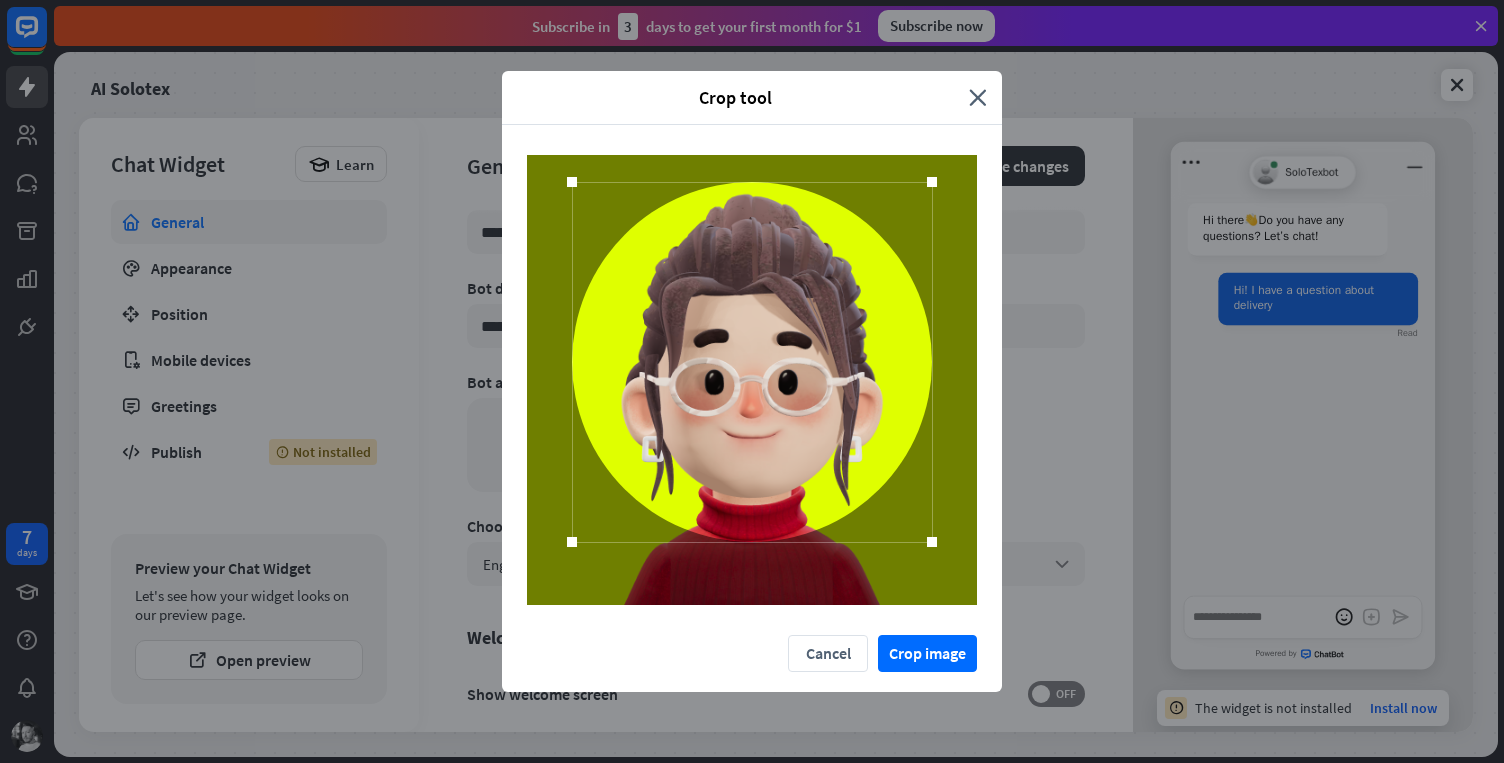 drag, startPoint x: 872, startPoint y: 479, endPoint x: 879, endPoint y: 495, distance: 17.464249 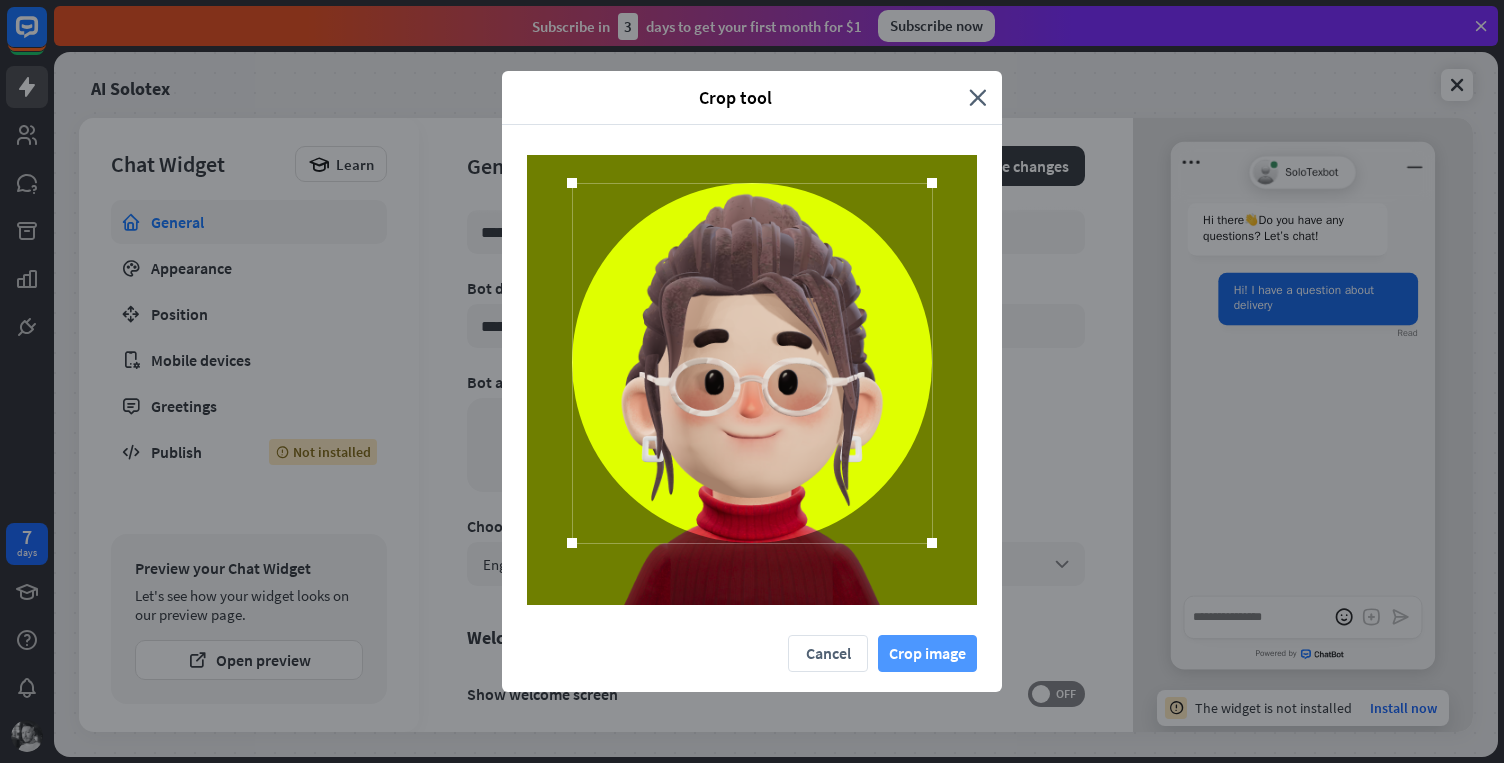 click on "Crop image" at bounding box center (927, 653) 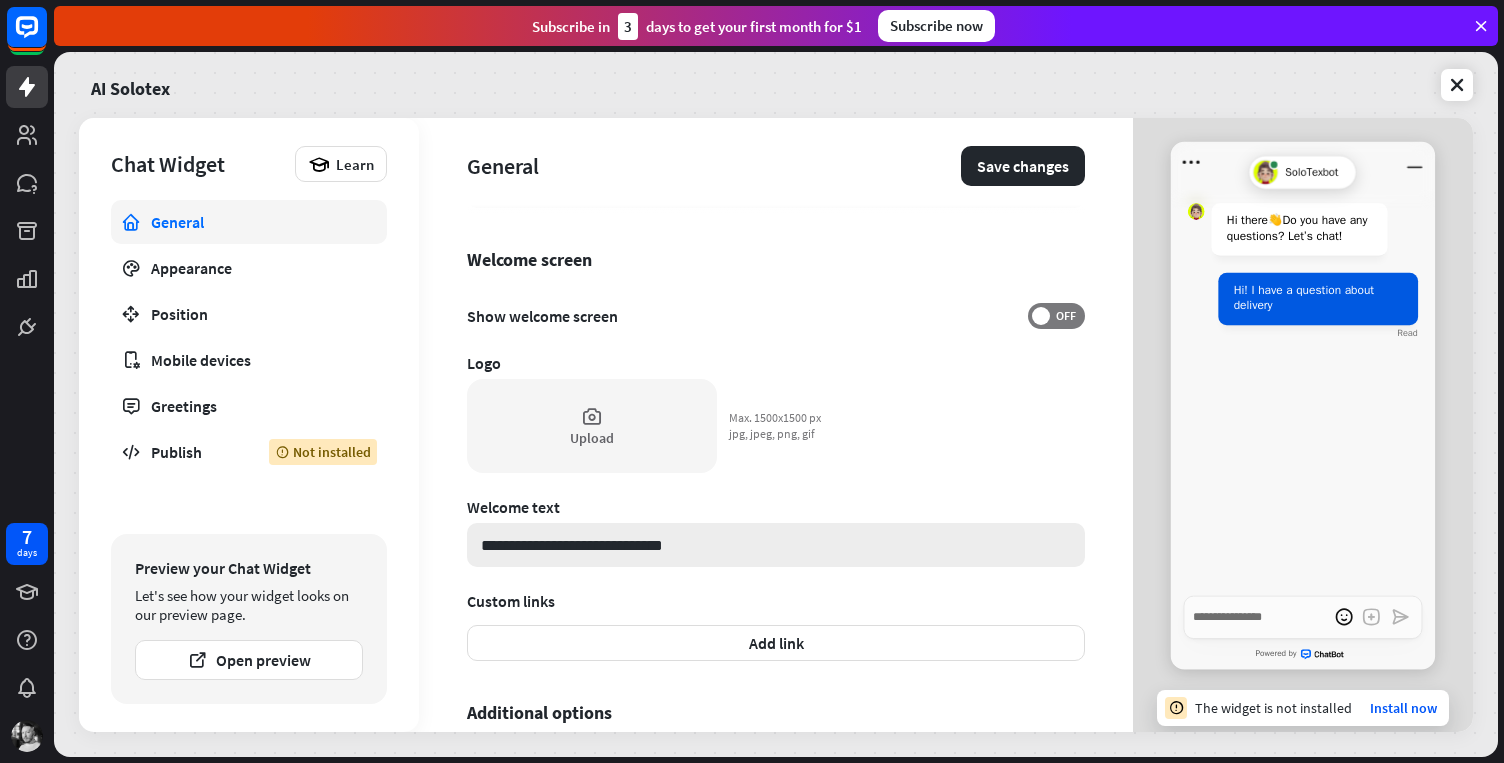 scroll, scrollTop: 414, scrollLeft: 0, axis: vertical 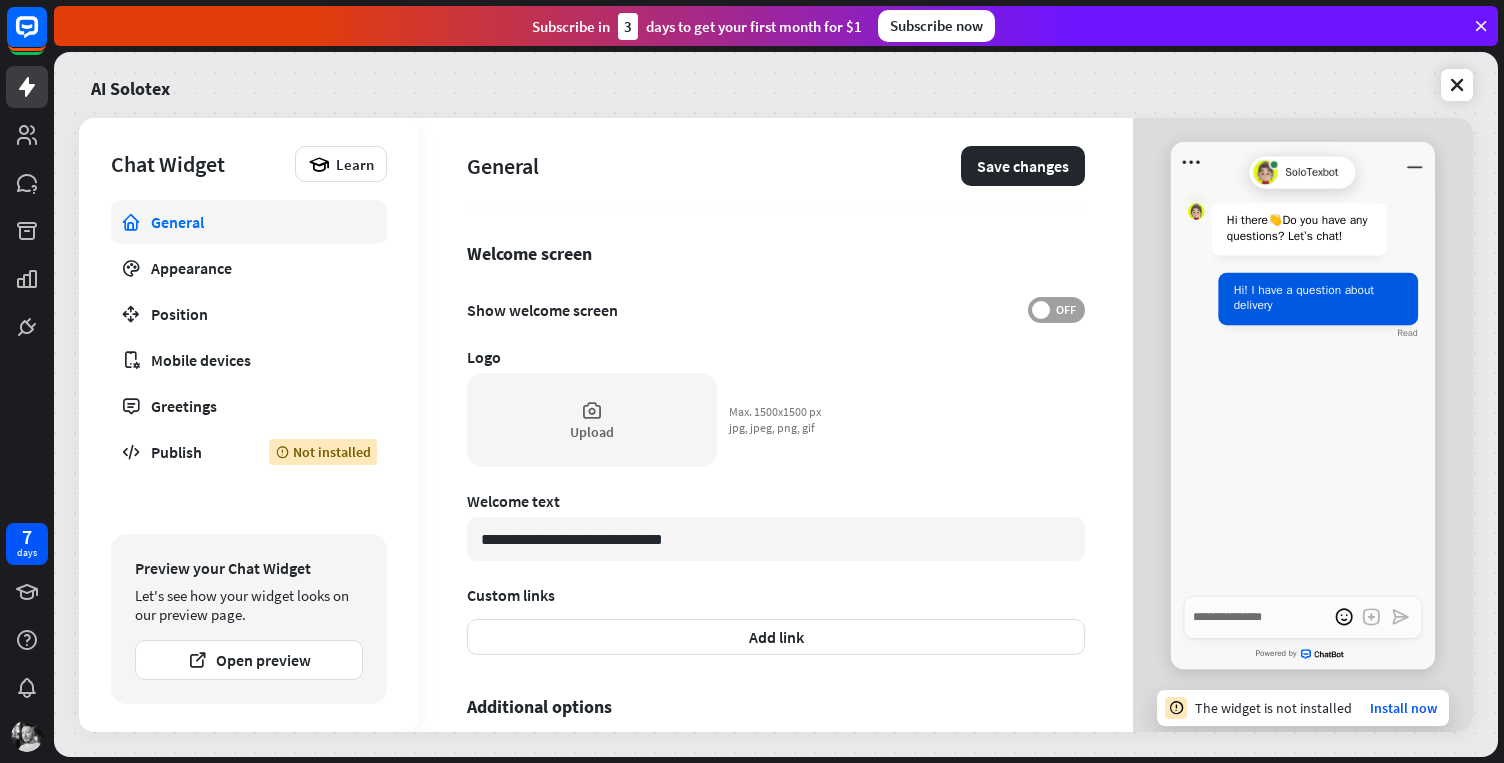 click at bounding box center [1041, 310] 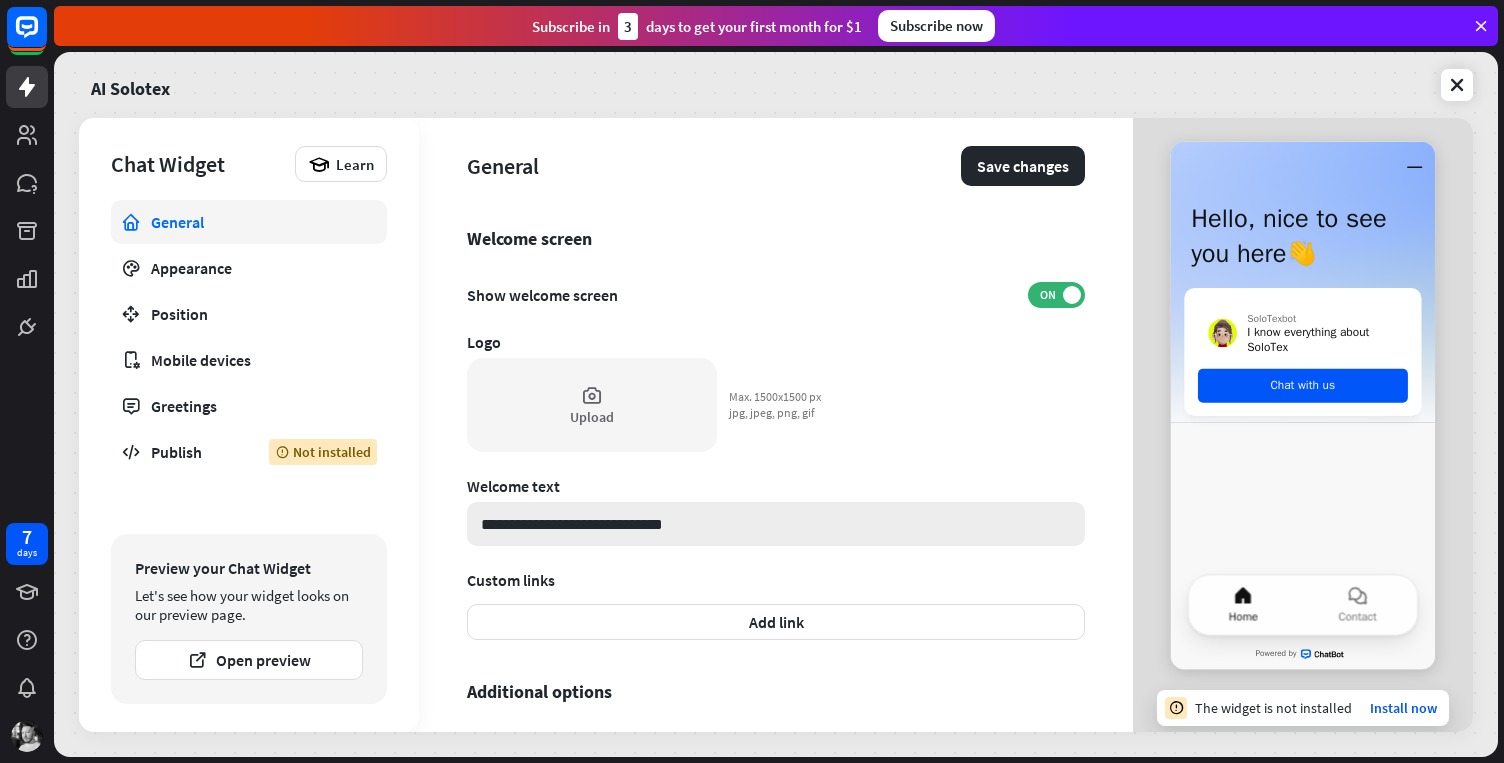 scroll, scrollTop: 554, scrollLeft: 0, axis: vertical 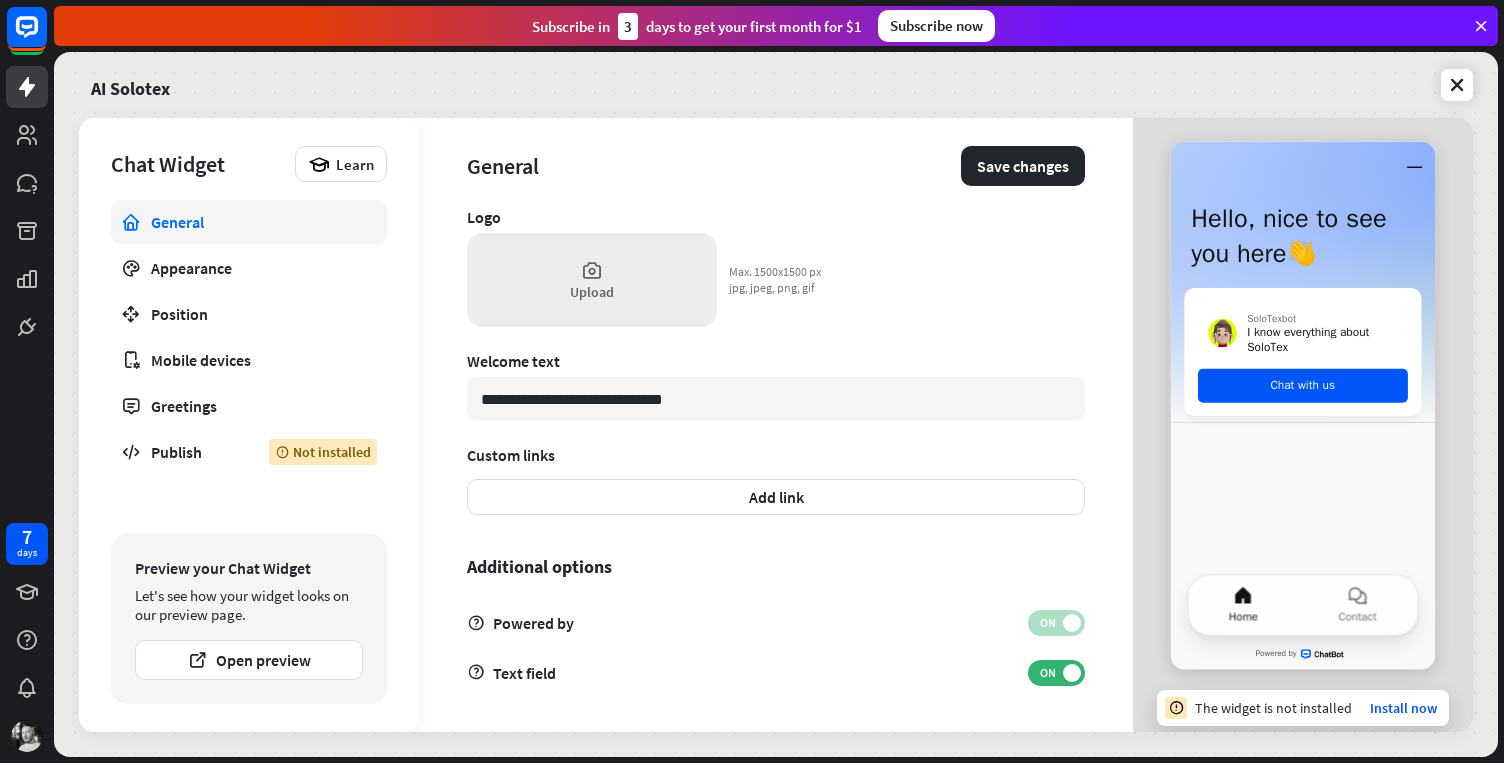 click at bounding box center (592, 270) 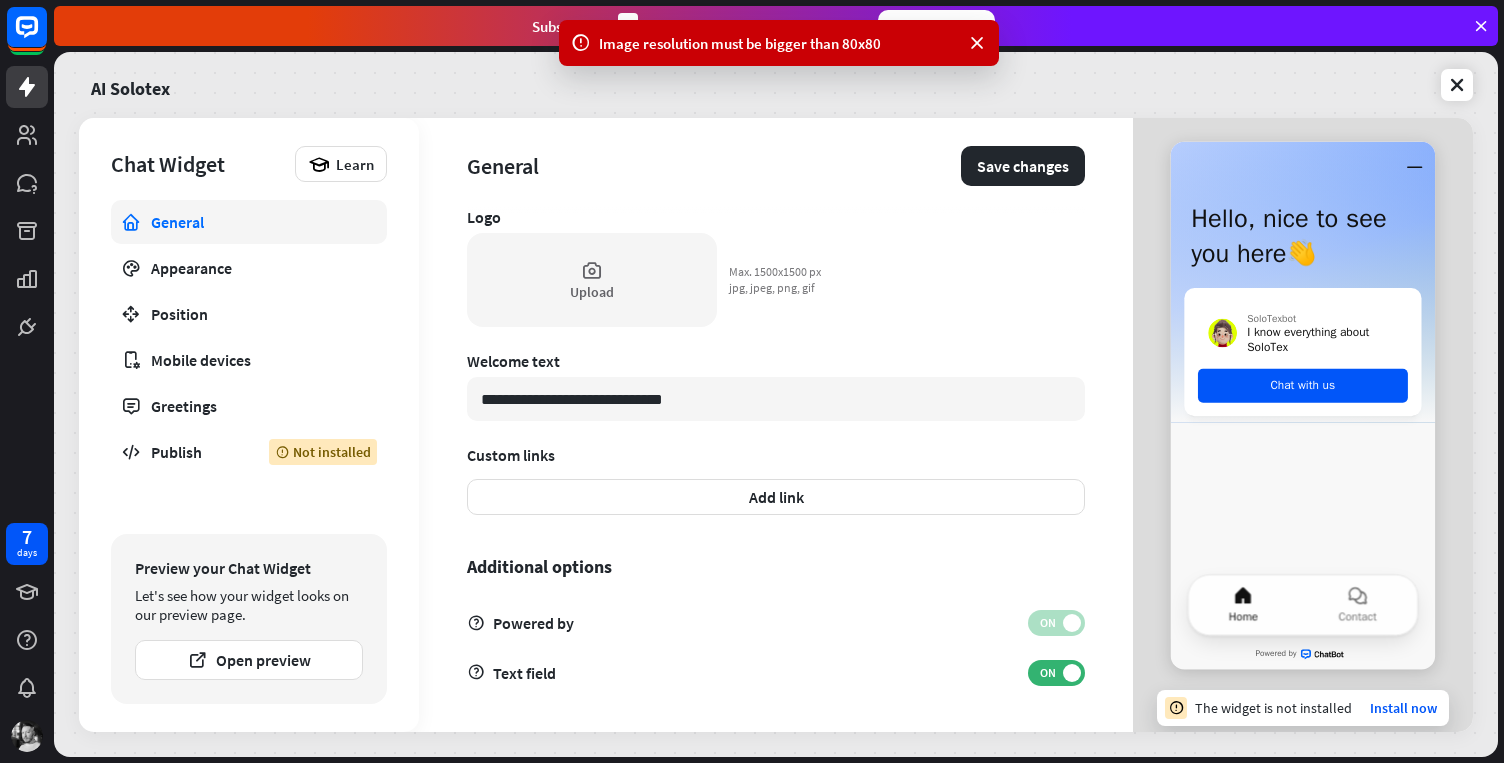 drag, startPoint x: 980, startPoint y: 39, endPoint x: 970, endPoint y: 122, distance: 83.60024 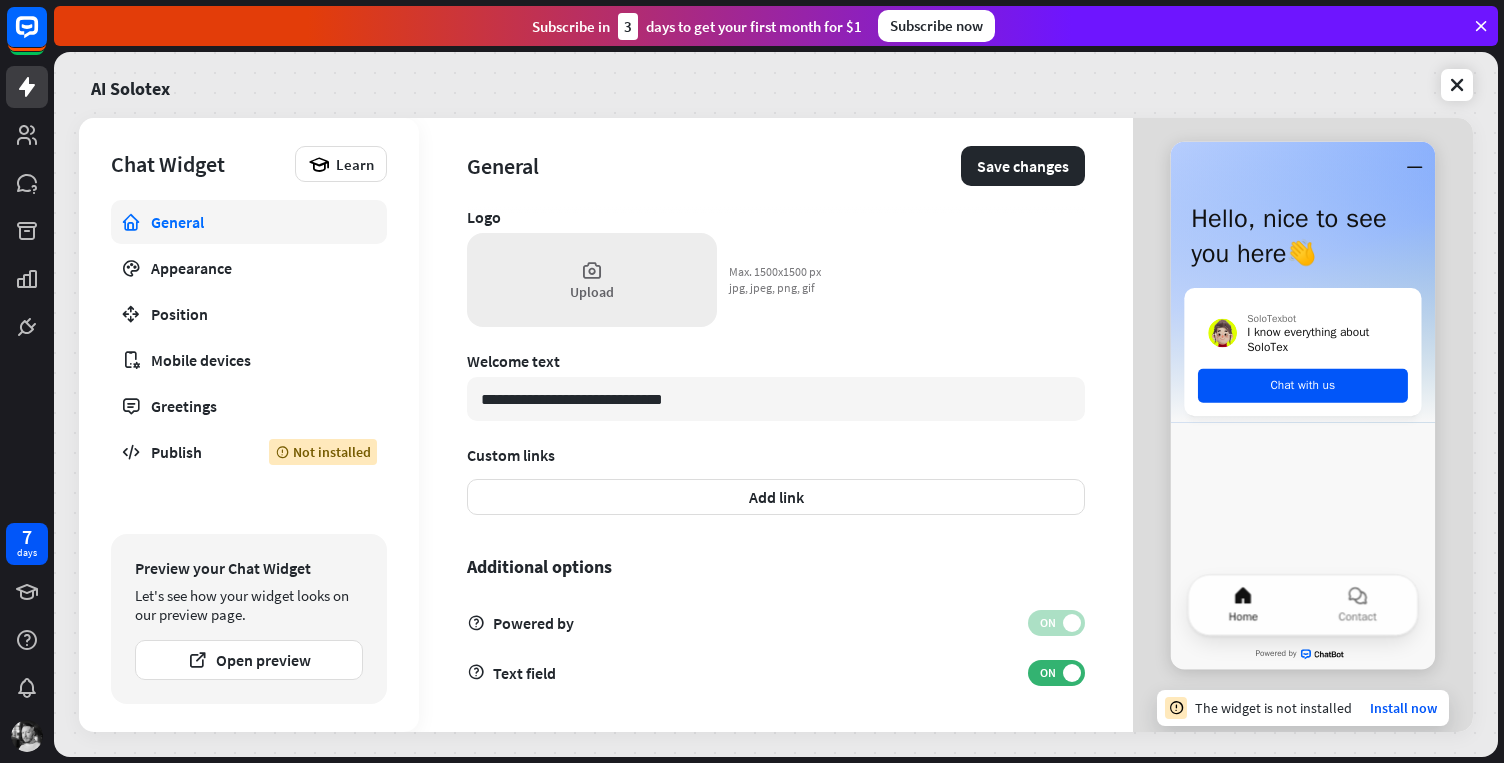 click on "Upload" at bounding box center (592, 292) 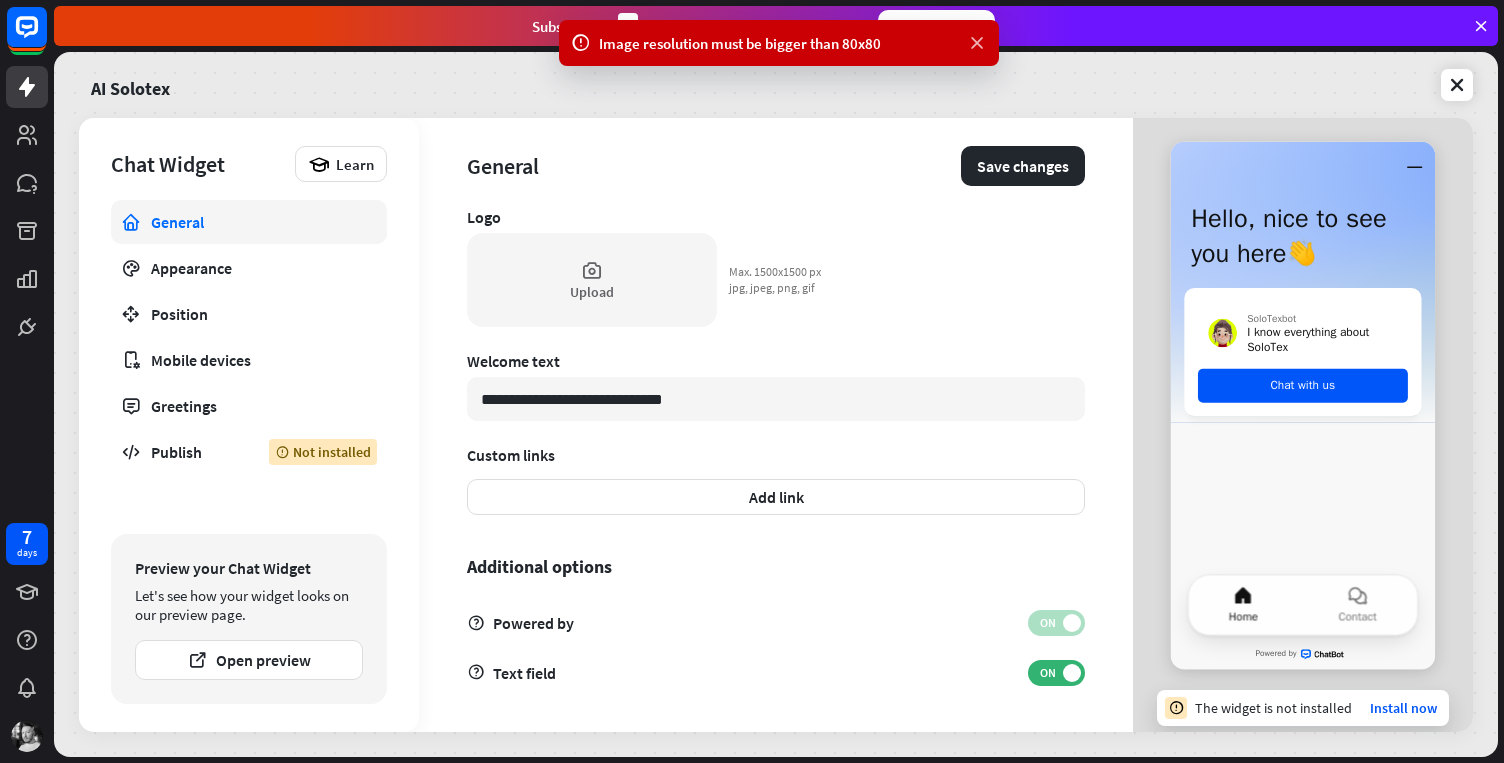 click at bounding box center [977, 43] 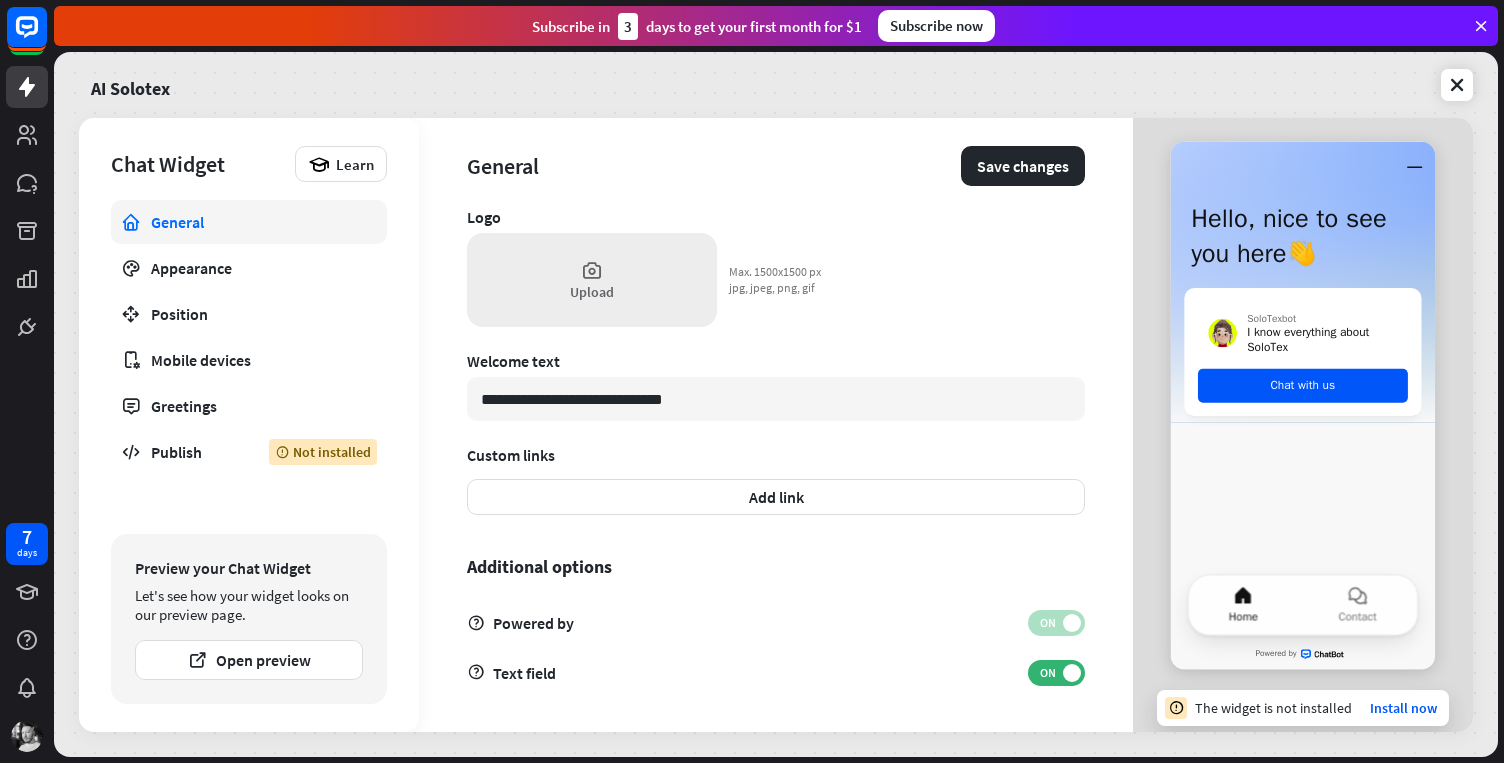 click on "Upload" at bounding box center (592, 280) 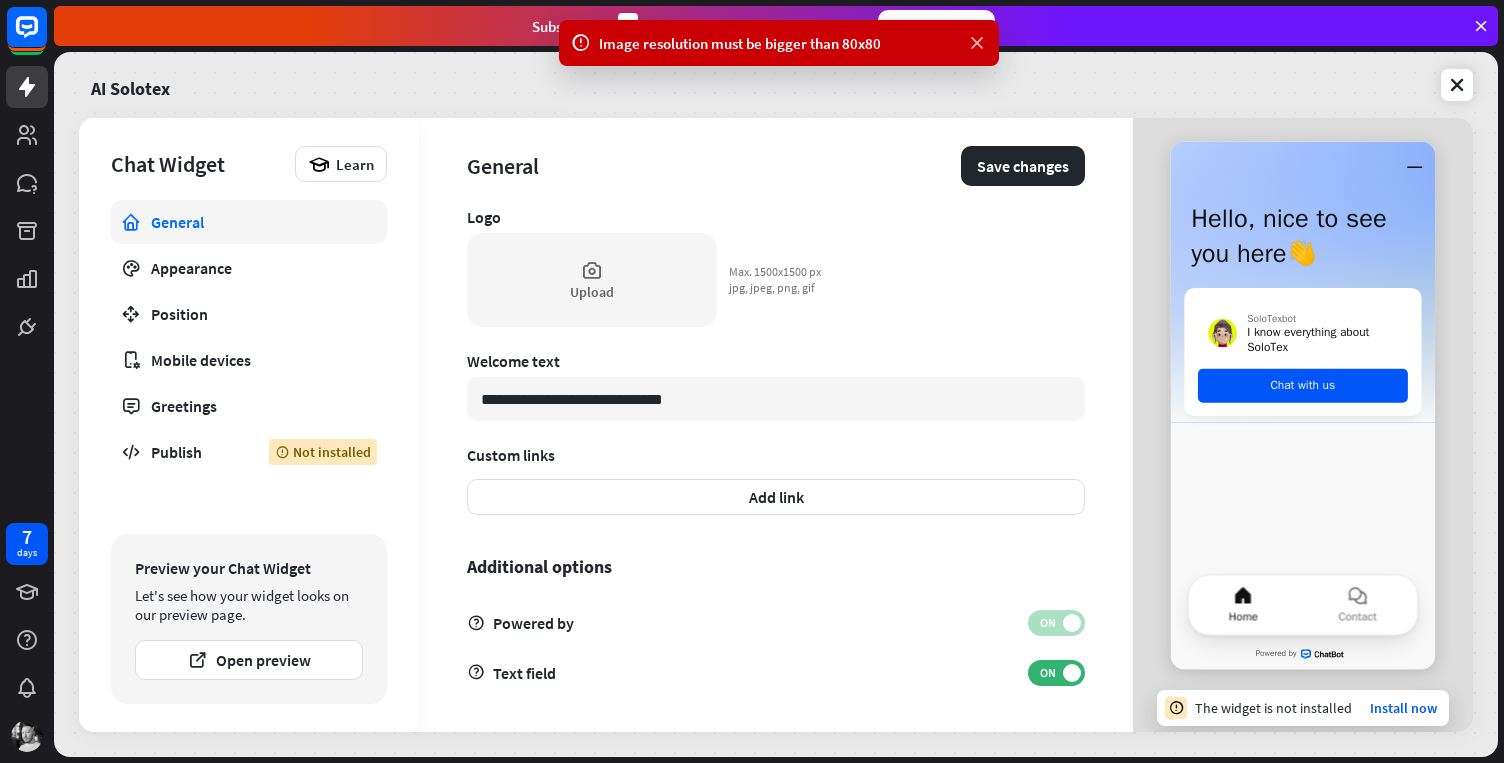 click at bounding box center (977, 43) 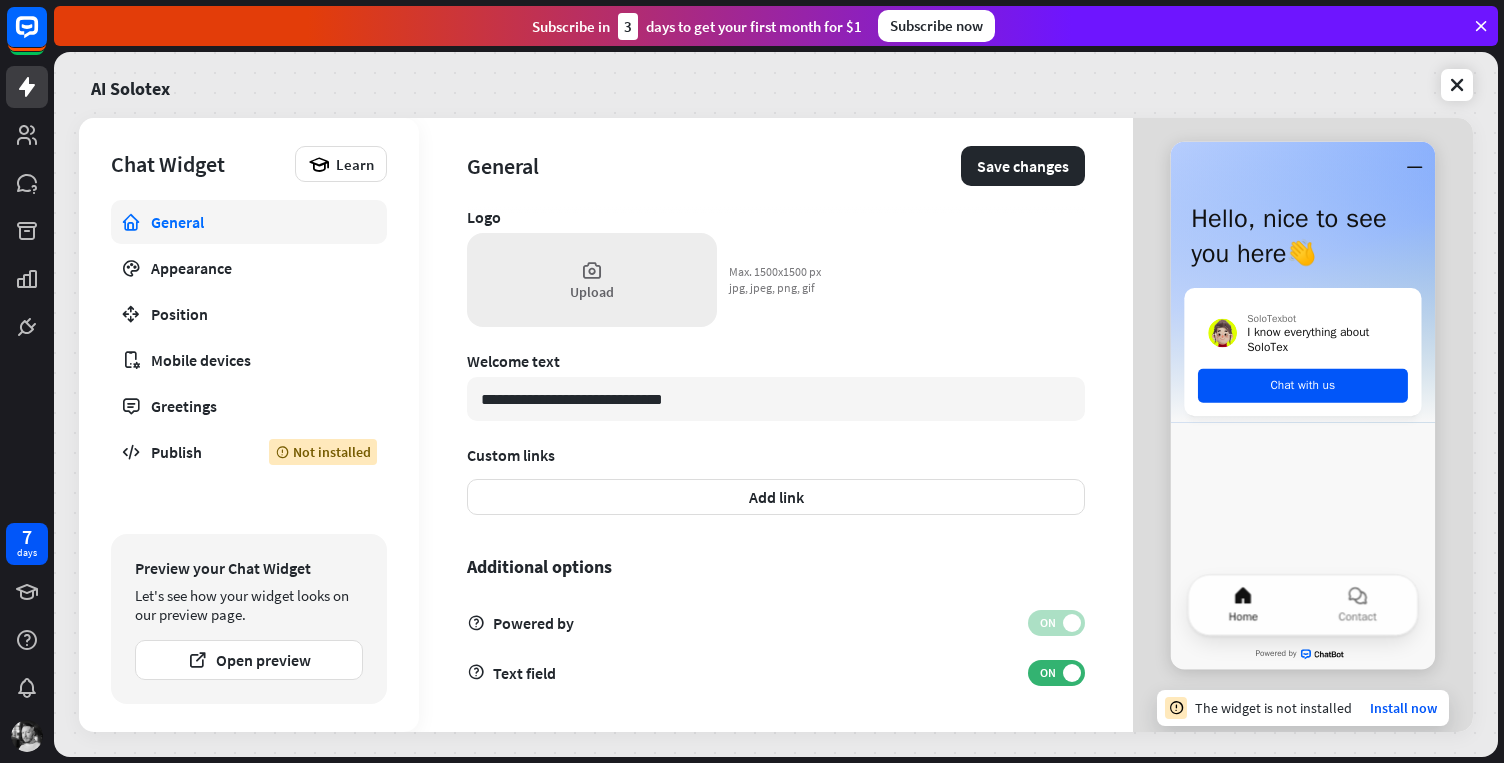click on "Upload" at bounding box center (592, 280) 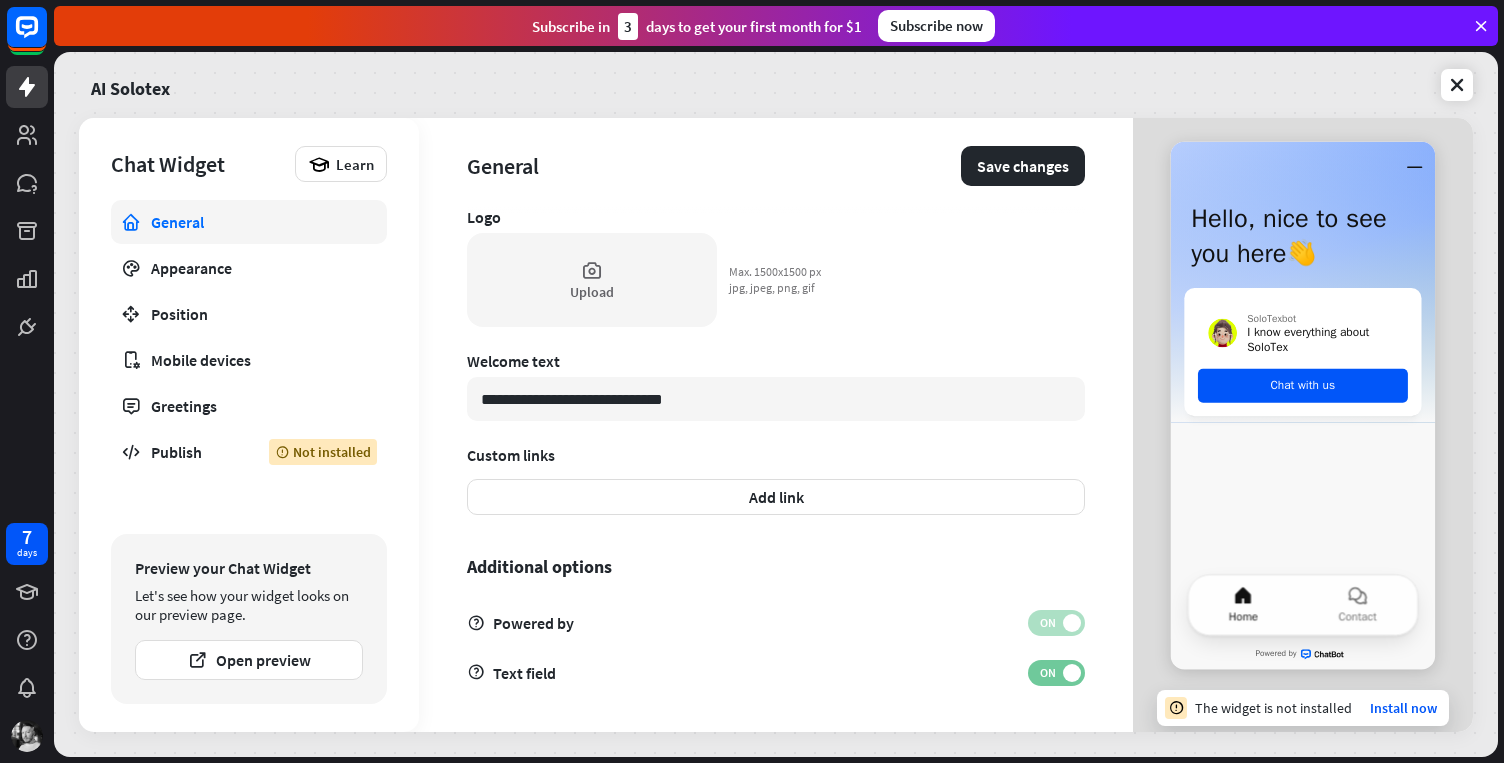 click at bounding box center (1072, 673) 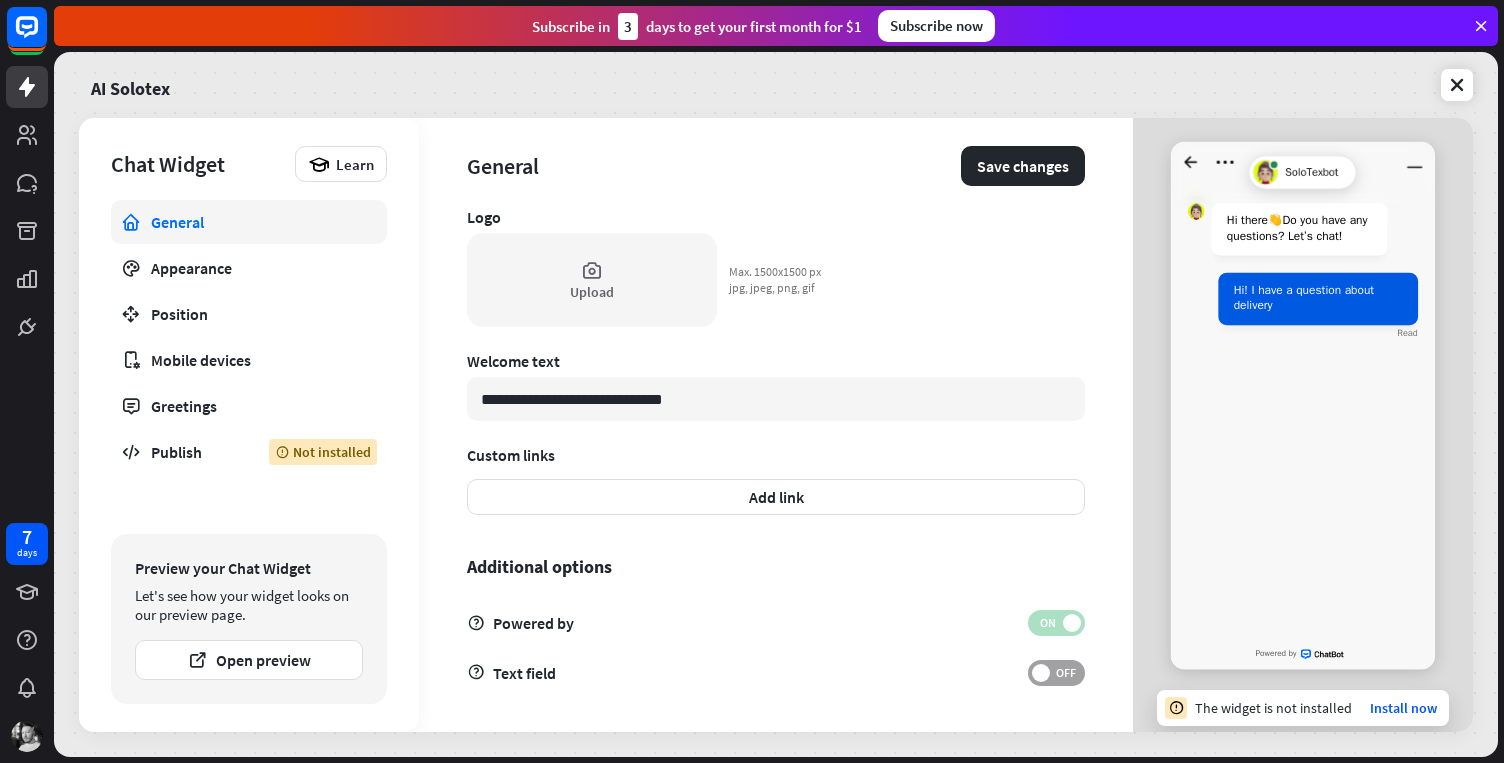 click on "OFF" at bounding box center [1065, 673] 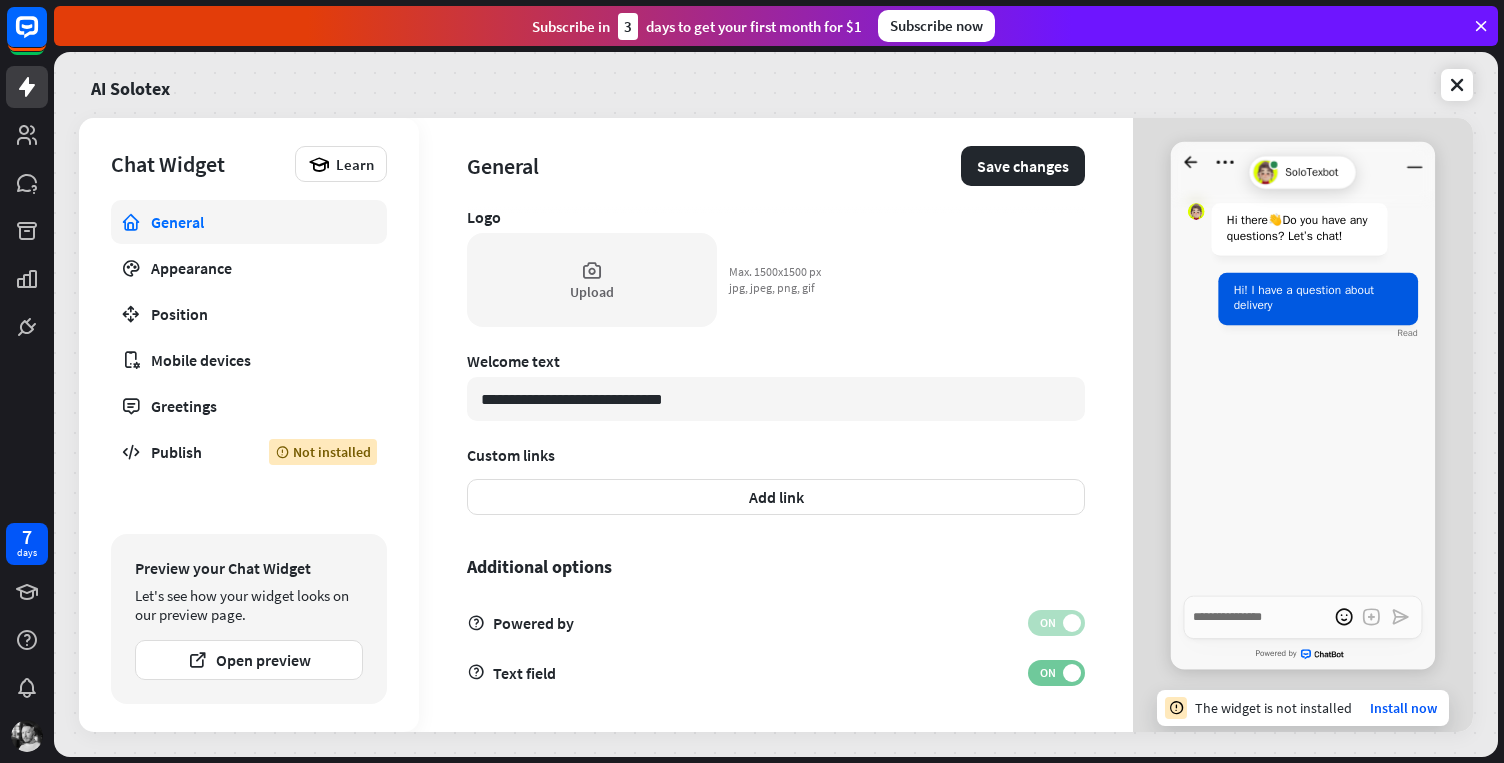 click on "ON" at bounding box center [1047, 673] 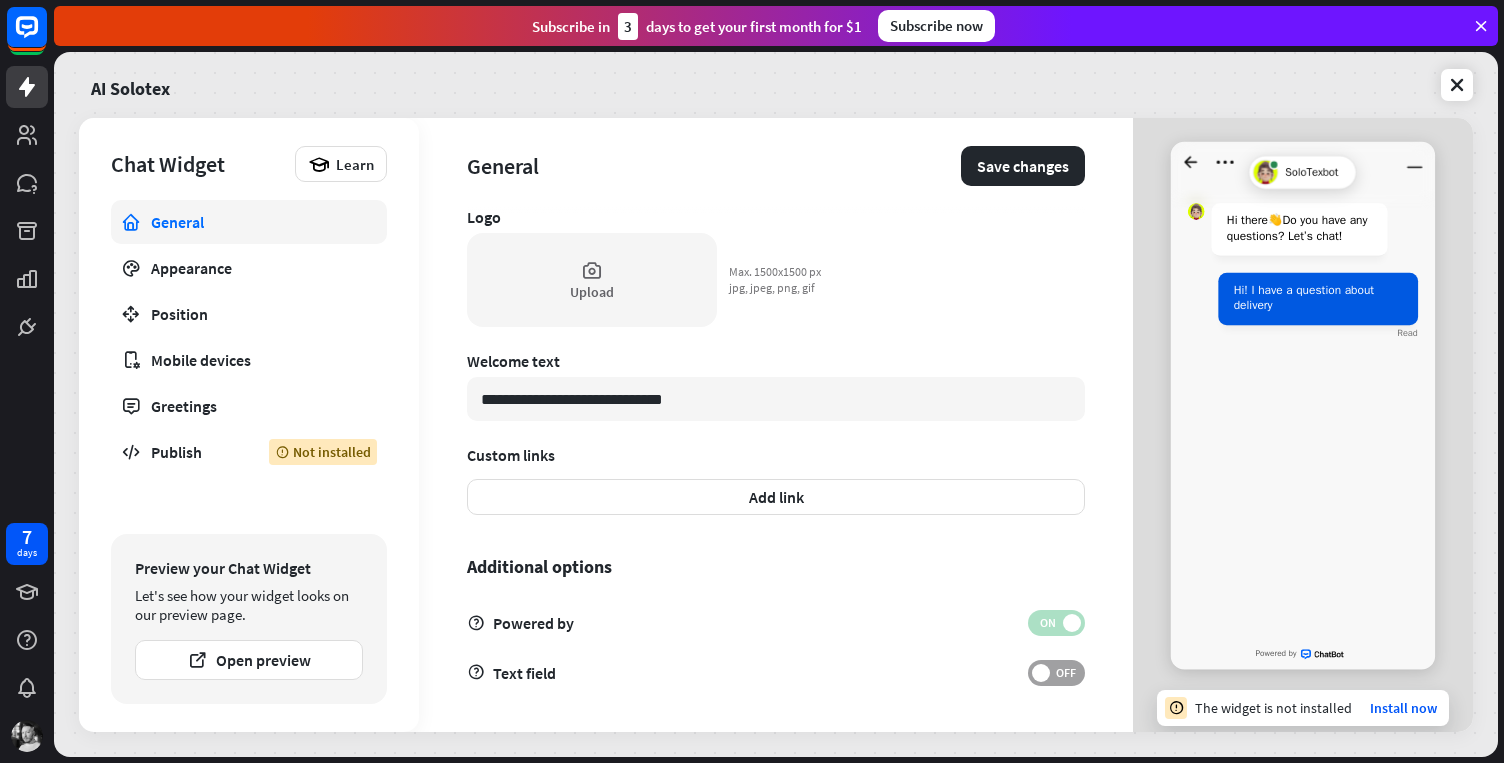 click on "OFF" at bounding box center [1065, 673] 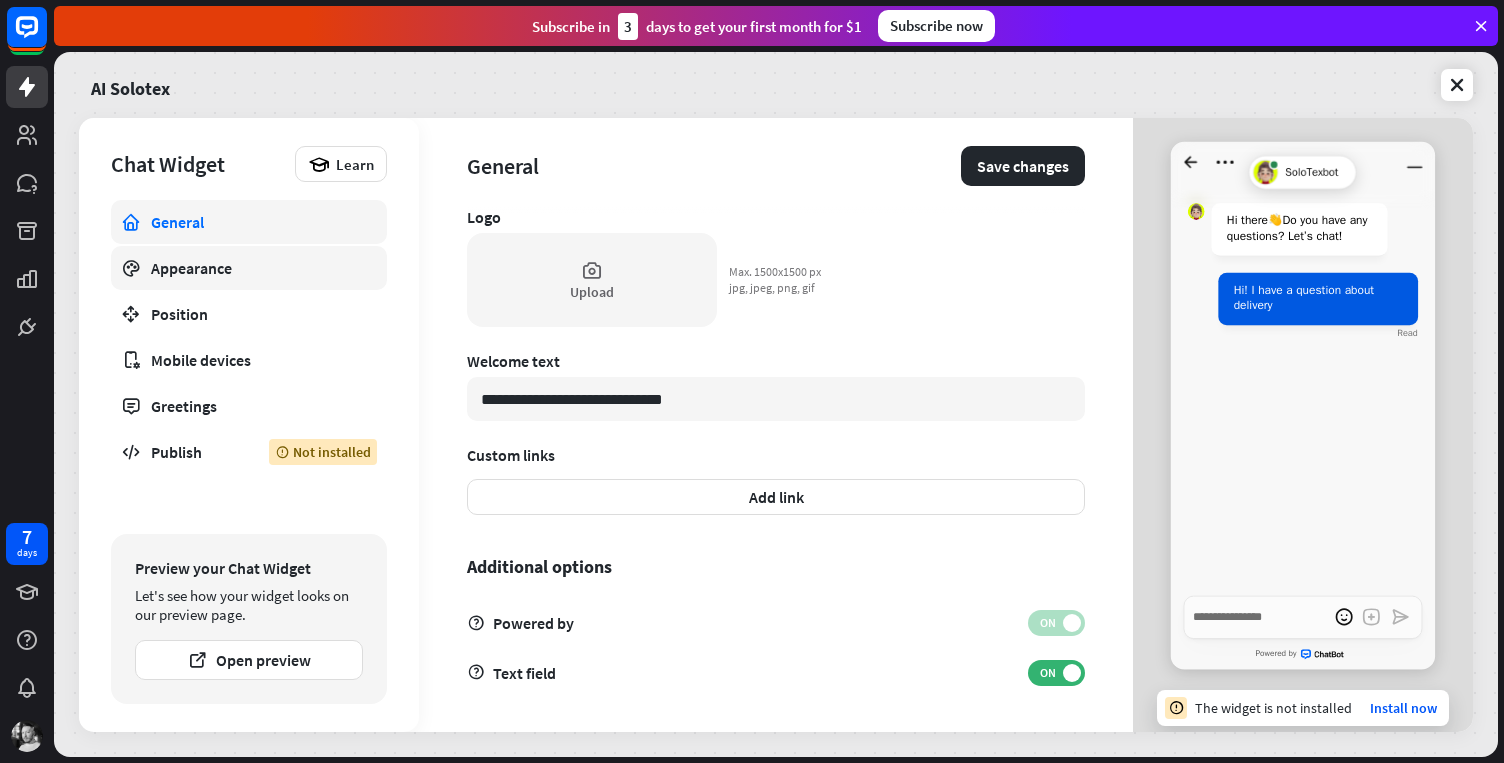 click on "Appearance" at bounding box center (249, 268) 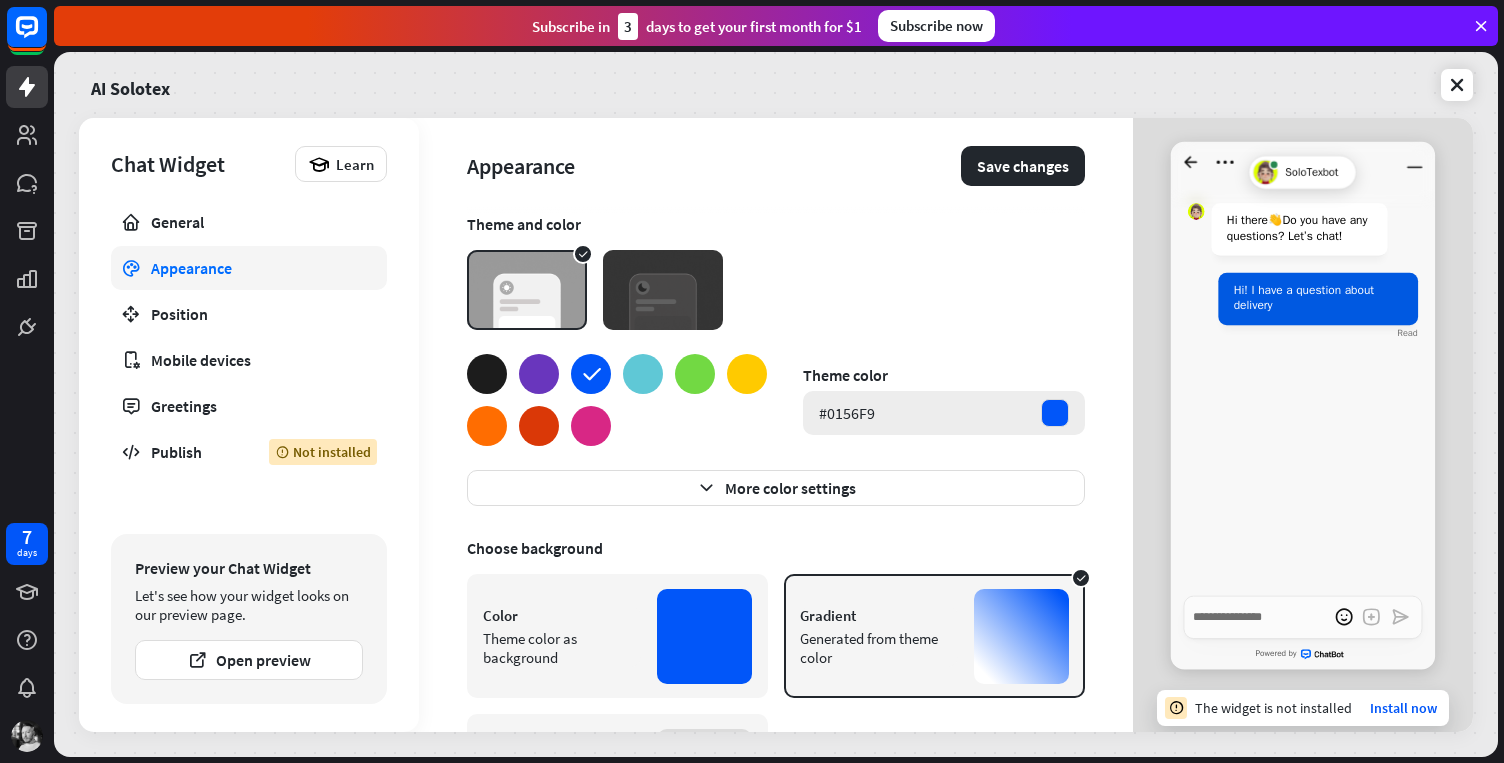 click on "#0156F9" at bounding box center (944, 413) 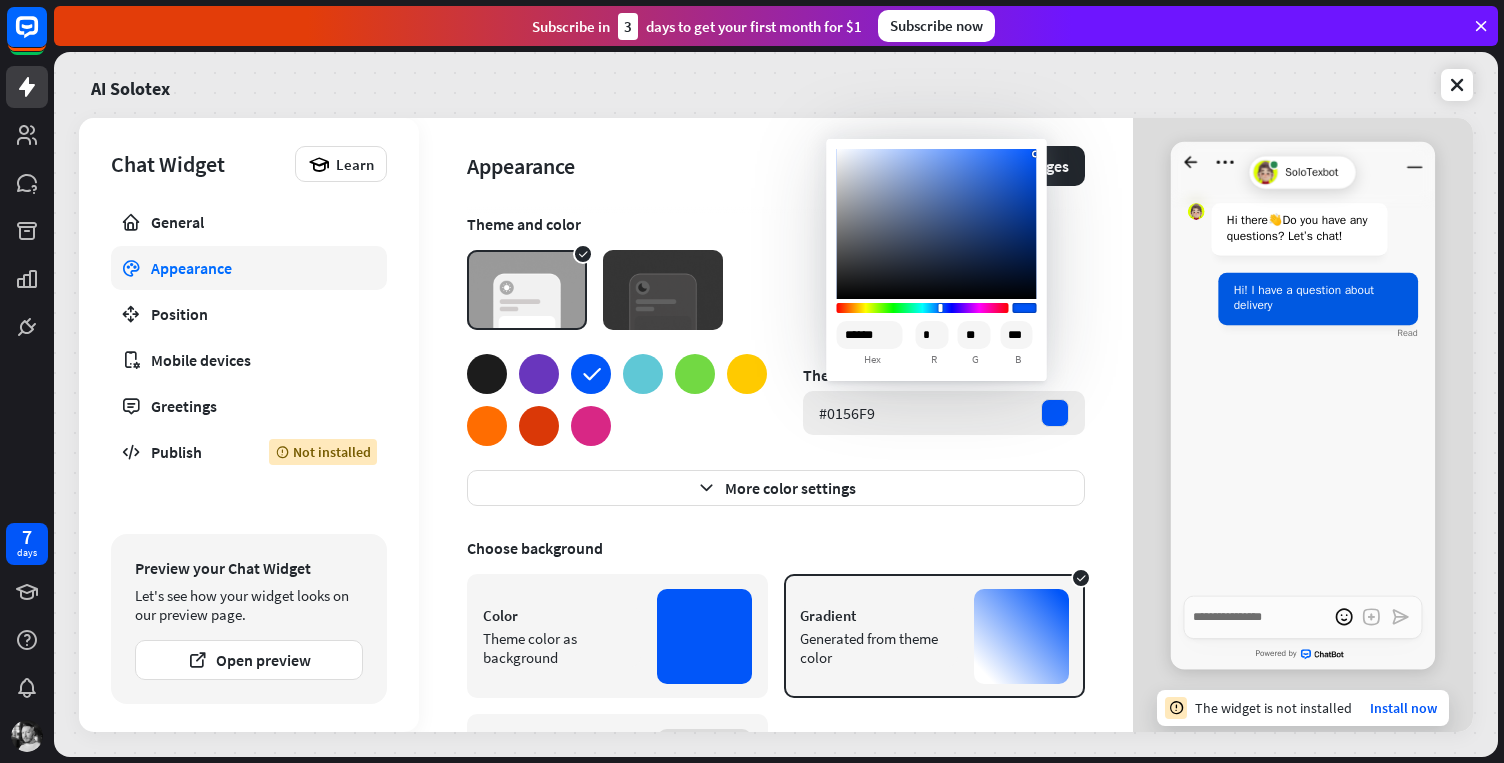 click on "#0156F9" at bounding box center [944, 413] 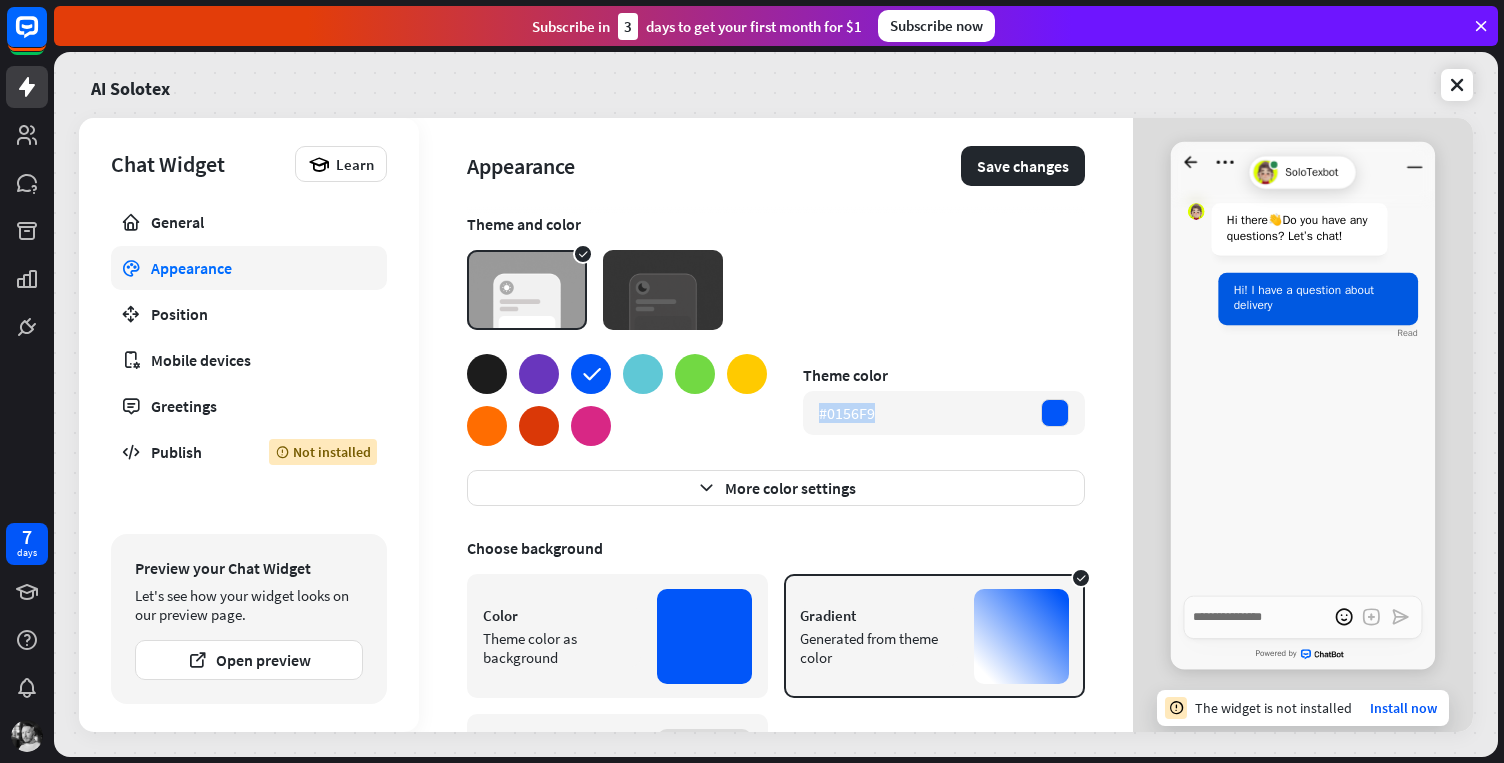 drag, startPoint x: 873, startPoint y: 413, endPoint x: 798, endPoint y: 408, distance: 75.16648 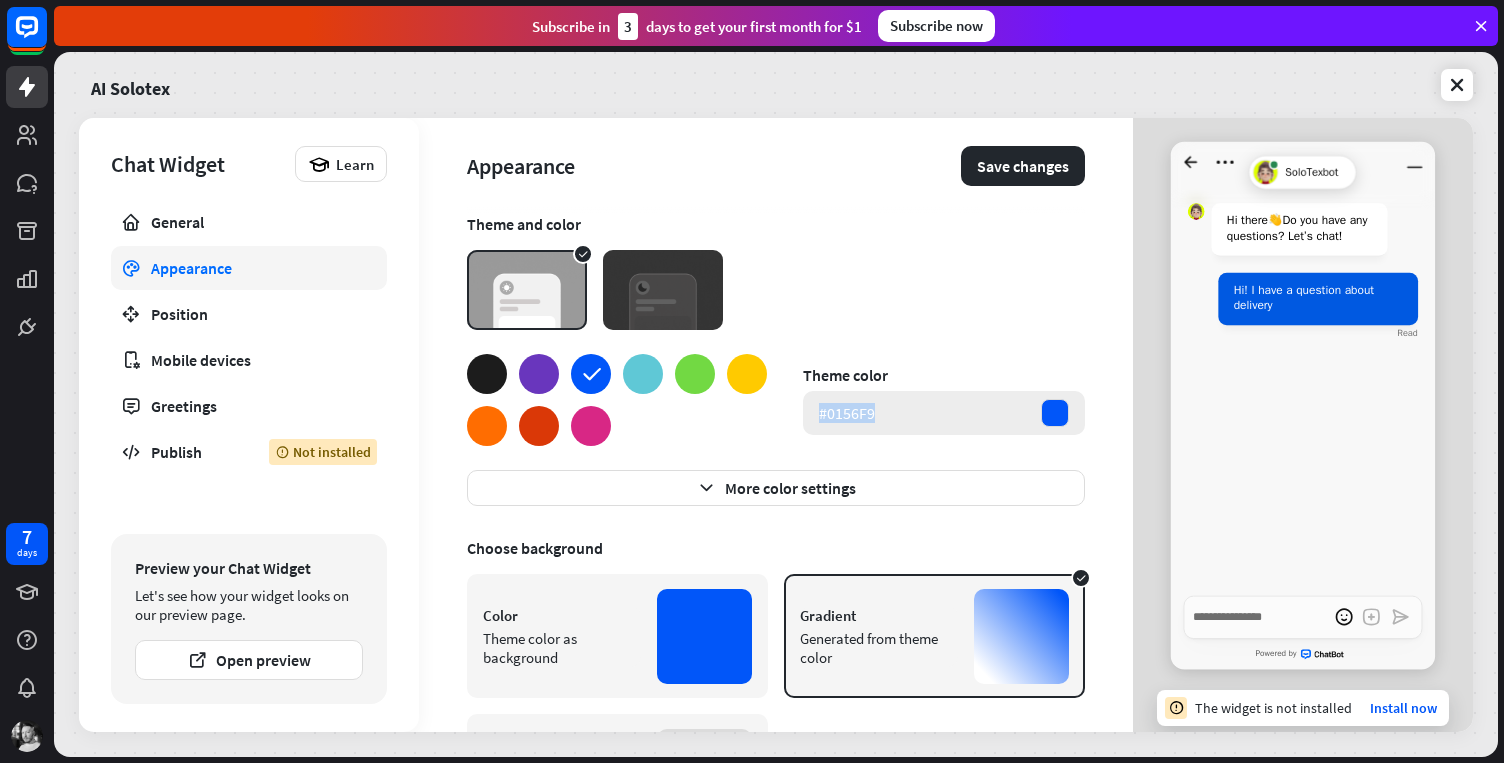 click at bounding box center (1055, 413) 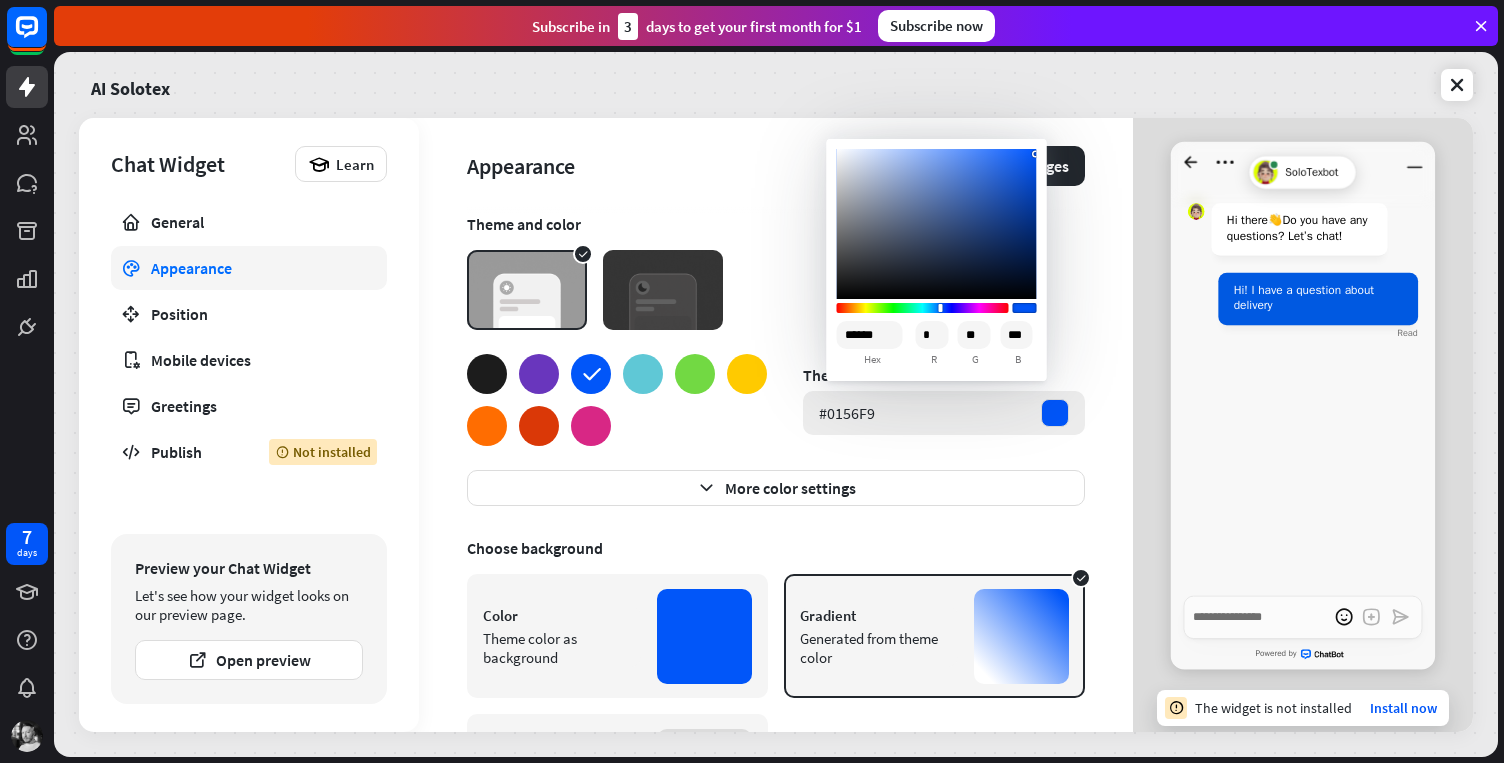 click on "#0156F9" at bounding box center [847, 413] 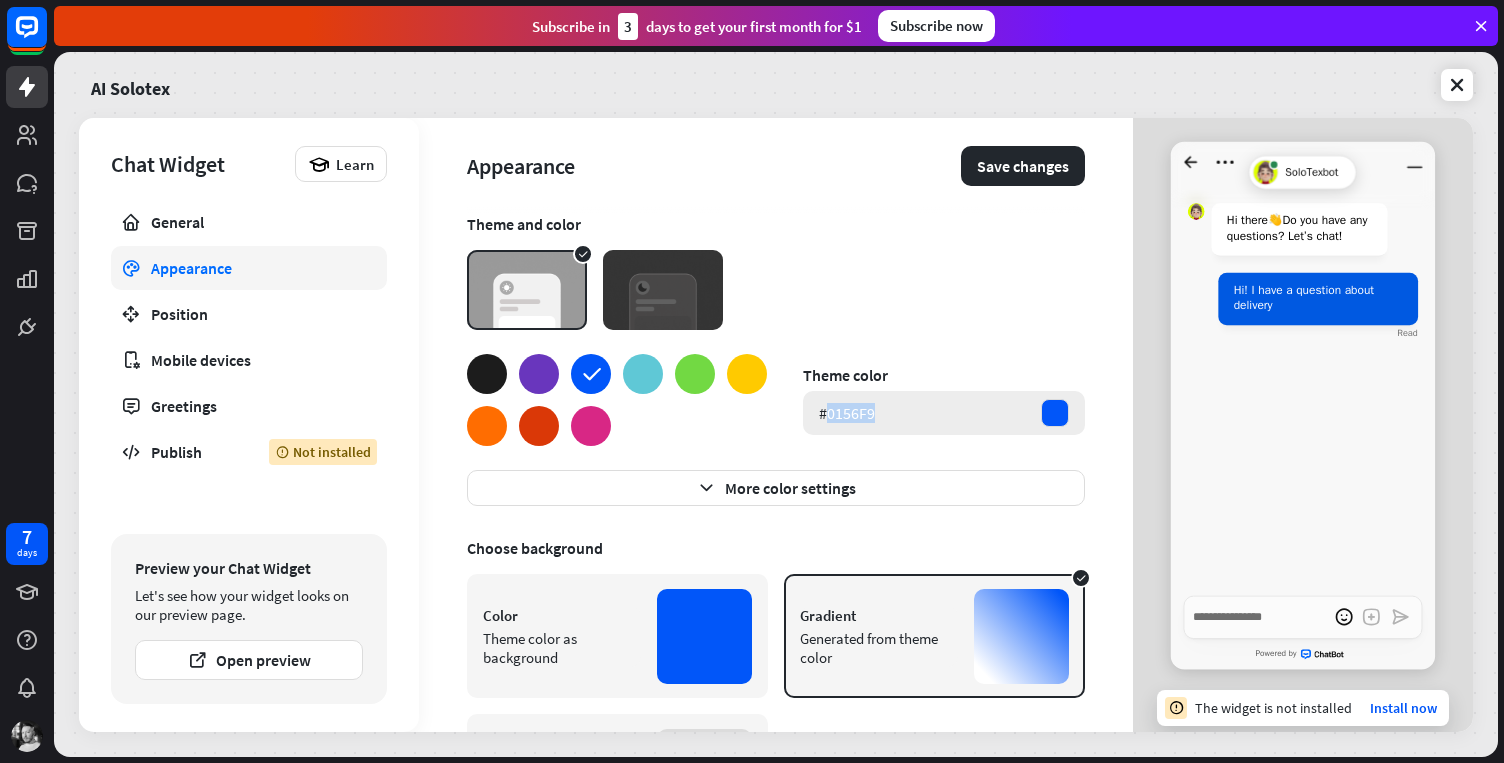 click on "#0156F9" at bounding box center (847, 413) 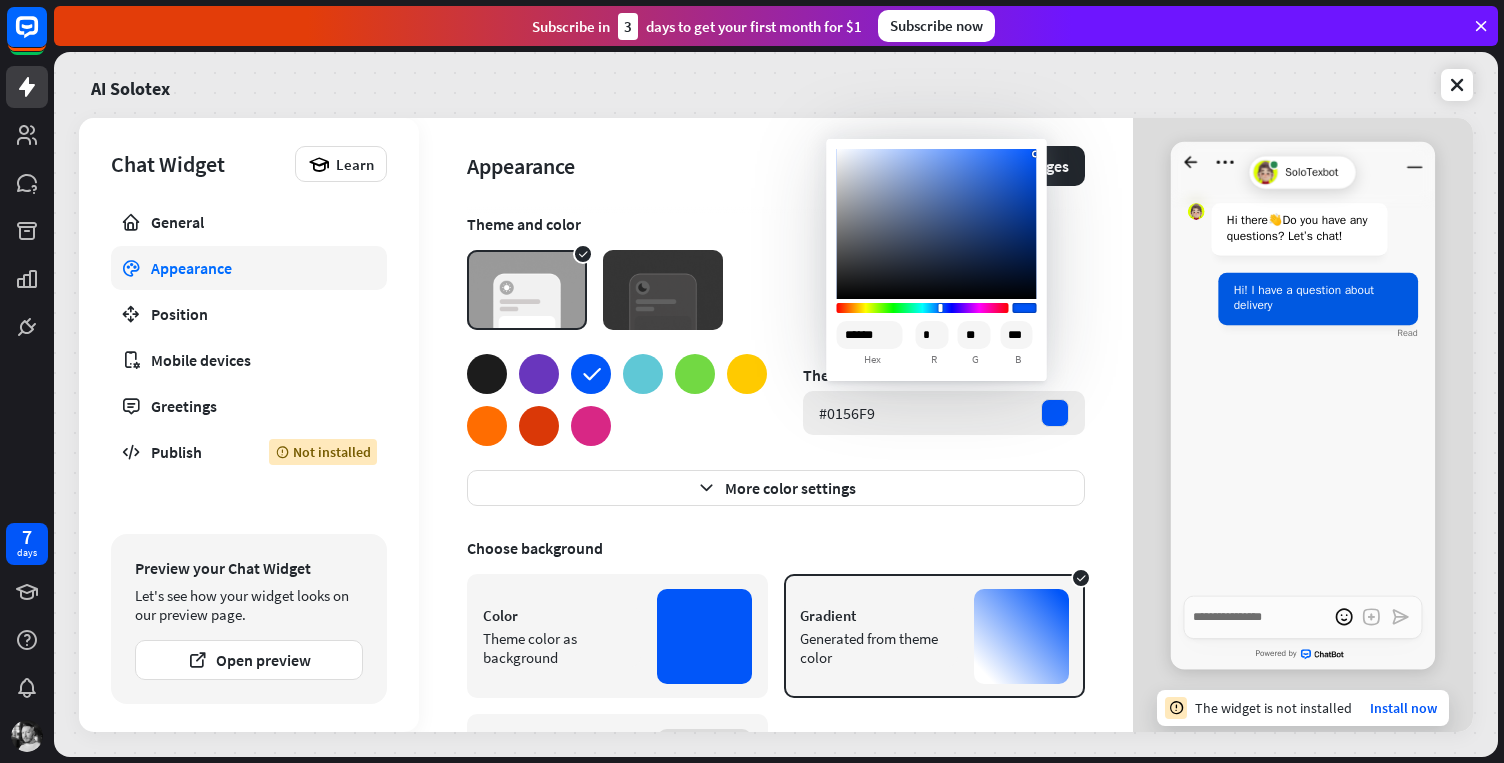 click at bounding box center (1055, 413) 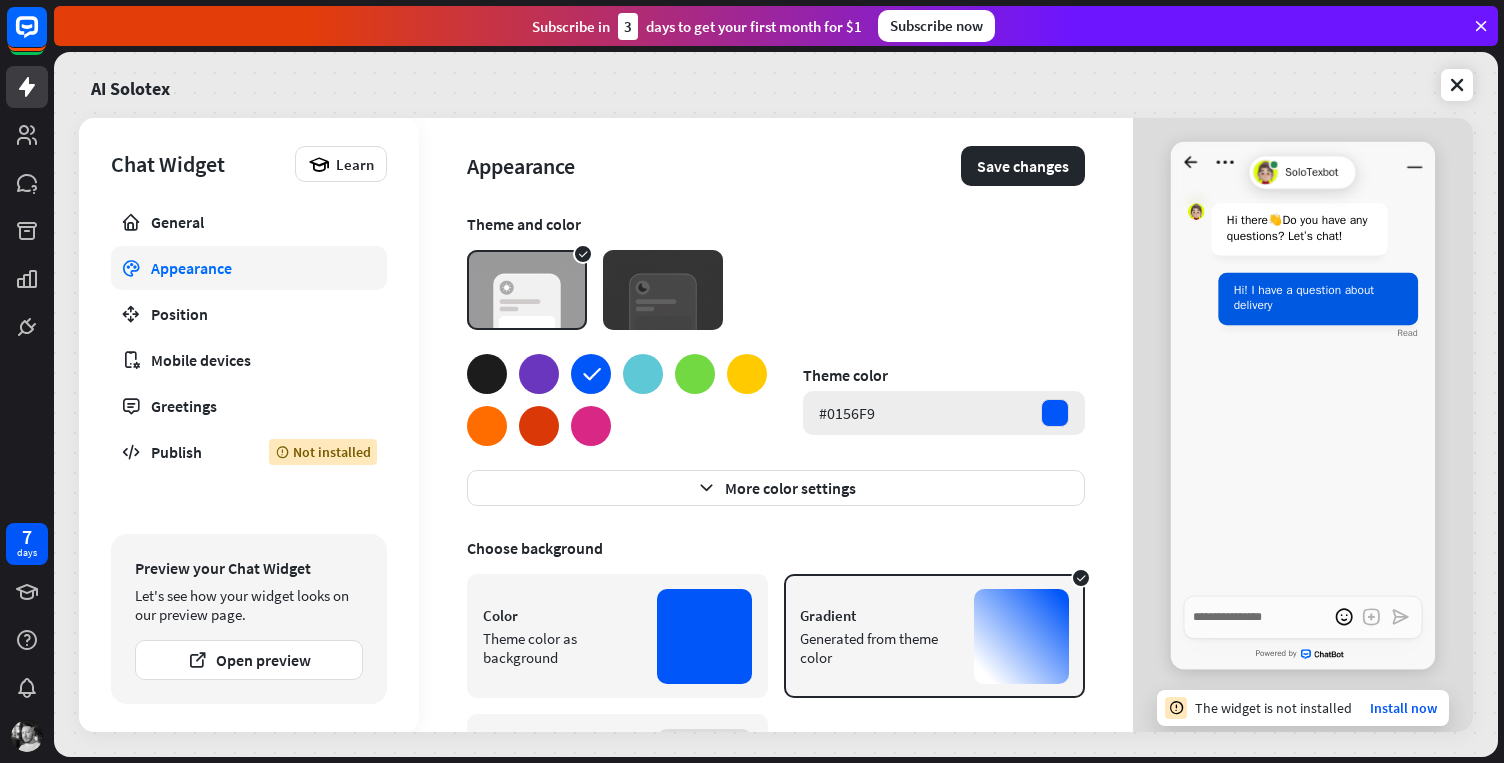 click on "#0156F9" at bounding box center (944, 413) 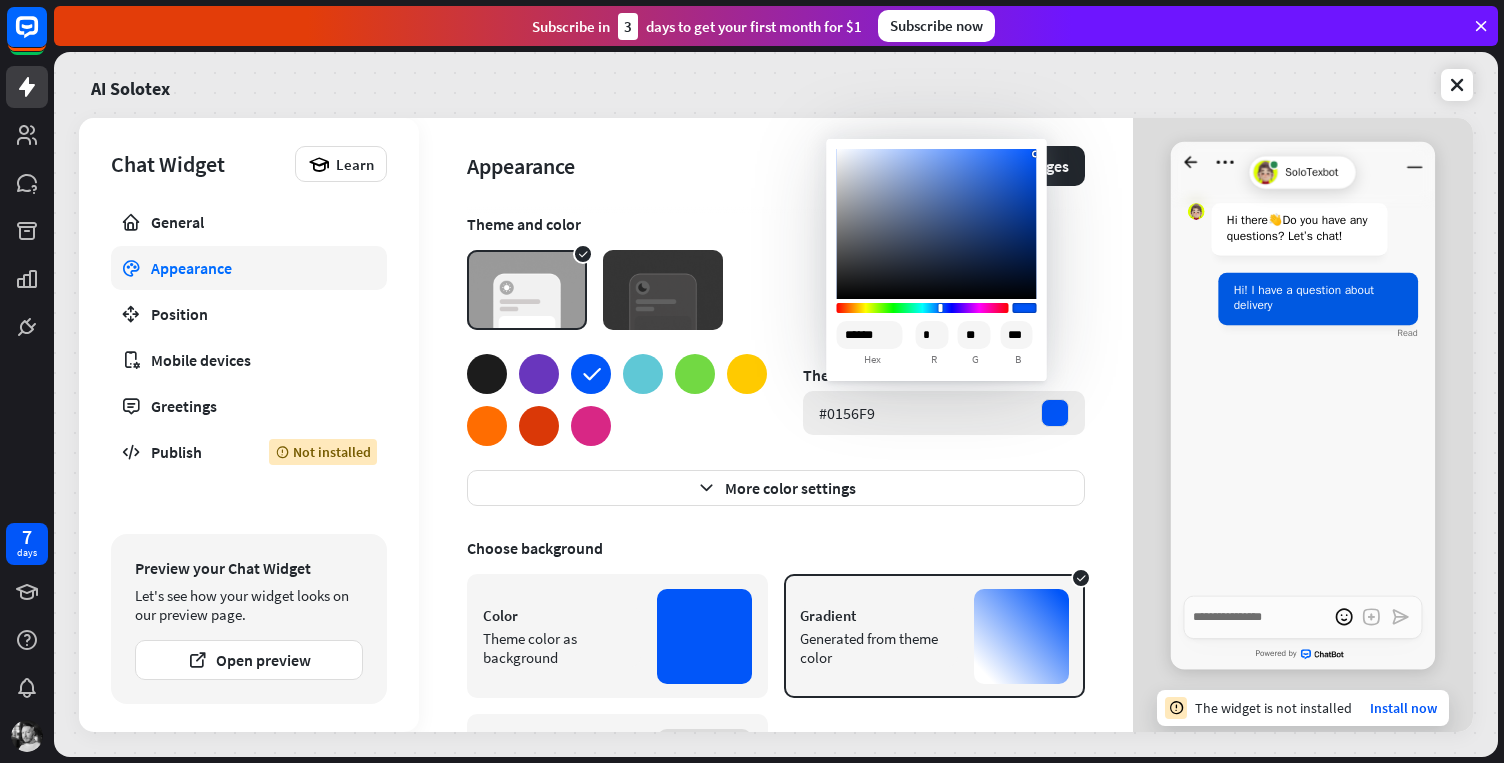 click at bounding box center [1055, 413] 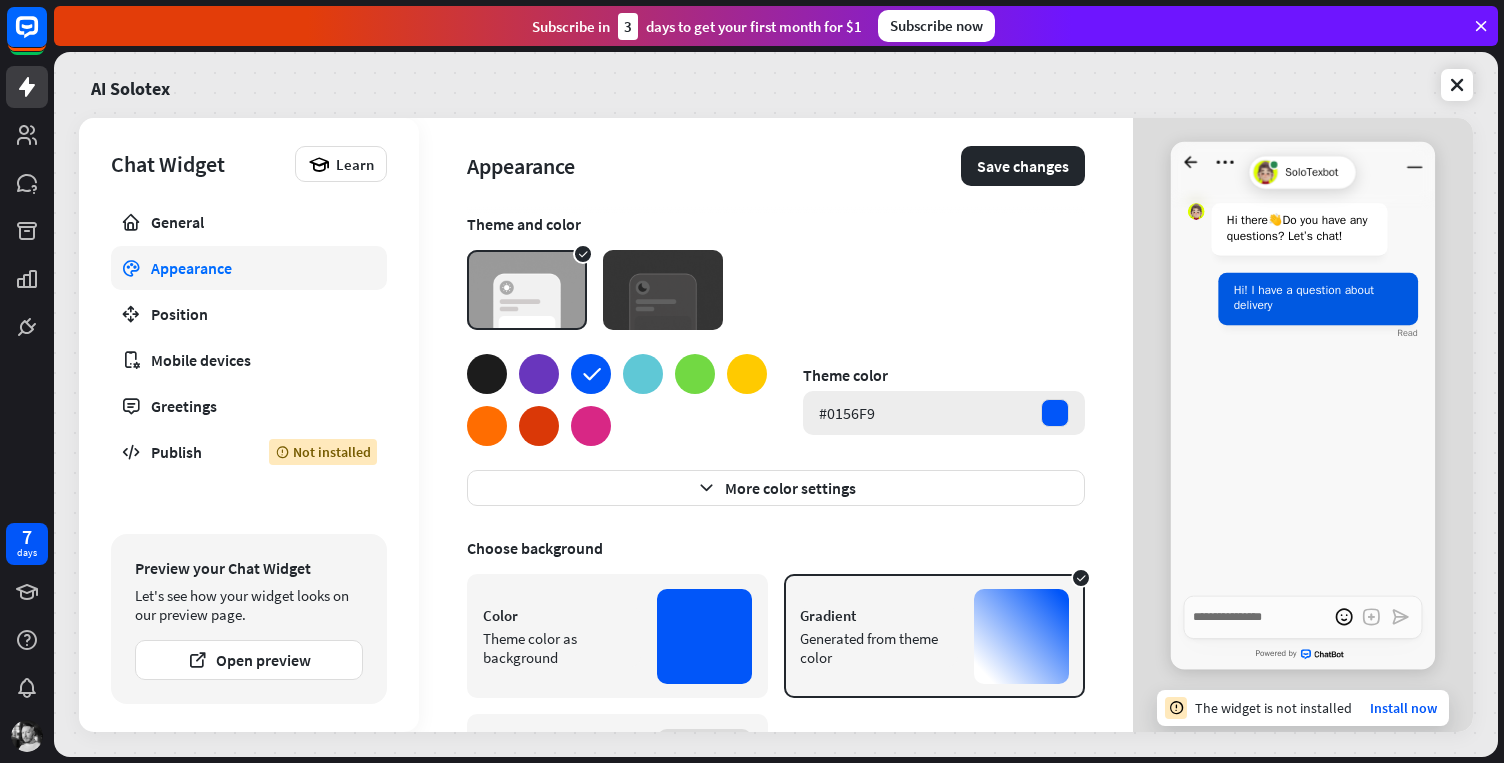 click at bounding box center [1055, 413] 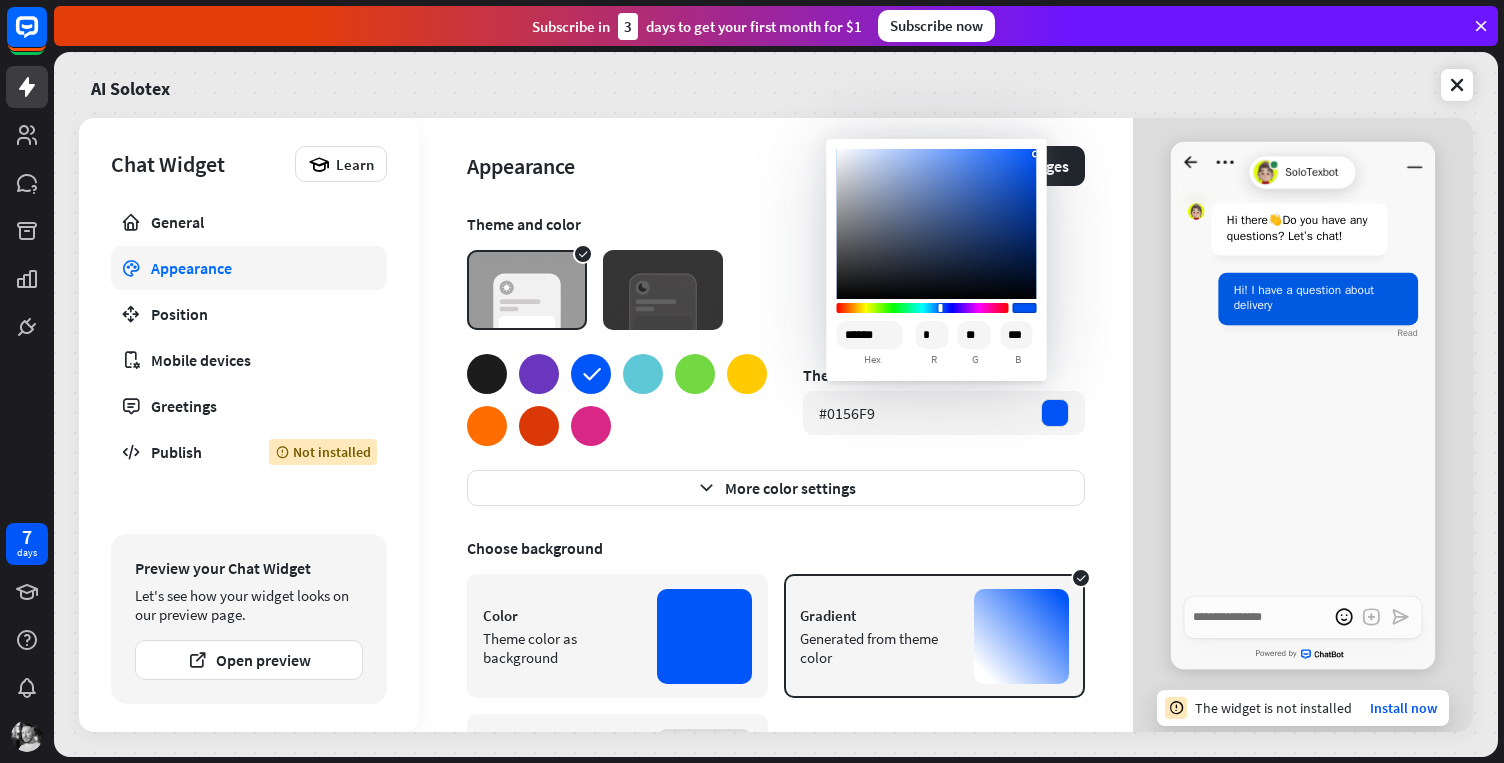 click on "******" at bounding box center (870, 335) 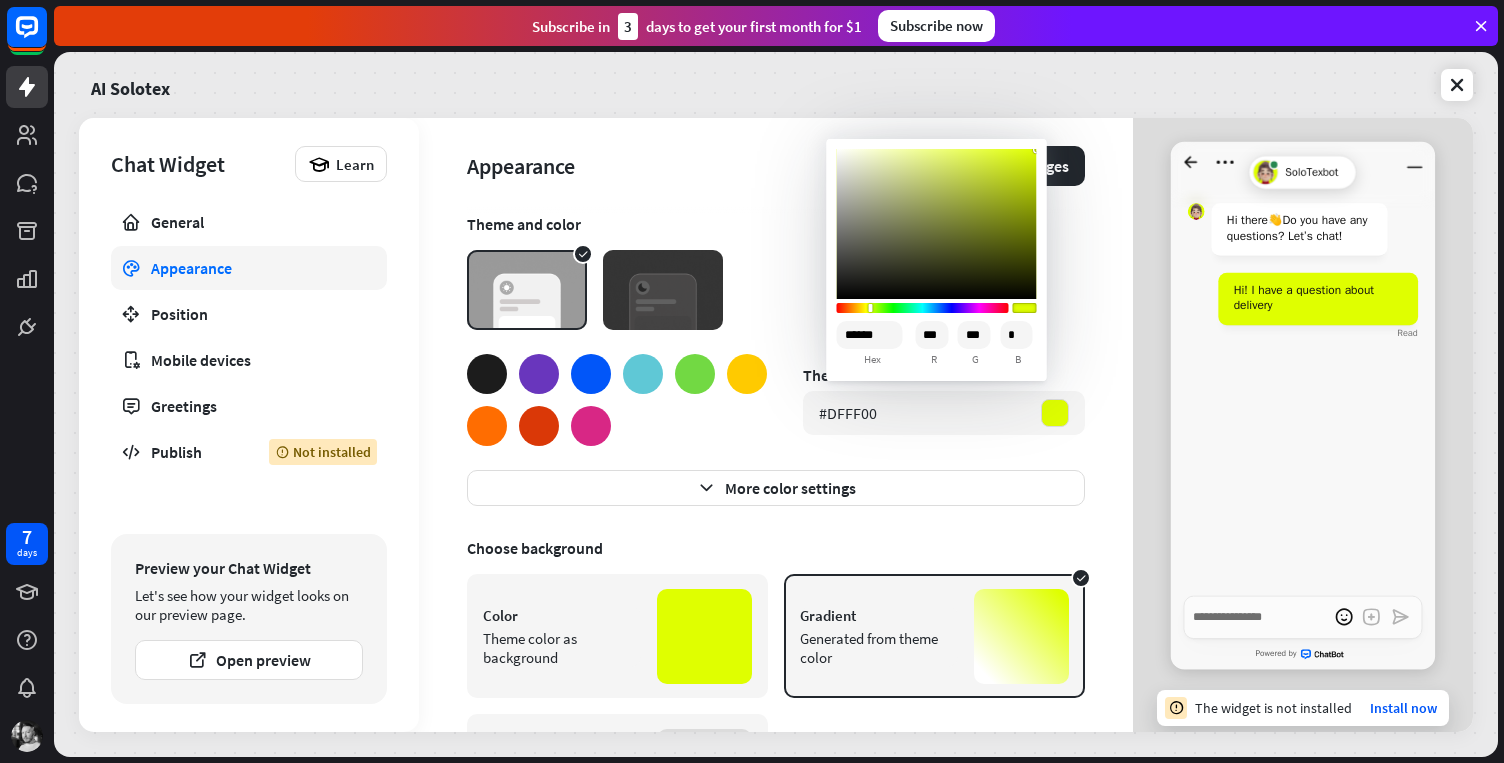 type on "******" 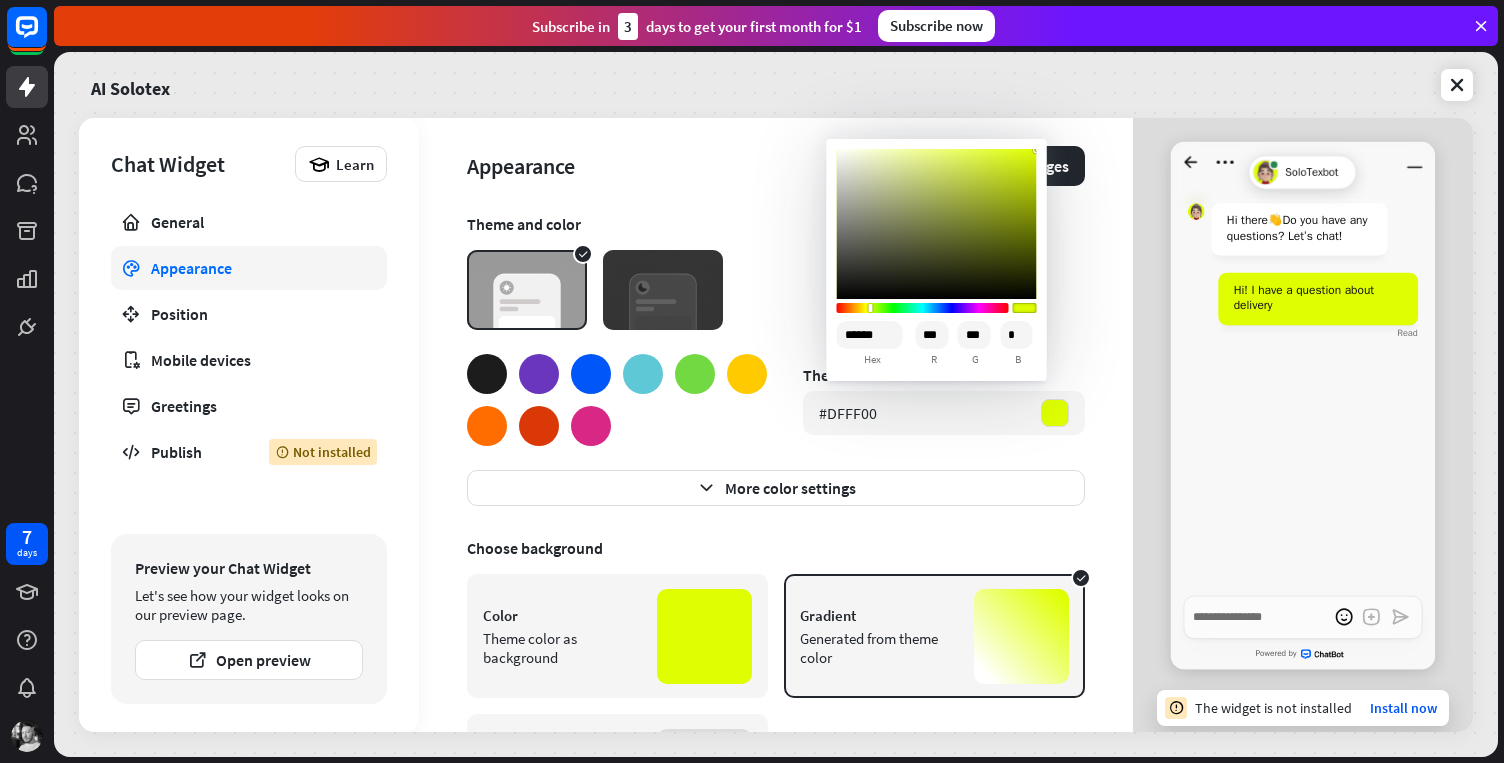 click on "Theme and color             Theme color     #DFFF00
More color settings
Choose background   Color
Theme color as background
Gradient
Generated from theme color
Image
Upload file (720x600 px)
Upload" at bounding box center [776, 473] 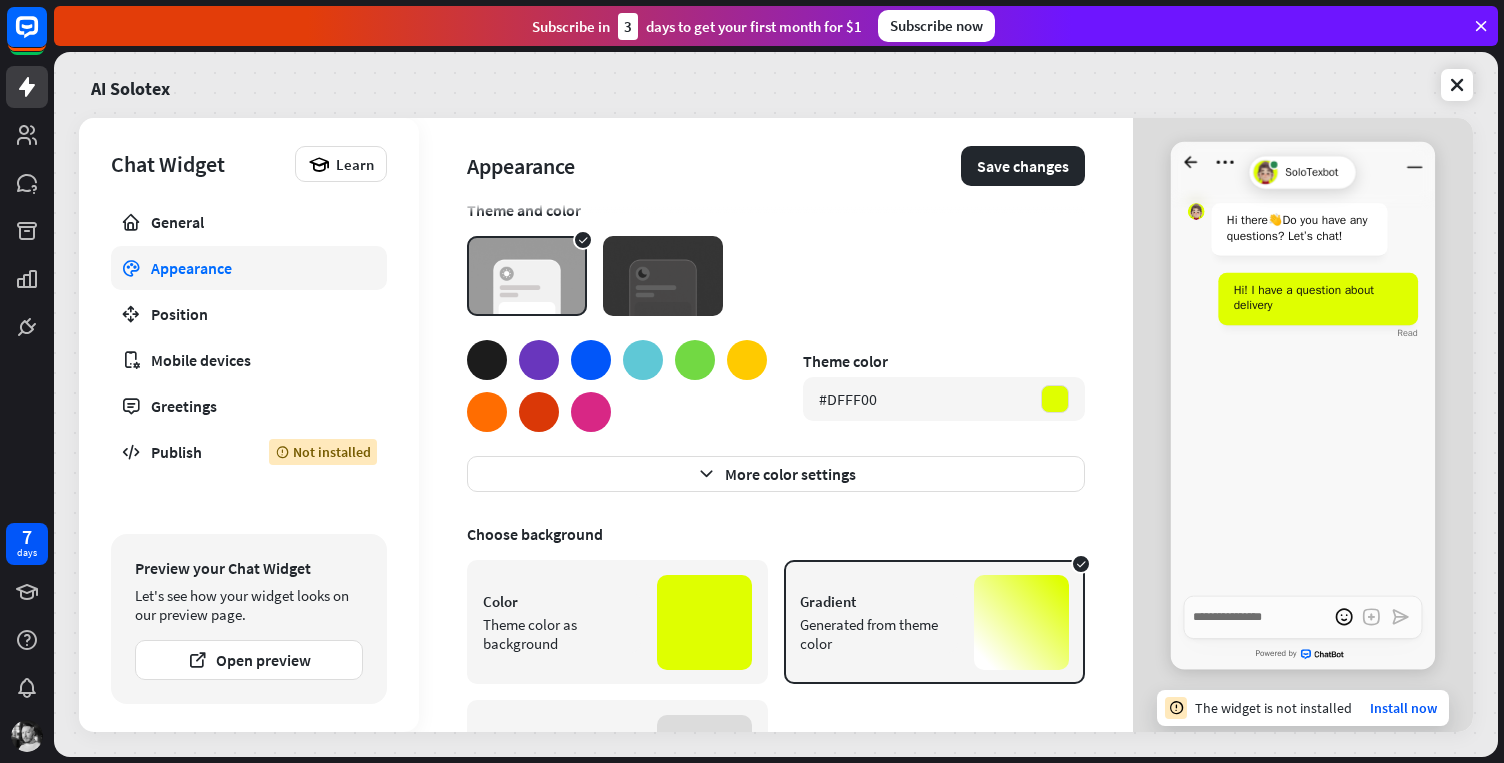 scroll, scrollTop: 0, scrollLeft: 0, axis: both 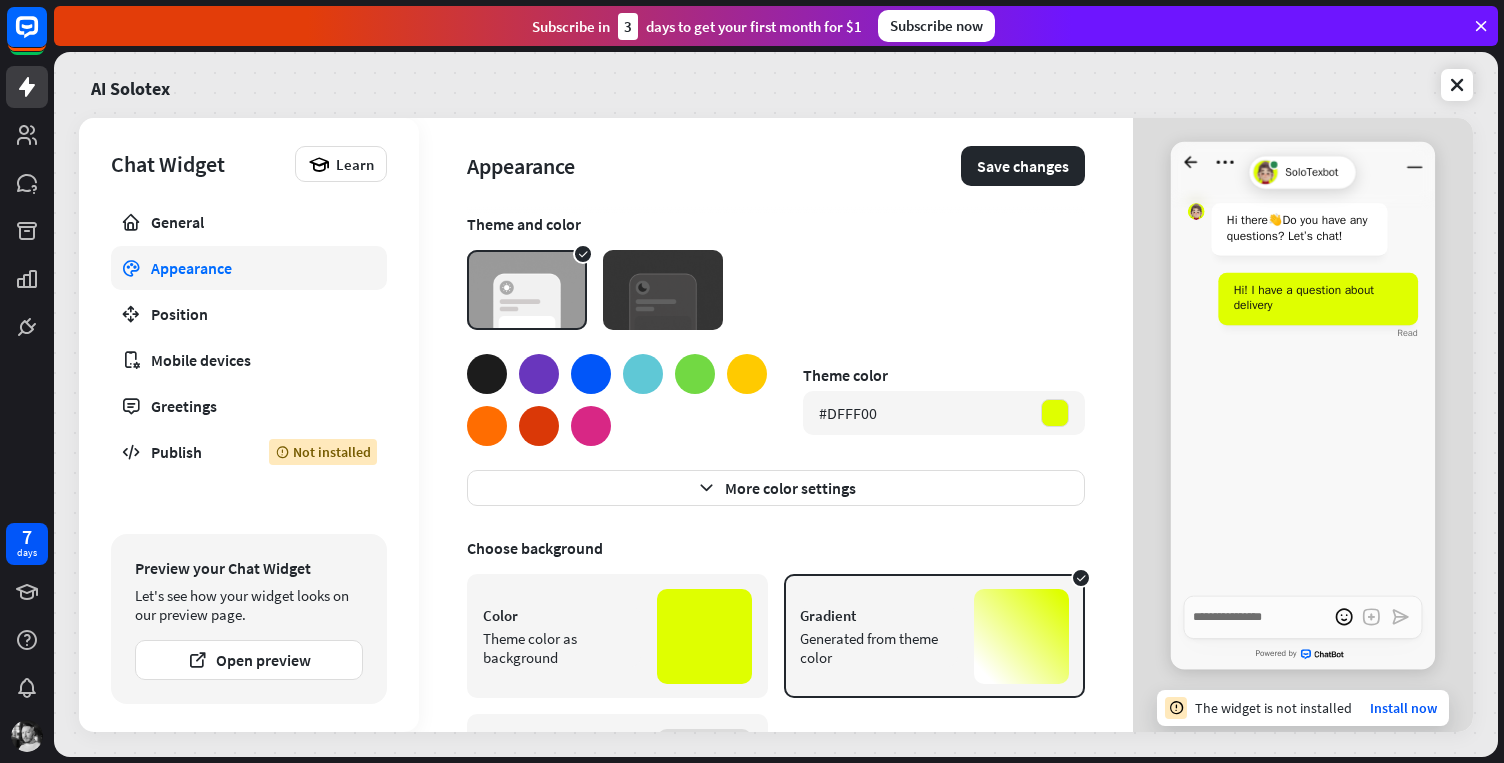 click at bounding box center (663, 290) 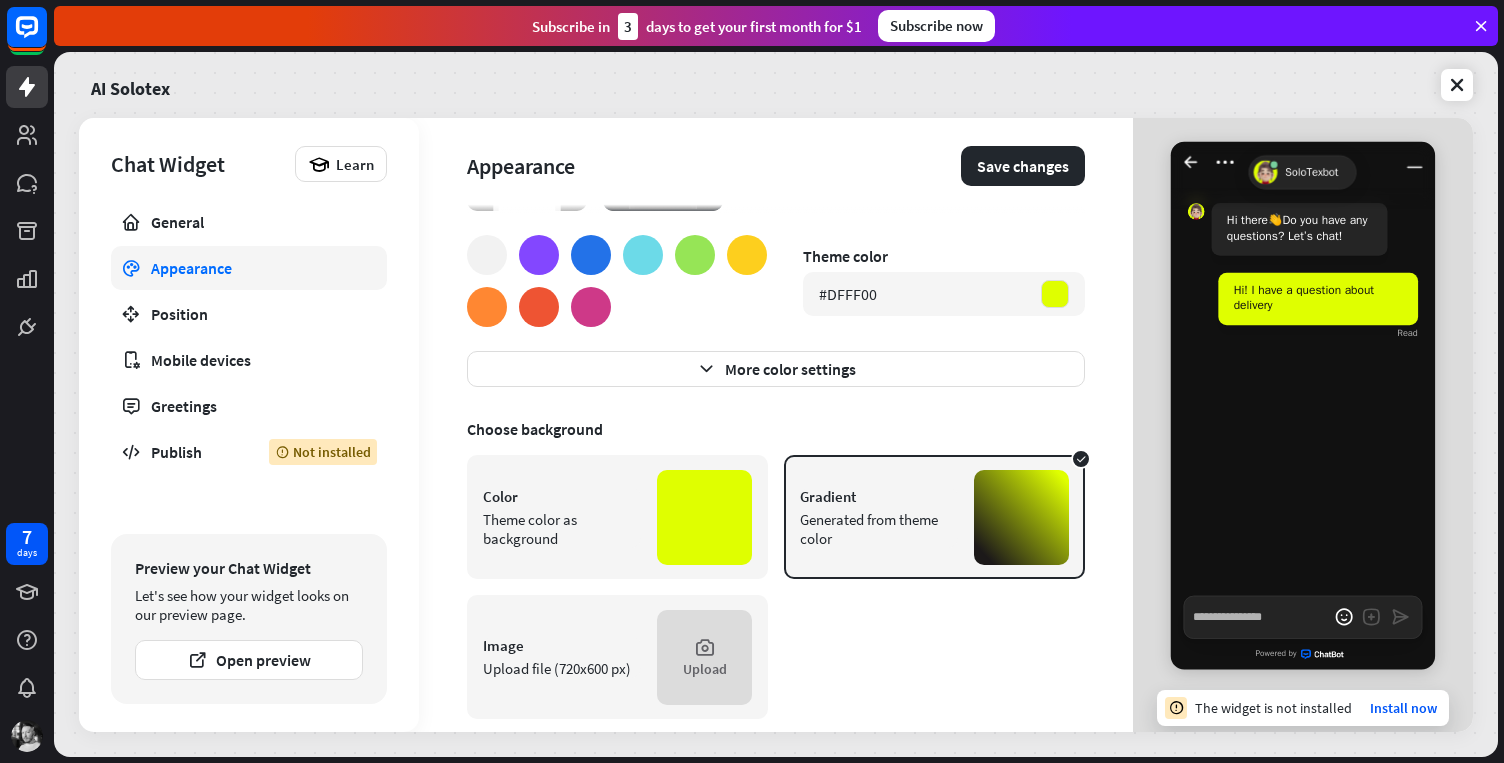 scroll, scrollTop: 146, scrollLeft: 0, axis: vertical 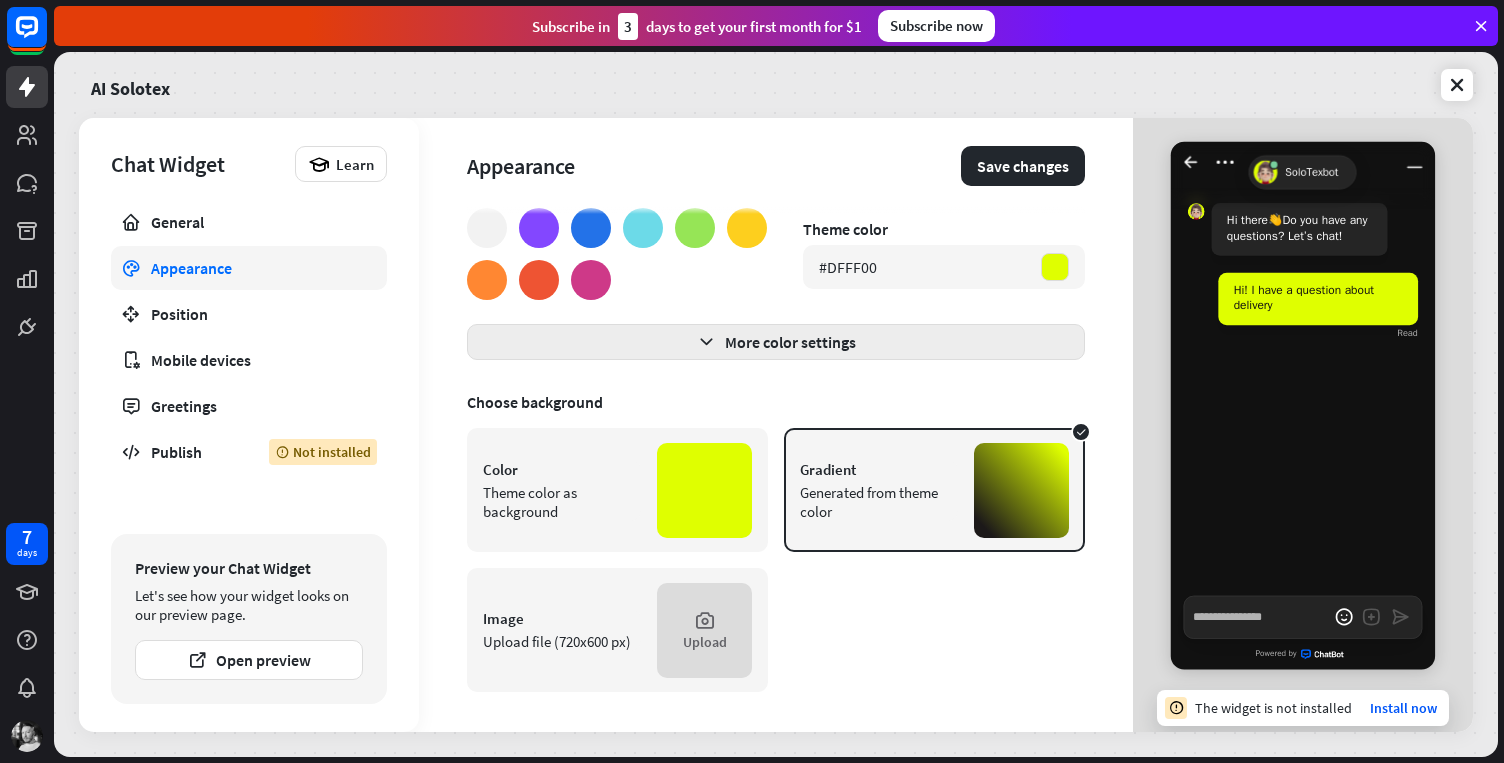 click at bounding box center [706, 342] 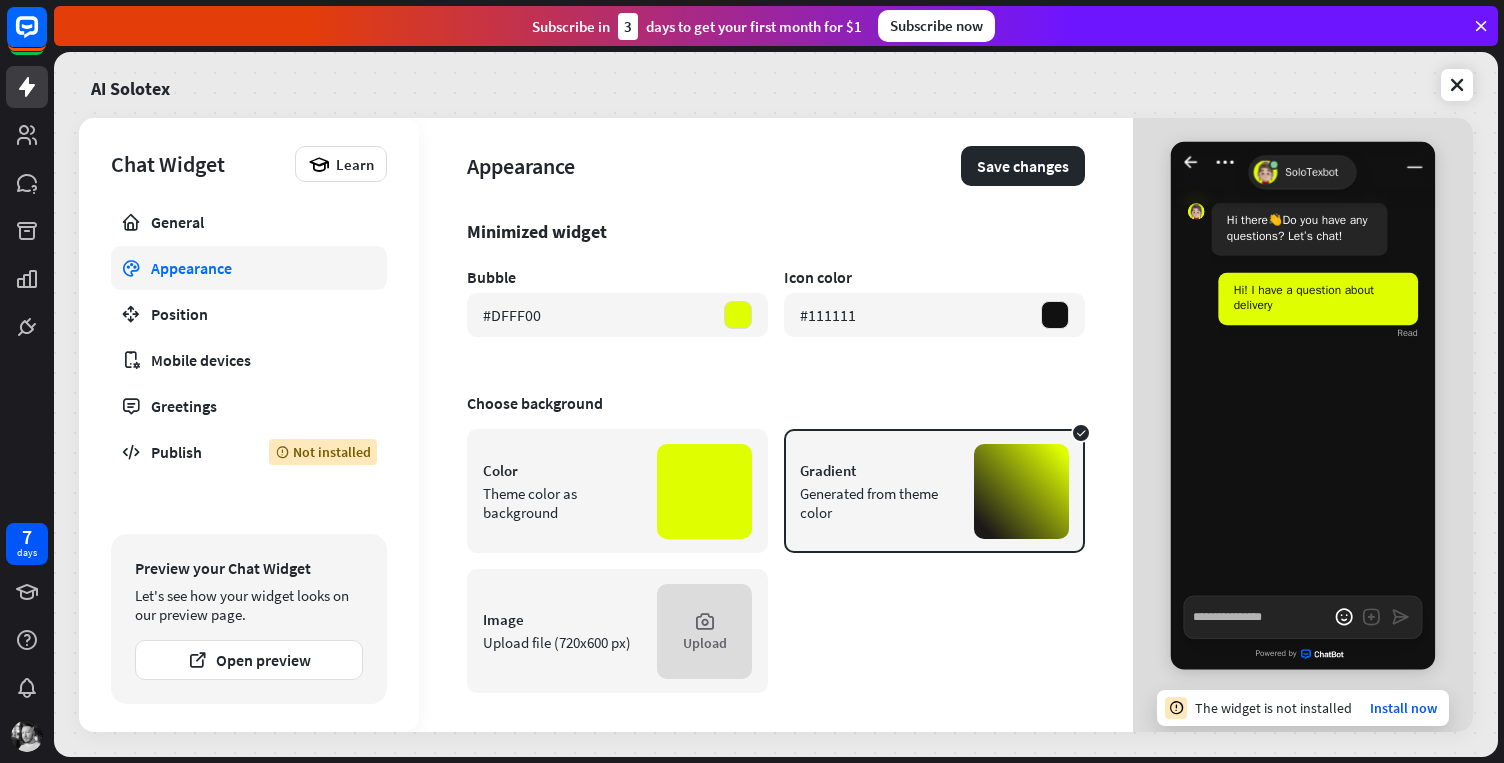 scroll, scrollTop: 554, scrollLeft: 0, axis: vertical 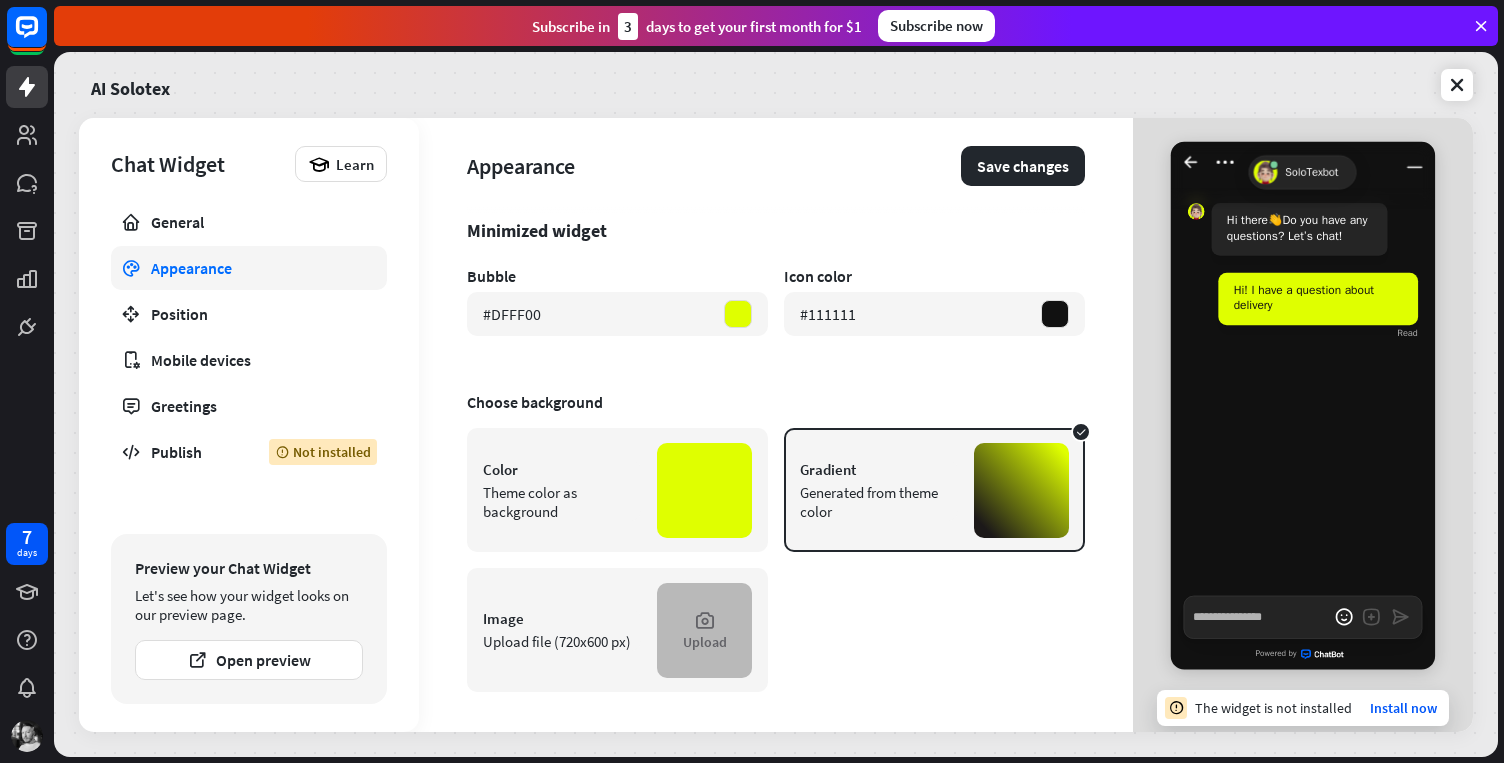 click on "Upload" at bounding box center [705, 642] 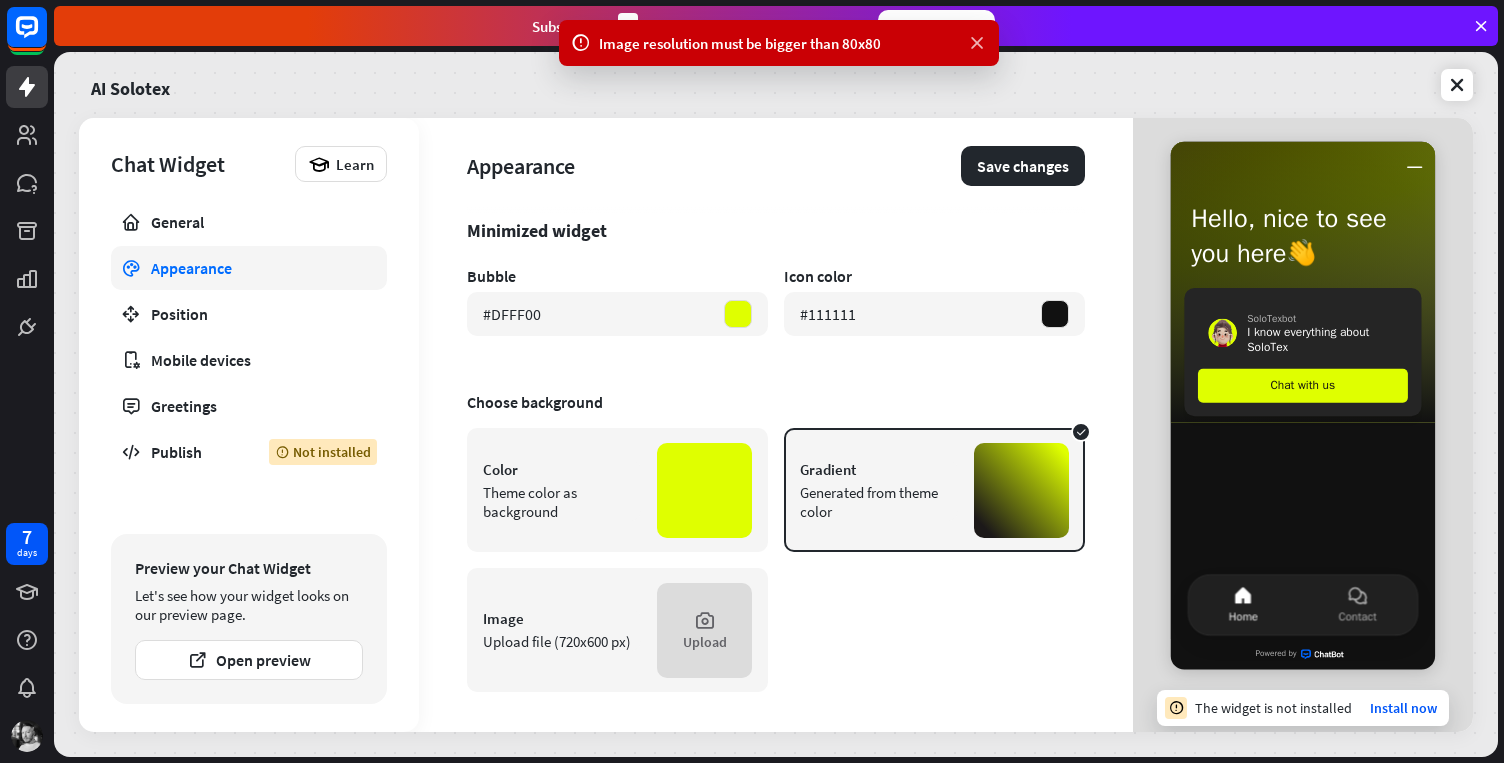 click at bounding box center [977, 43] 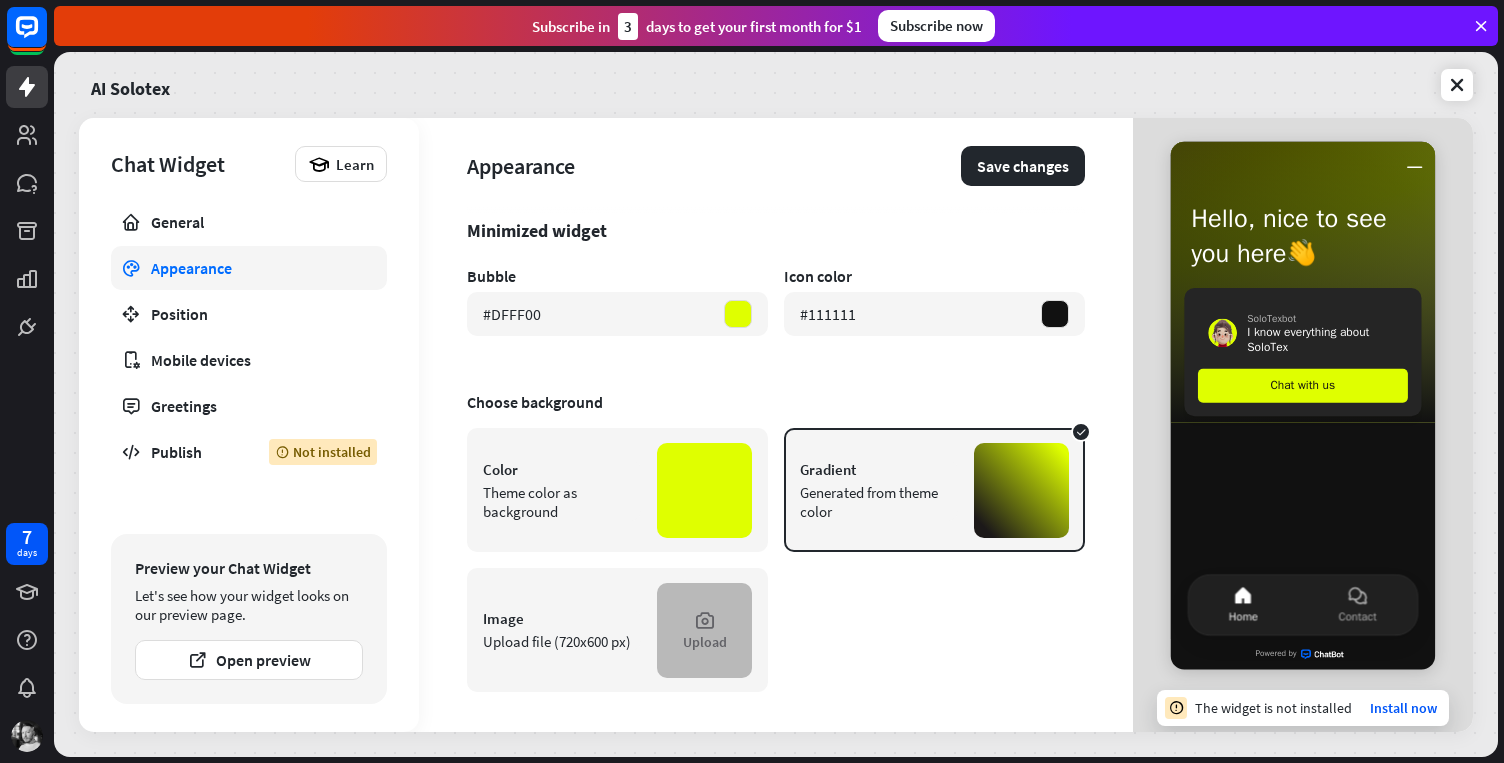 click on "Upload" at bounding box center [704, 630] 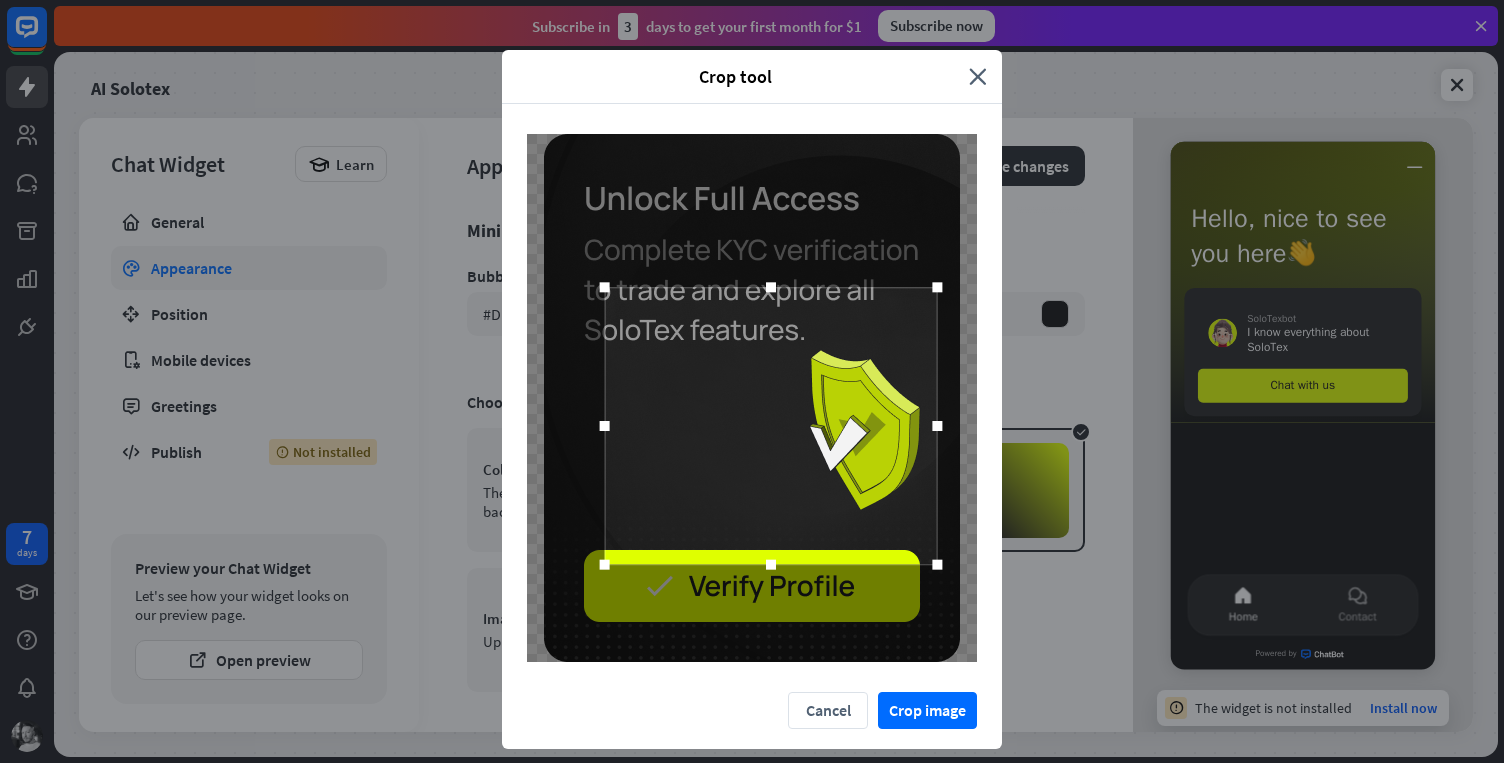 drag, startPoint x: 788, startPoint y: 414, endPoint x: 794, endPoint y: 429, distance: 16.155495 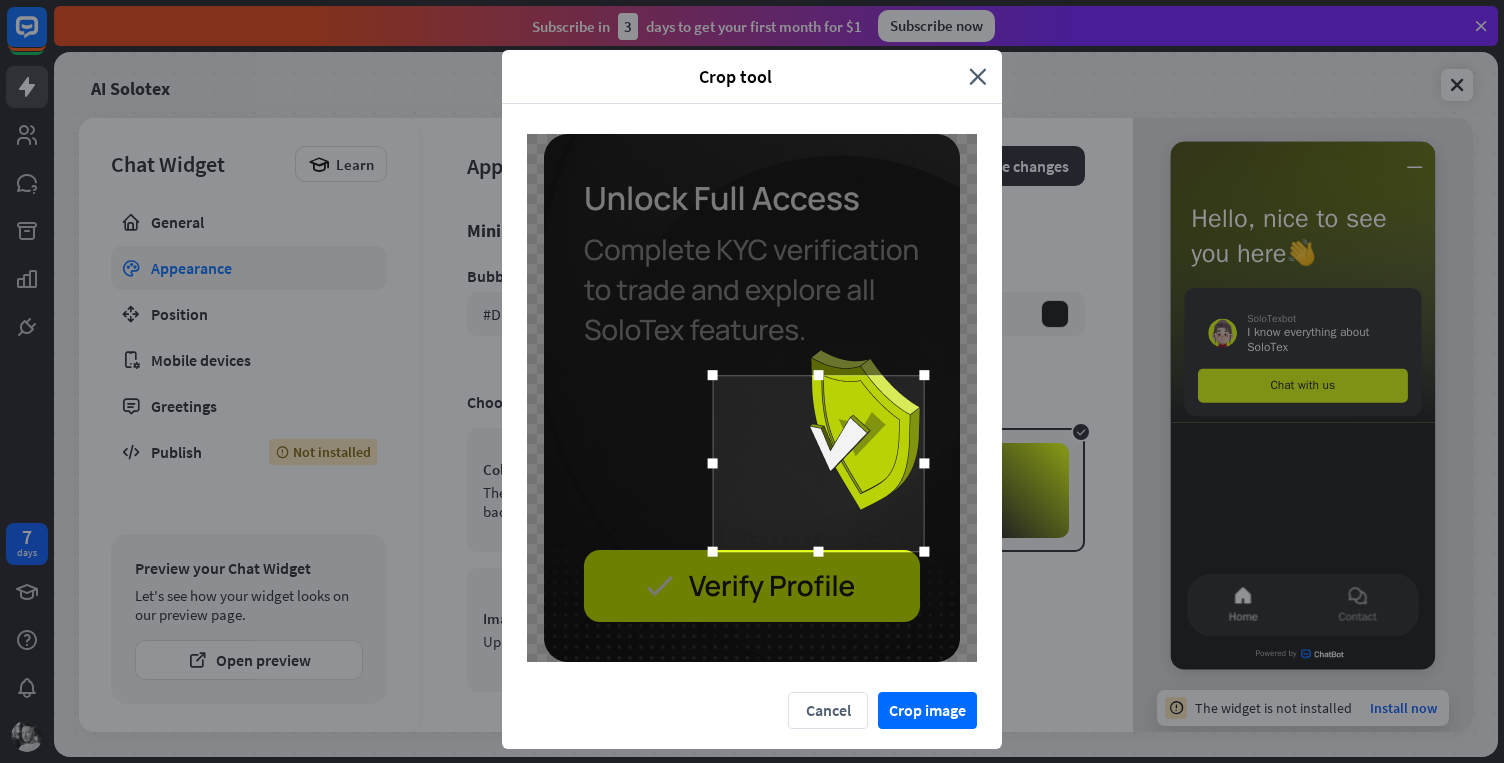 drag, startPoint x: 580, startPoint y: 275, endPoint x: 735, endPoint y: 433, distance: 221.3346 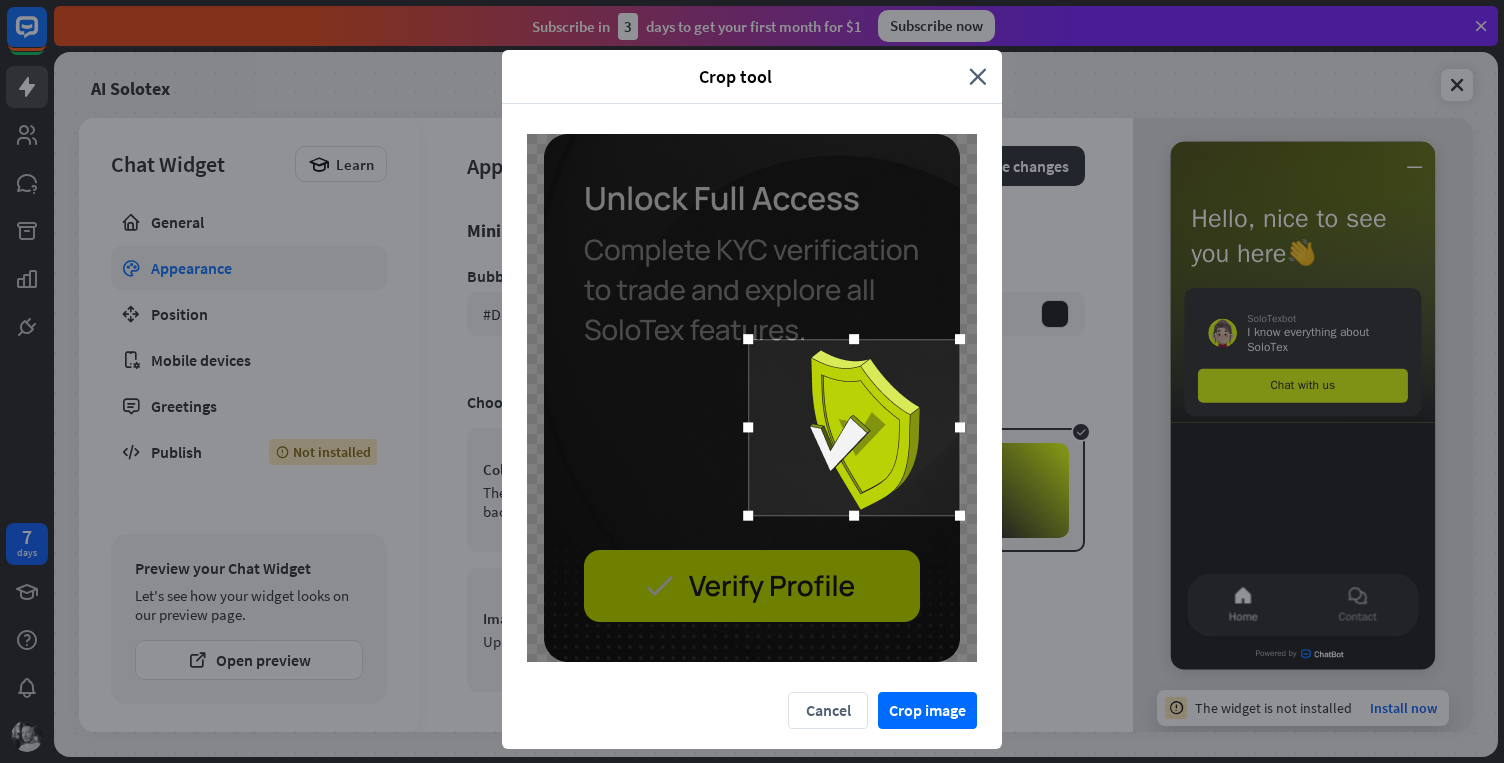 drag, startPoint x: 805, startPoint y: 455, endPoint x: 820, endPoint y: 438, distance: 22.671568 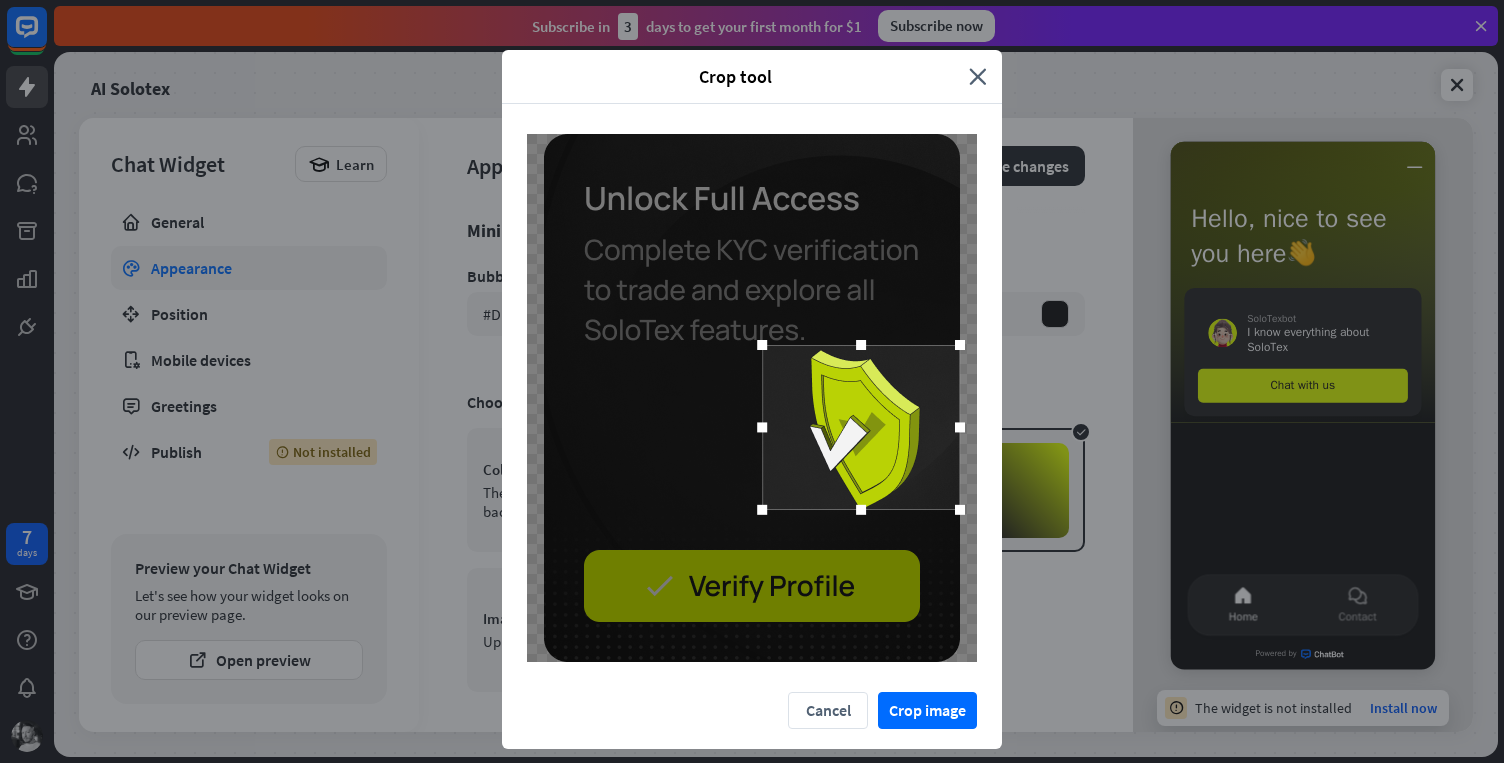drag, startPoint x: 741, startPoint y: 430, endPoint x: 755, endPoint y: 442, distance: 18.439089 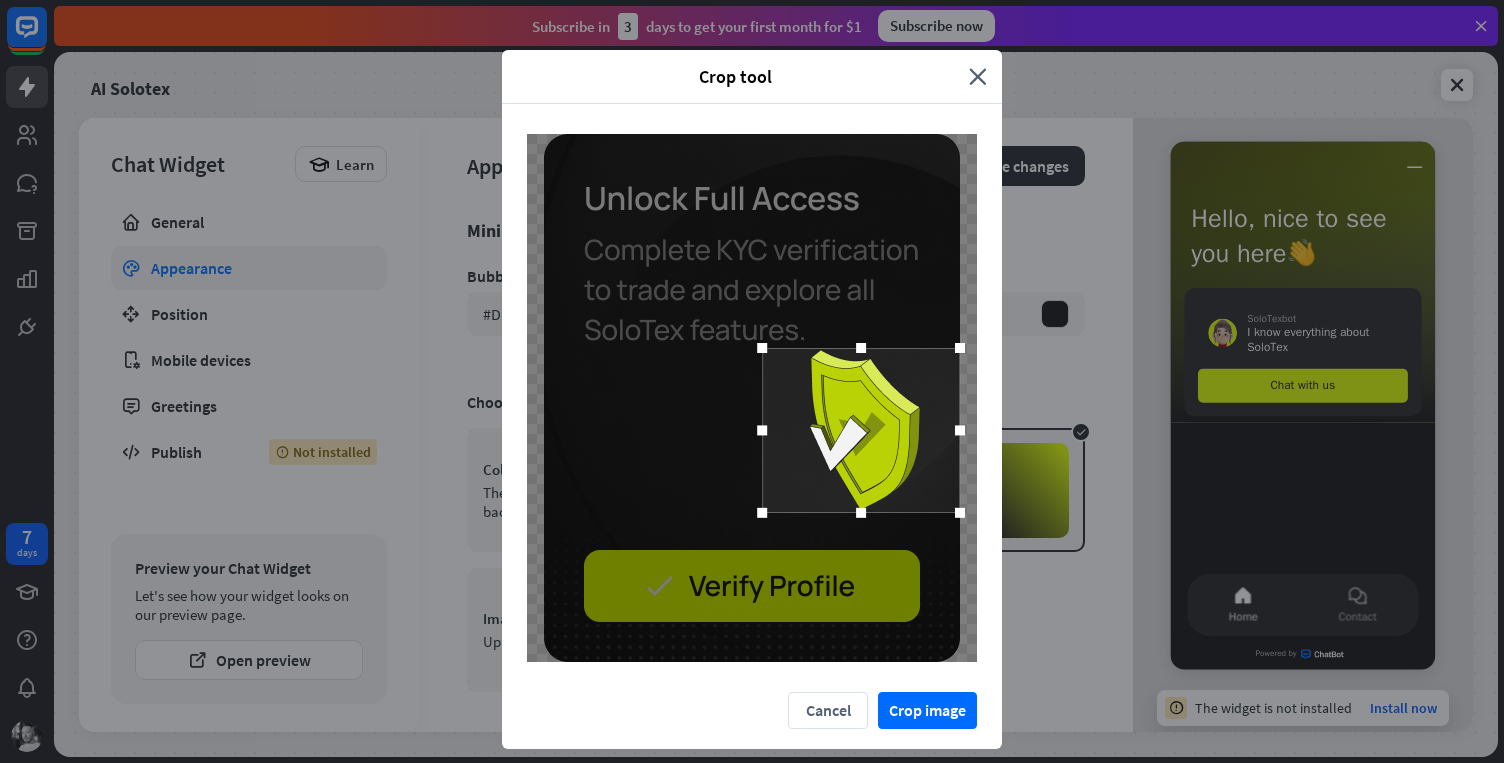 click at bounding box center (861, 430) 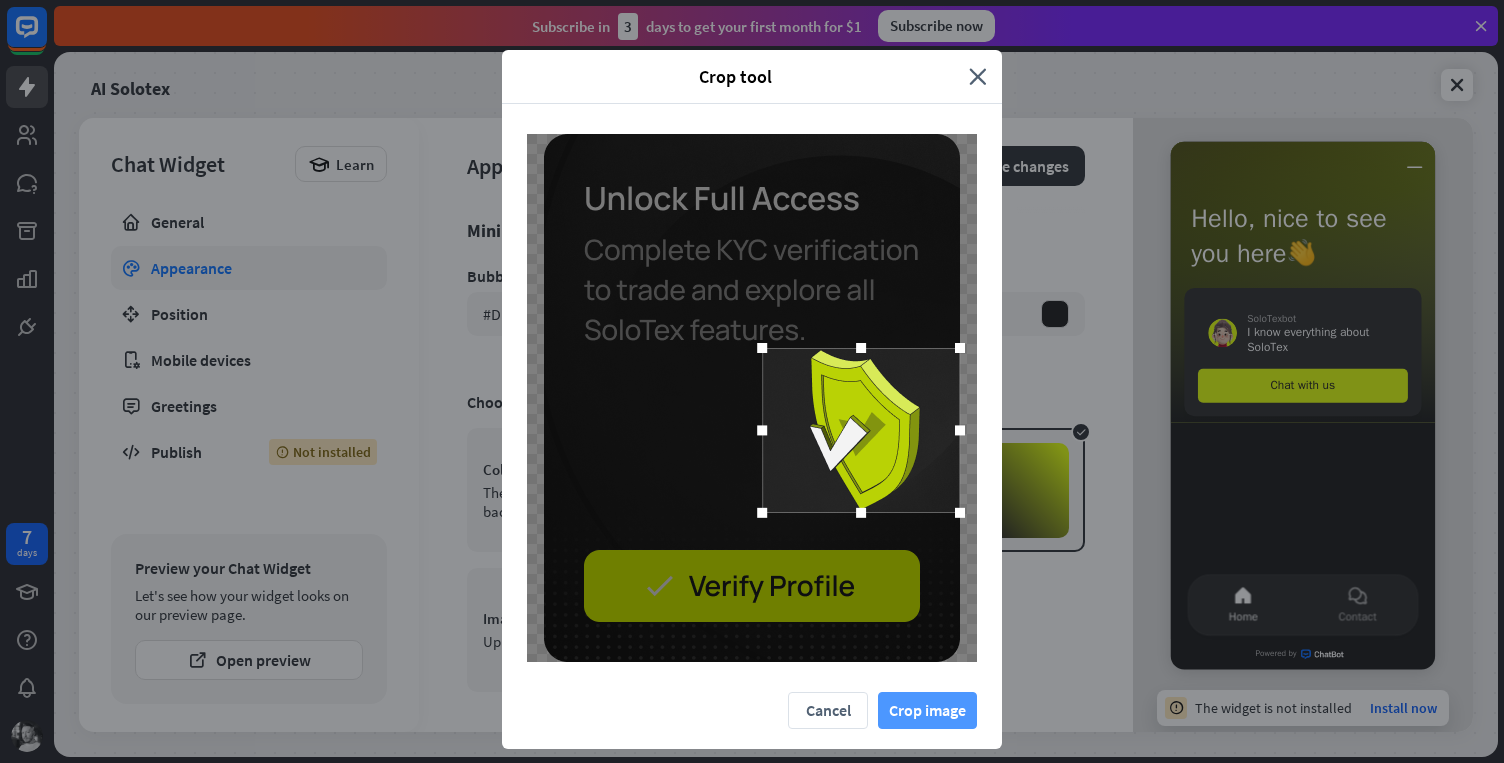 click on "Crop image" at bounding box center [927, 710] 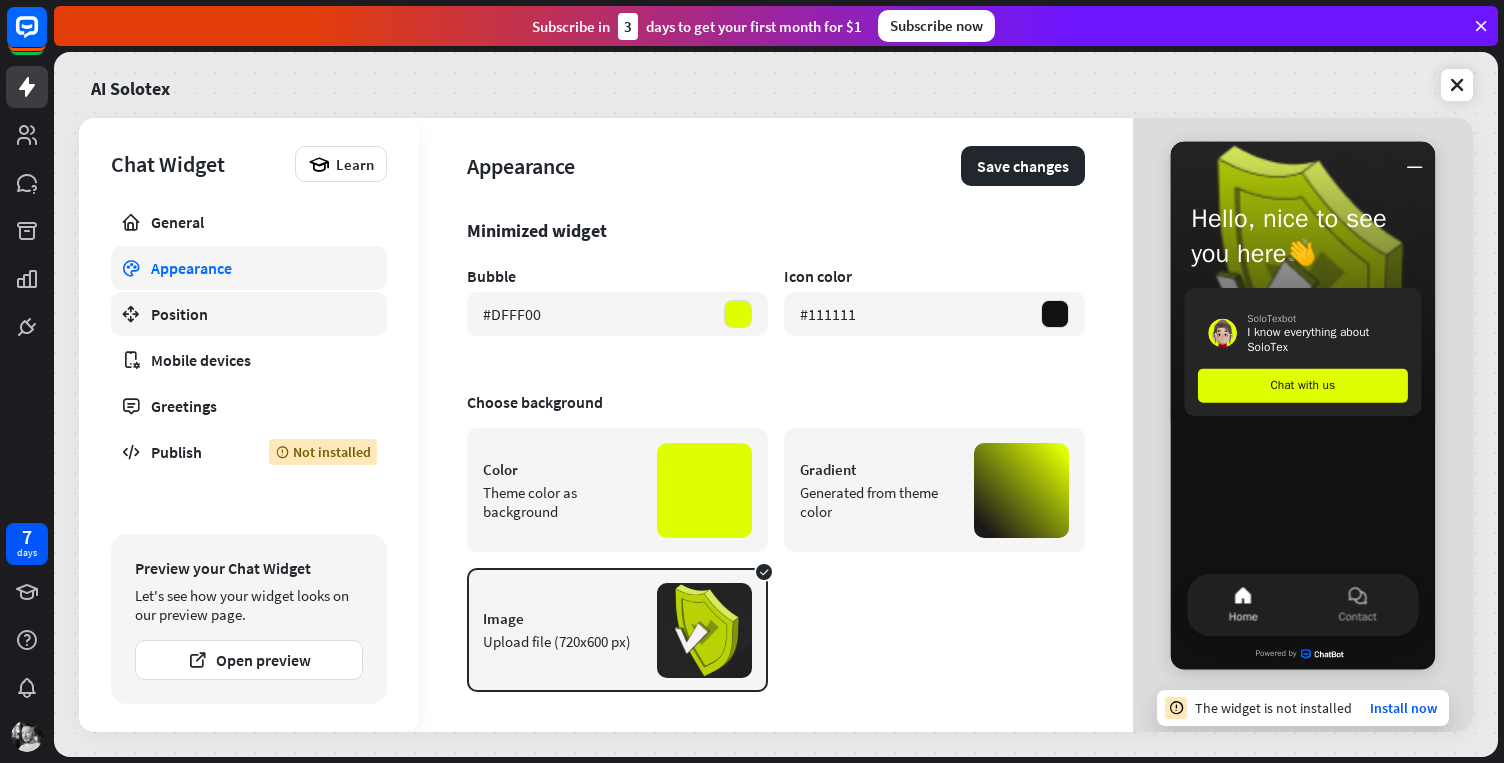 click on "Position" at bounding box center [249, 314] 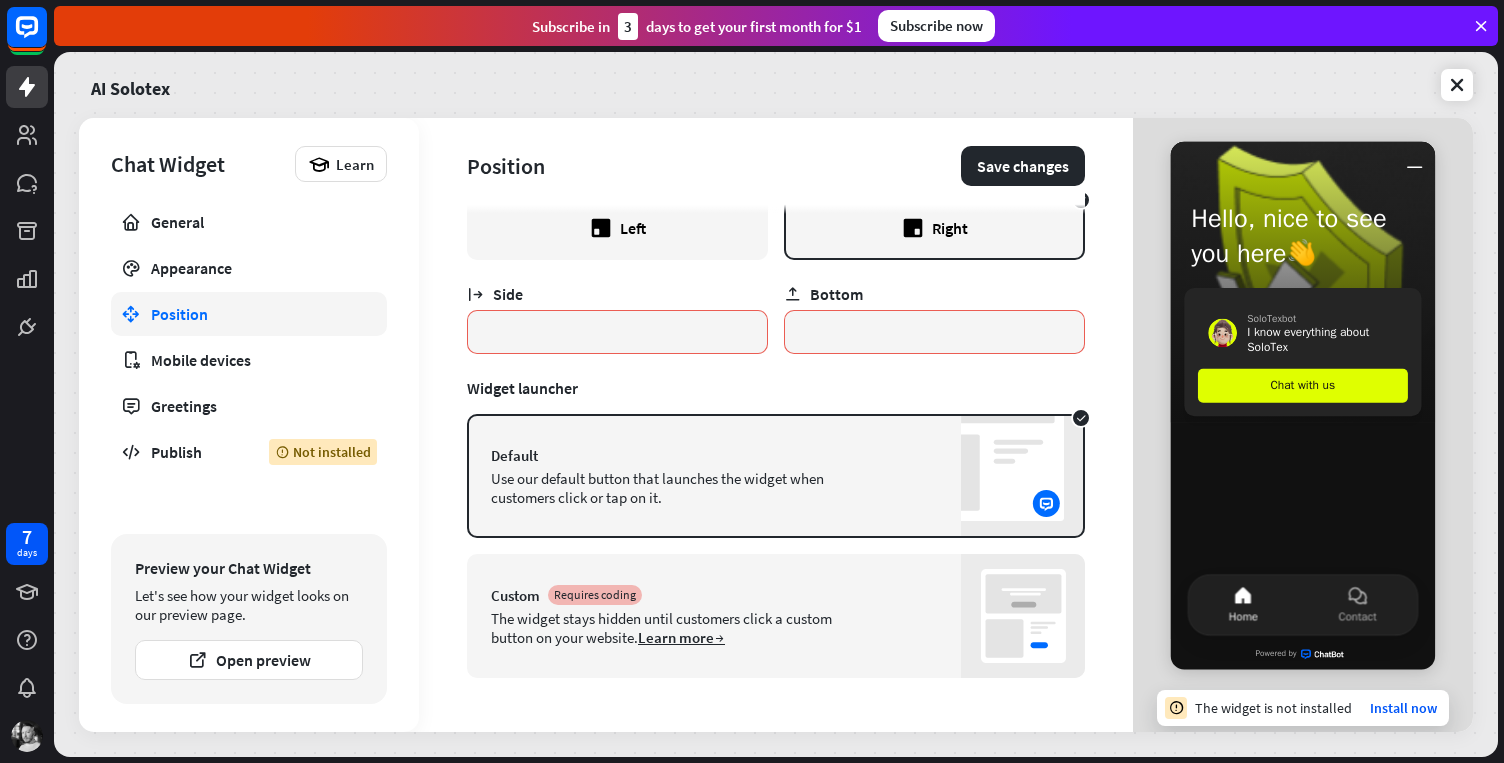 scroll, scrollTop: 46, scrollLeft: 0, axis: vertical 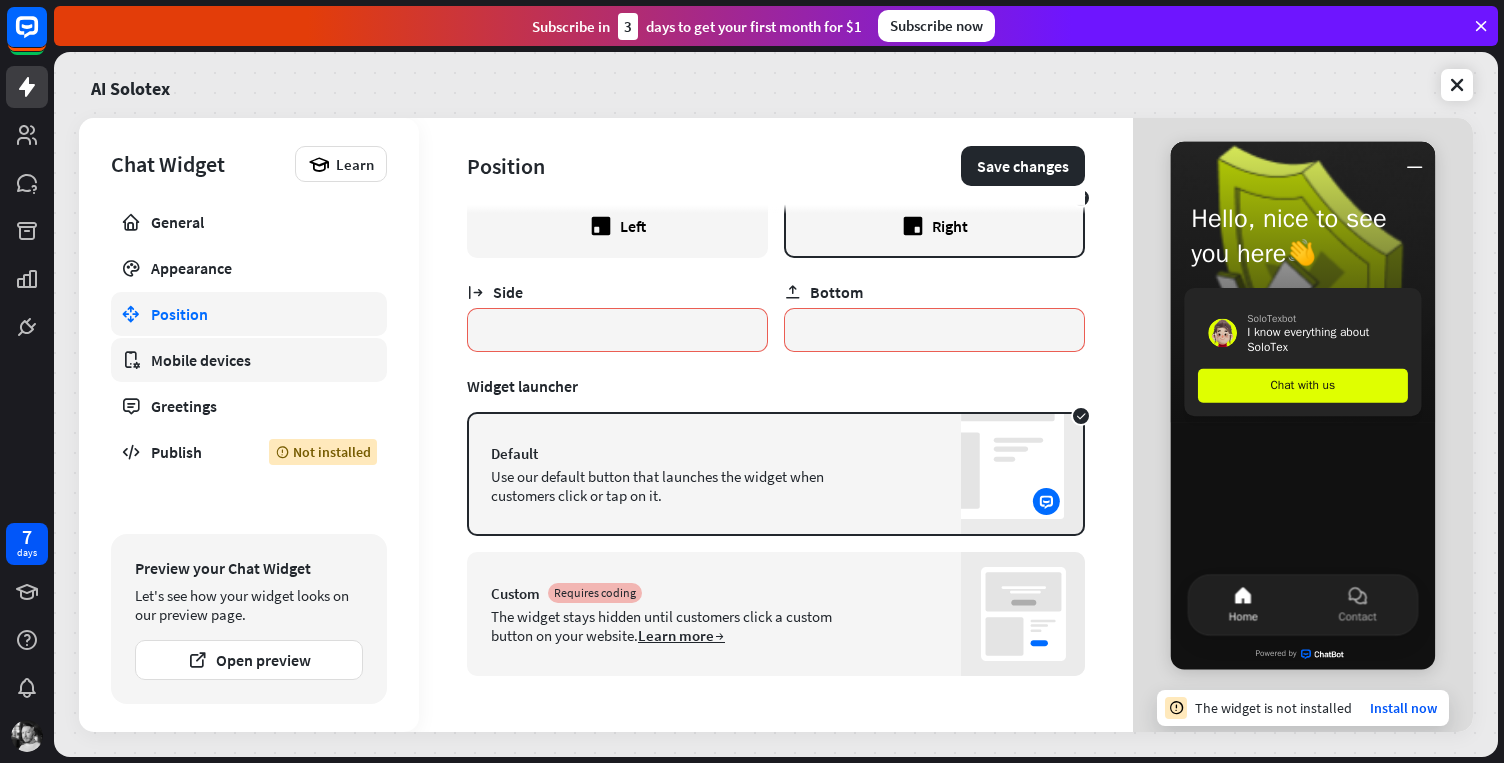 click on "Mobile devices" at bounding box center (249, 360) 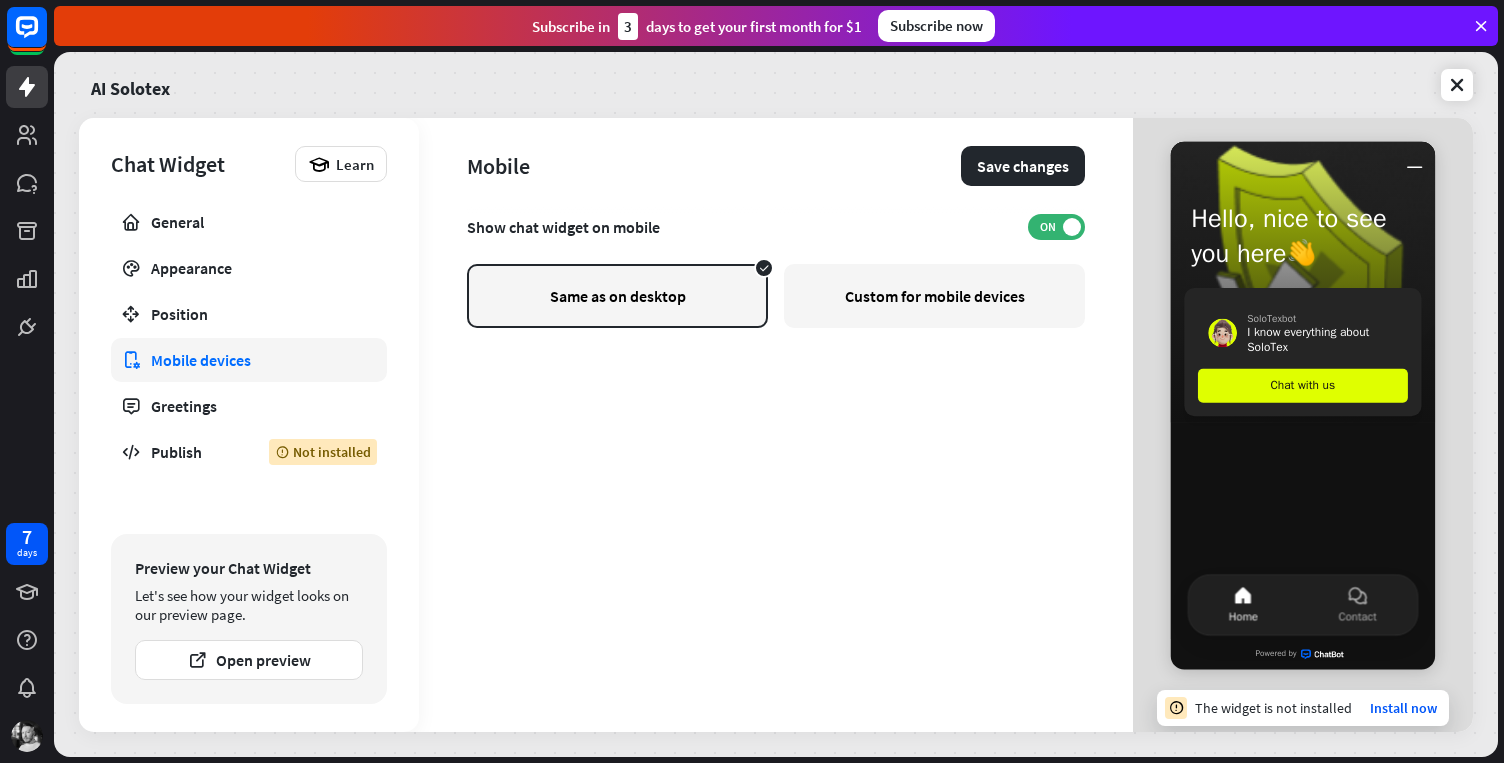 scroll, scrollTop: 0, scrollLeft: 0, axis: both 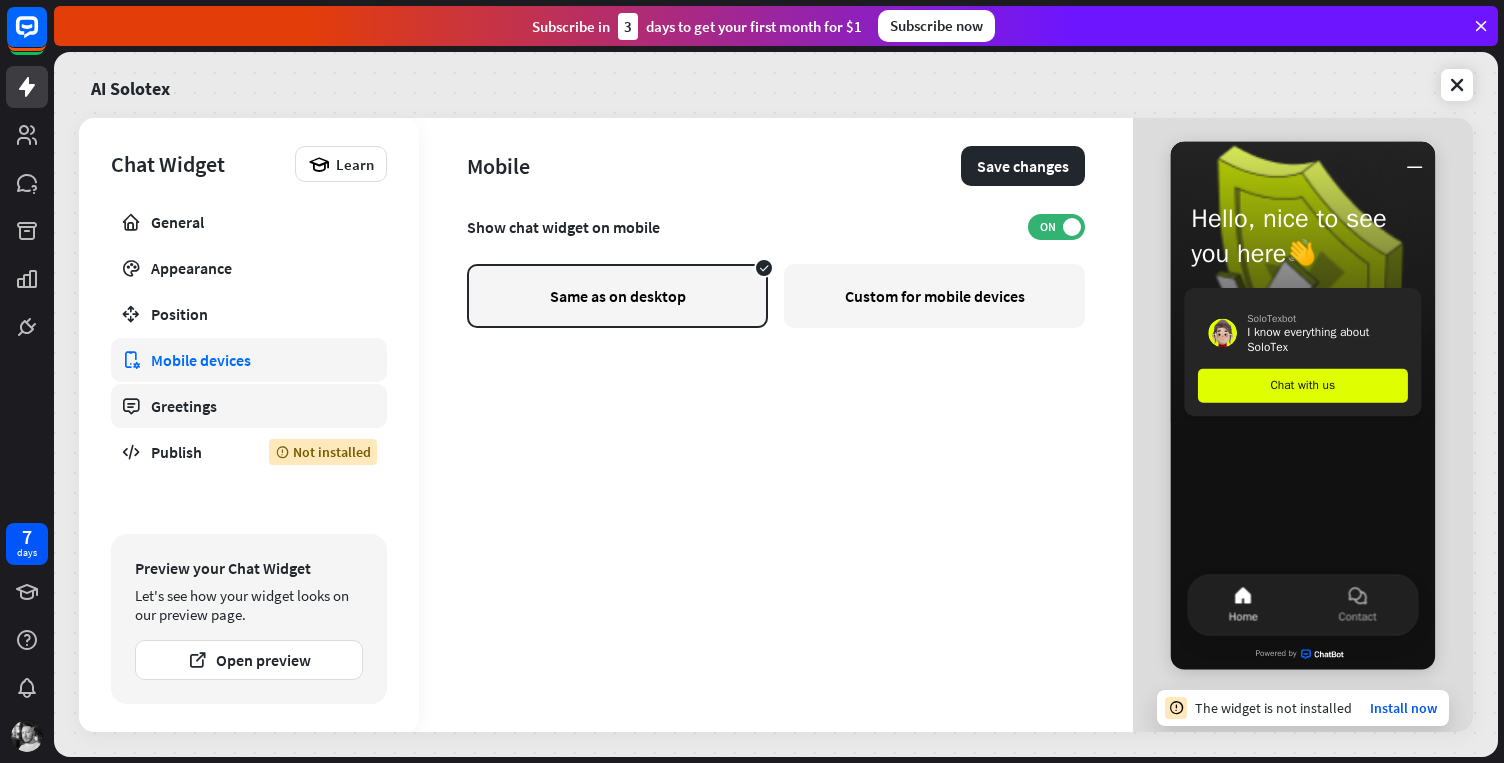 click on "Greetings" at bounding box center (249, 406) 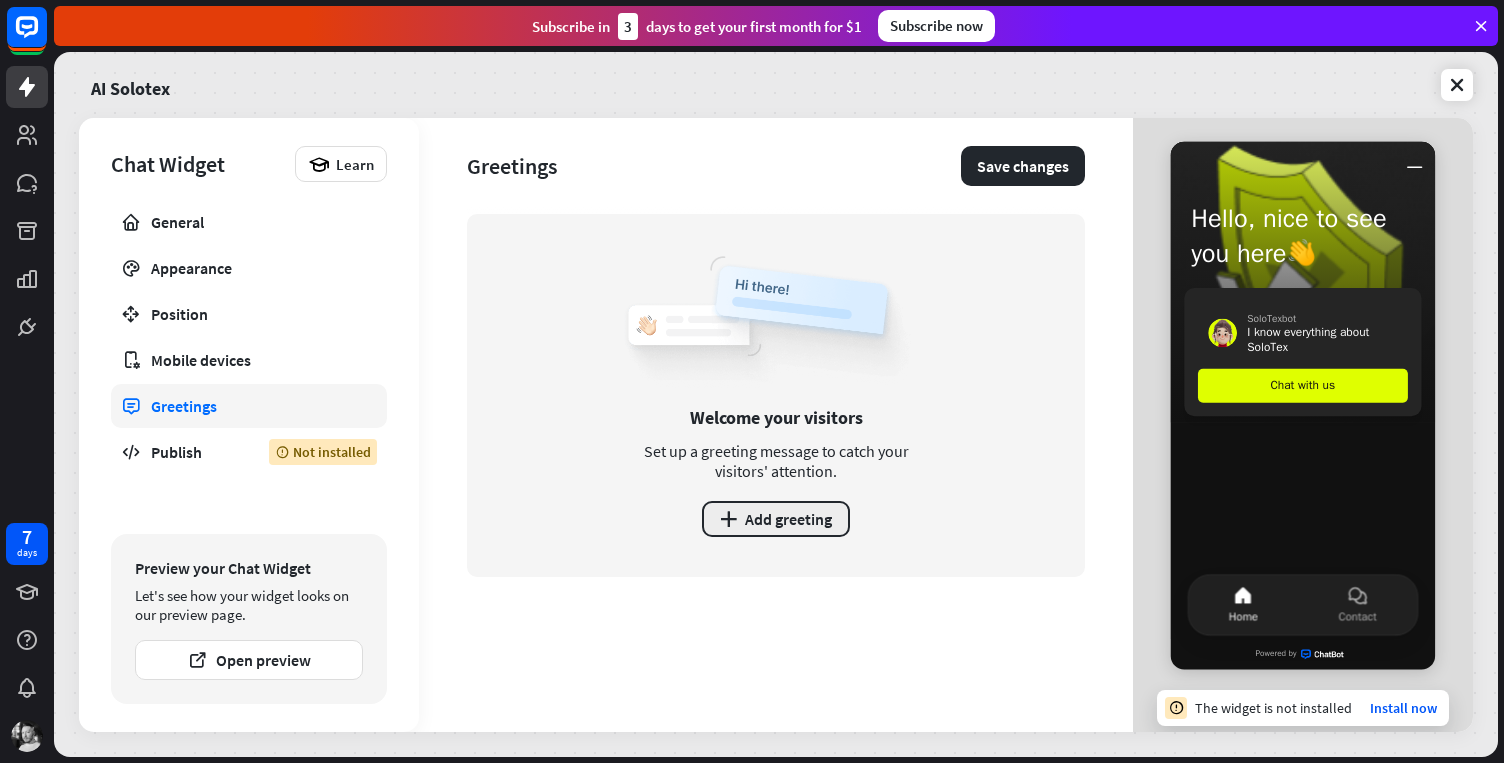click on "plus
Add greeting" at bounding box center [776, 519] 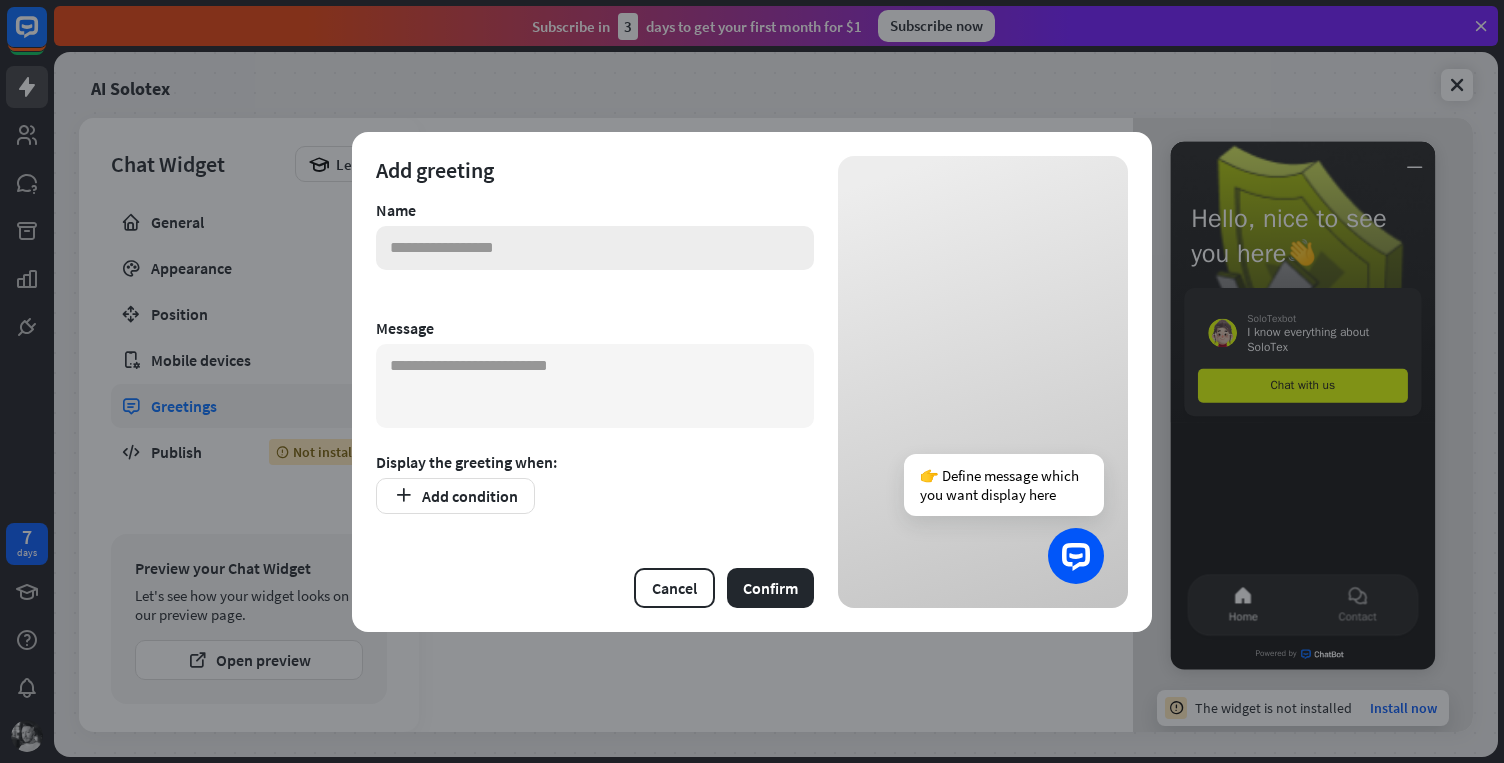 click at bounding box center [595, 248] 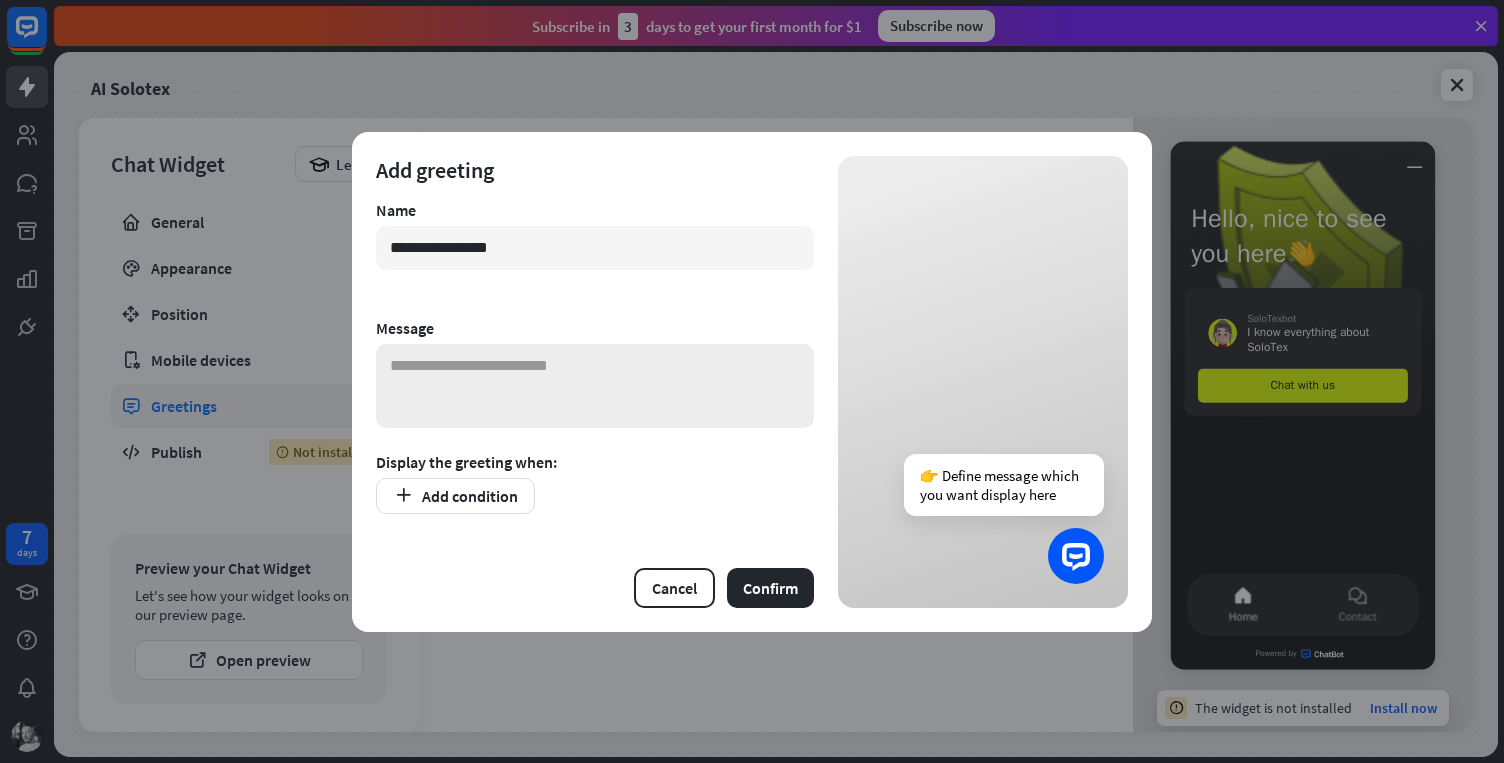 type on "**********" 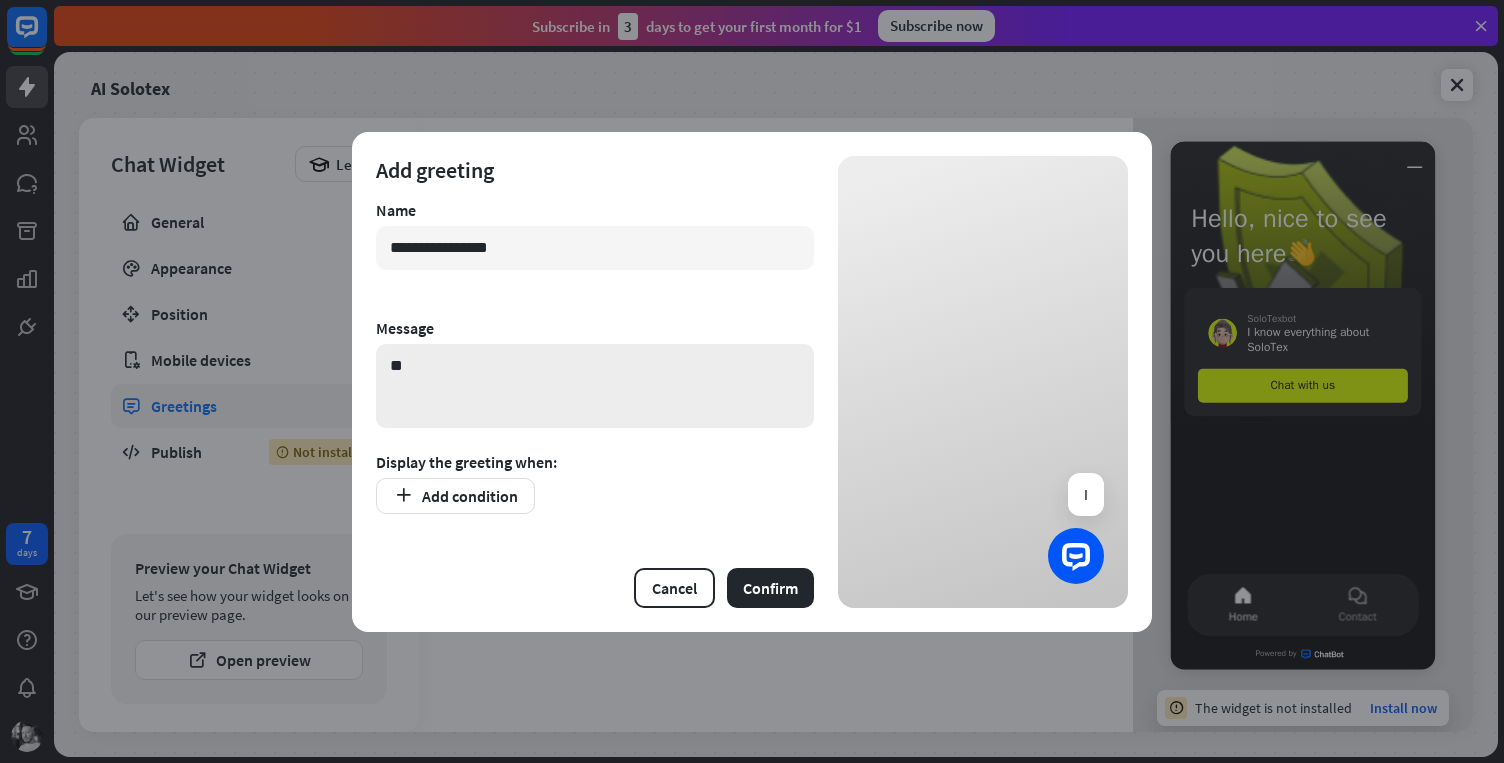 type on "*" 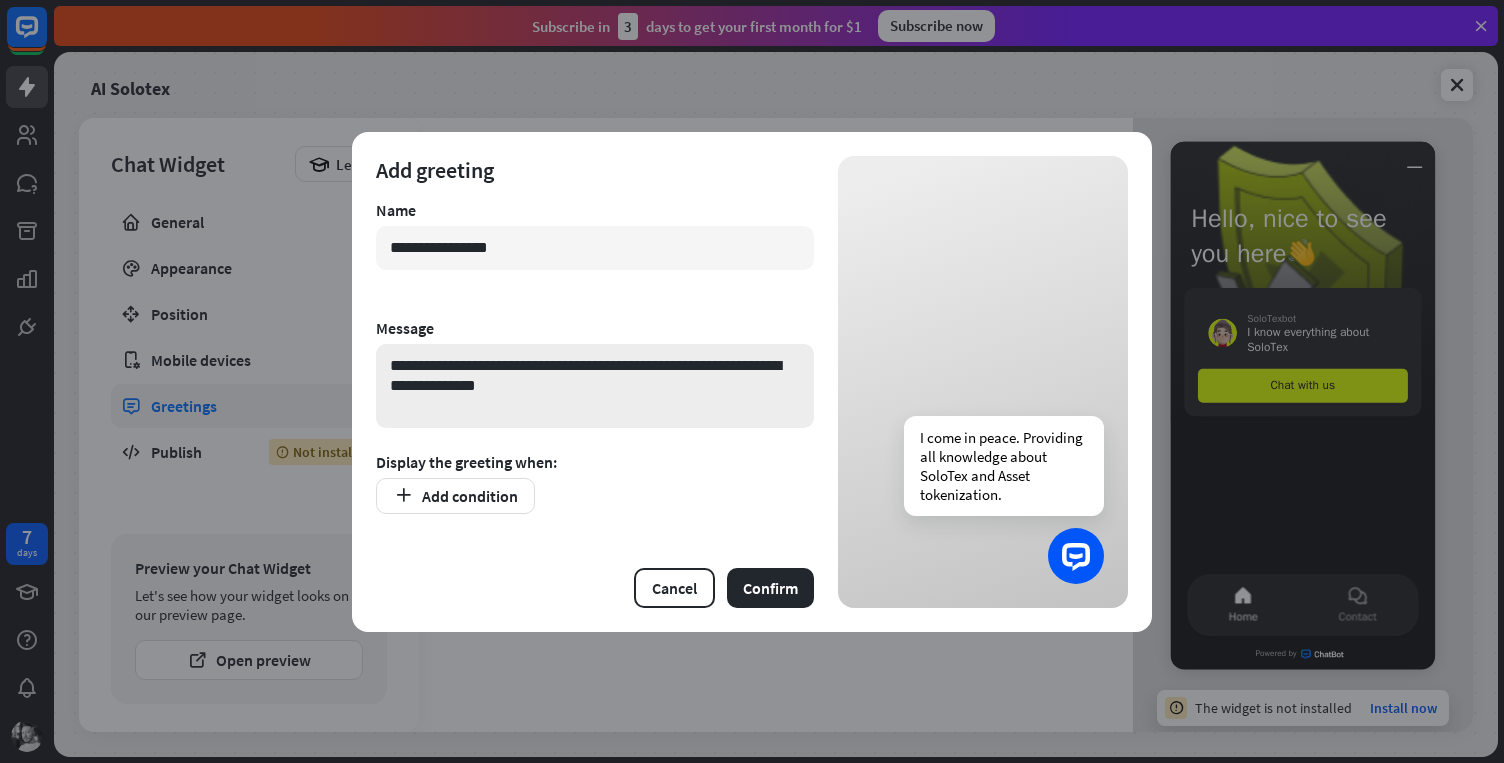 click on "**********" at bounding box center [595, 386] 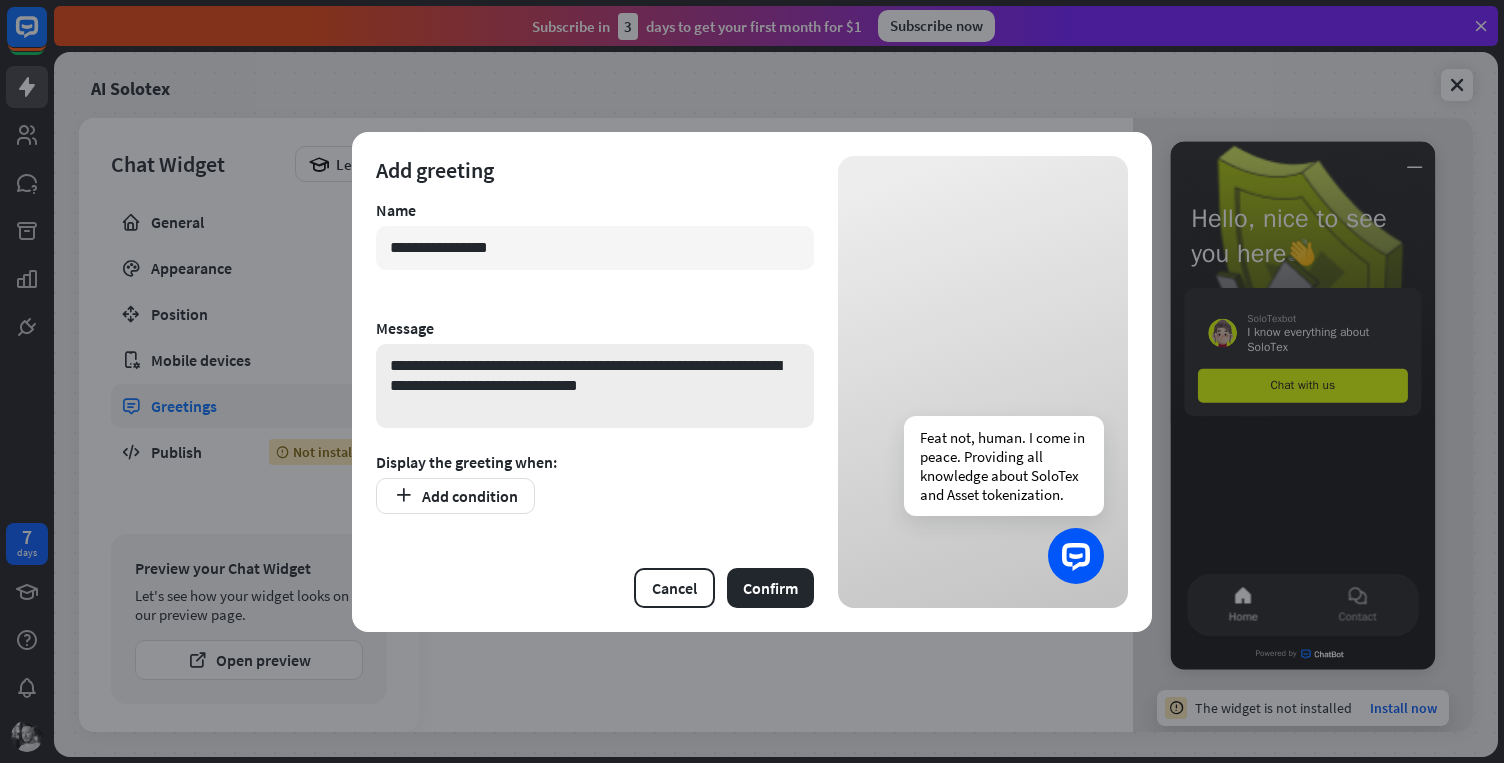 click on "**********" at bounding box center (595, 386) 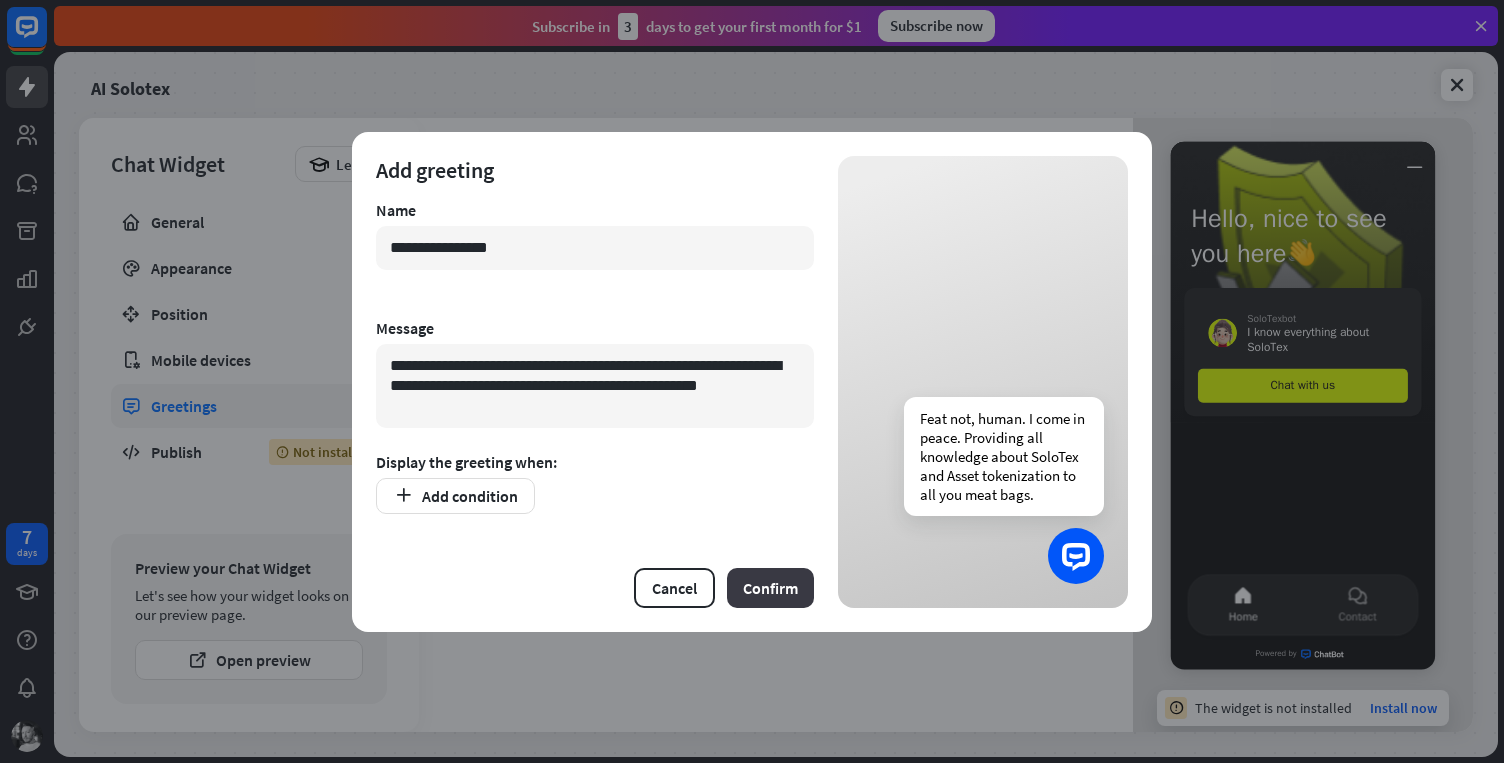 type on "**********" 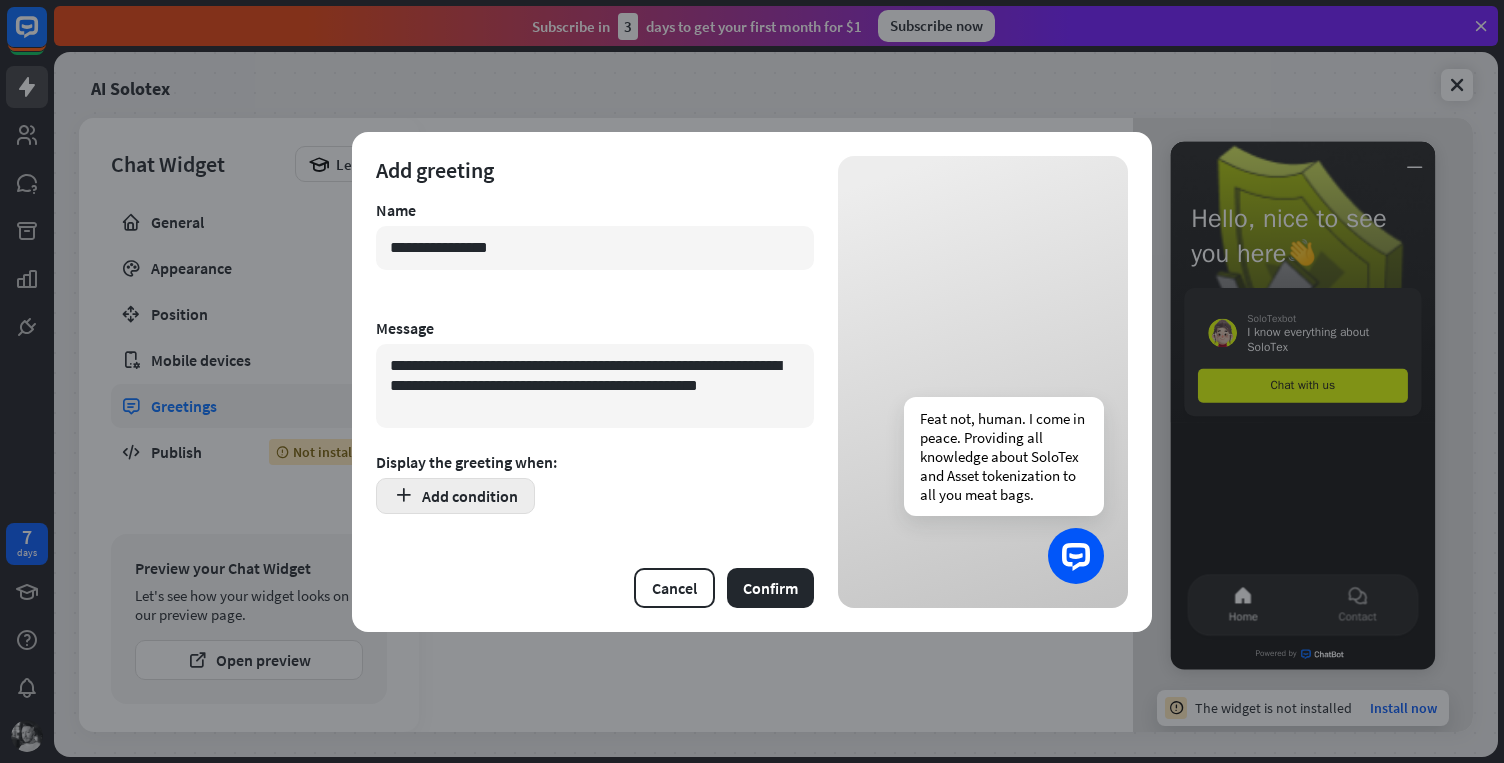 click on "Add condition" at bounding box center (455, 496) 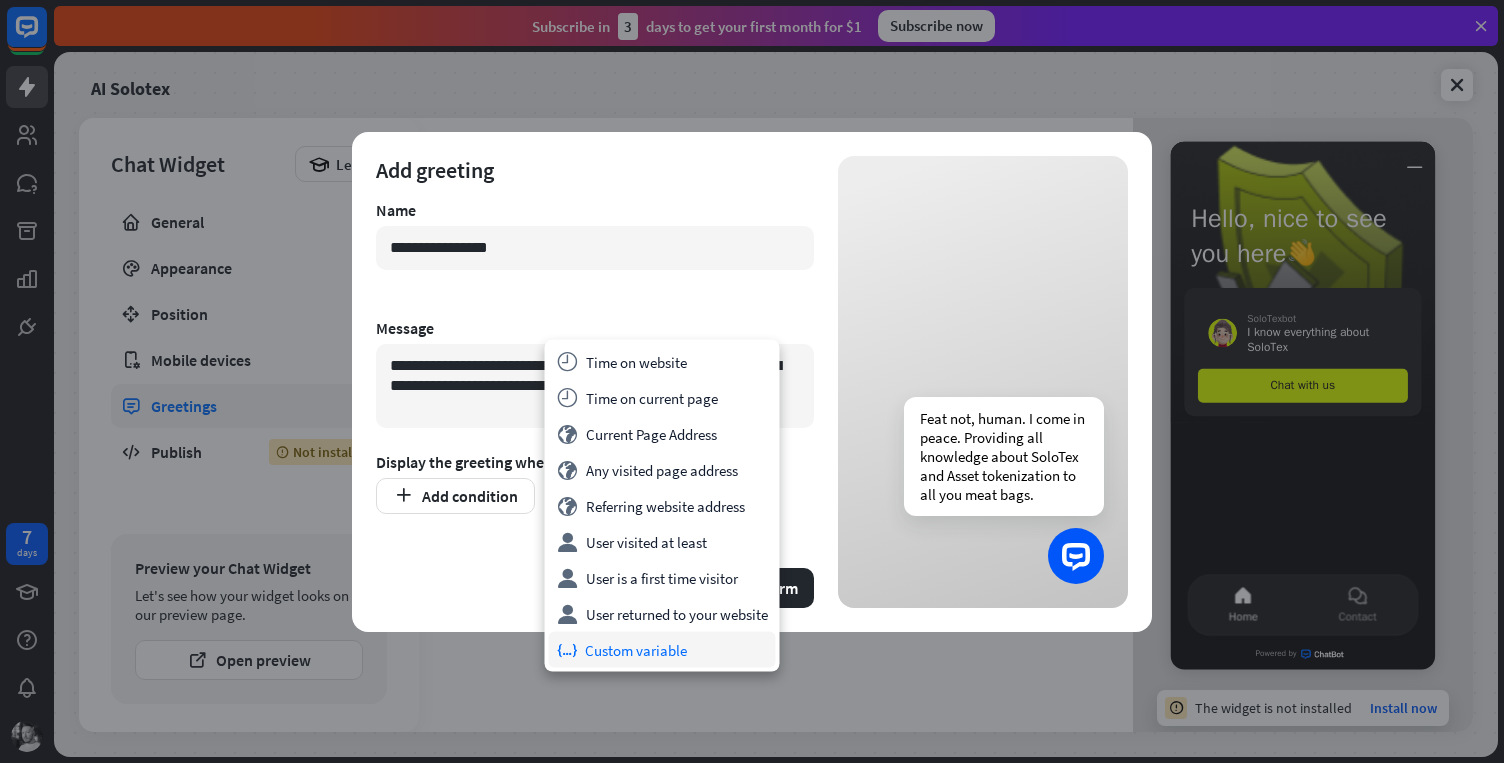 click on "variable
Custom variable" at bounding box center [662, 650] 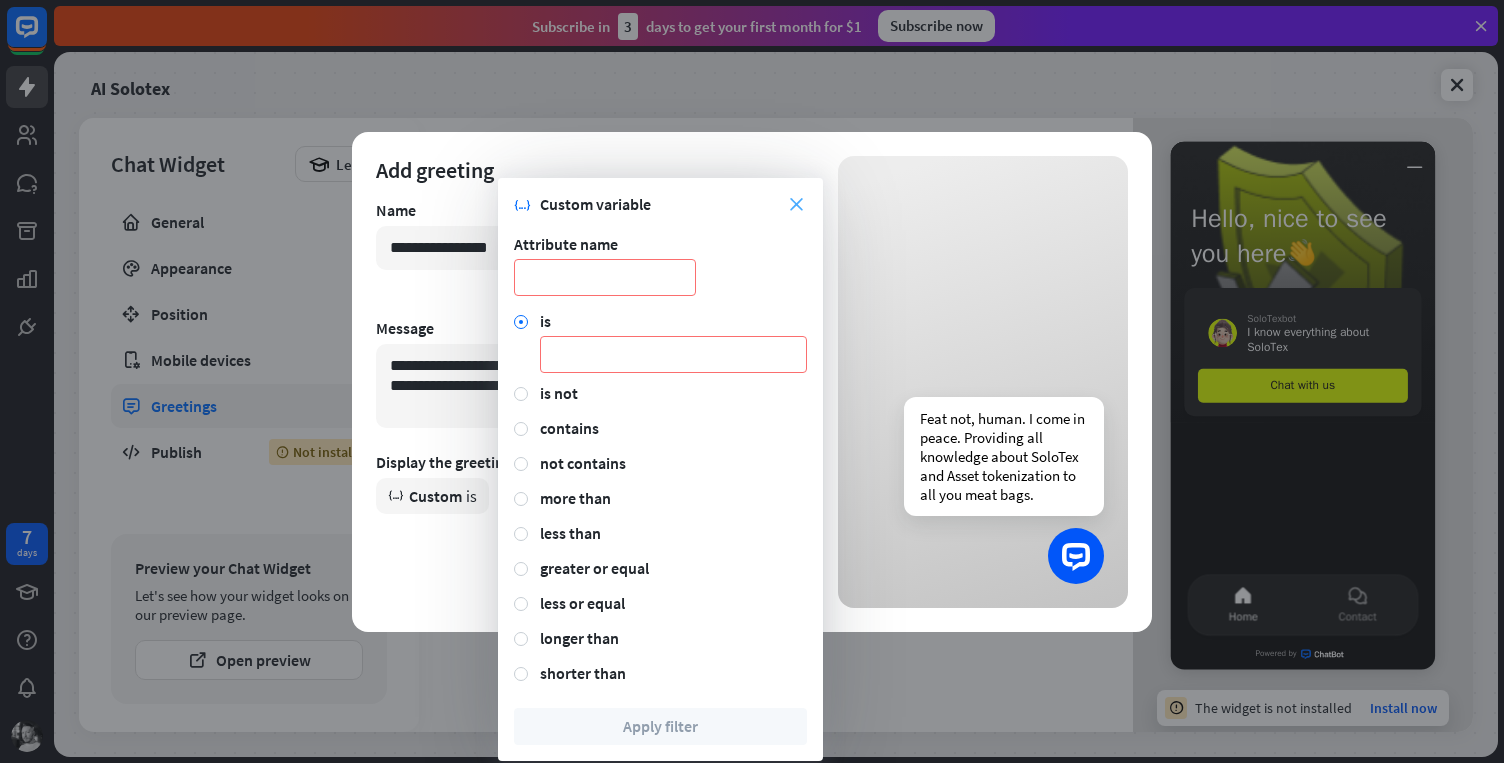 click on "close" at bounding box center (796, 204) 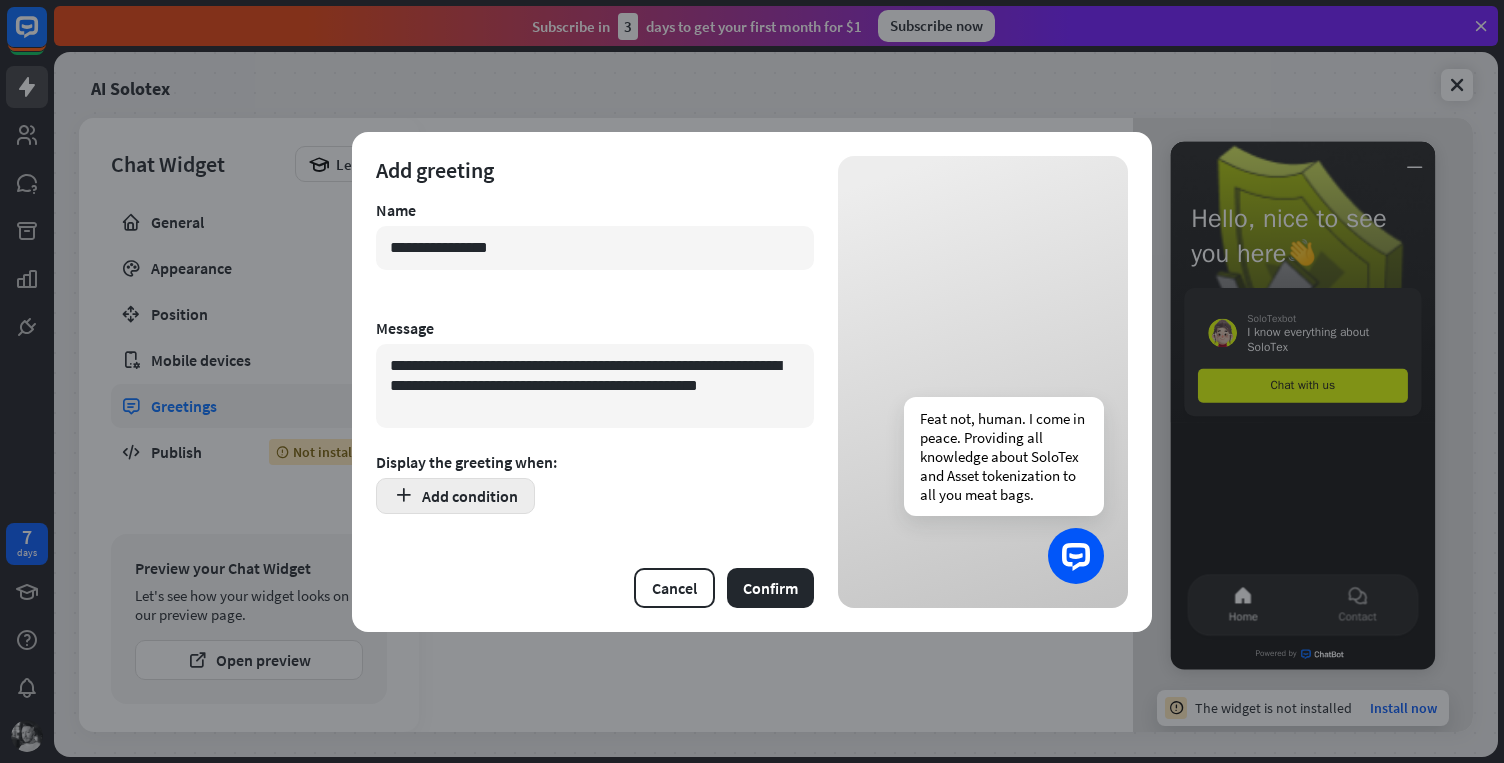 click on "Add condition" at bounding box center (455, 496) 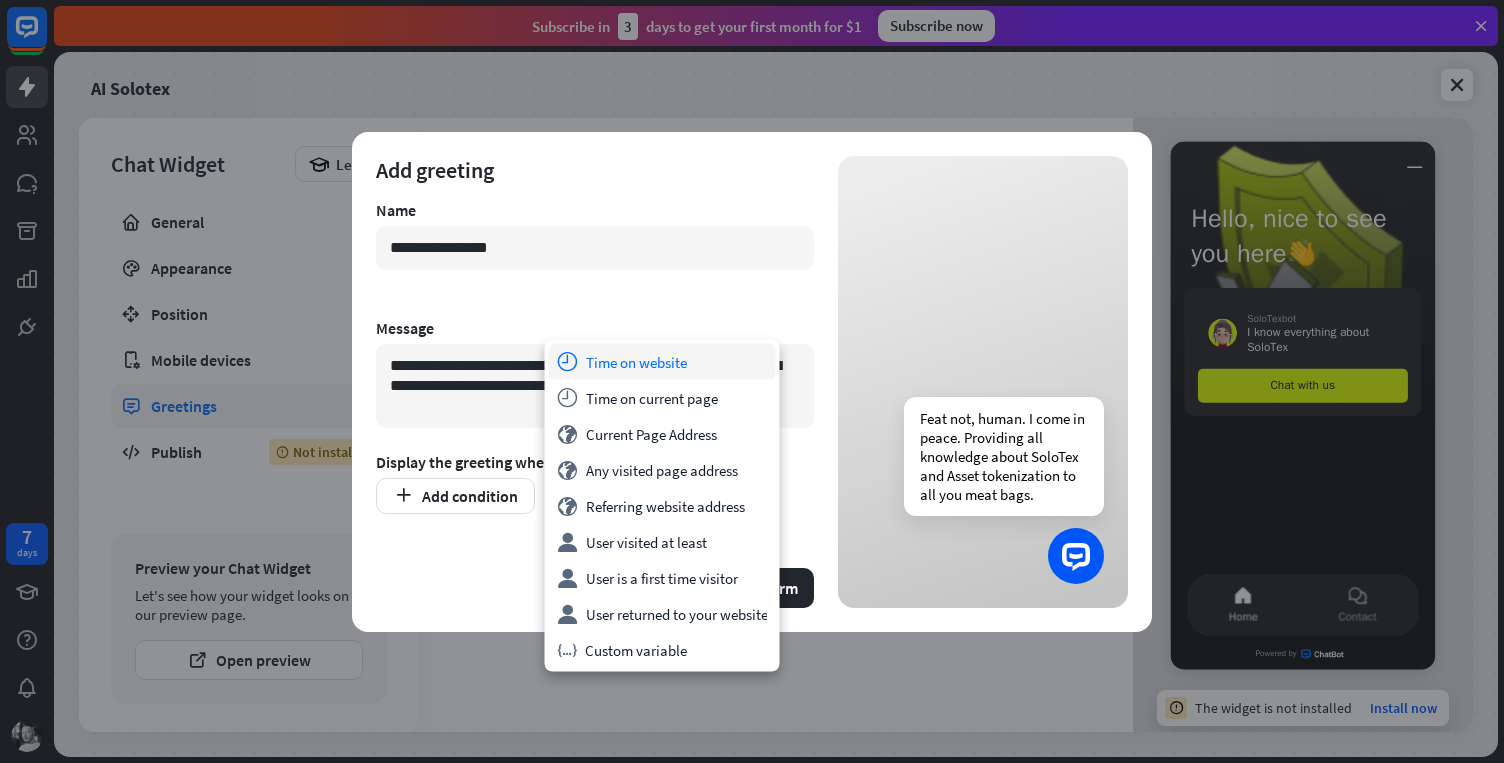 click on "time
Time on website" at bounding box center [662, 362] 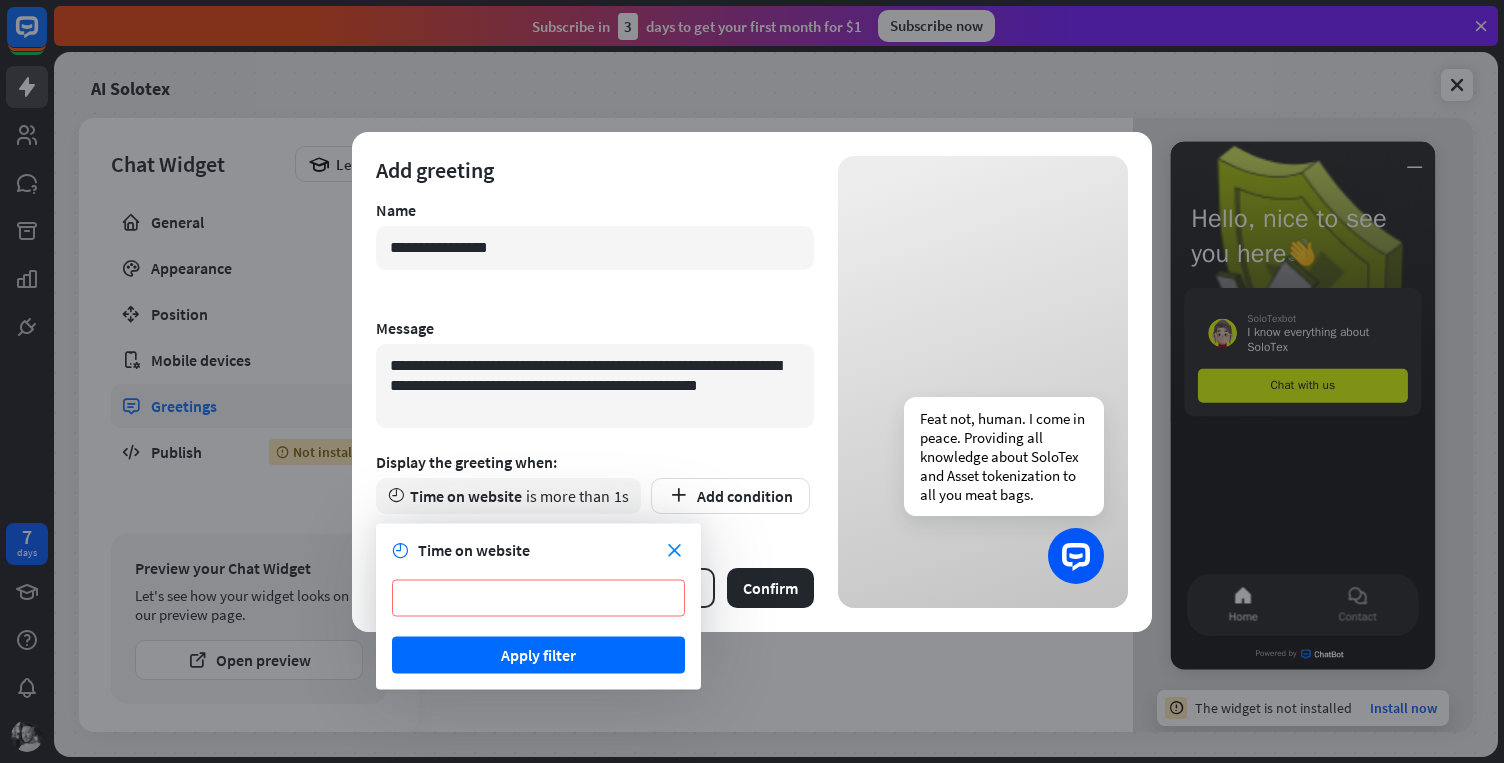 click on "*" at bounding box center (538, 598) 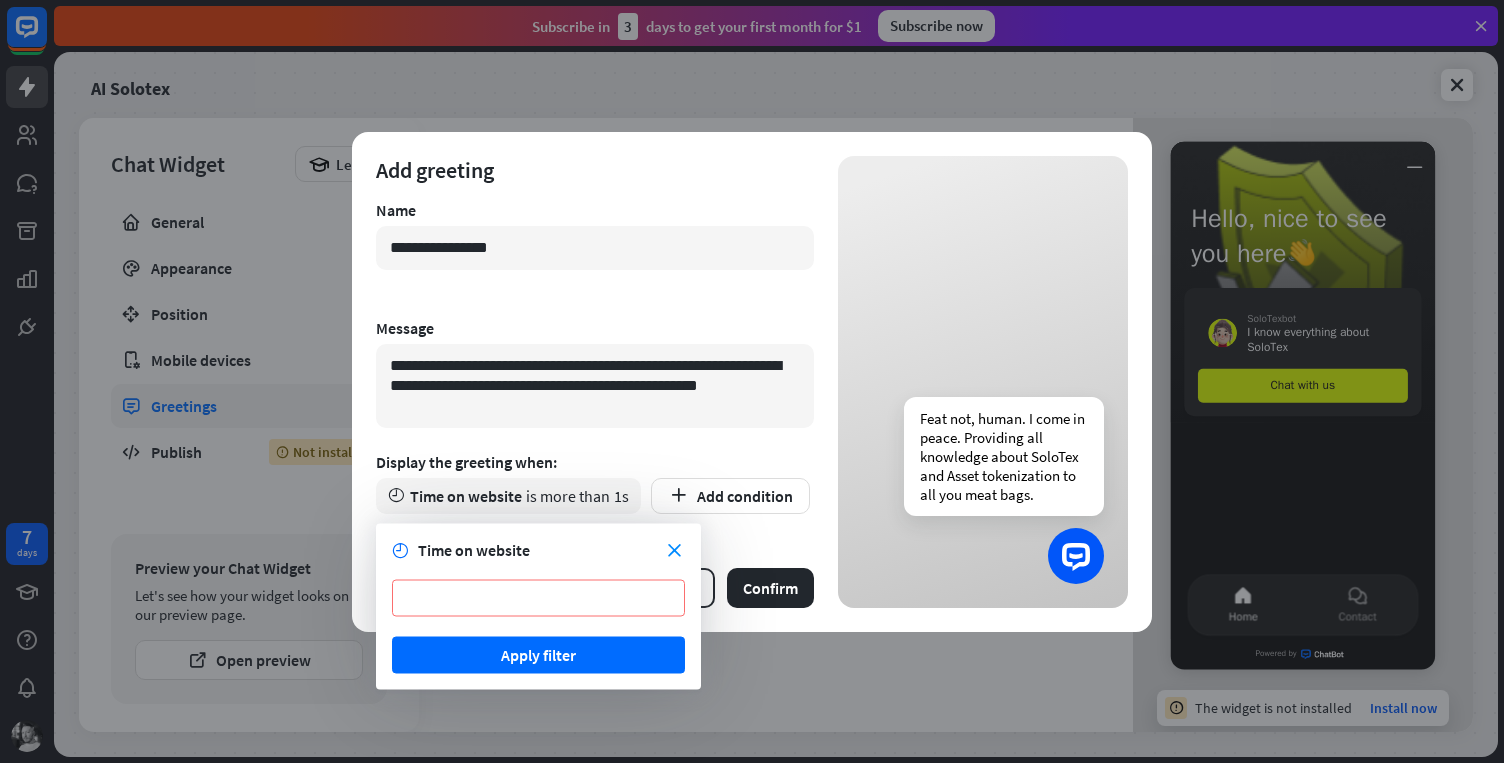 drag, startPoint x: 479, startPoint y: 603, endPoint x: 395, endPoint y: 595, distance: 84.38009 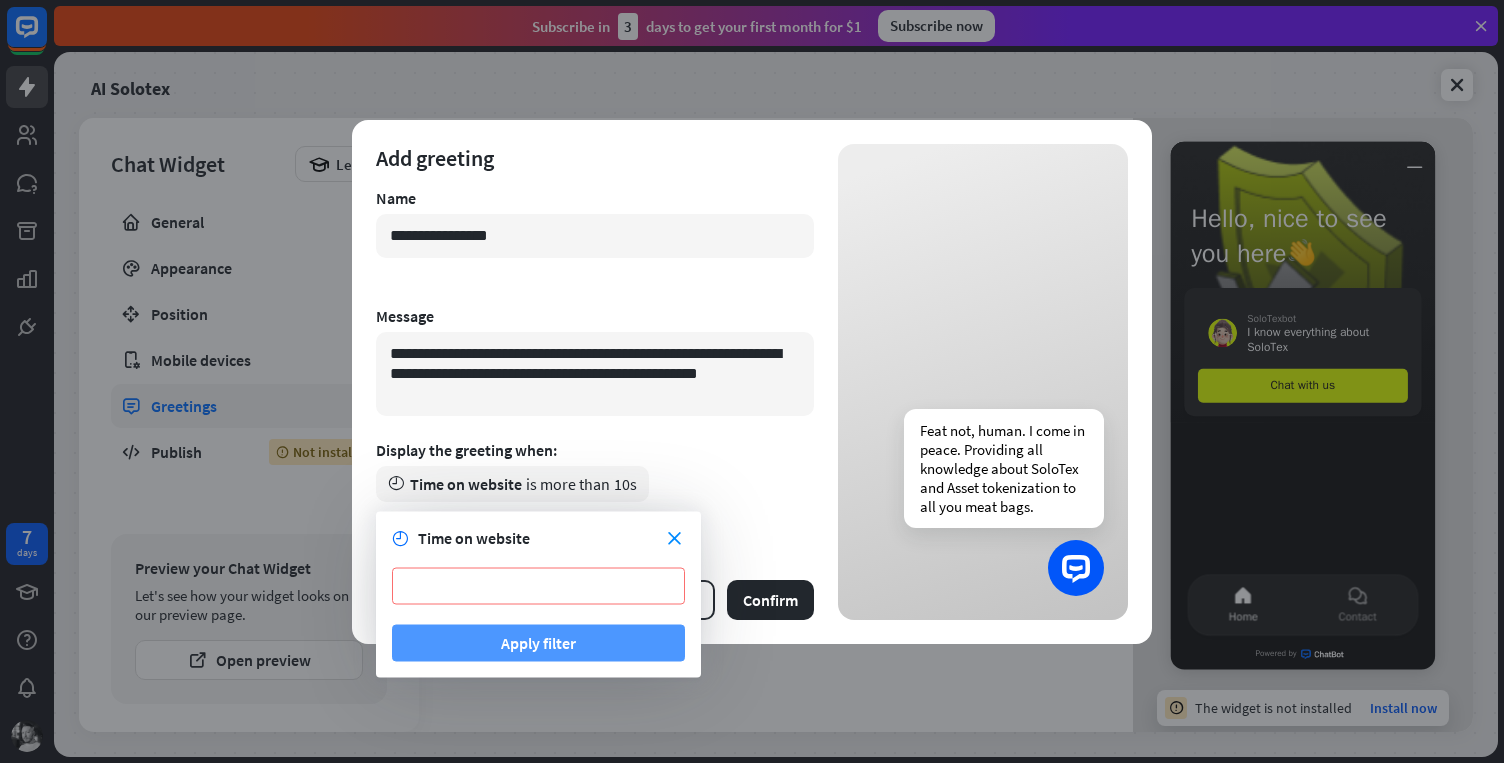 type on "**" 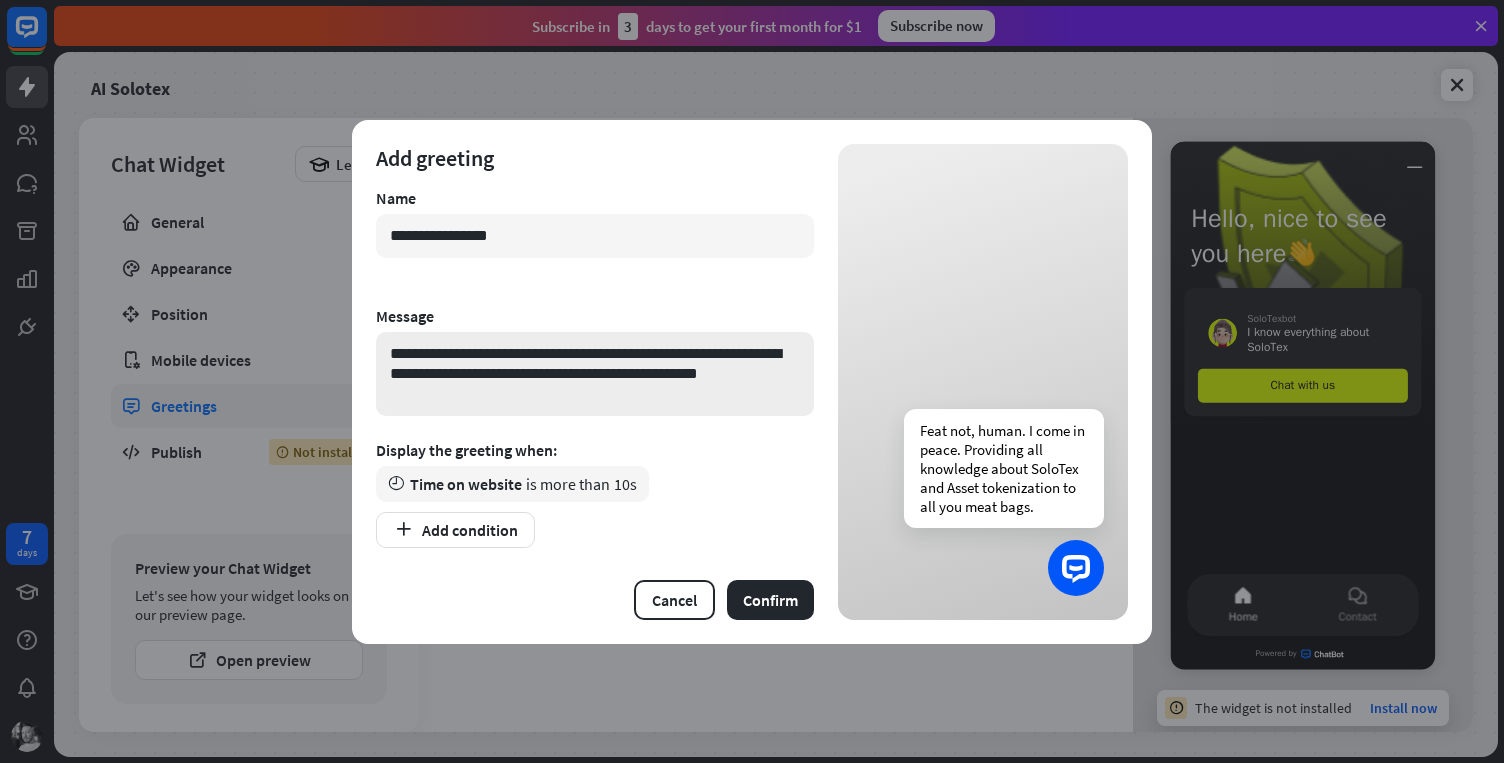 click on "**********" at bounding box center [595, 374] 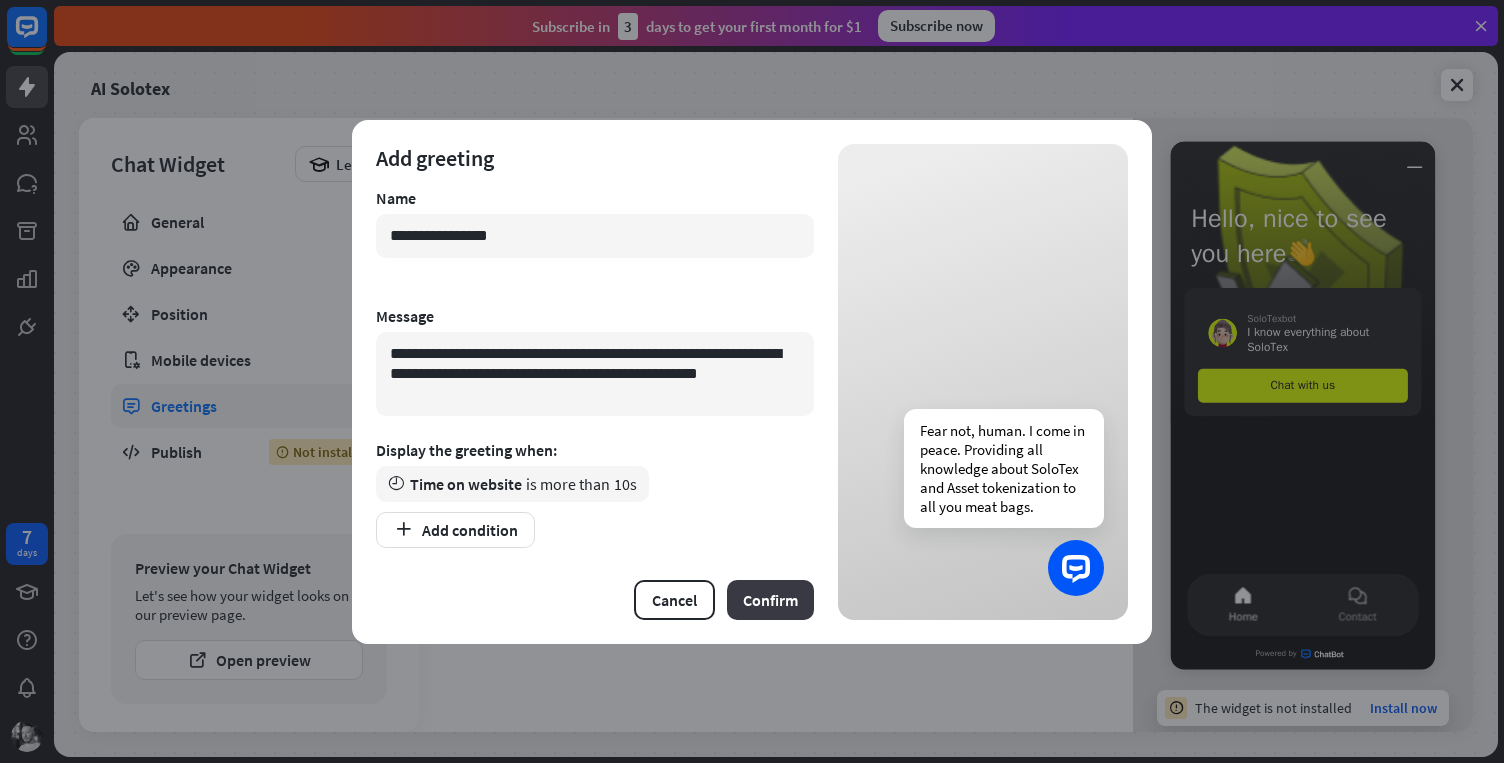 type on "**********" 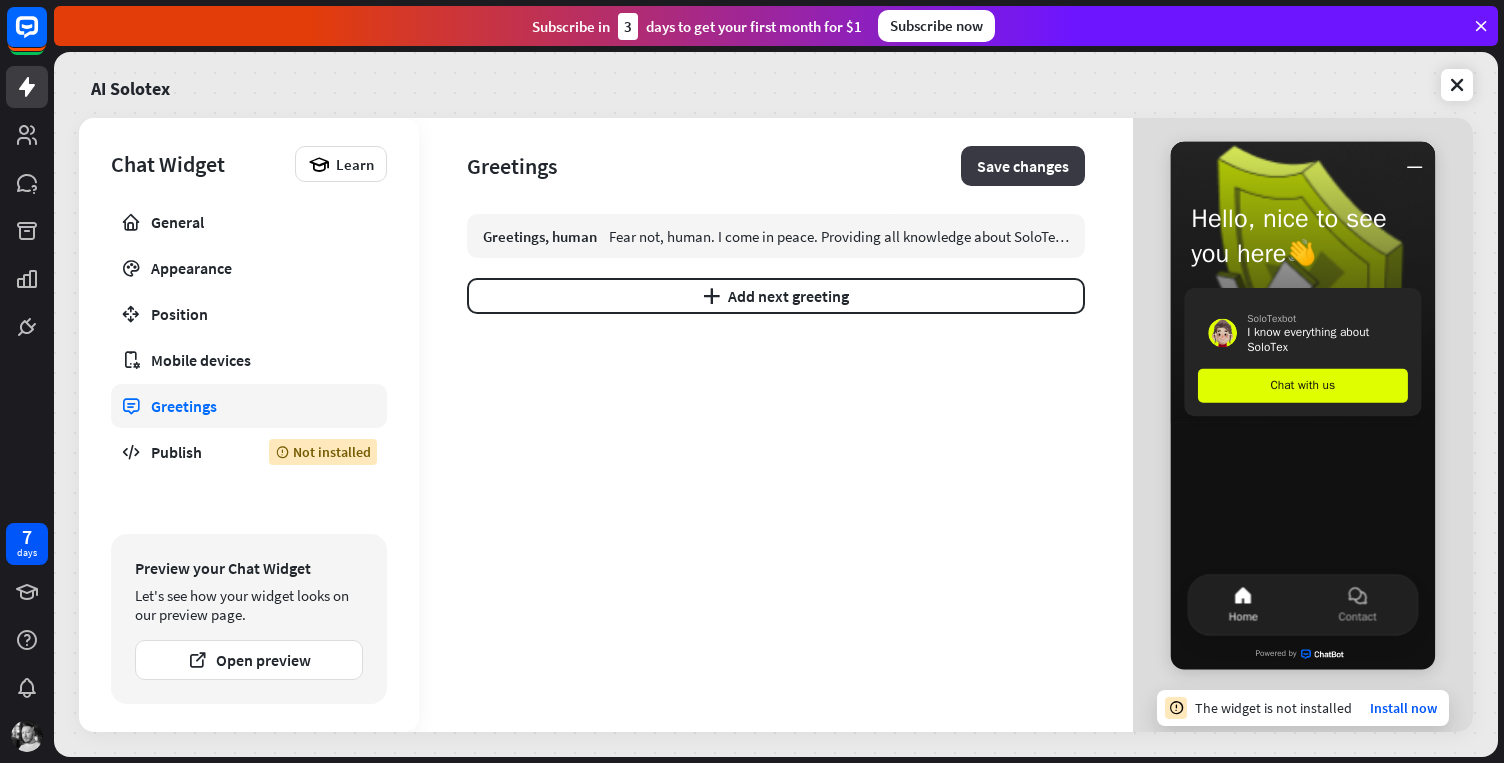 click on "Save changes" at bounding box center (1023, 166) 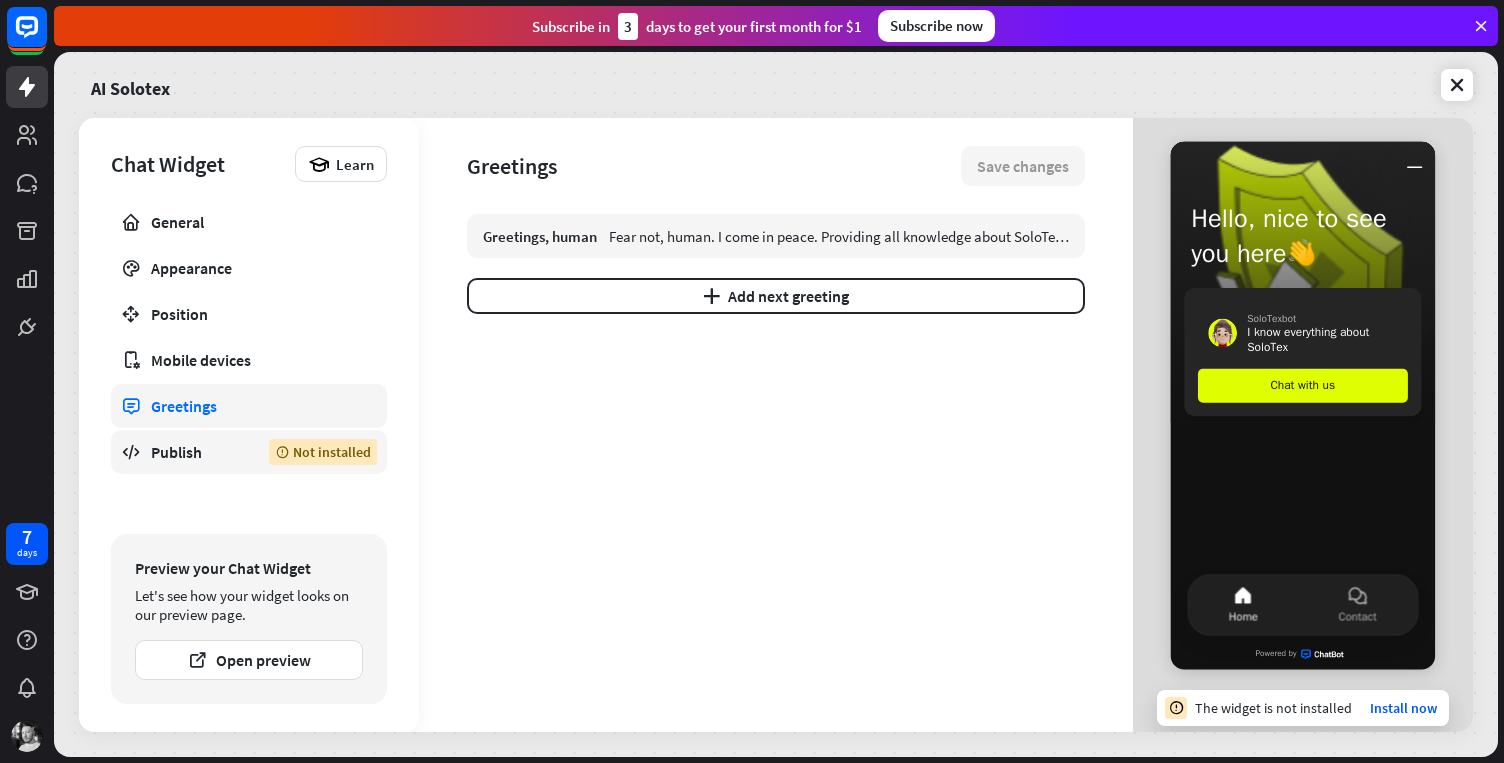 click on "Publish" at bounding box center [195, 452] 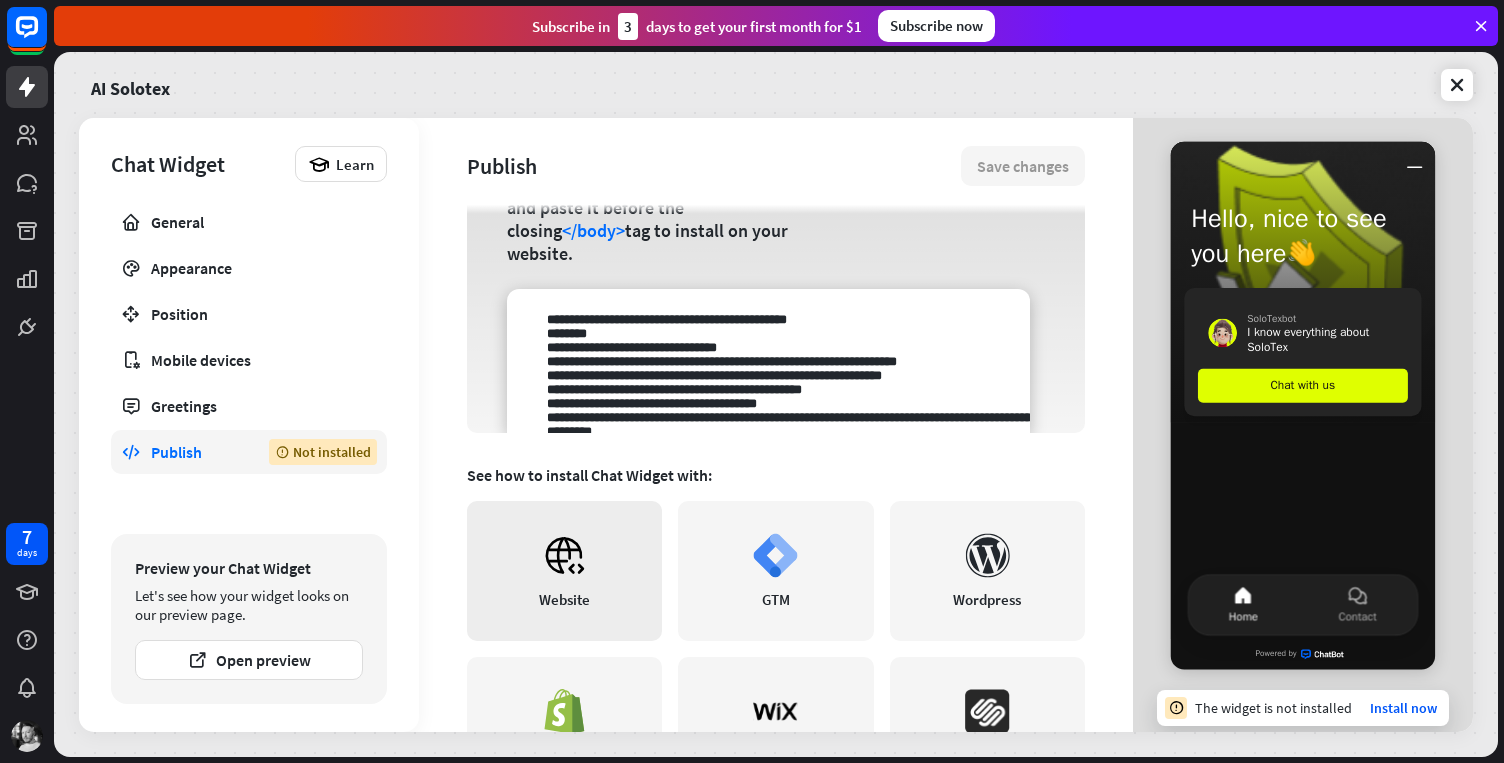 scroll, scrollTop: 317, scrollLeft: 0, axis: vertical 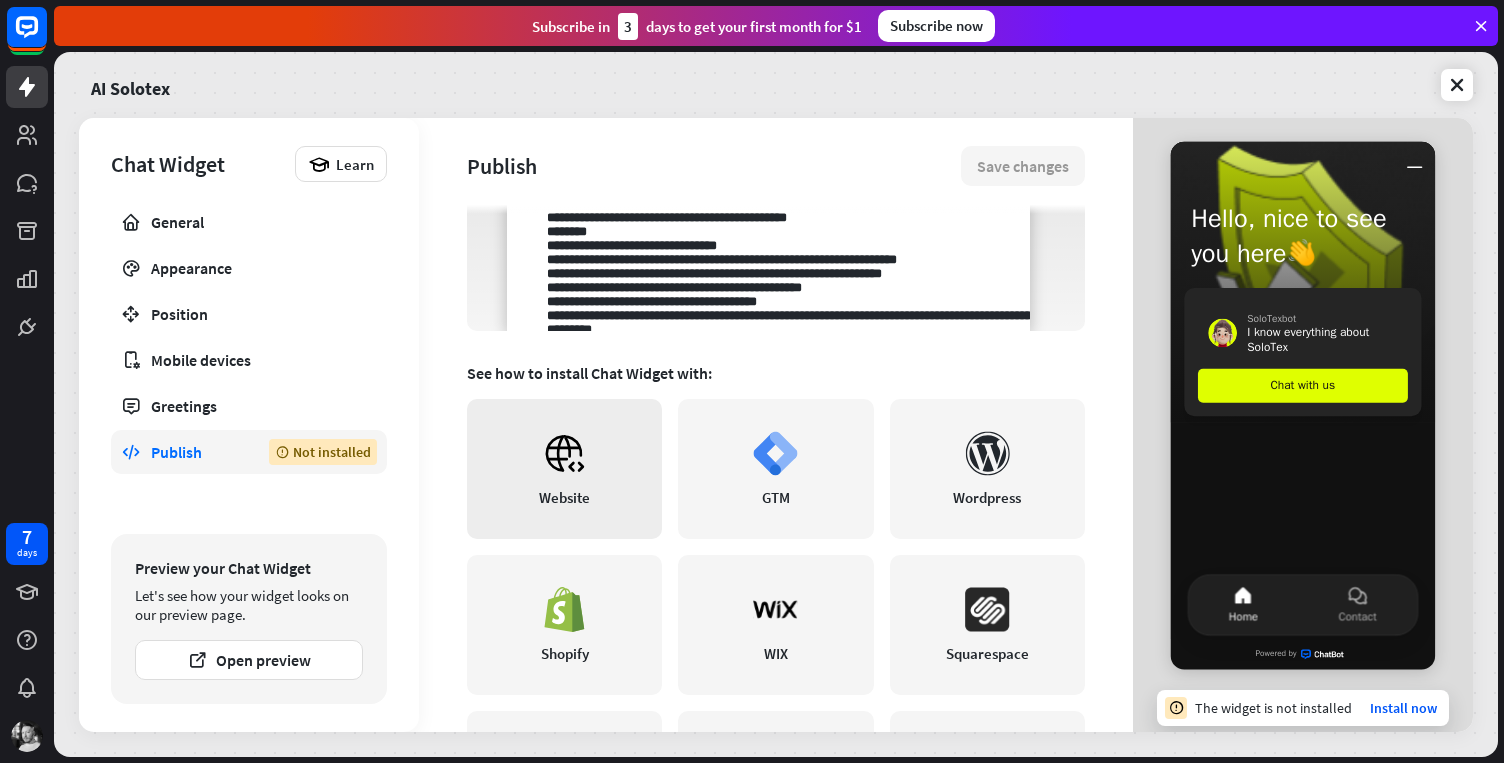 click 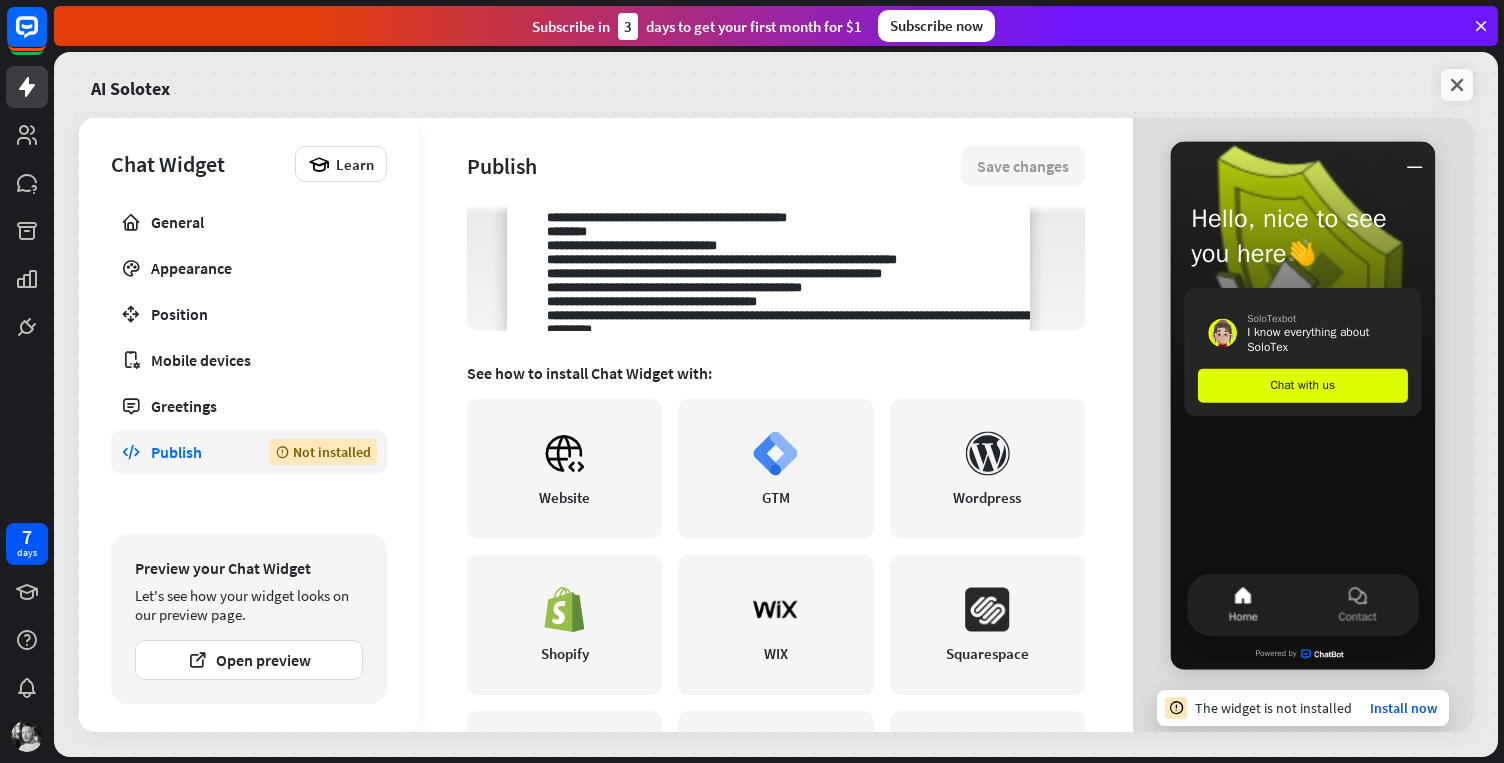 click at bounding box center (1457, 85) 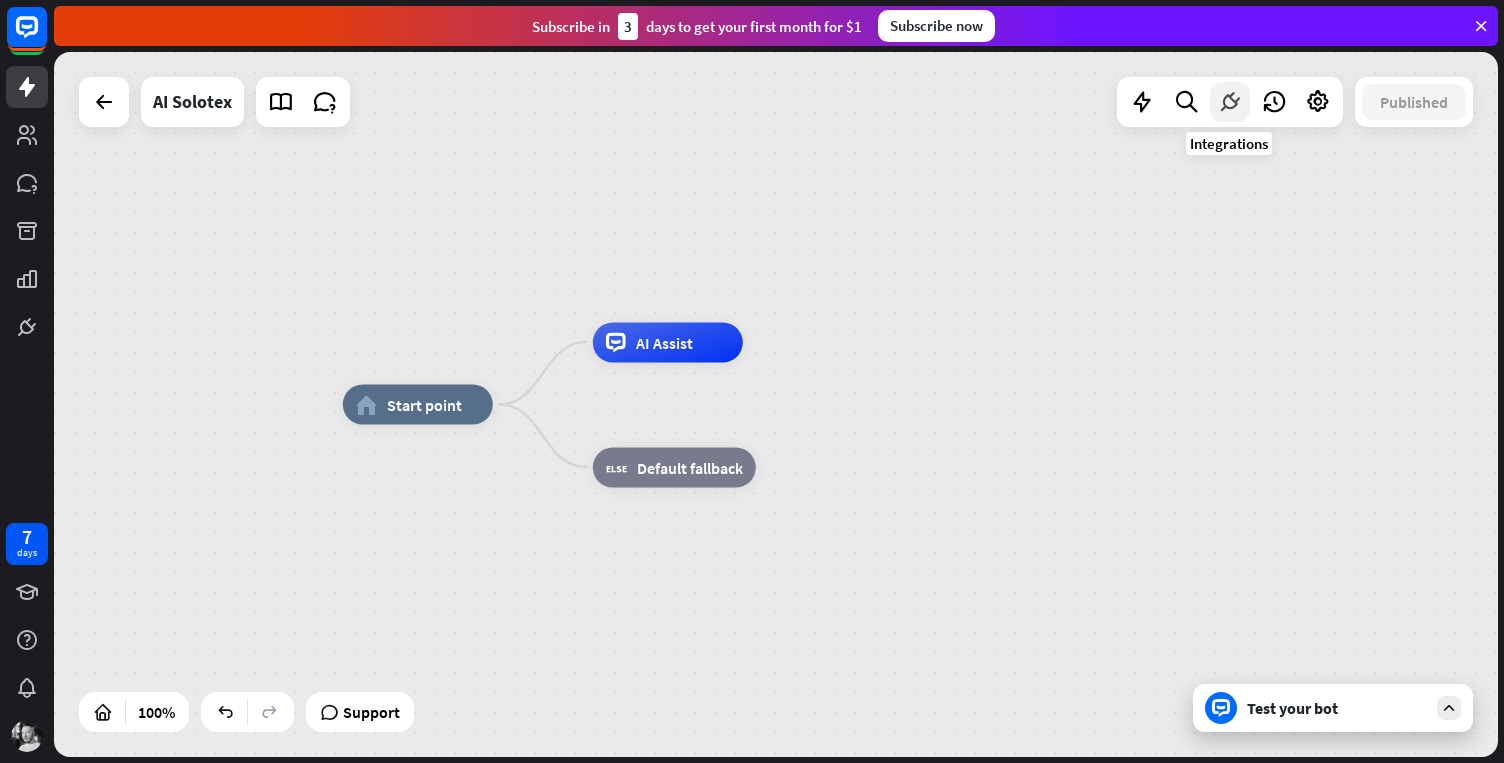 click at bounding box center [1230, 102] 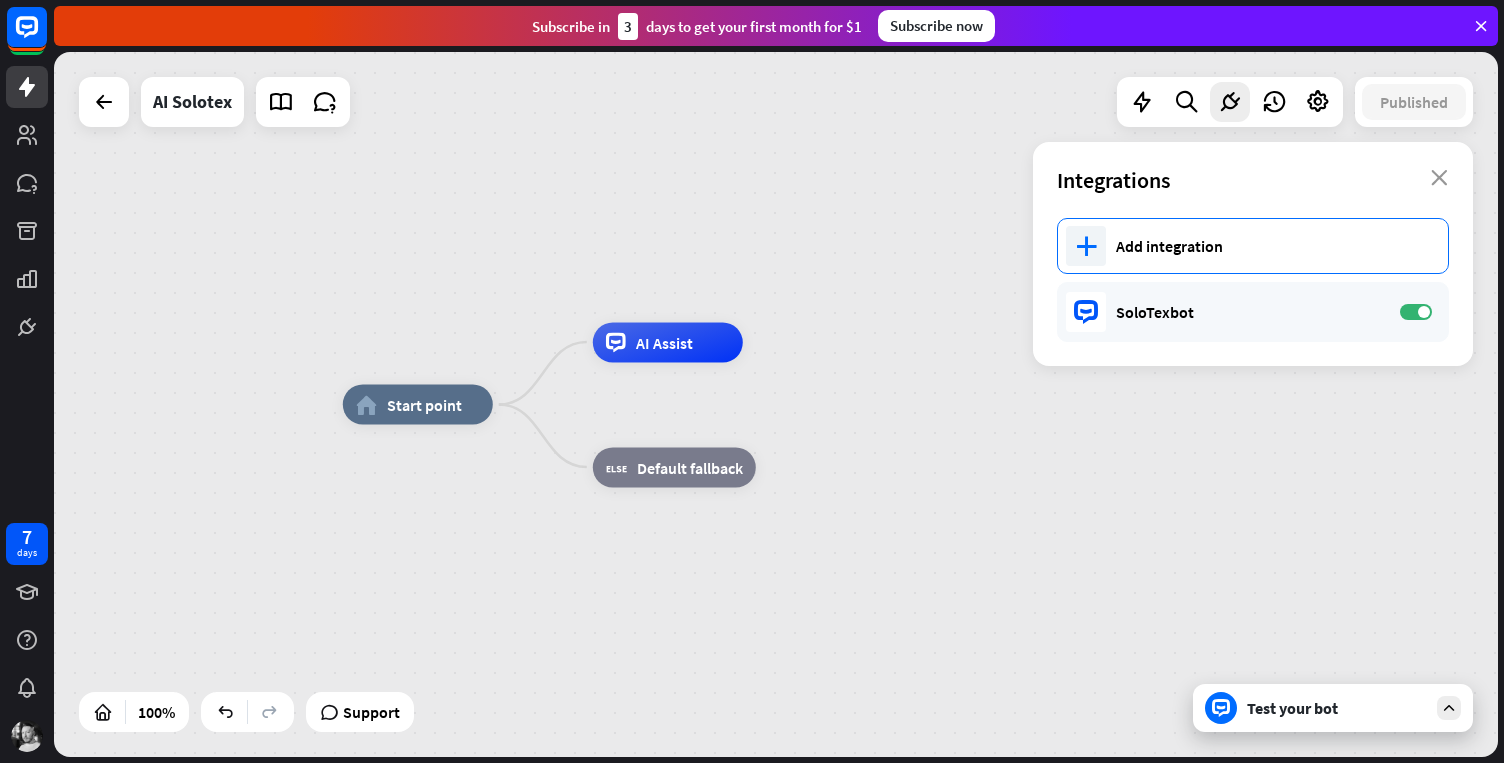click on "Add integration" at bounding box center [1272, 246] 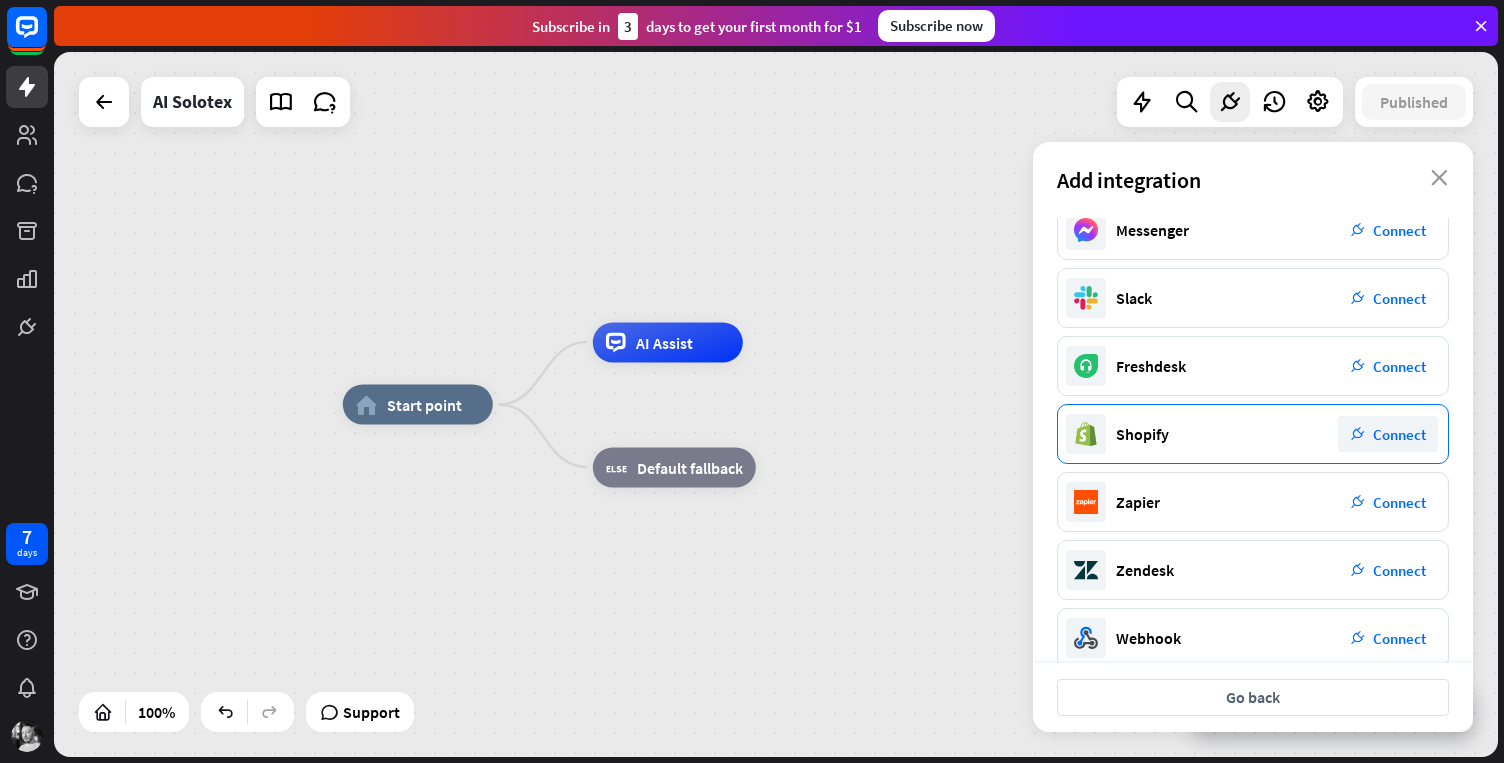 scroll, scrollTop: 0, scrollLeft: 0, axis: both 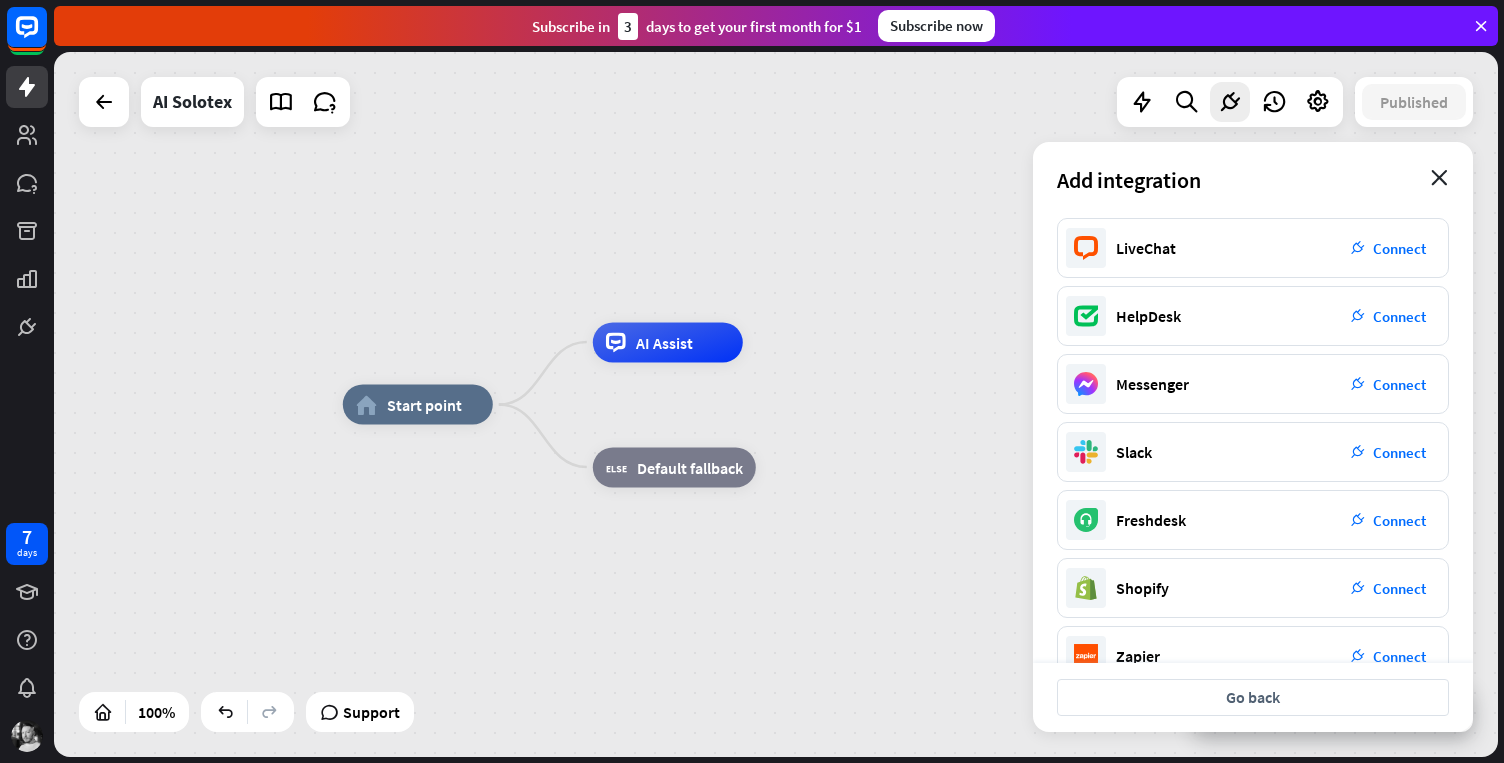 click on "close" at bounding box center (1439, 178) 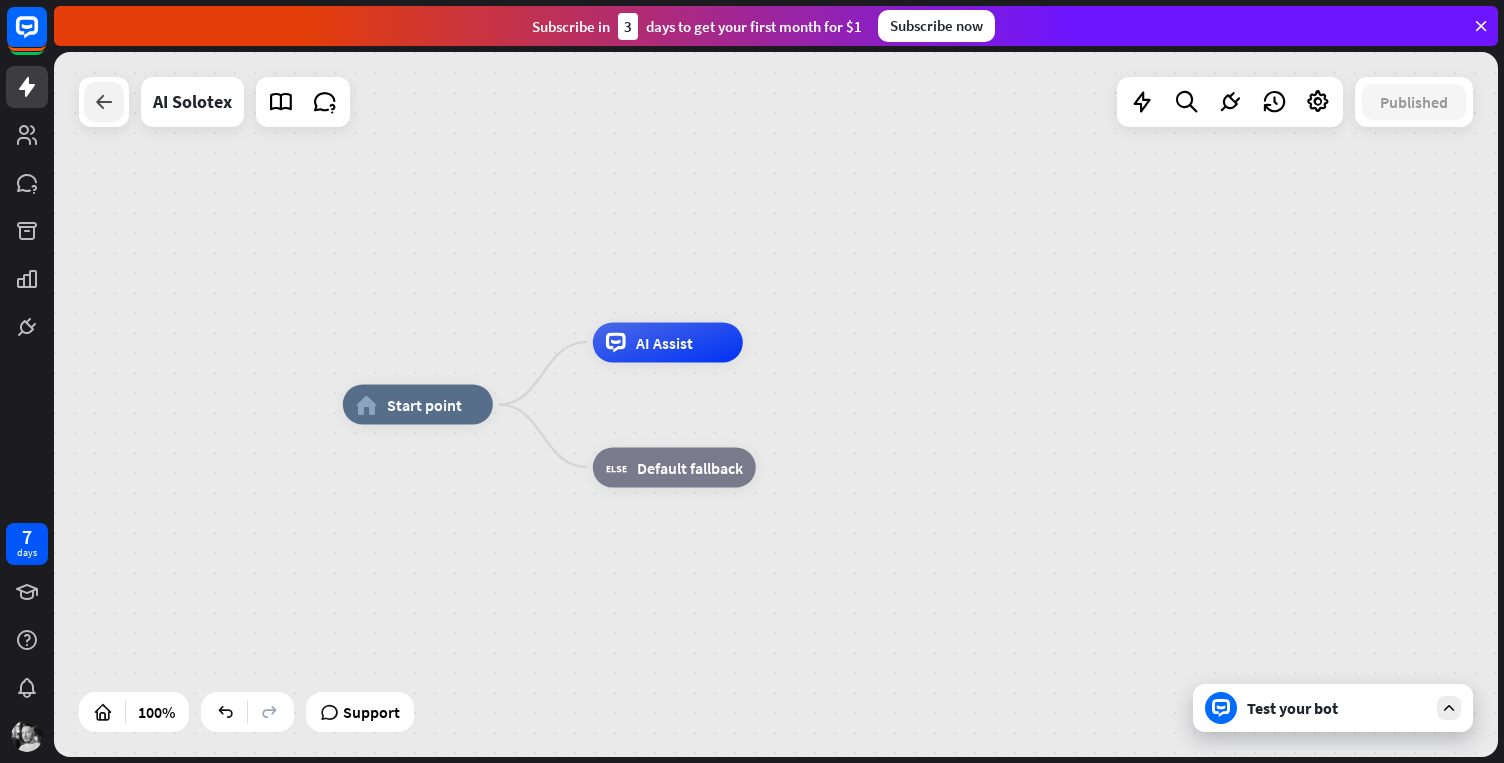 click at bounding box center (104, 102) 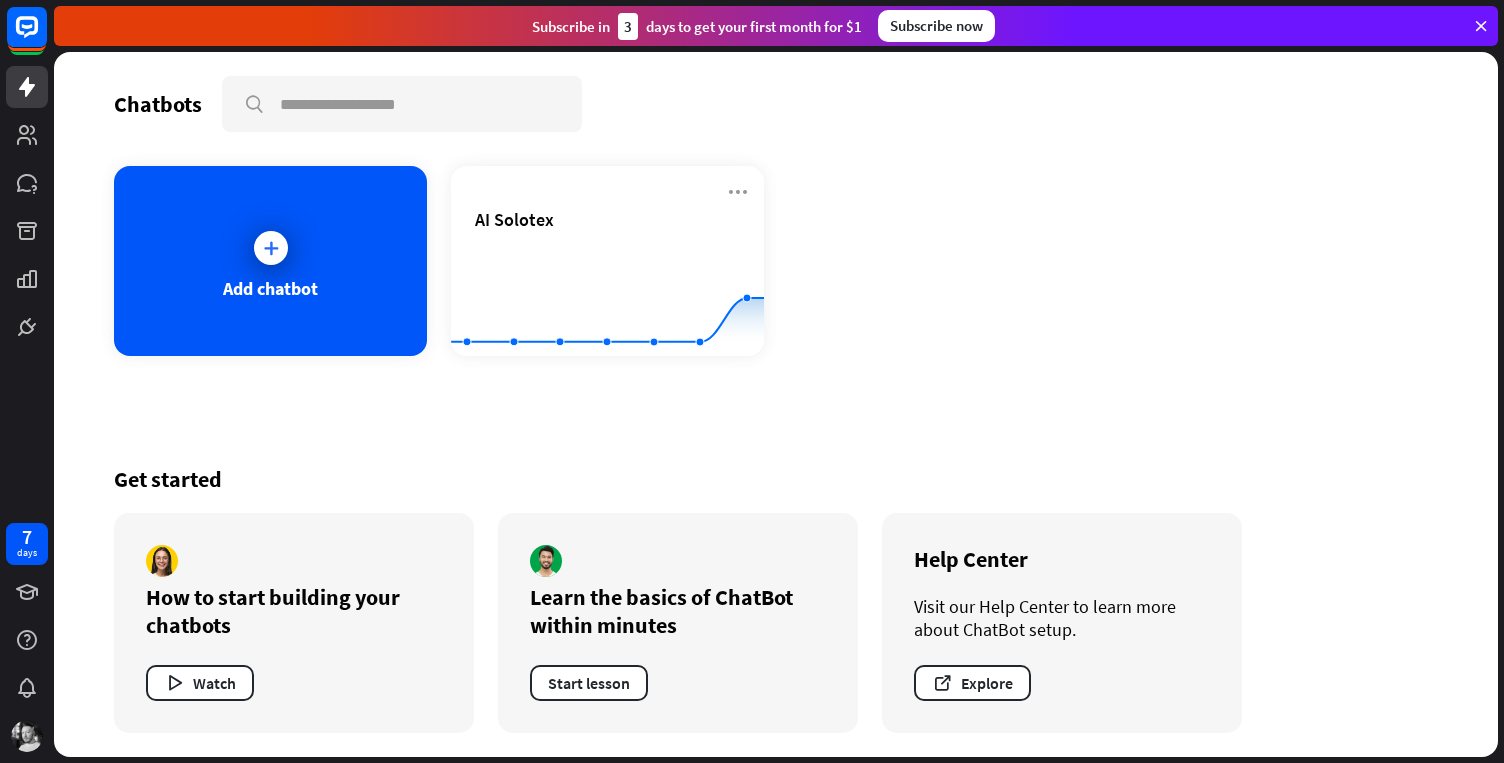 click on "Get started
How to start building your chatbots
Watch
Learn the basics of ChatBot within minutes
Start lesson
Help Center
Visit our Help Center to learn more about ChatBot
setup.
Explore" at bounding box center (776, 599) 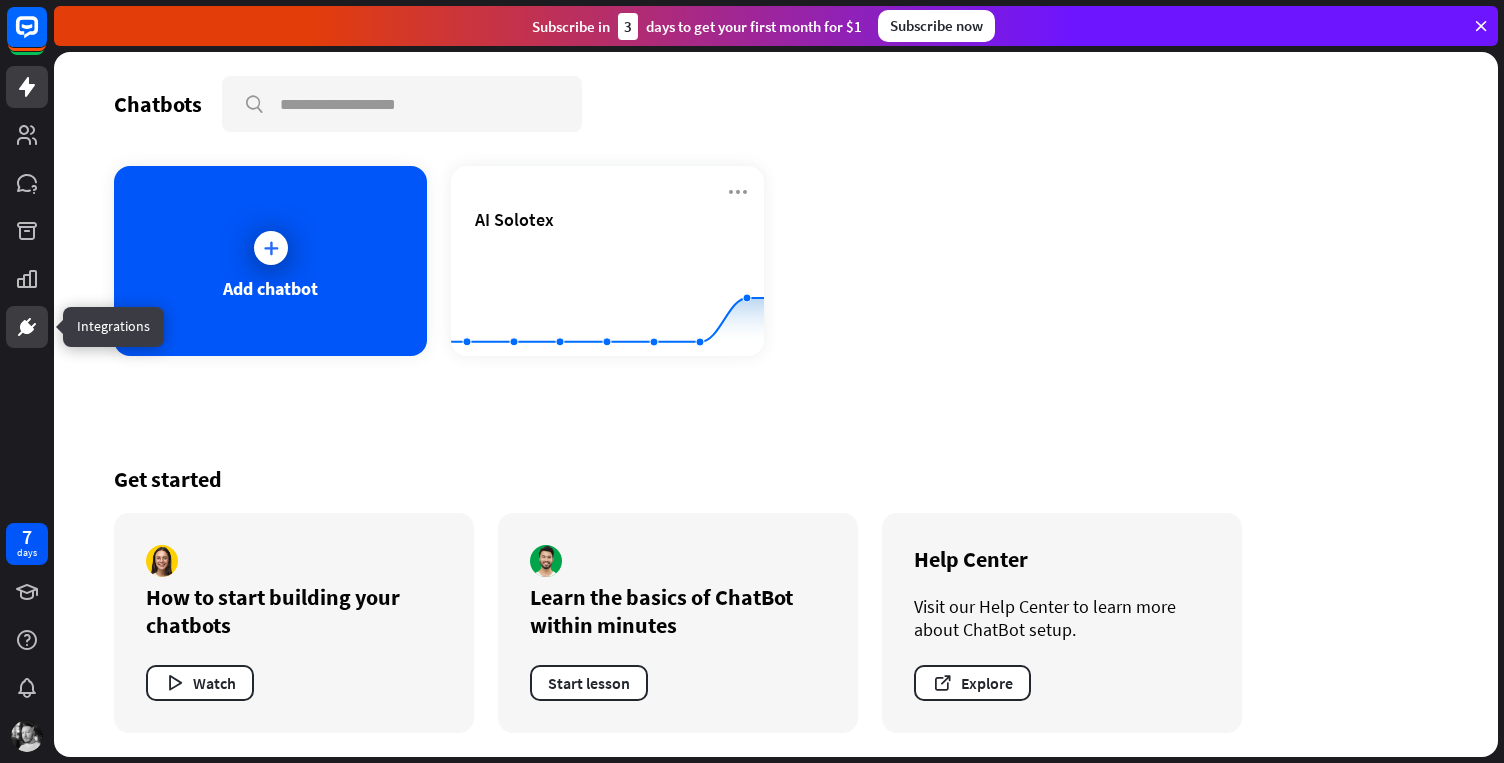click 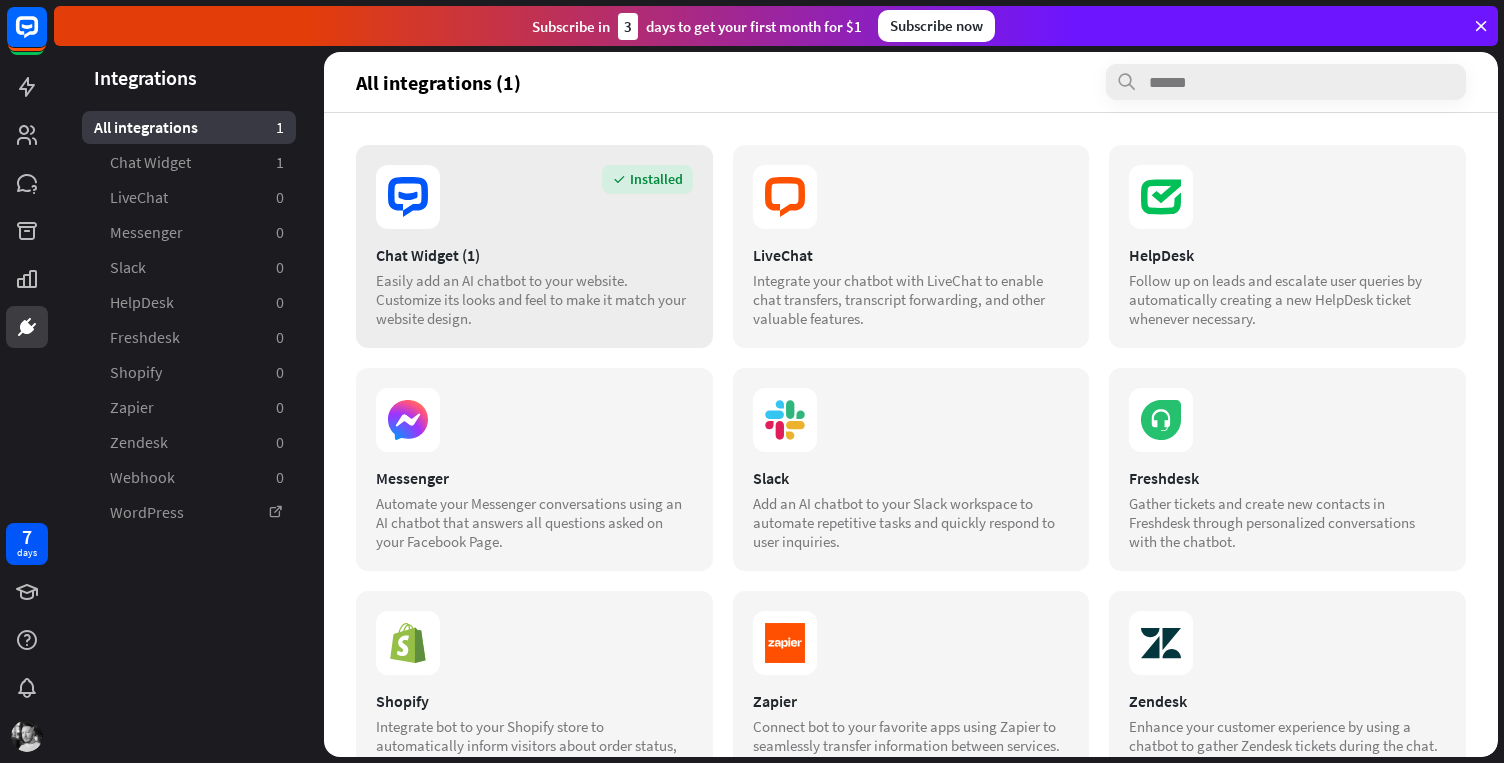 click on "Chat Widget
(1)" at bounding box center (534, 255) 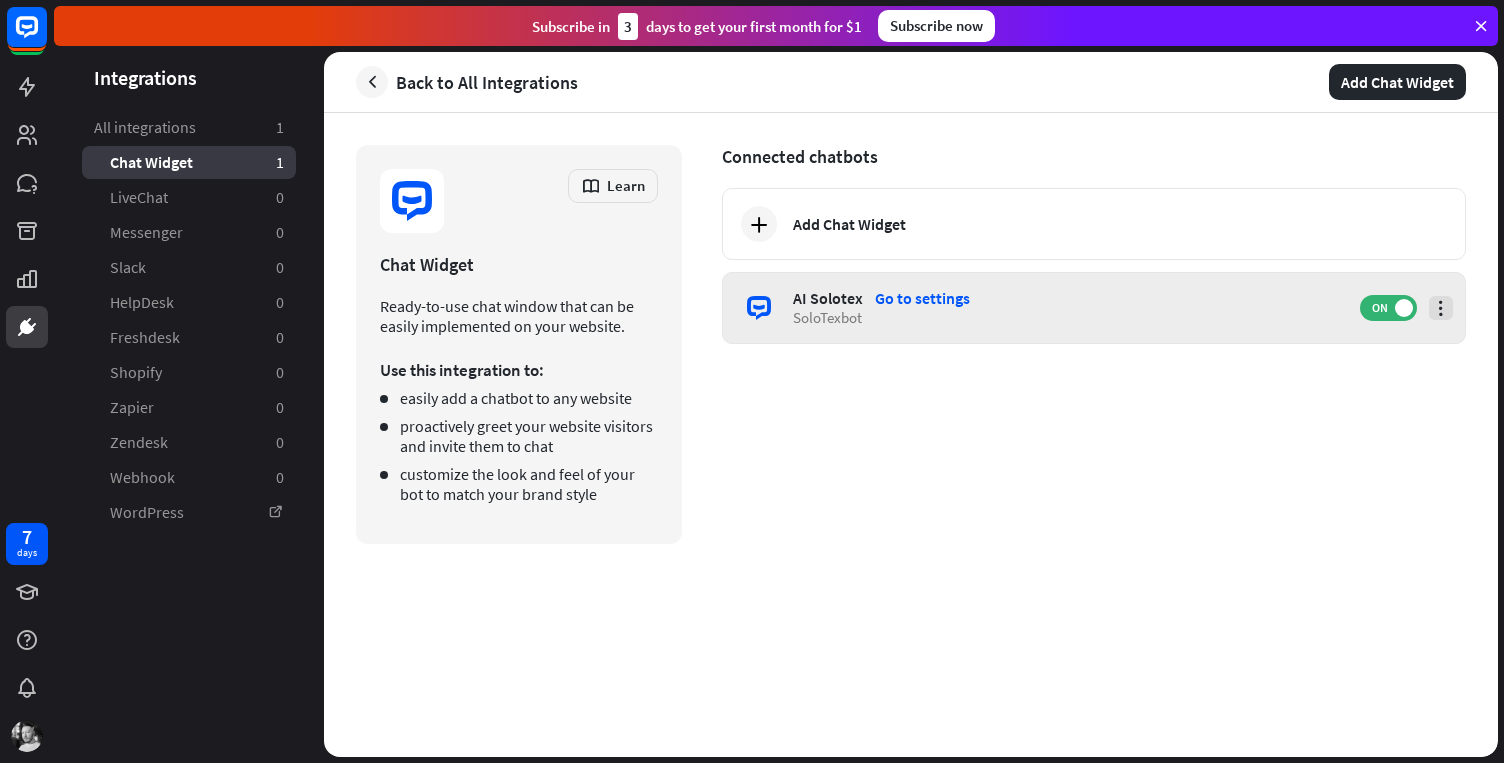 click at bounding box center (1441, 308) 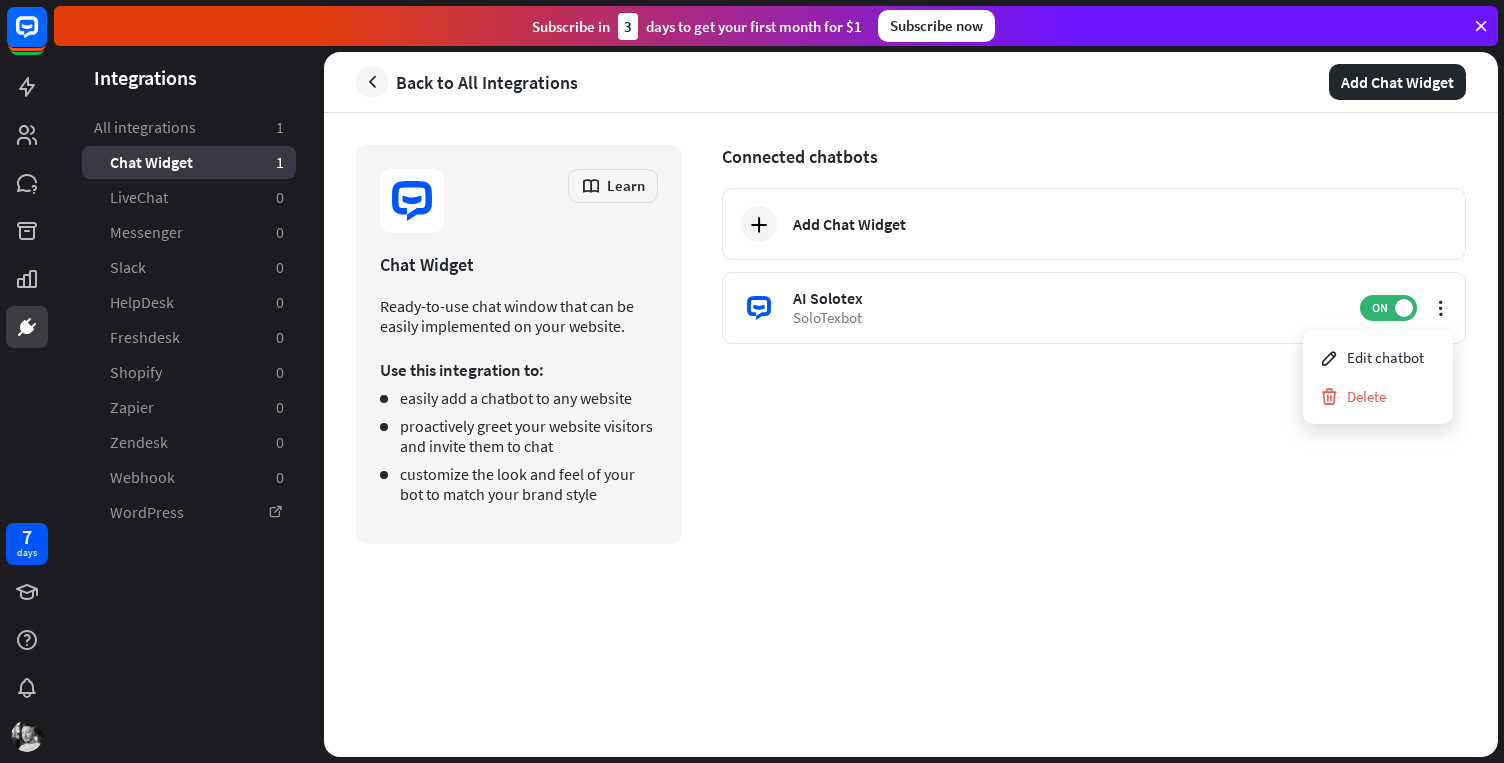 click on "Connected chatbots     Add Chat Widget                         AI Solotex   Go to settings
SoloTexbot
ON" at bounding box center [1094, 344] 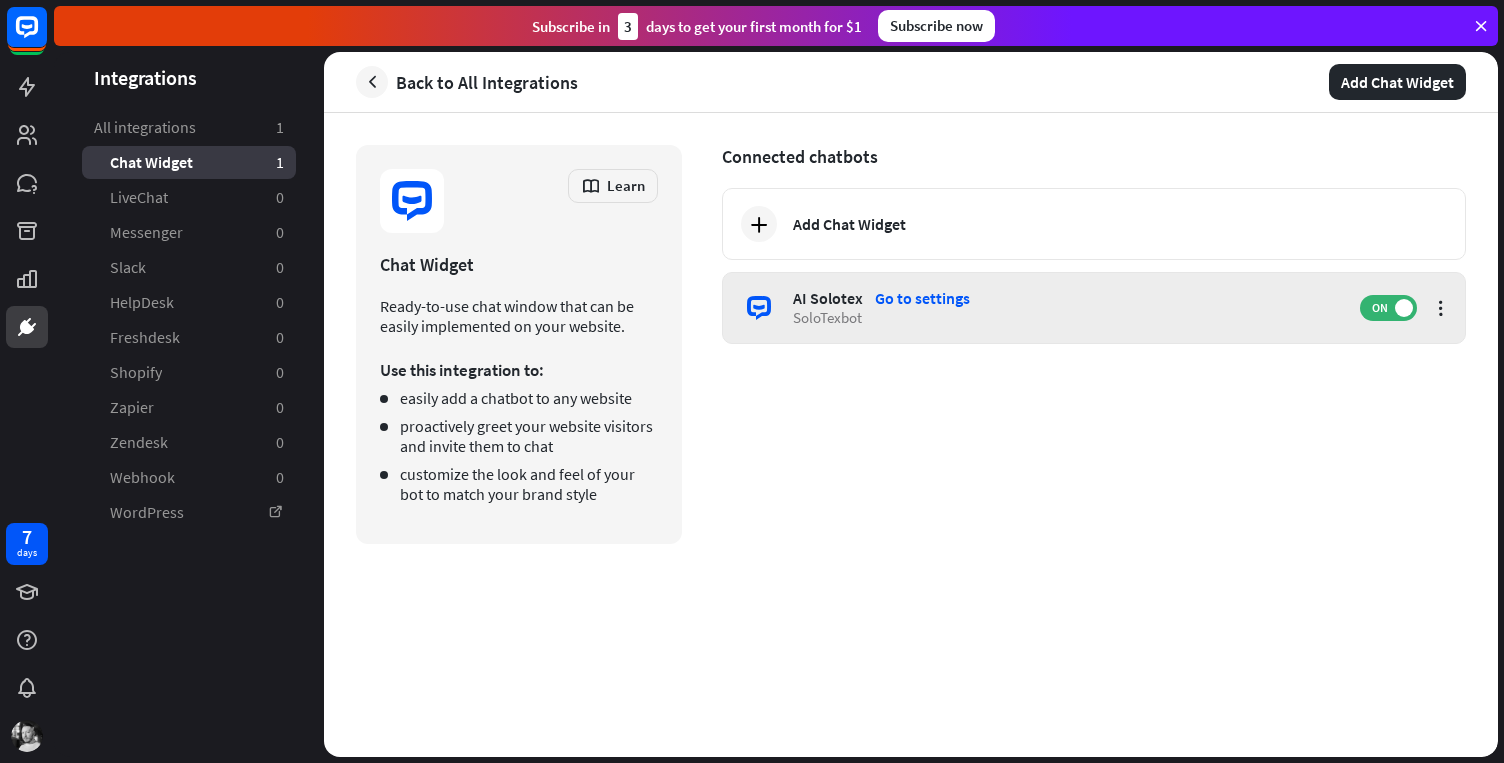 click on "SoloTexbot" at bounding box center [1066, 317] 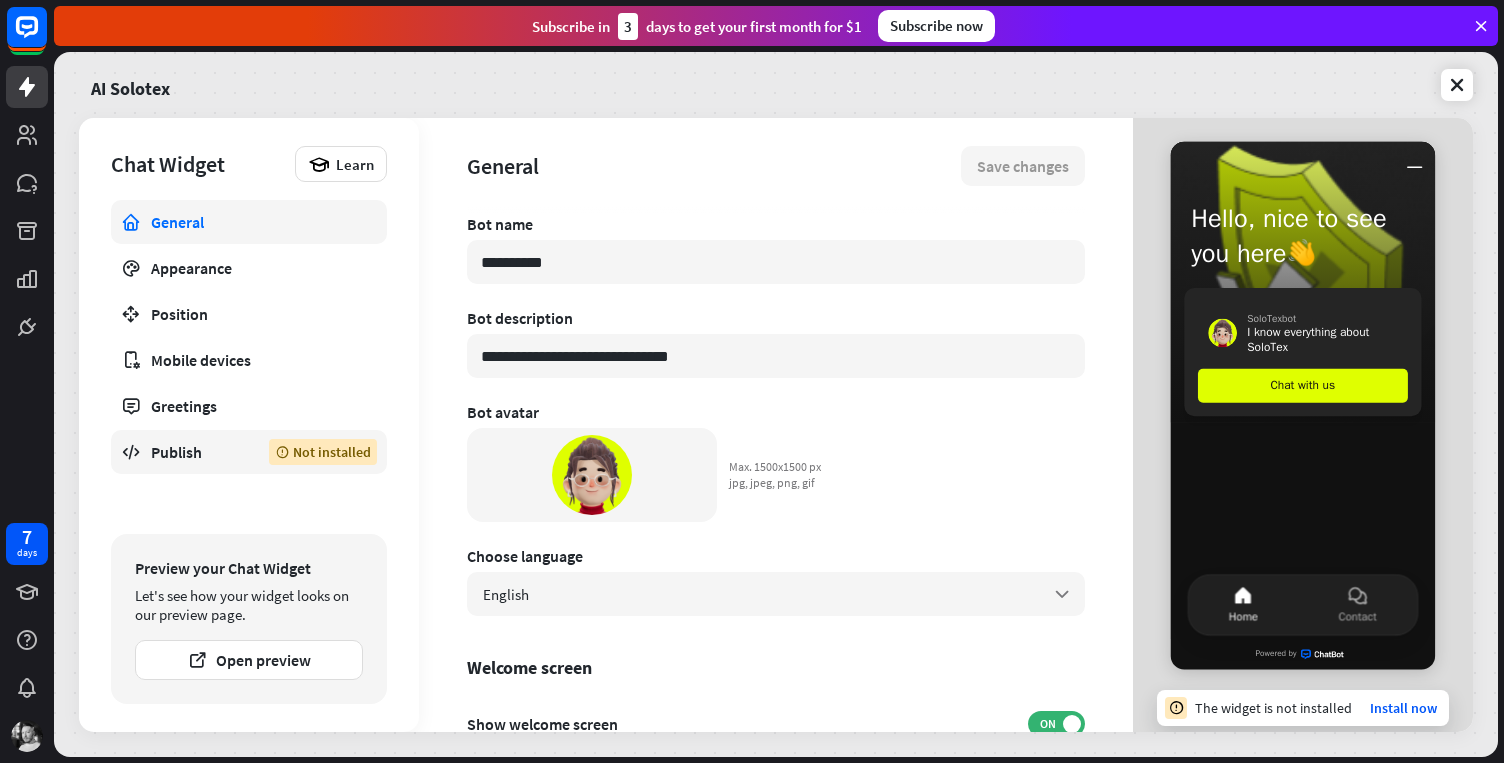click on "Publish
Not installed" at bounding box center [249, 452] 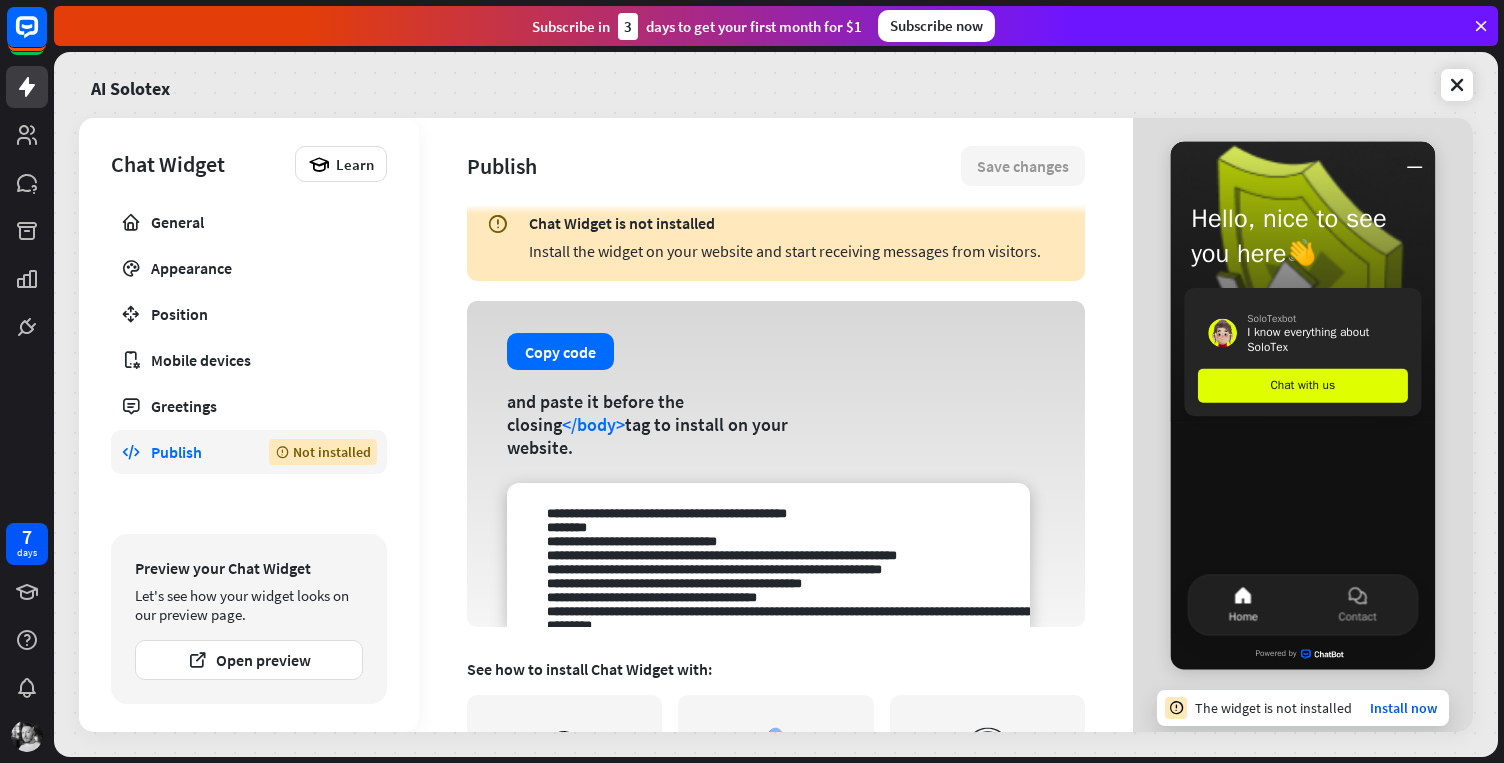 scroll, scrollTop: 0, scrollLeft: 0, axis: both 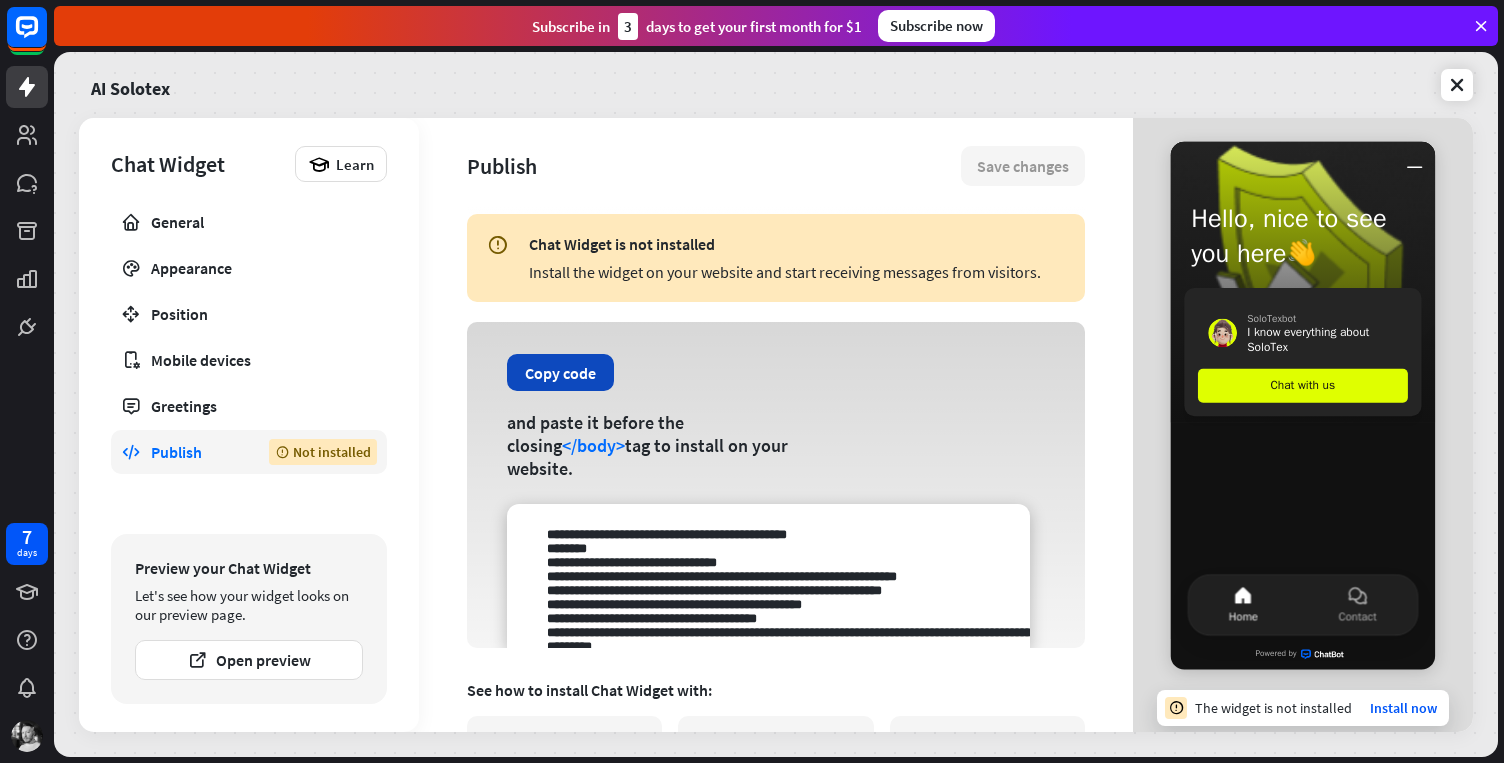 click on "Copy code" at bounding box center [560, 372] 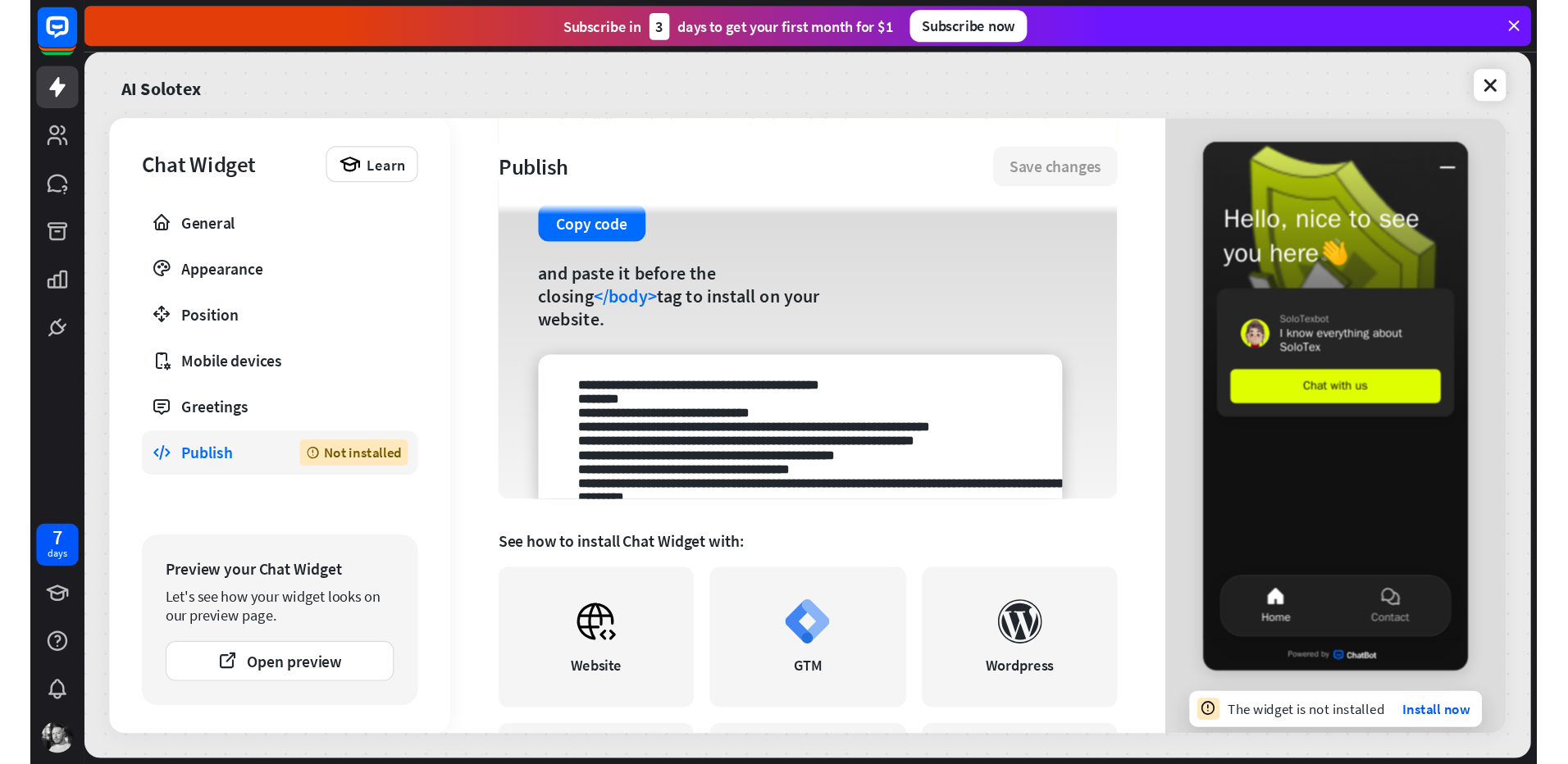 scroll, scrollTop: 0, scrollLeft: 0, axis: both 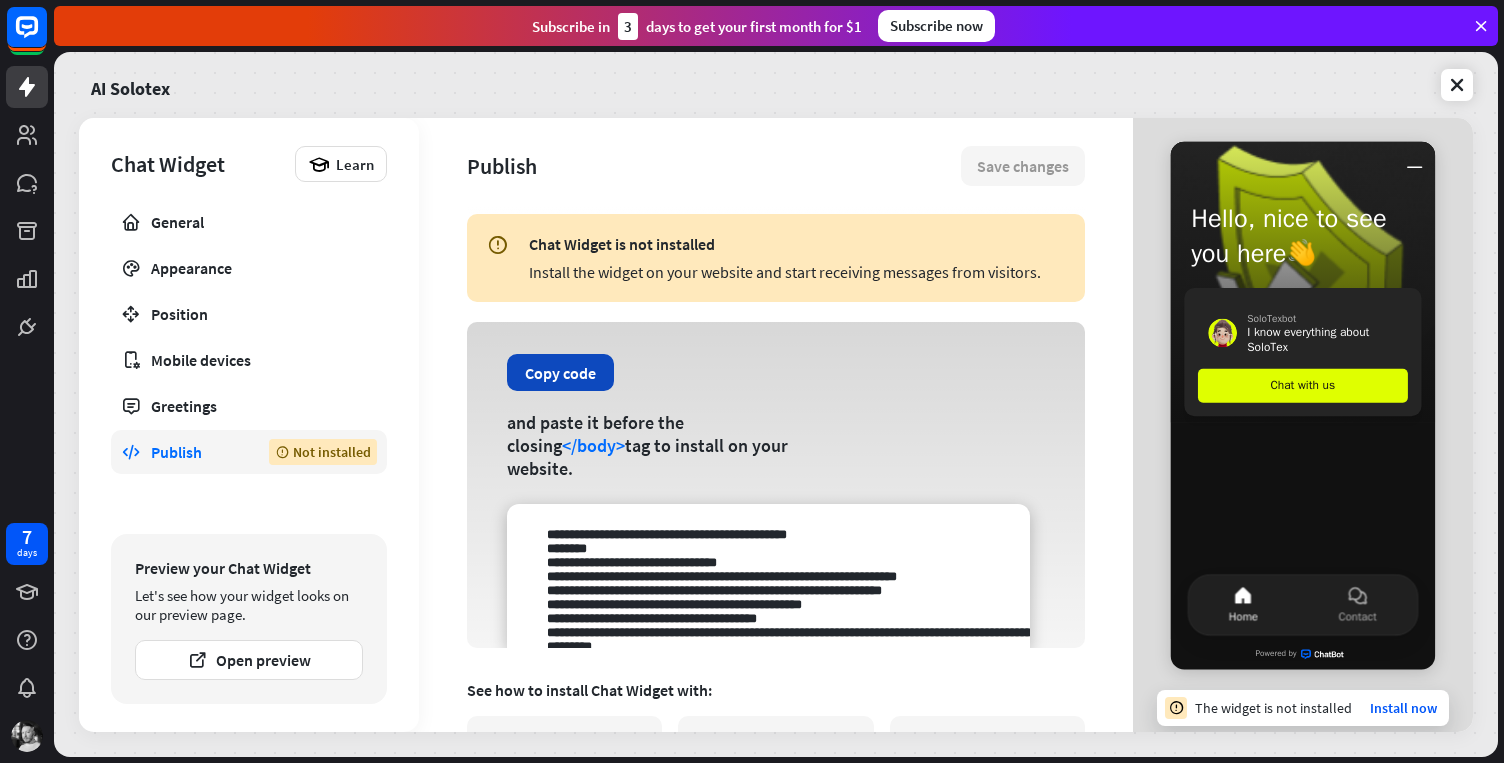 click on "Copy code" at bounding box center (560, 372) 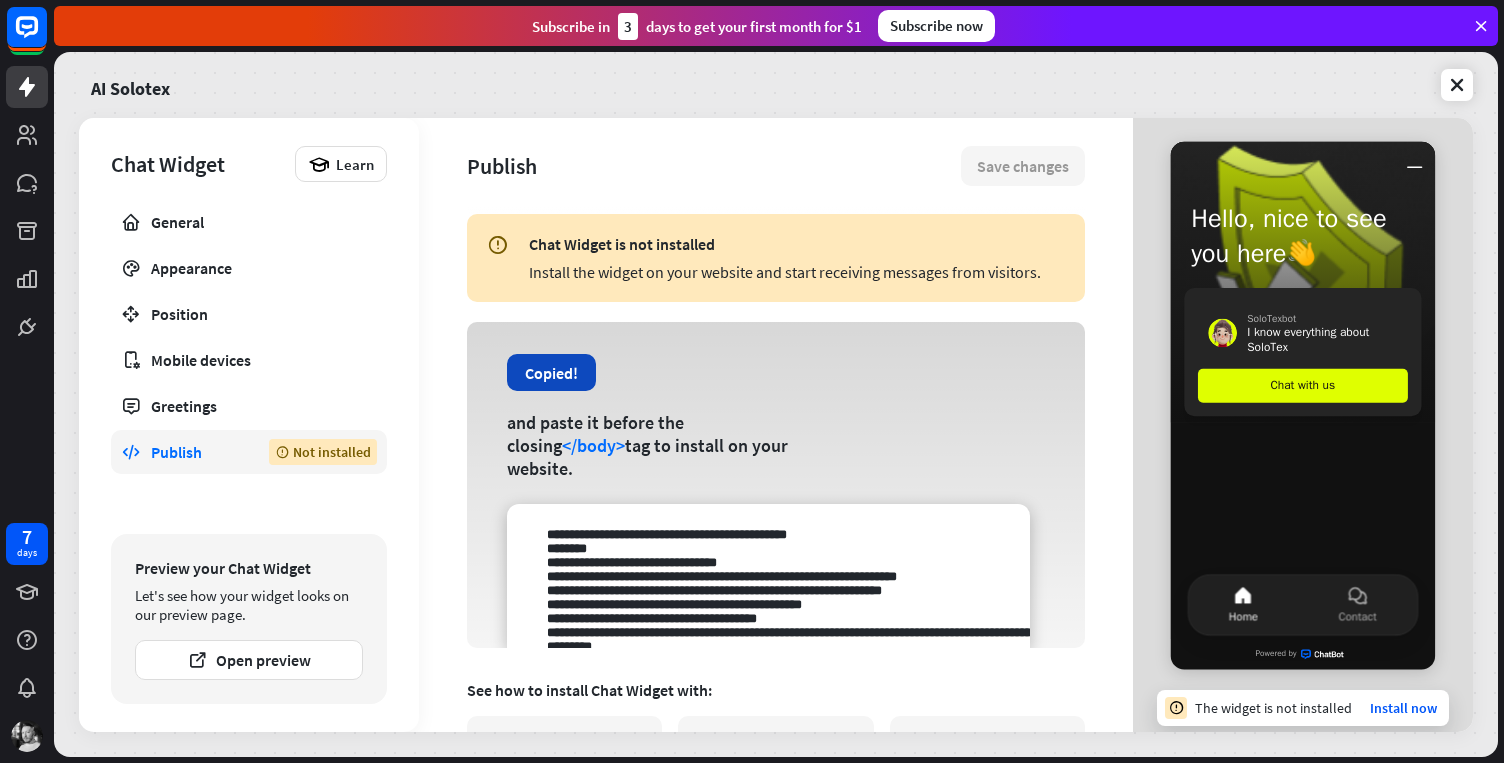click on "Copied!" at bounding box center (551, 372) 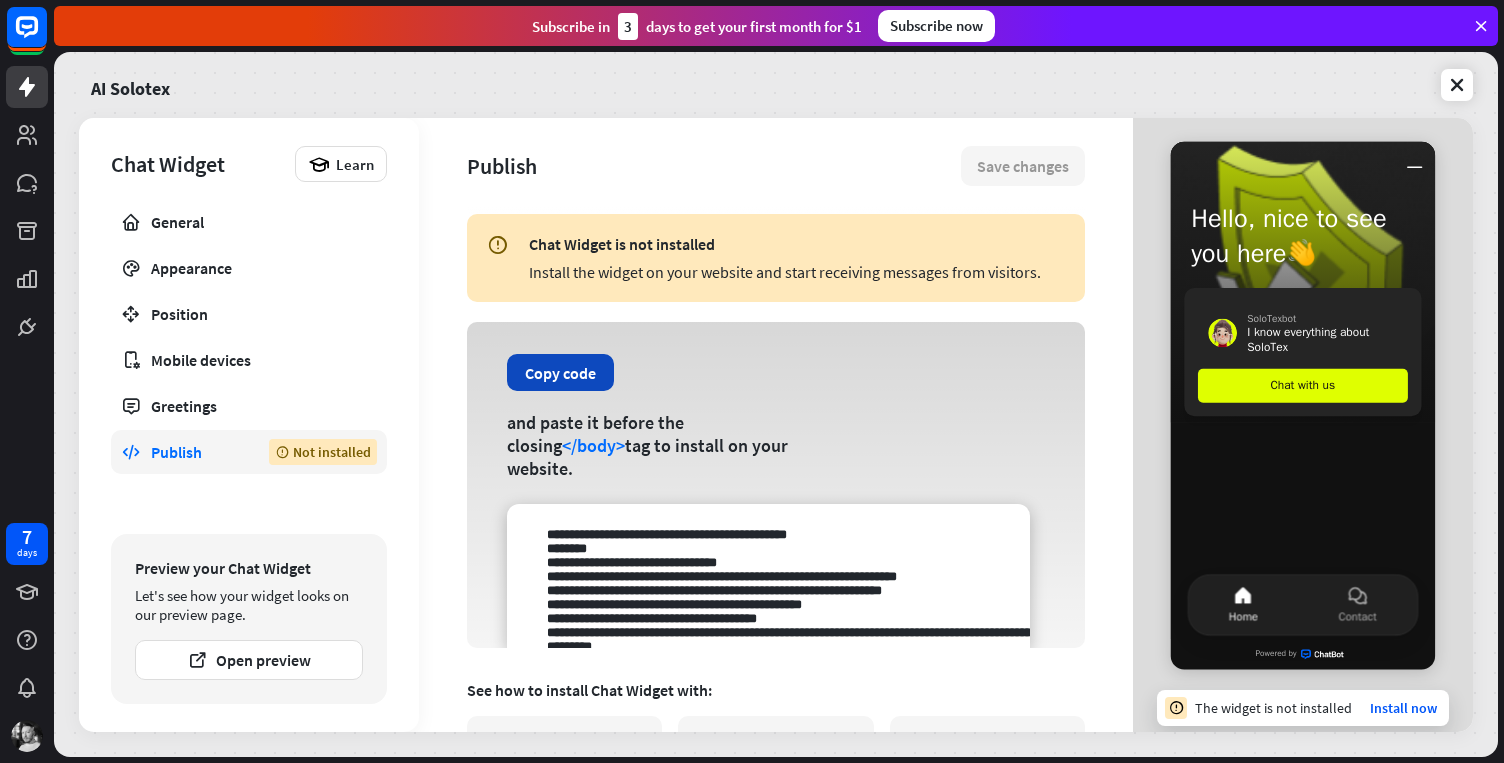 click on "Copy code" at bounding box center [560, 372] 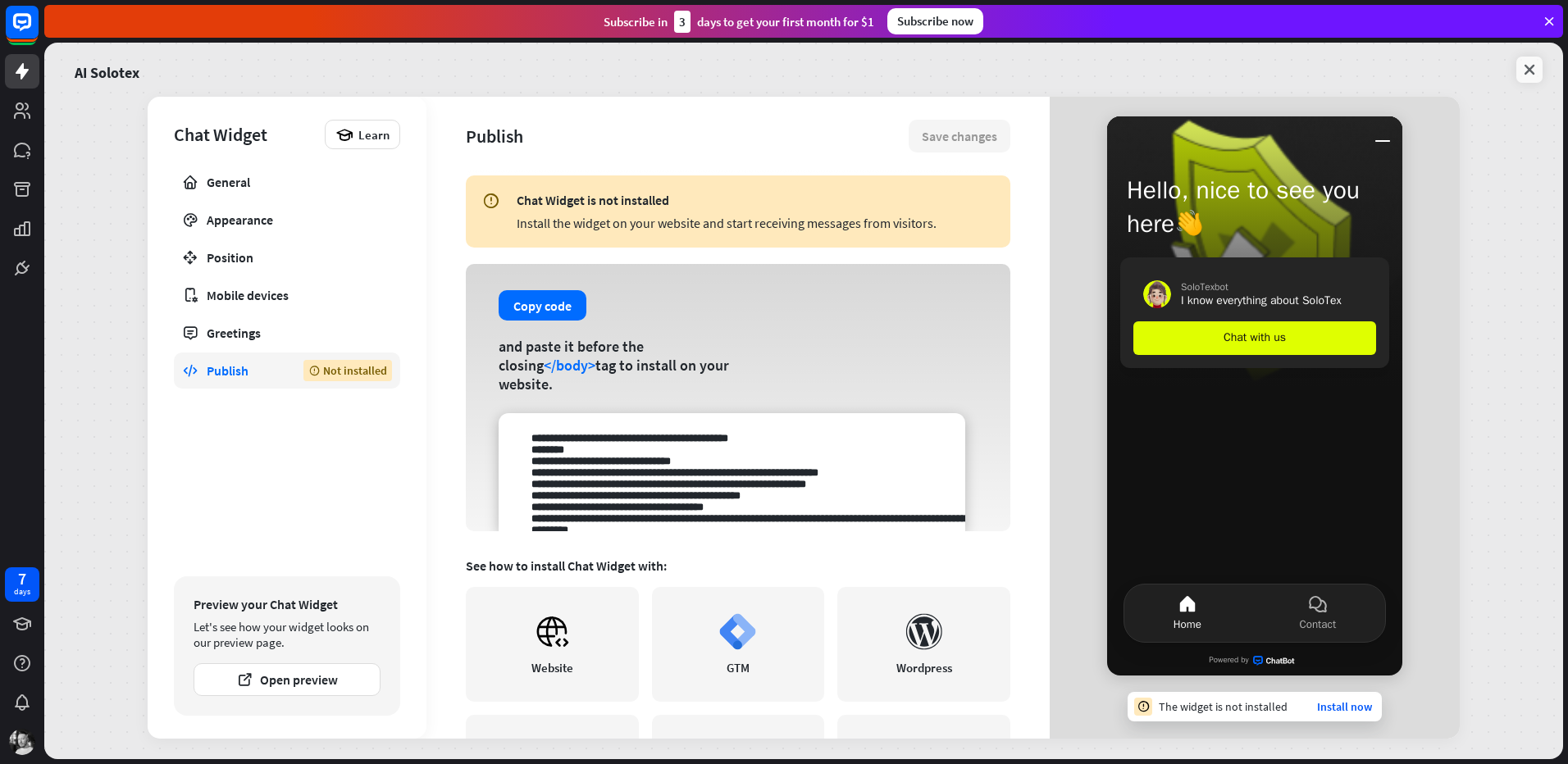click at bounding box center (1529, 70) 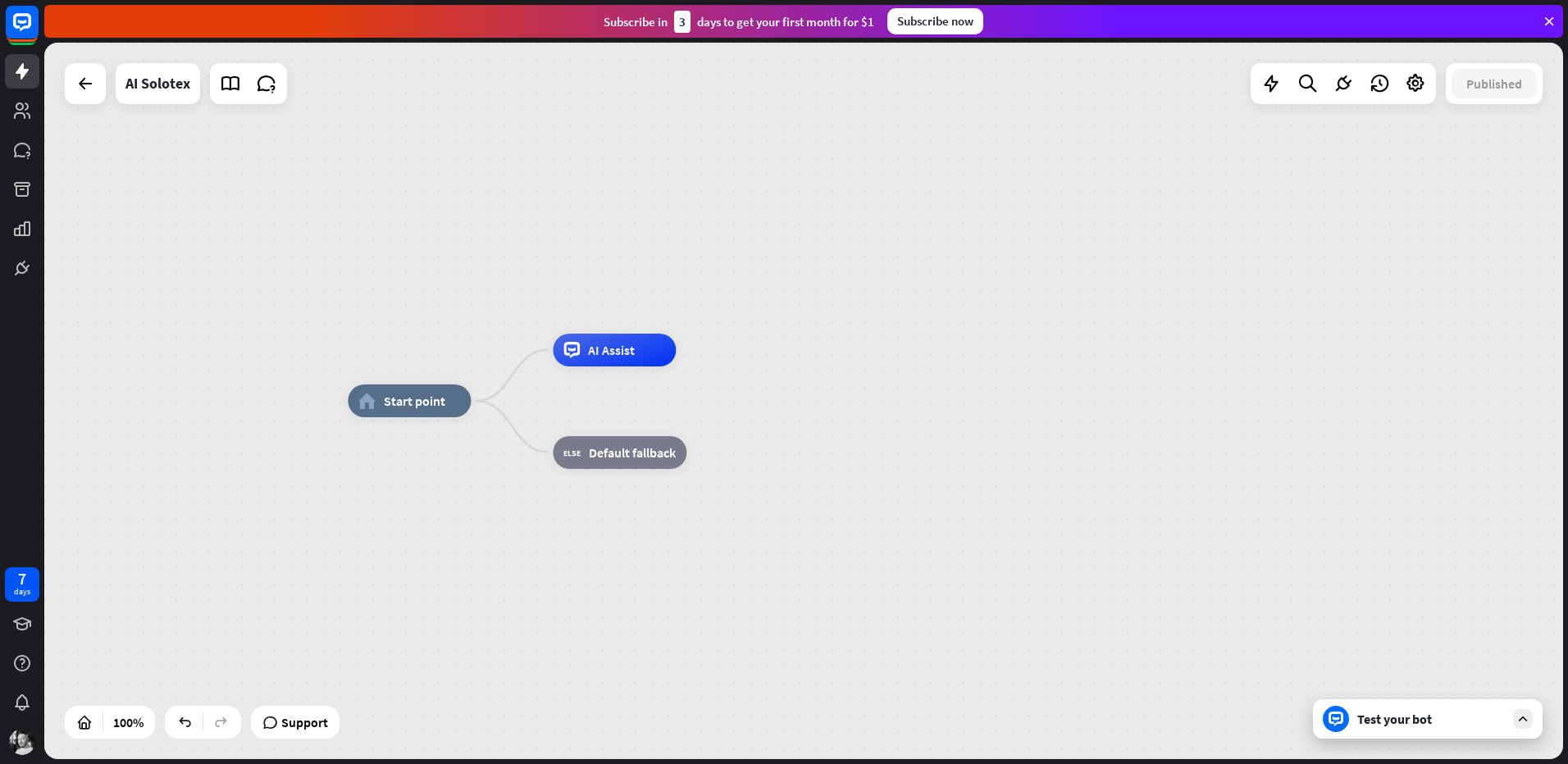 click at bounding box center (1523, 719) 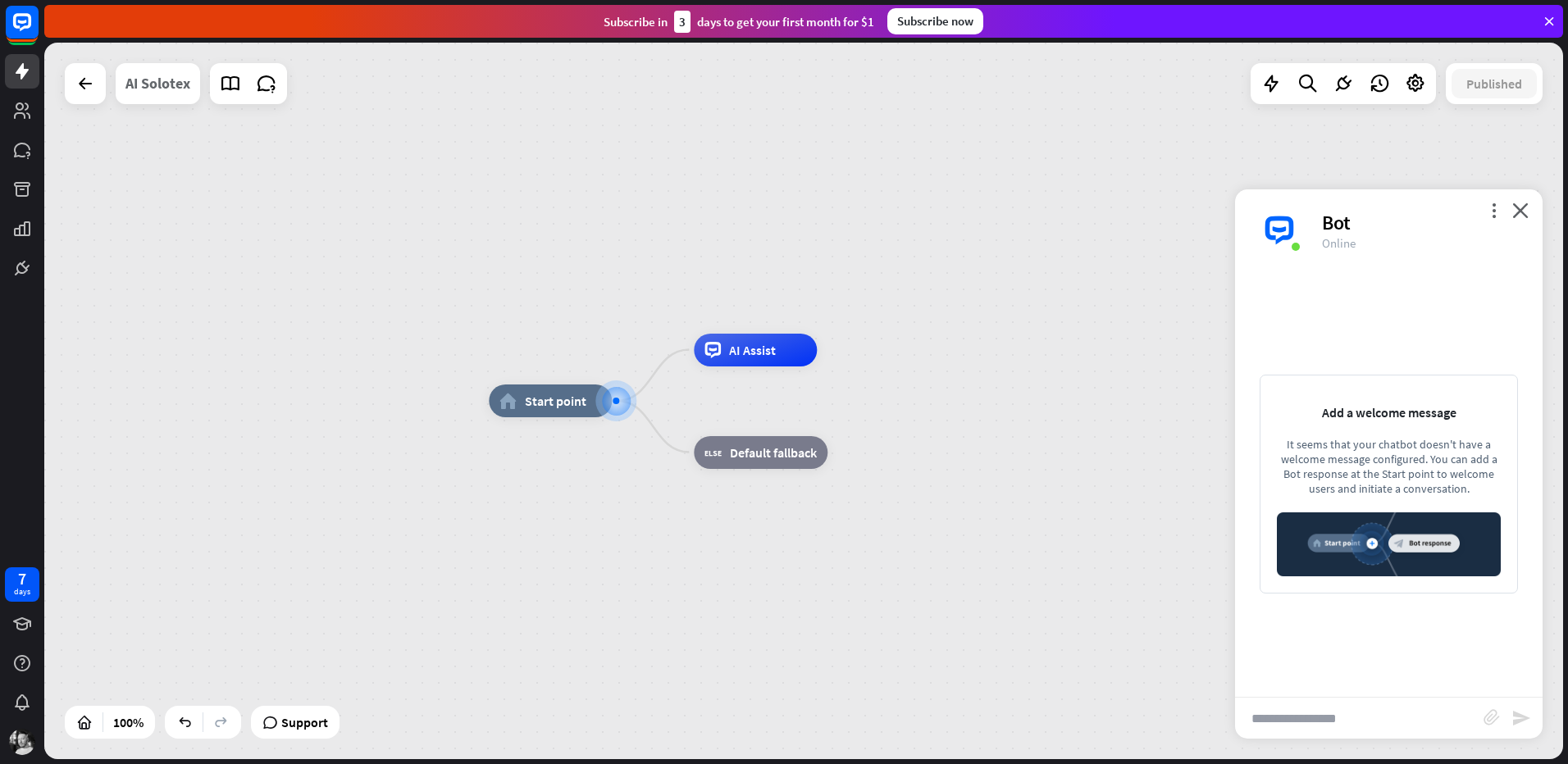 click on "AI Solotex" at bounding box center (157, 84) 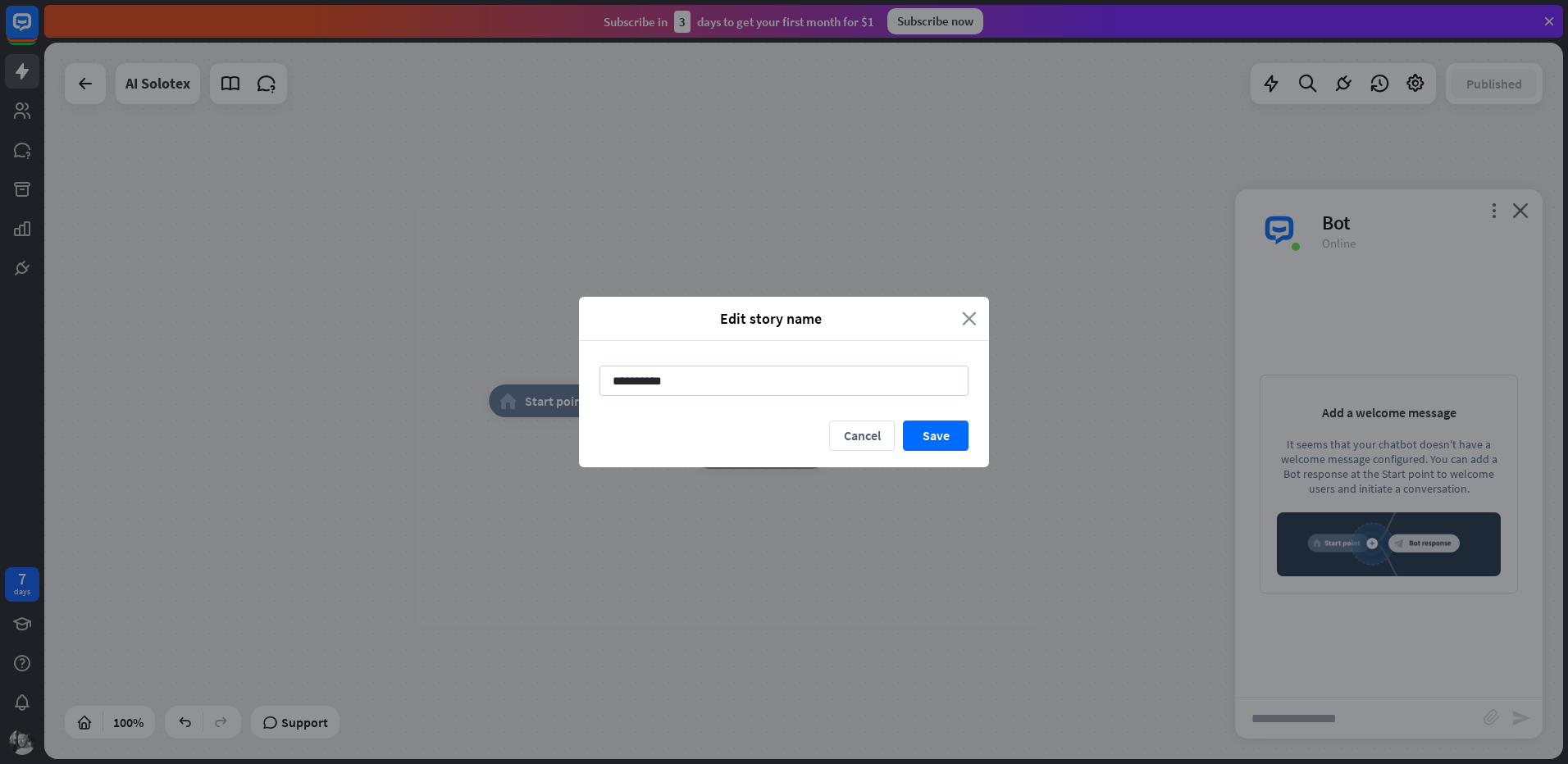 drag, startPoint x: 965, startPoint y: 307, endPoint x: 970, endPoint y: 319, distance: 13 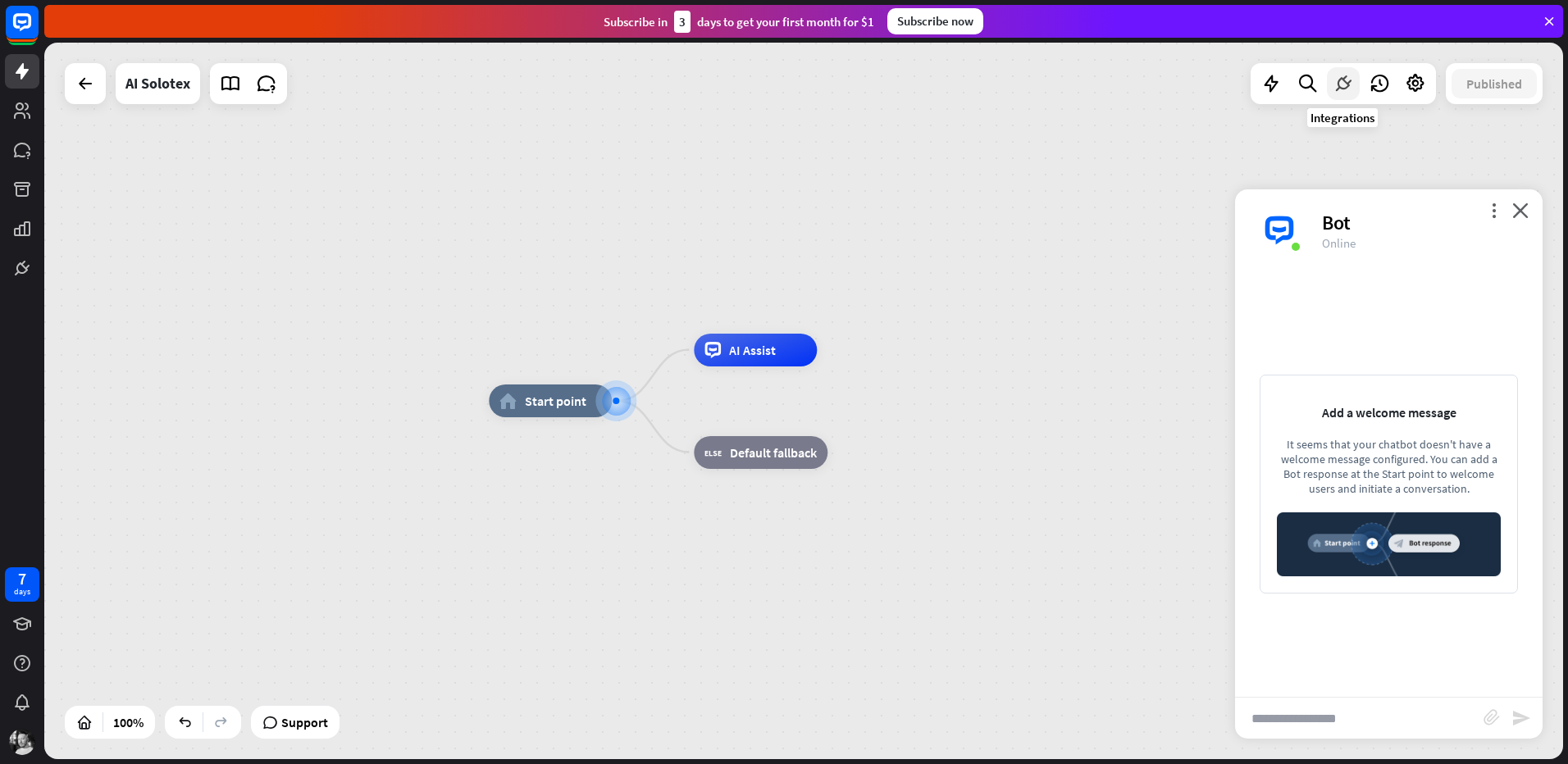 click at bounding box center (1343, 84) 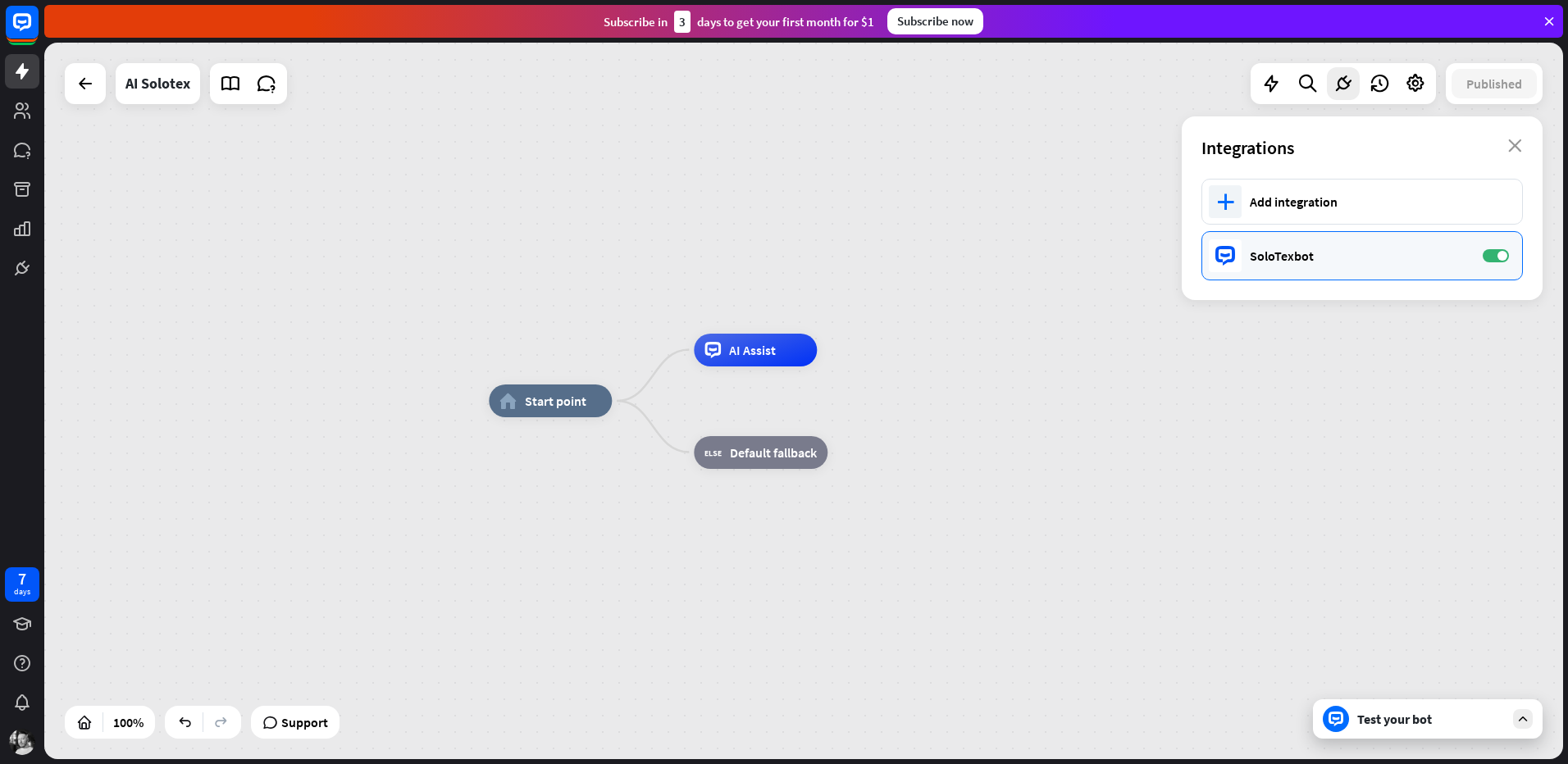 click on "SoloTexbot" at bounding box center [1358, 256] 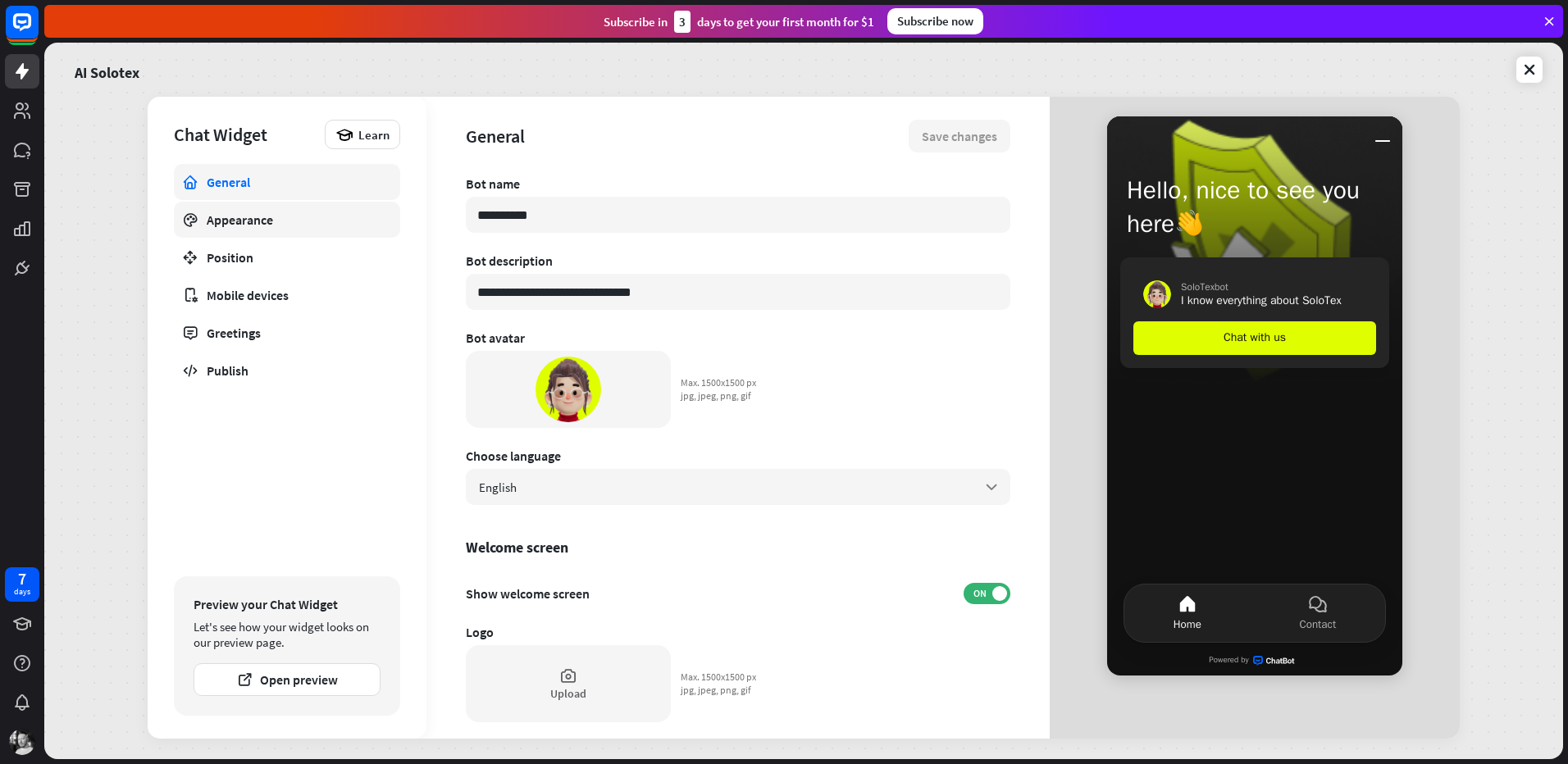 click on "Appearance" at bounding box center (287, 220) 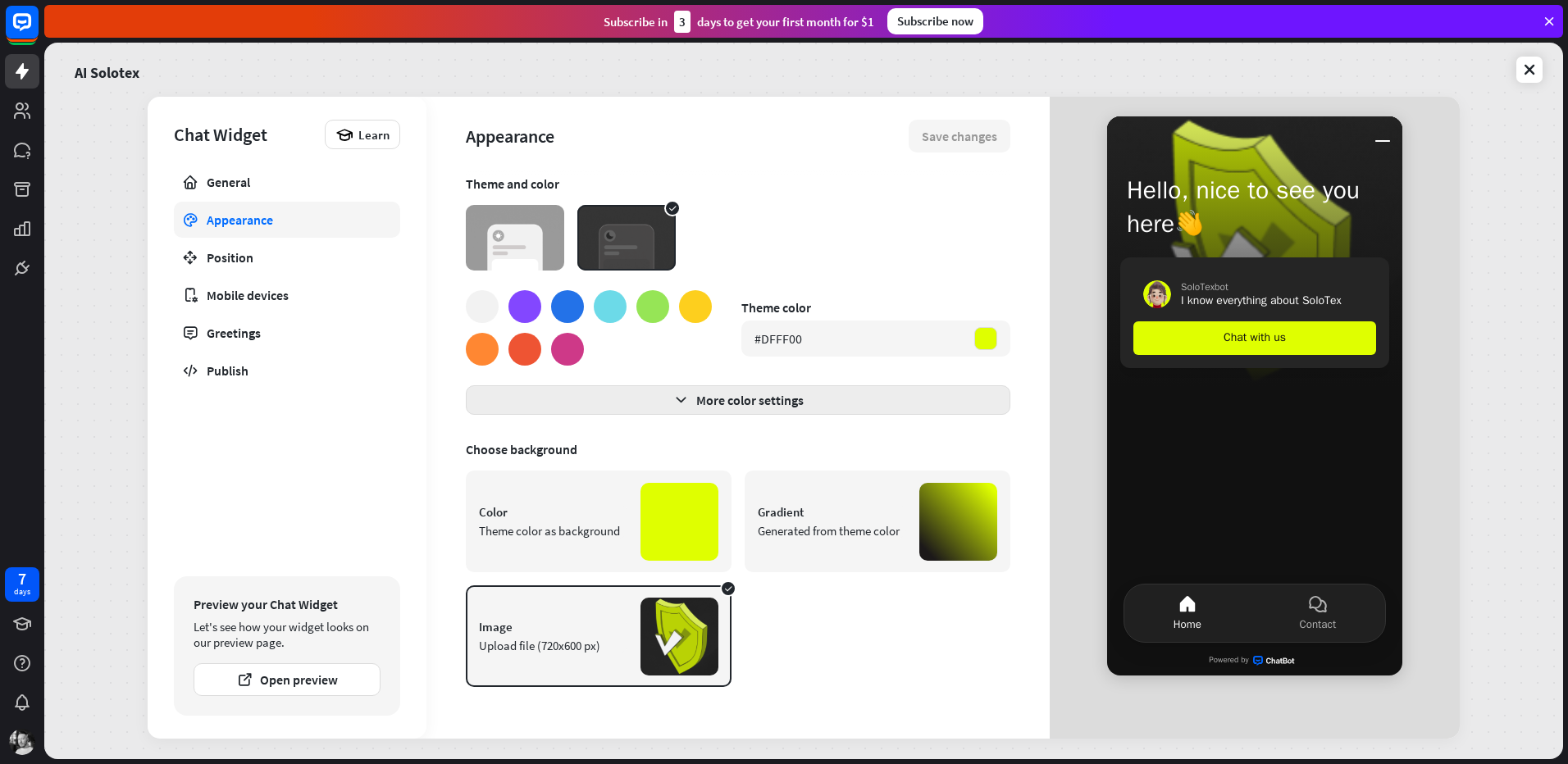 click on "More color settings" at bounding box center (738, 400) 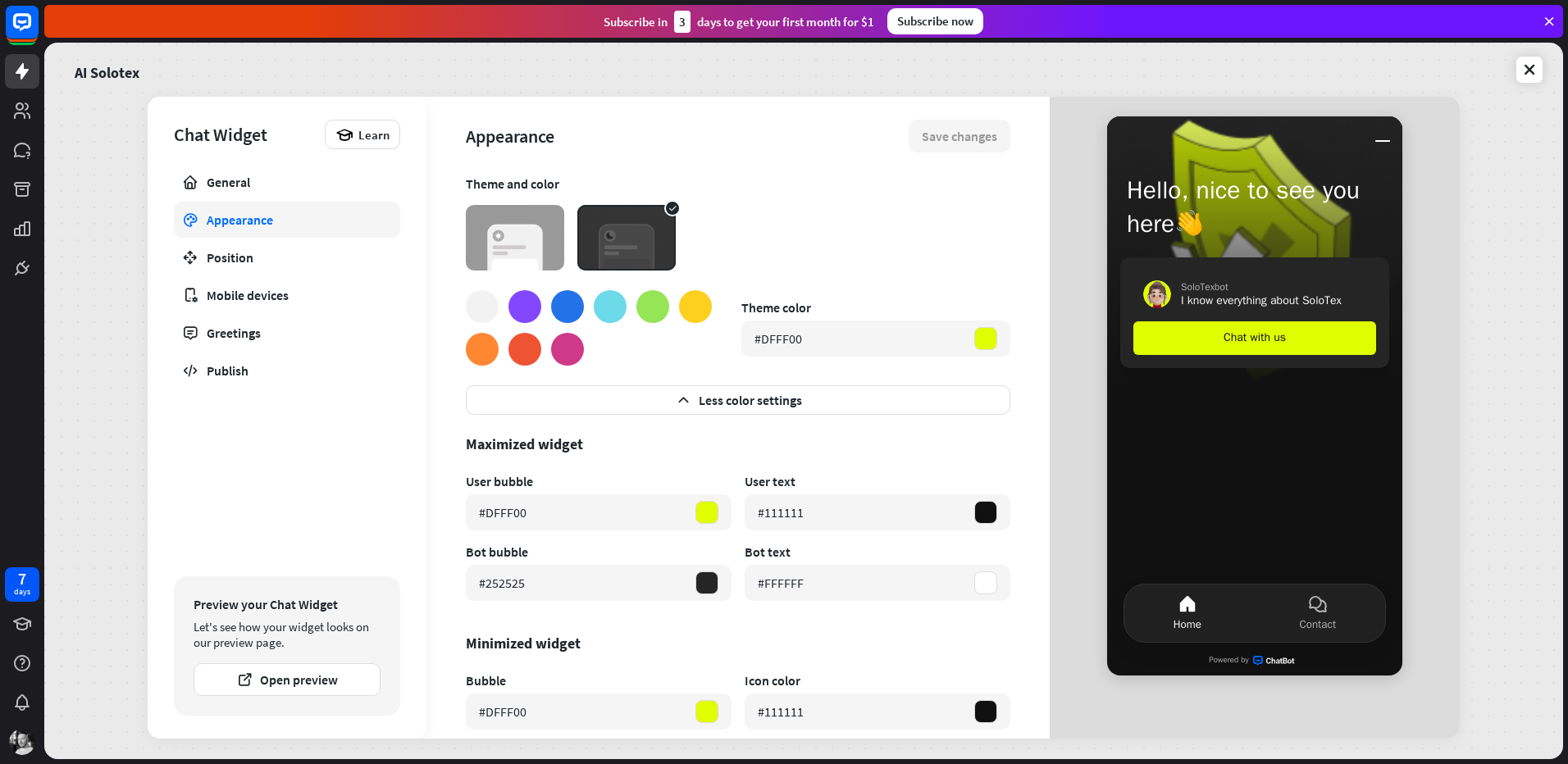 click at bounding box center [515, 238] 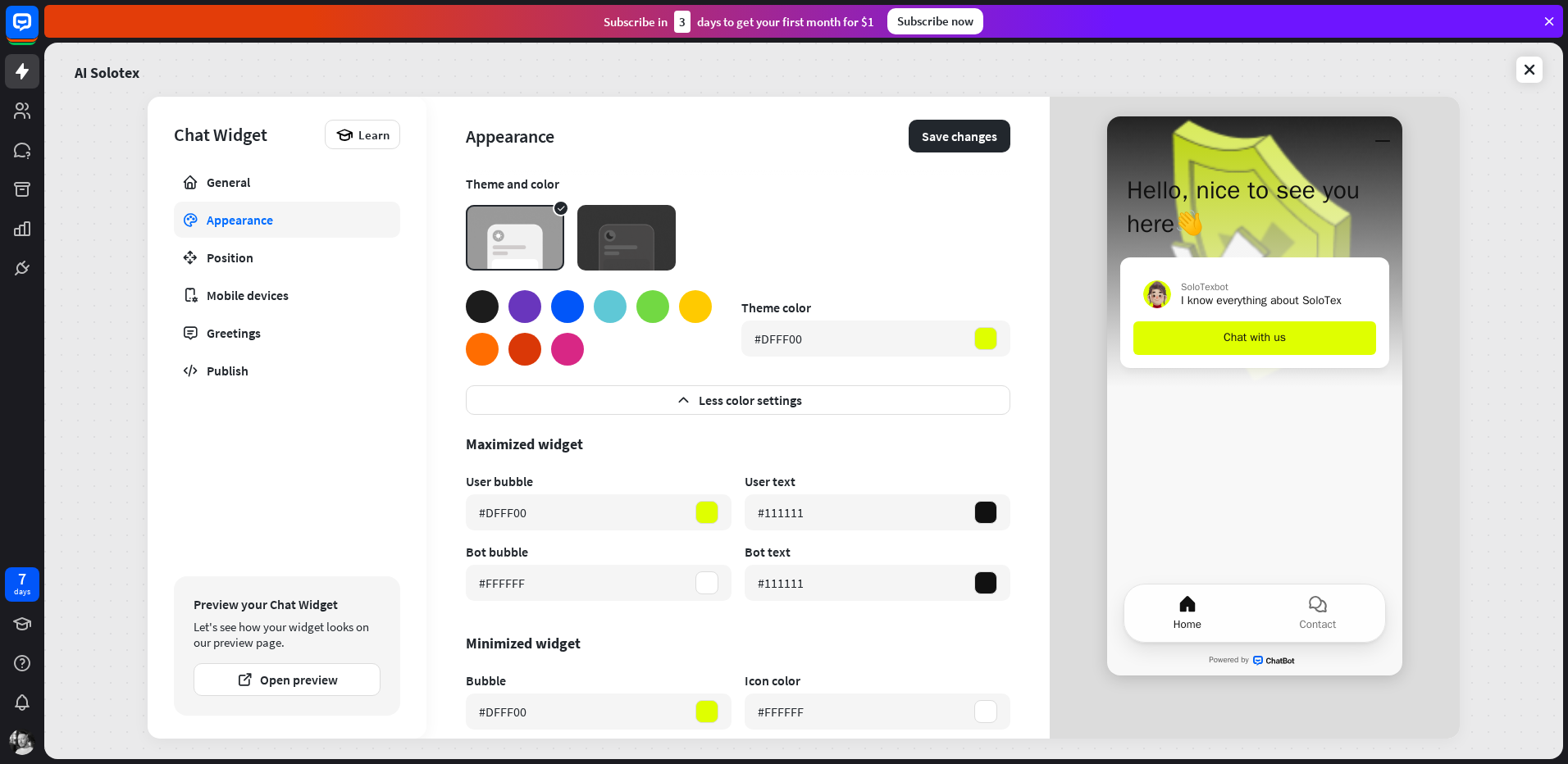 click at bounding box center (627, 238) 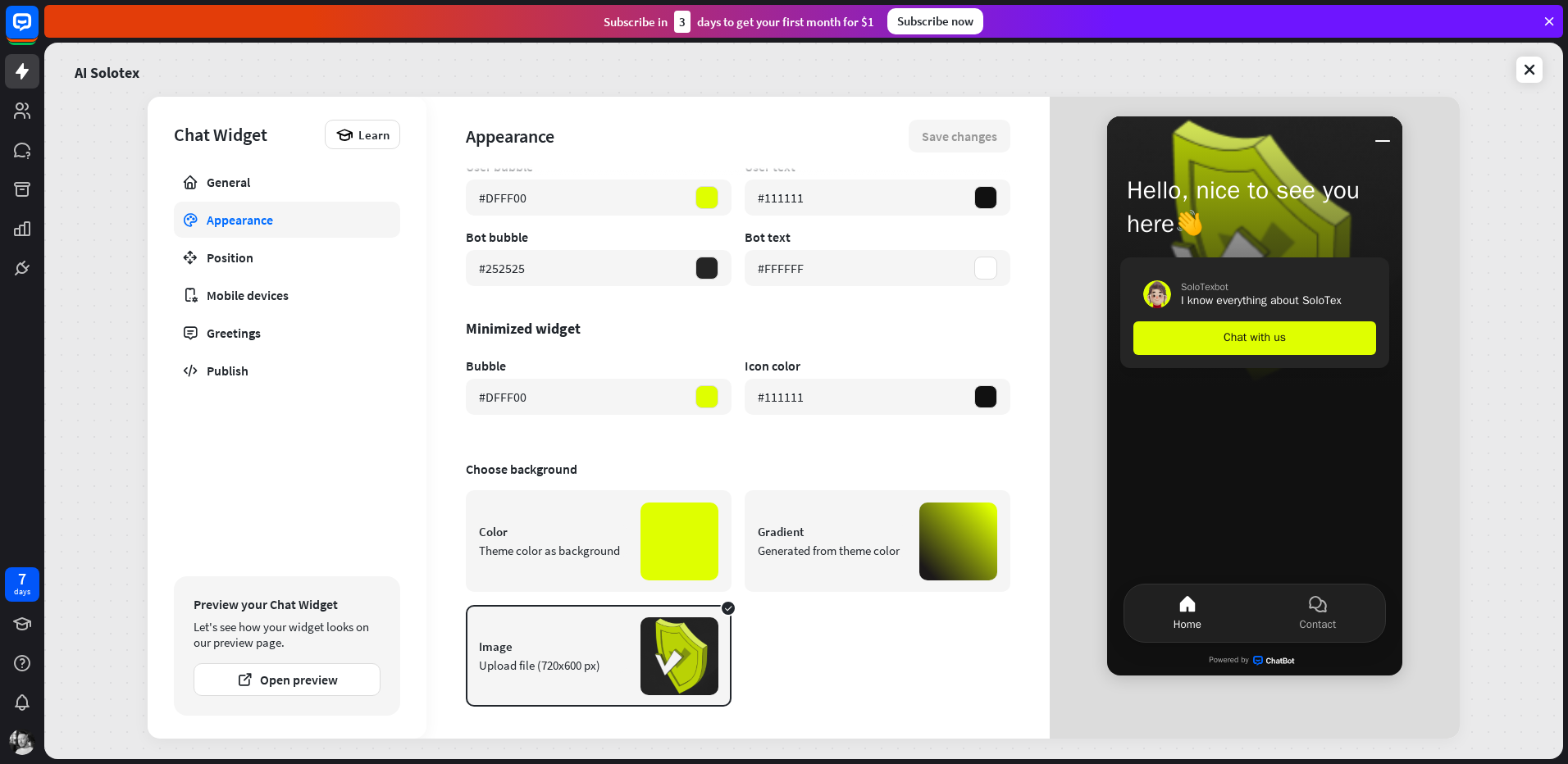 scroll, scrollTop: 316, scrollLeft: 0, axis: vertical 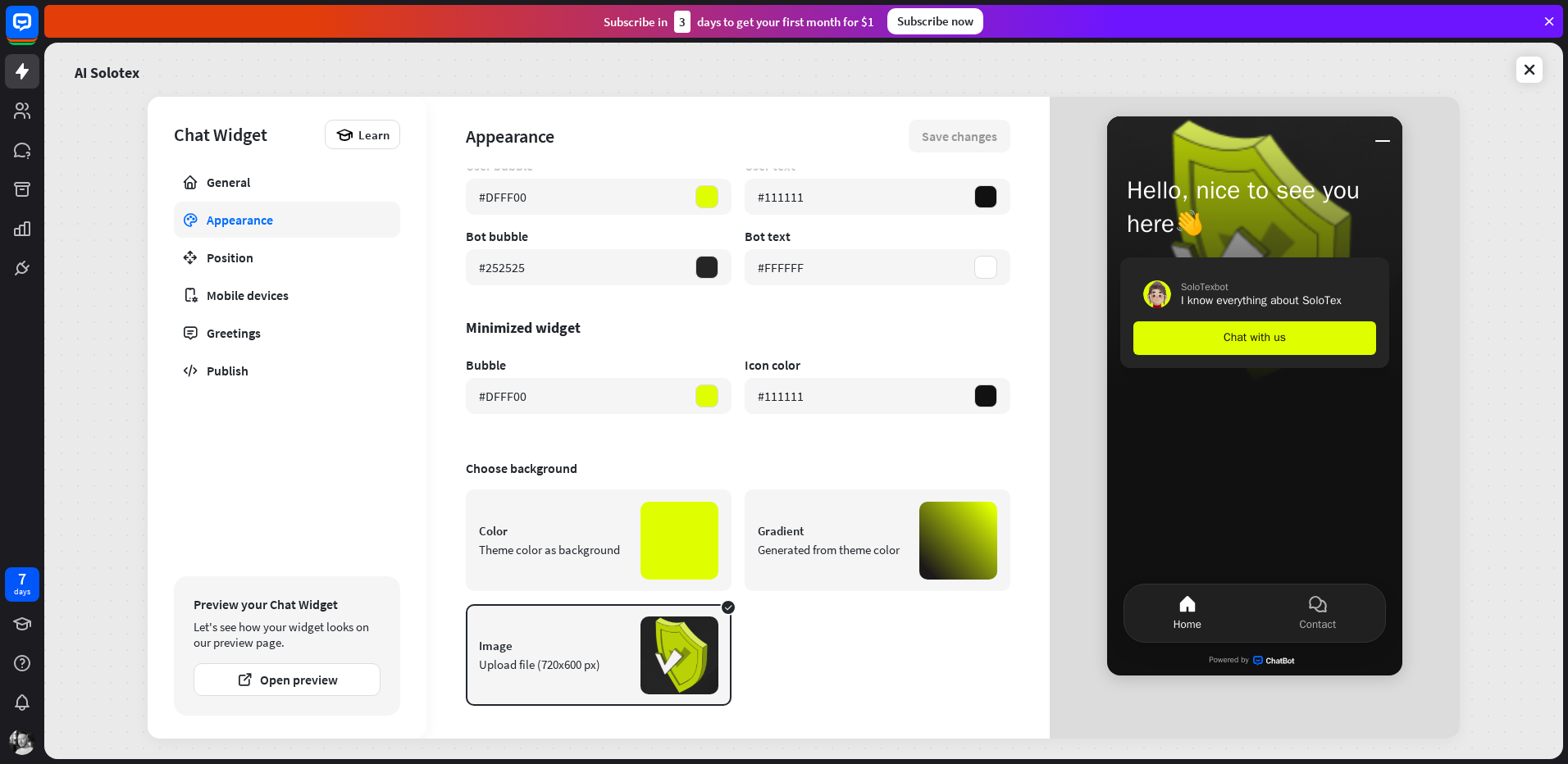 click on "Generated from theme color" at bounding box center [832, 549] 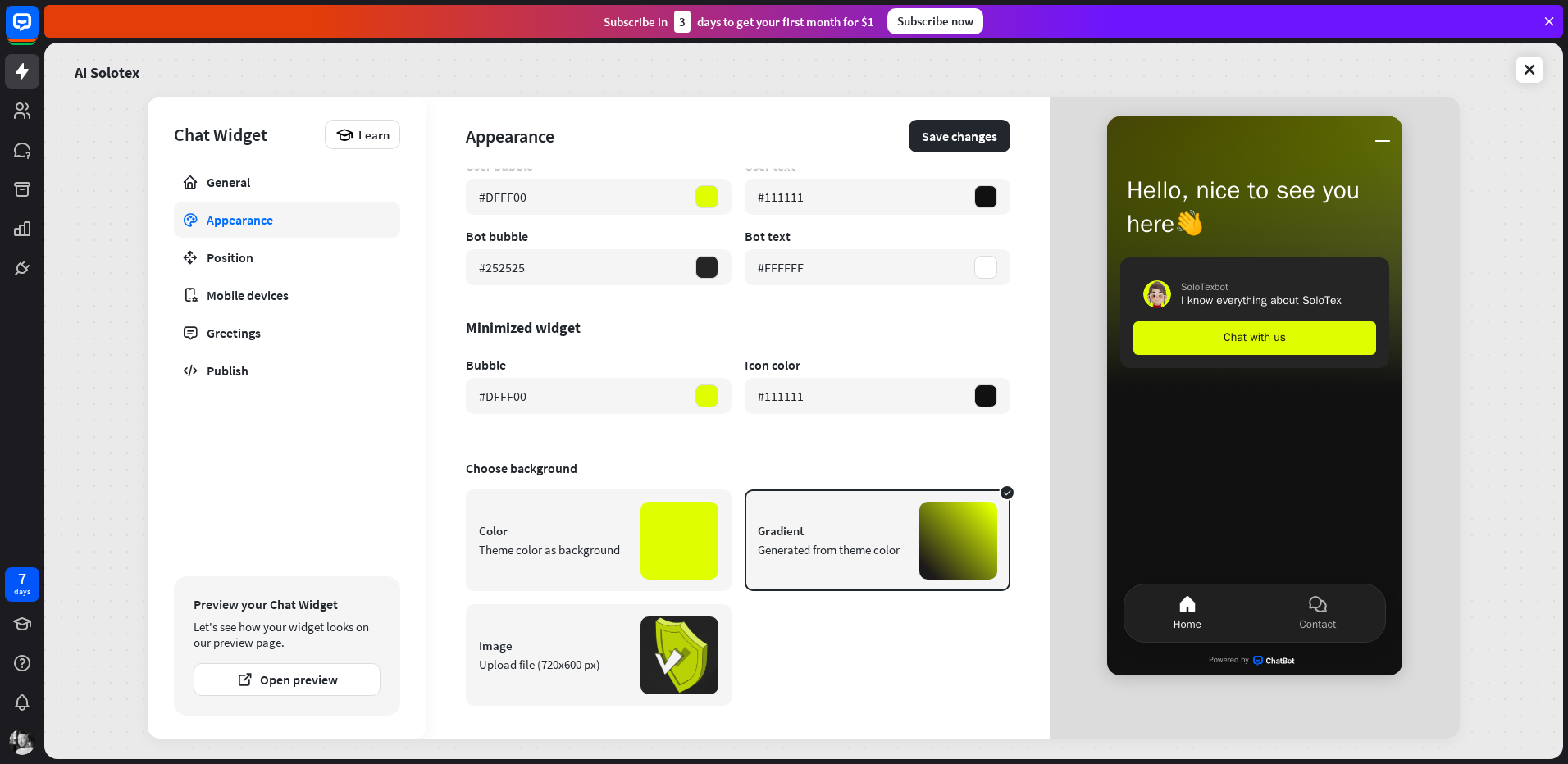 click on "Image" at bounding box center [553, 645] 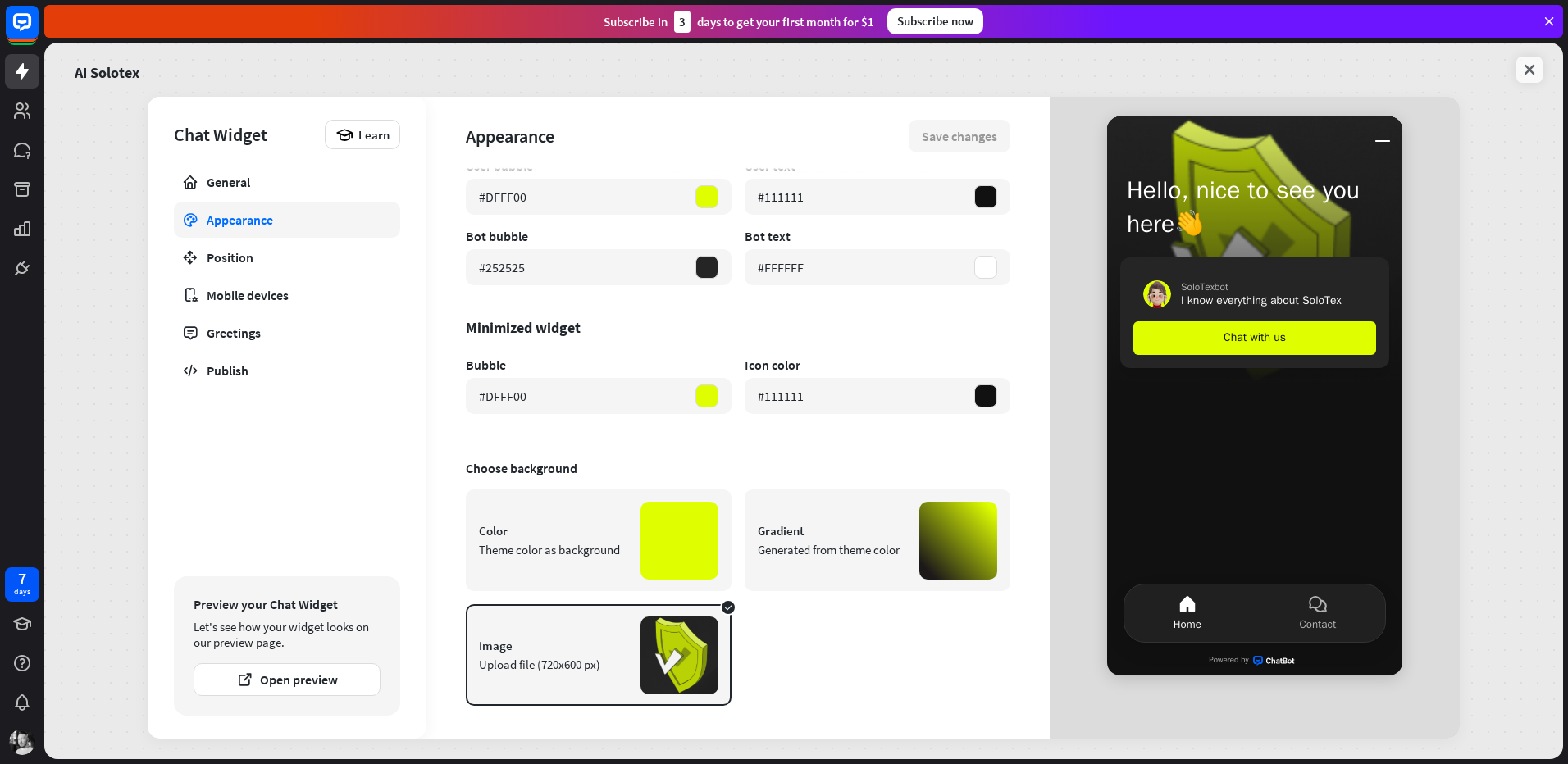 click at bounding box center (1529, 70) 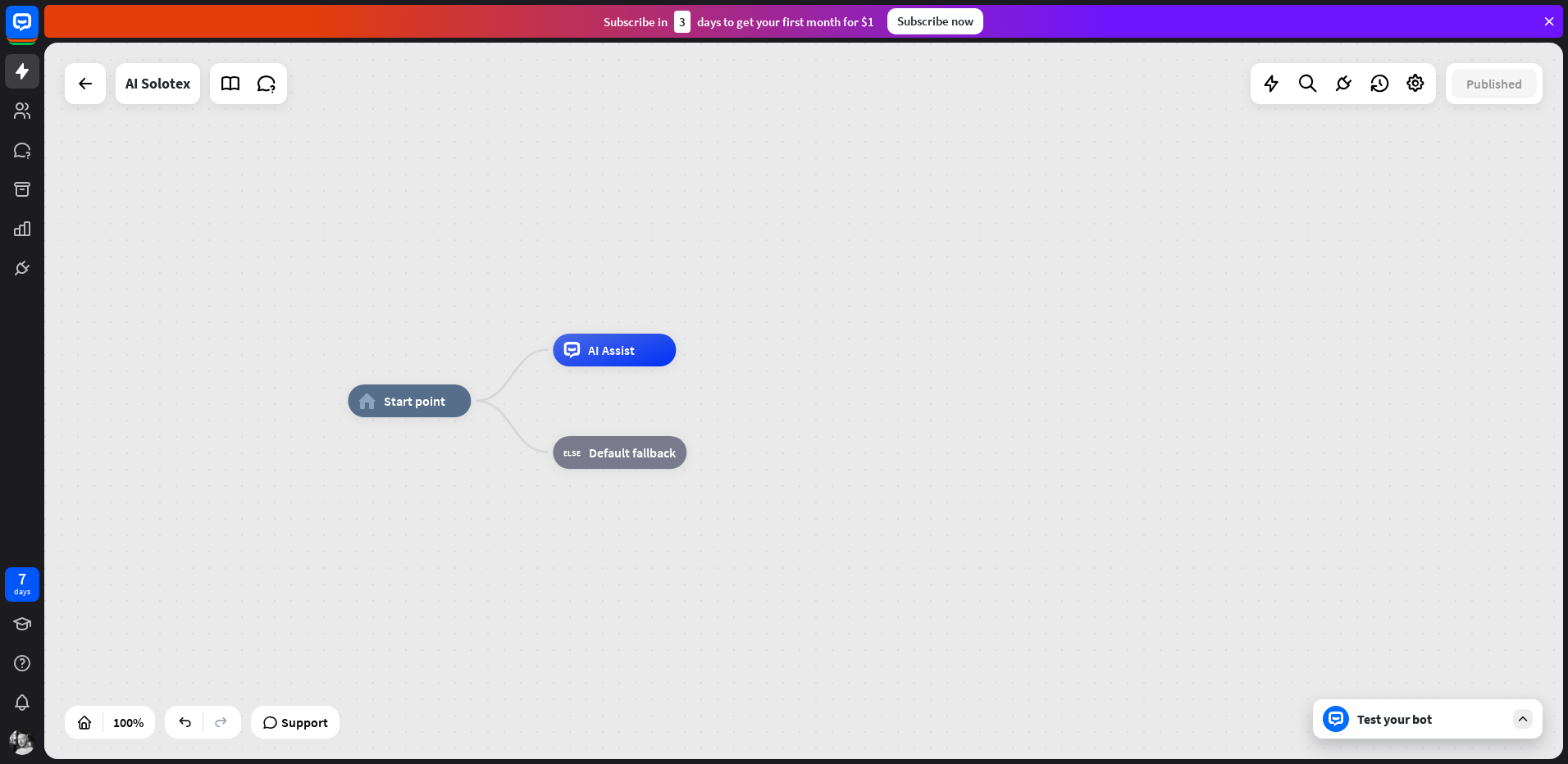click on "Test your bot" at bounding box center [1428, 719] 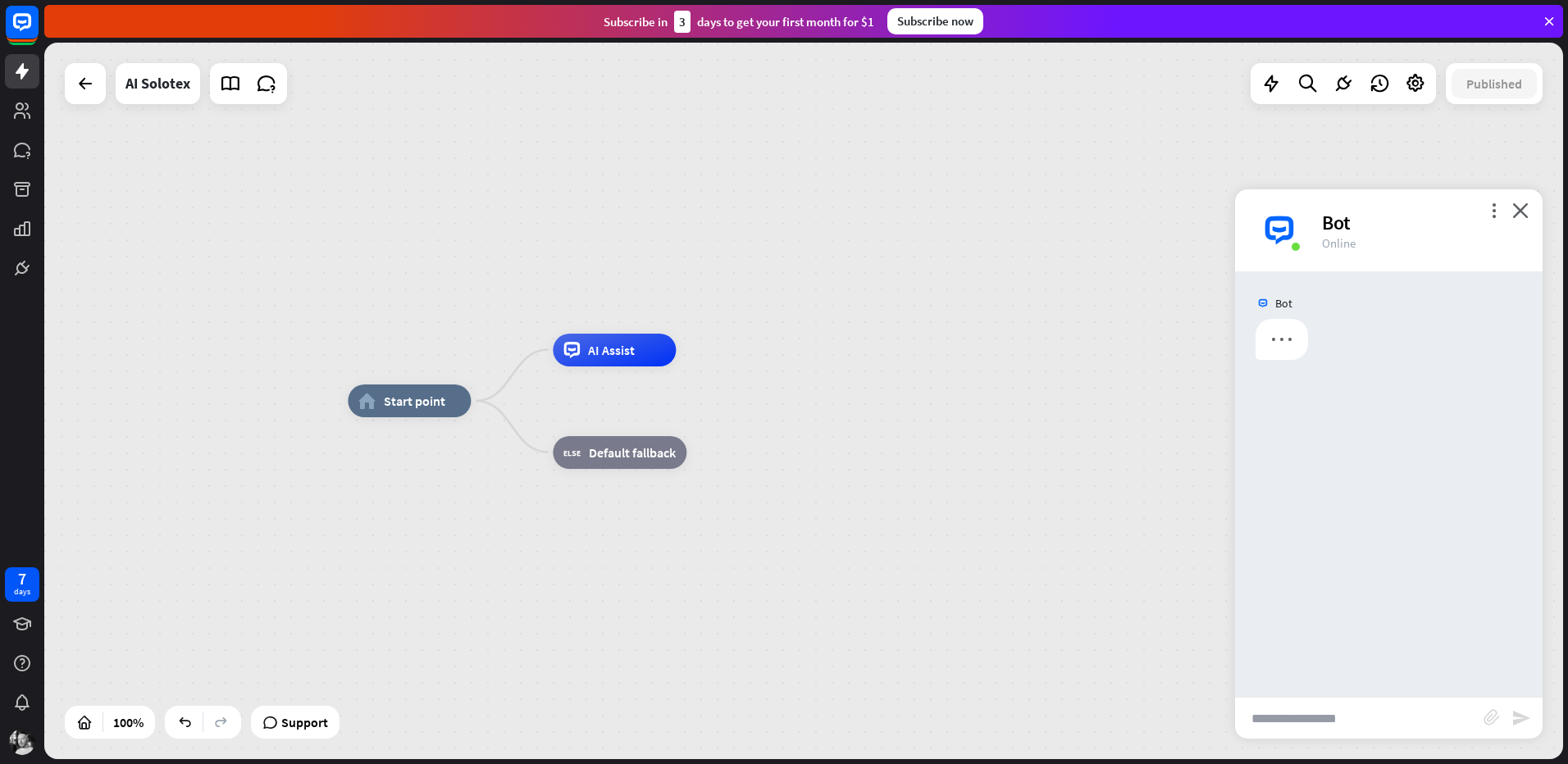 click at bounding box center (1359, 718) 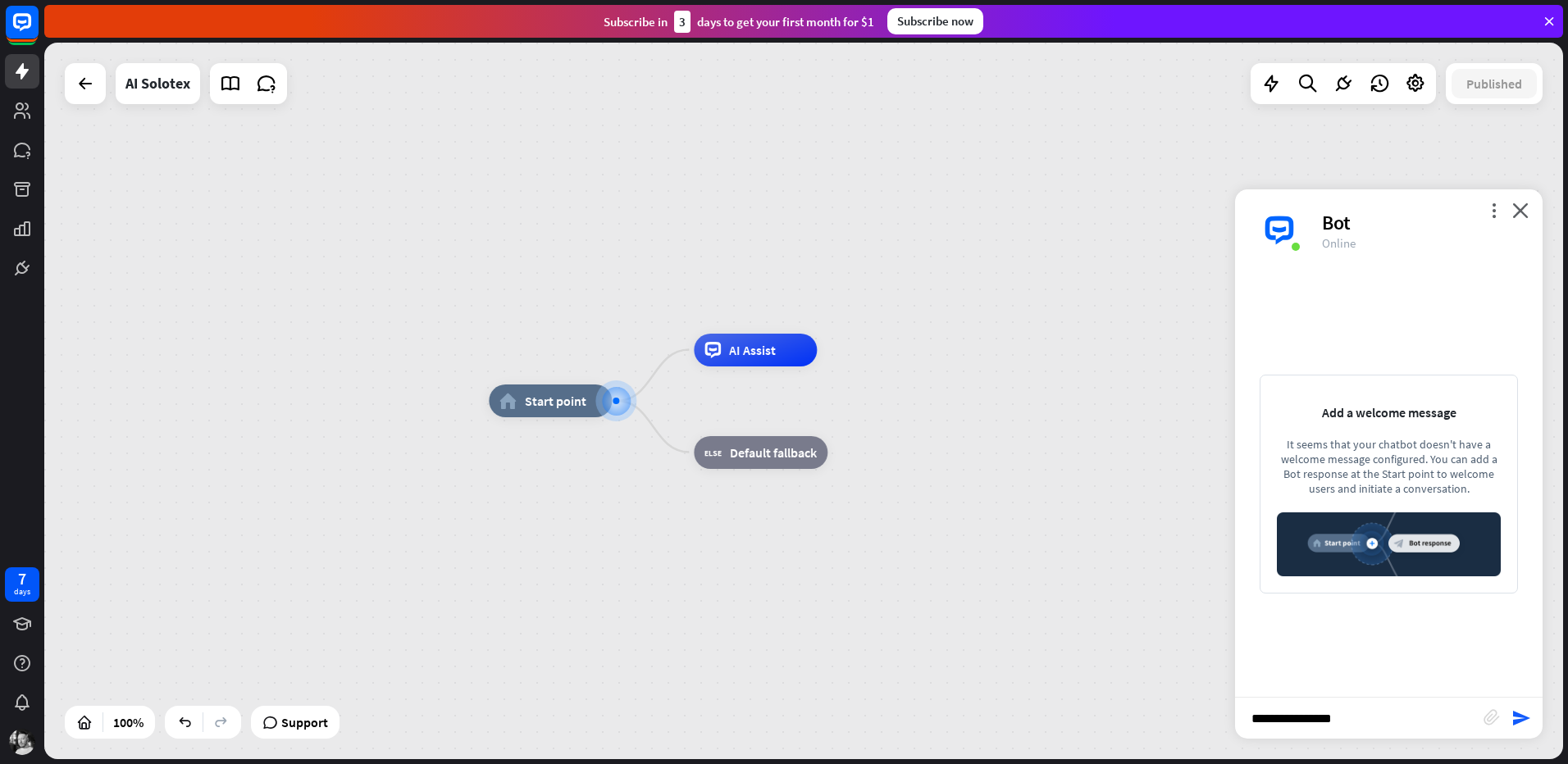 type on "**********" 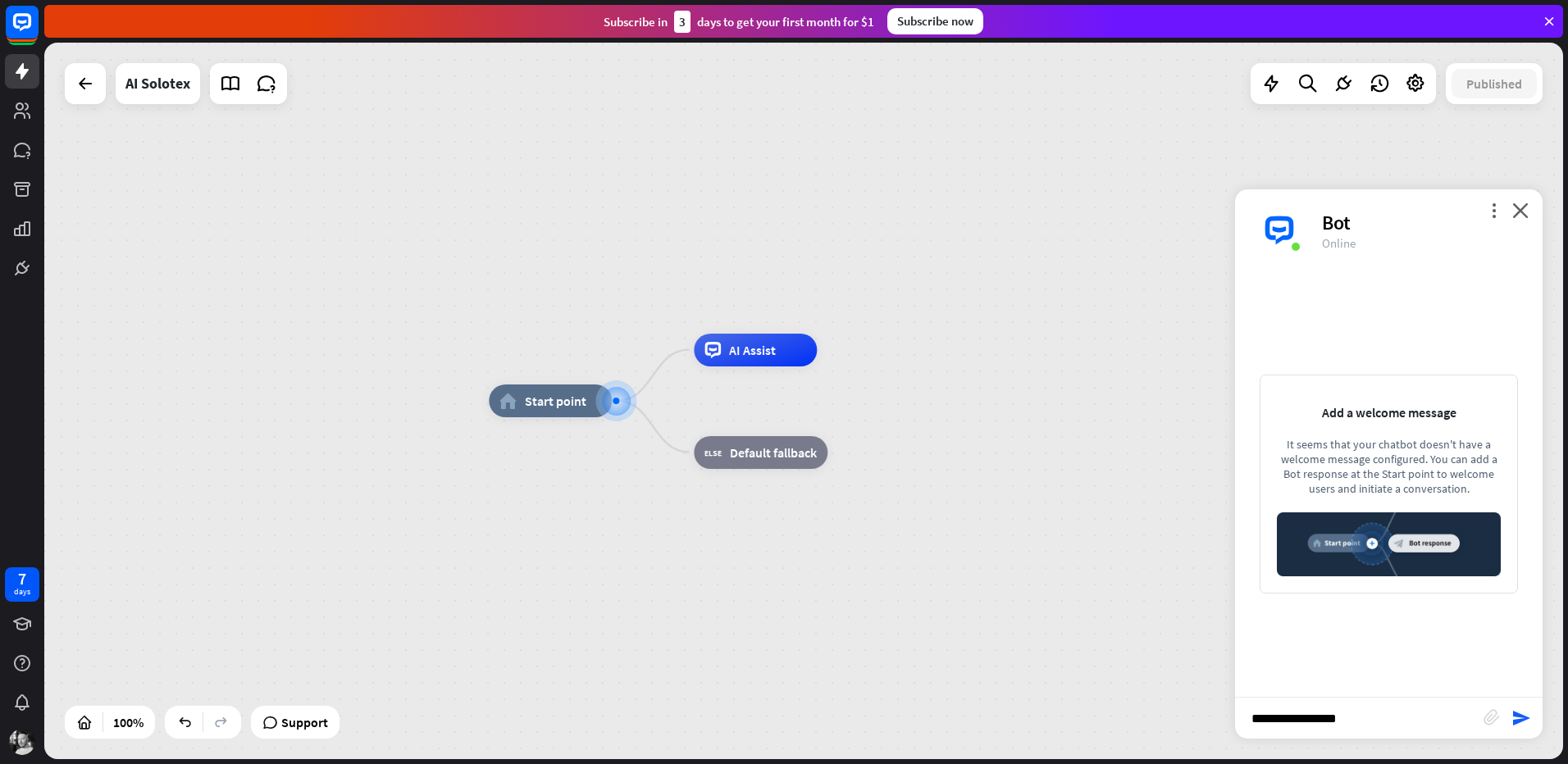 type 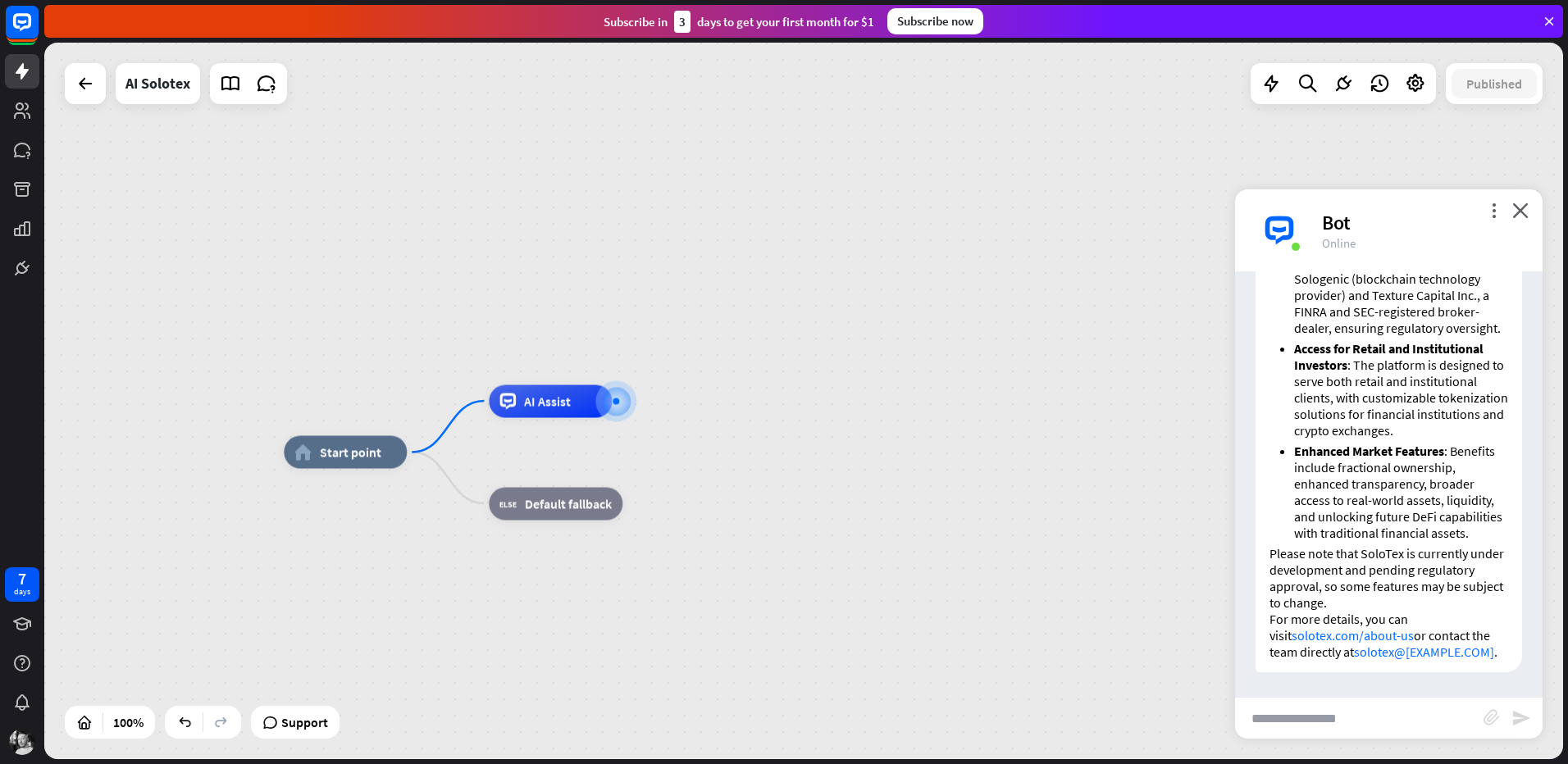 scroll, scrollTop: 735, scrollLeft: 0, axis: vertical 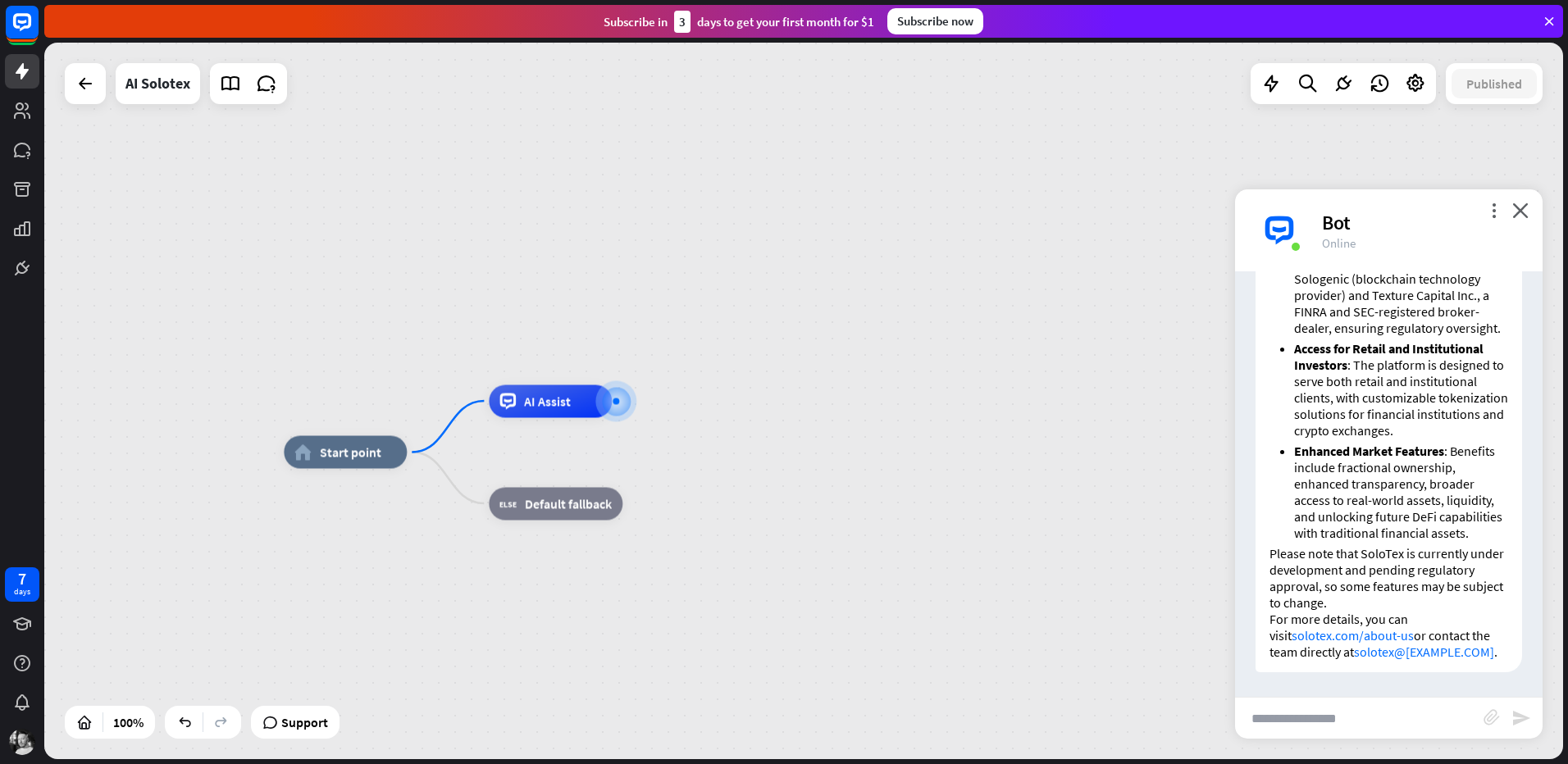 click on "Subscribe now" at bounding box center (935, 21) 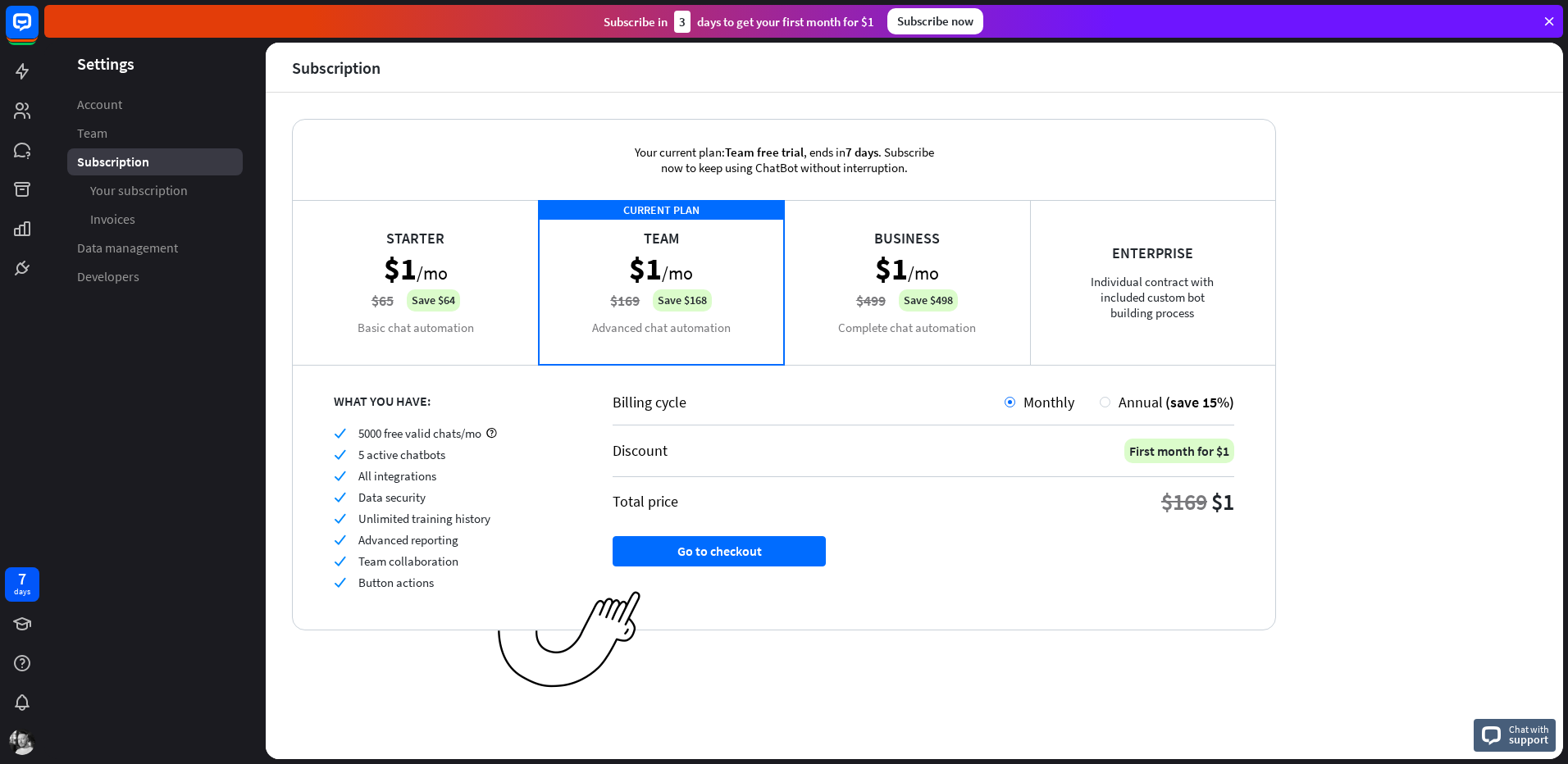 click on "Starter
$1   /mo   $65   Save $64
Basic chat automation" at bounding box center [416, 282] 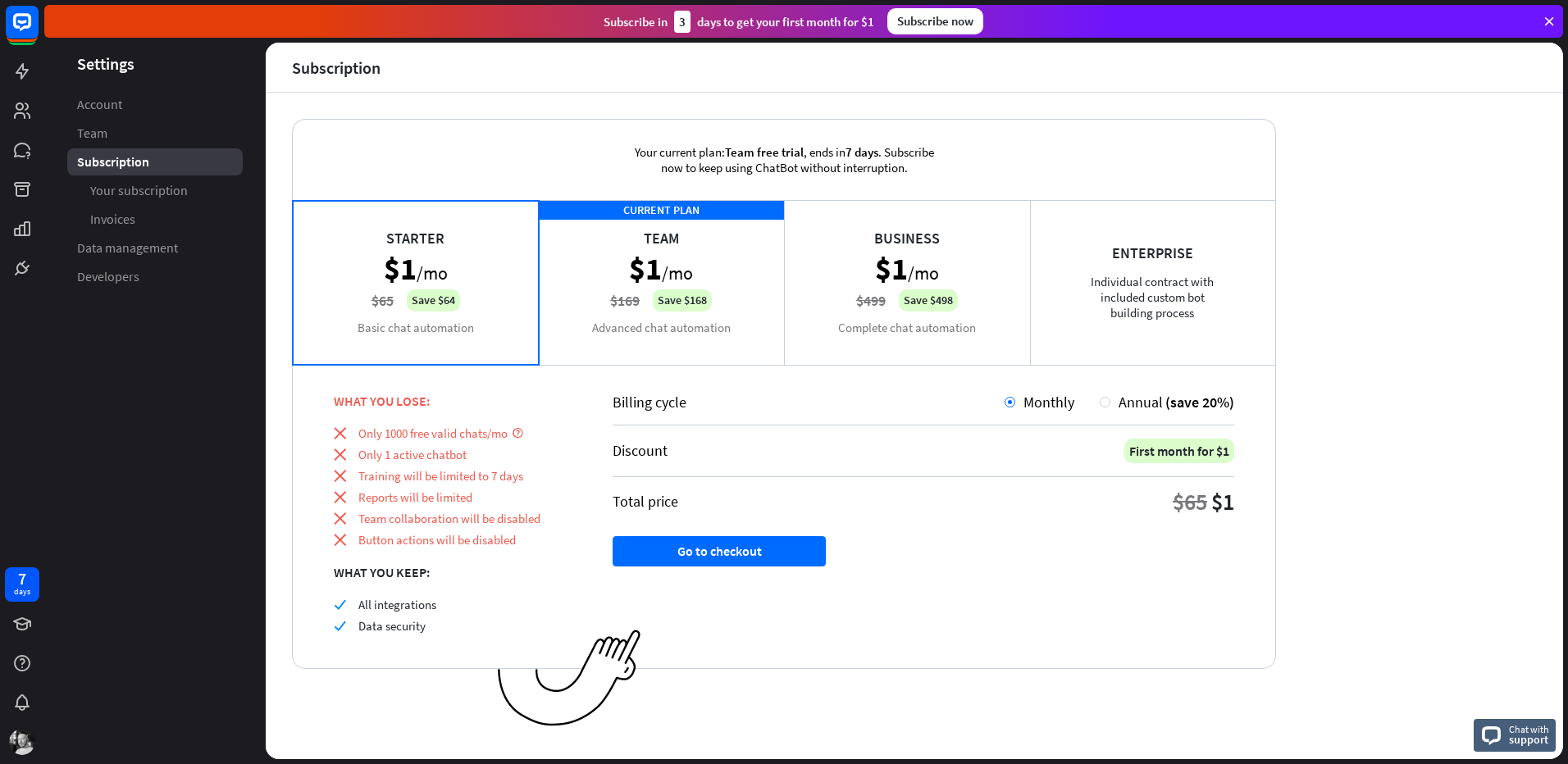 click on "CURRENT PLAN
Team
$1   /mo   $169   Save $168
Advanced chat automation" at bounding box center (662, 282) 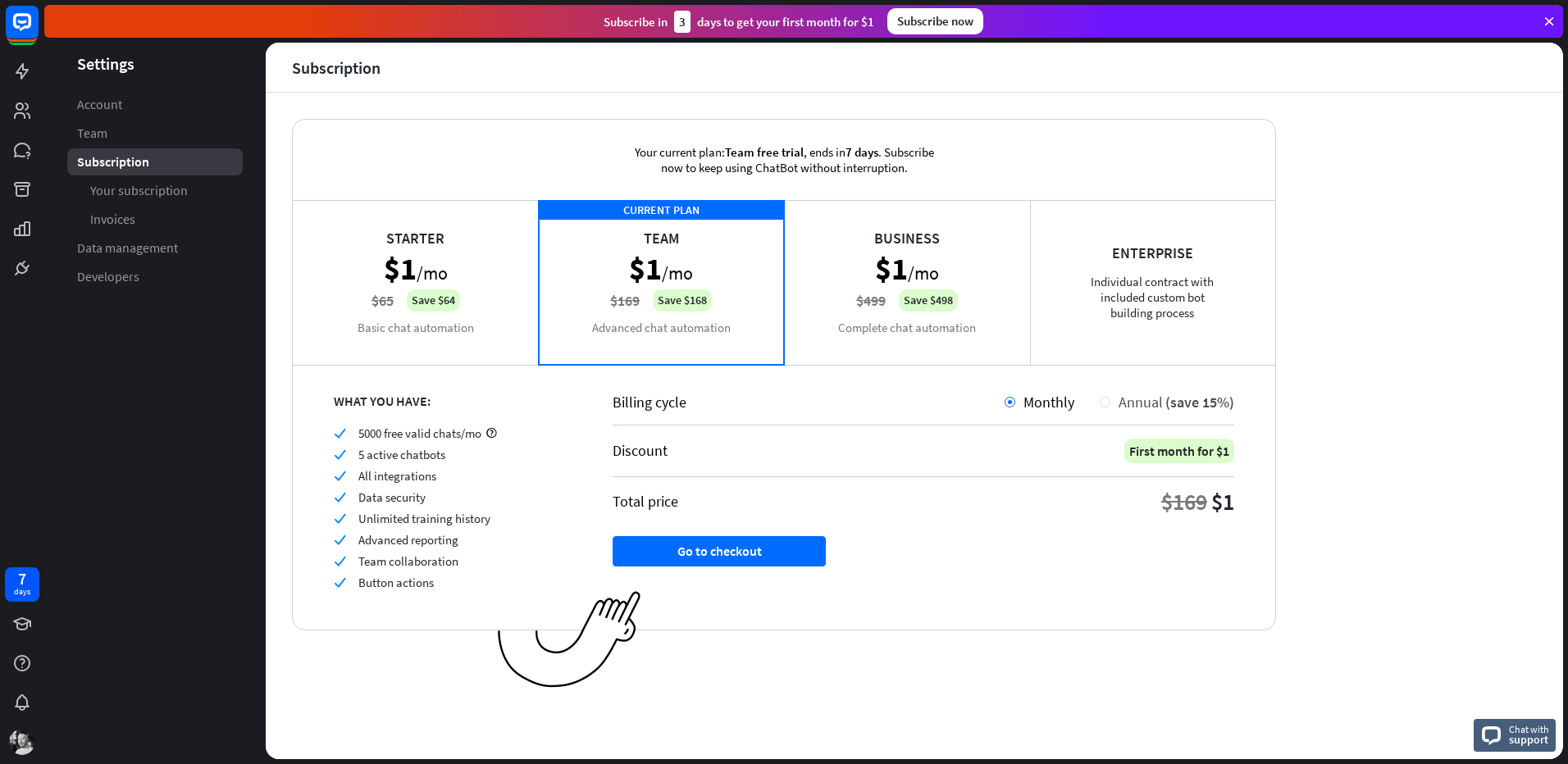 click at bounding box center [1105, 402] 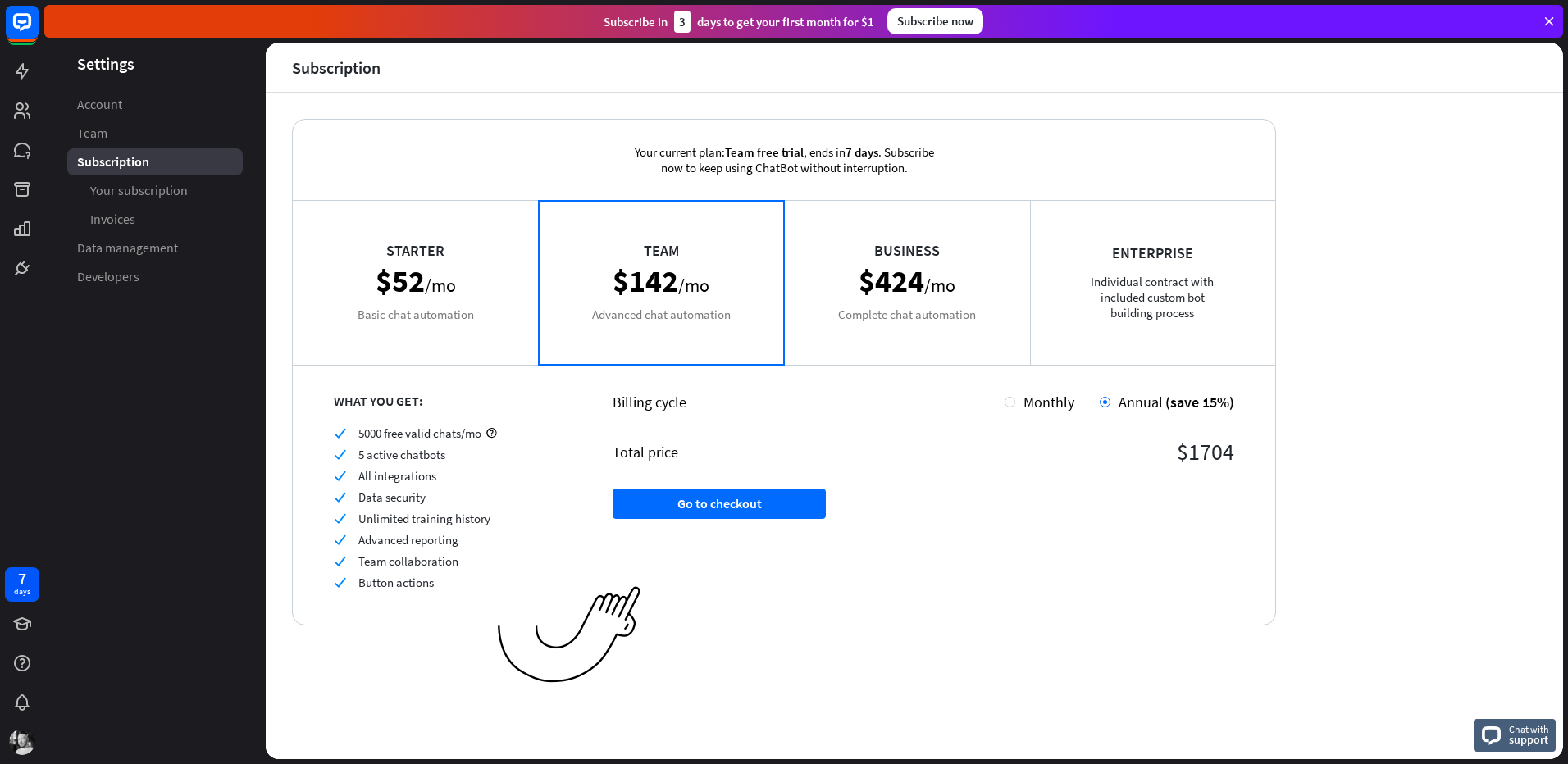 drag, startPoint x: 1173, startPoint y: 455, endPoint x: 1239, endPoint y: 460, distance: 66.18912 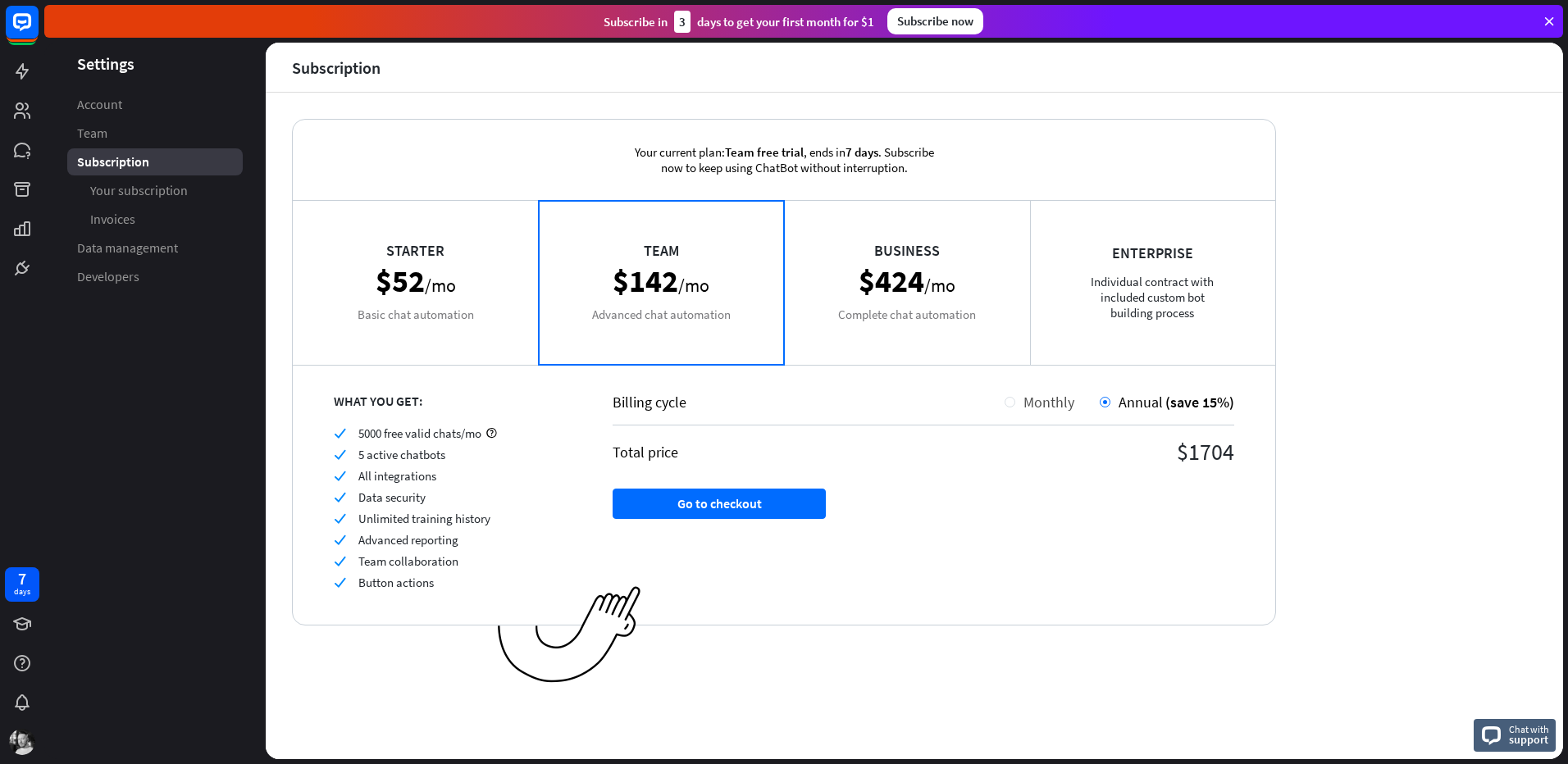 click on "Monthly" at bounding box center [1045, 402] 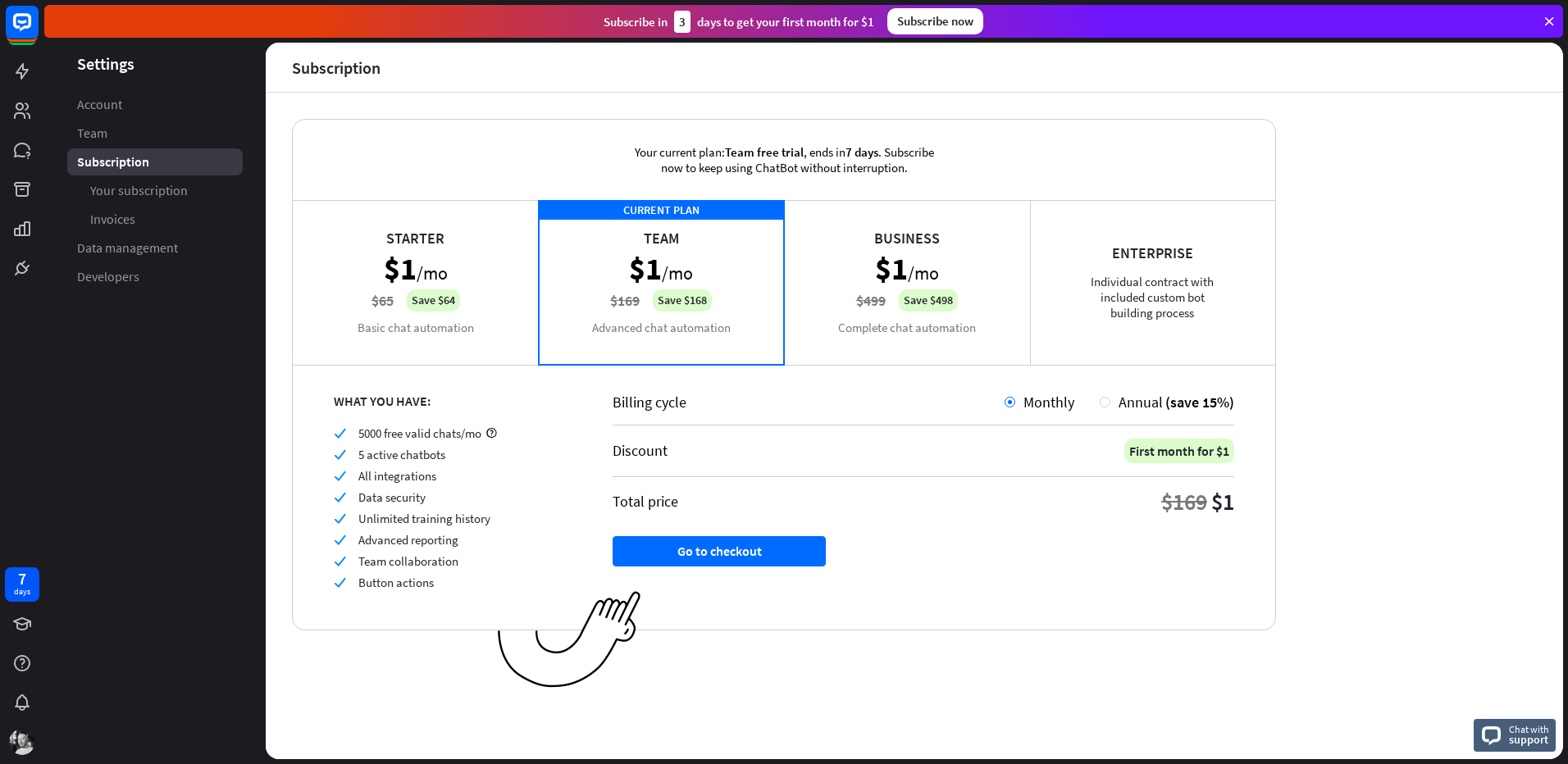 drag, startPoint x: 1205, startPoint y: 501, endPoint x: 1137, endPoint y: 500, distance: 68.007353 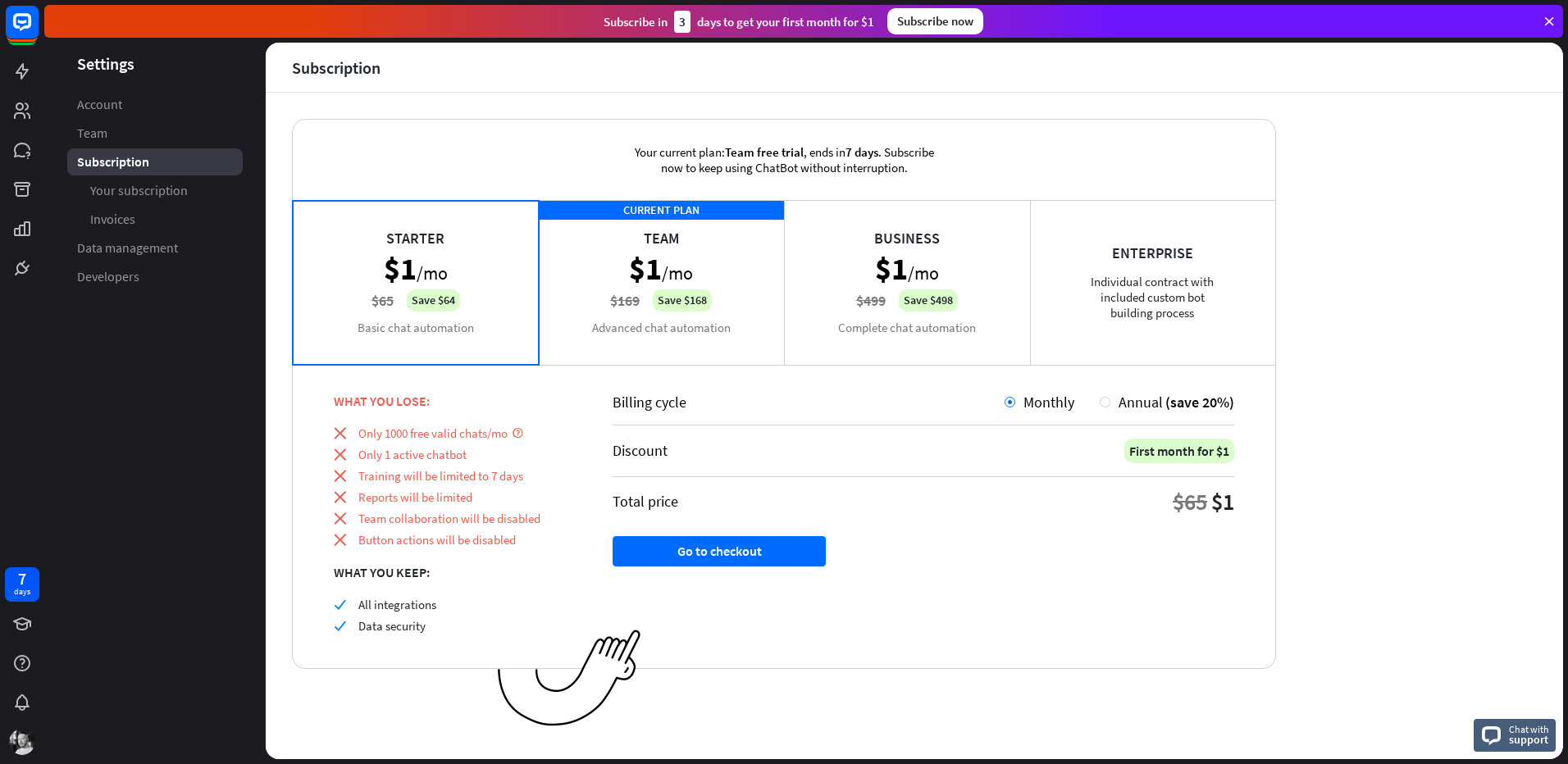 drag, startPoint x: 508, startPoint y: 537, endPoint x: 400, endPoint y: 544, distance: 108.22661 